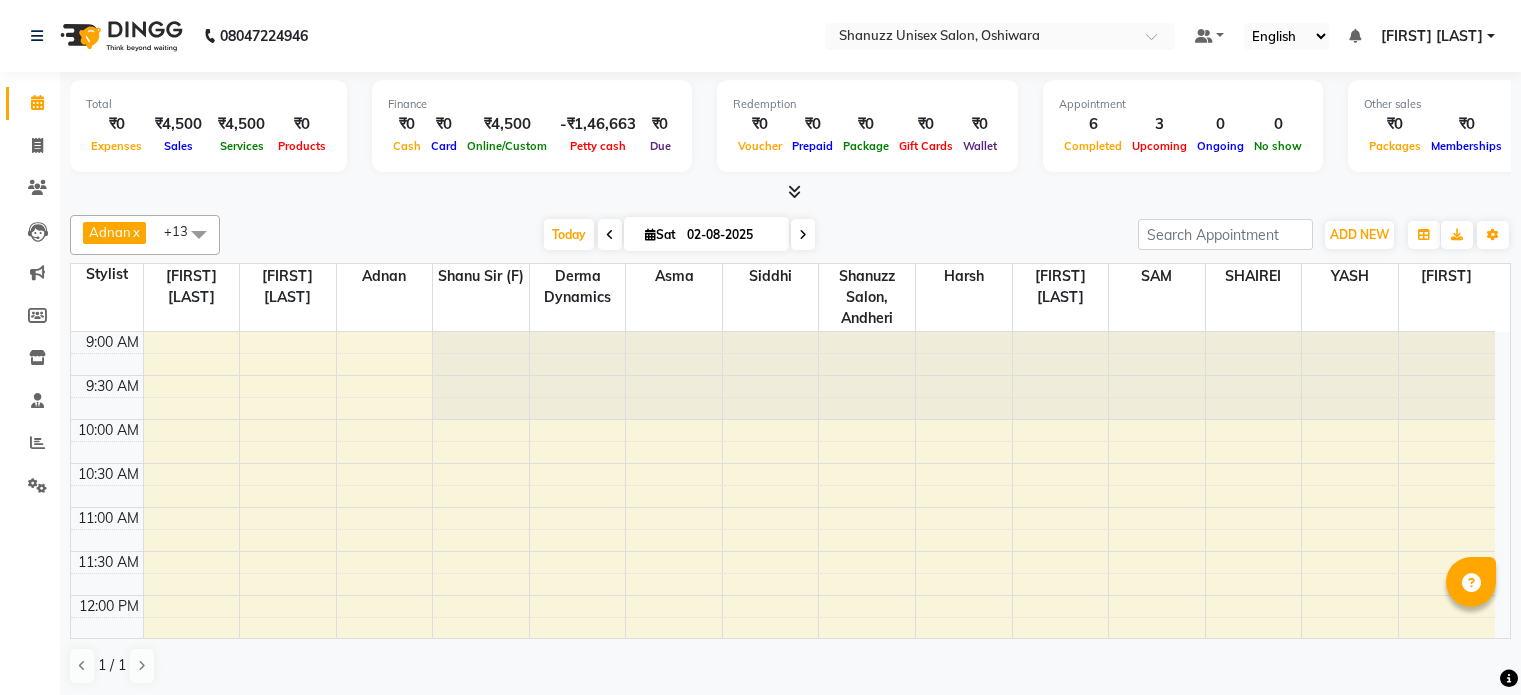 scroll, scrollTop: 0, scrollLeft: 0, axis: both 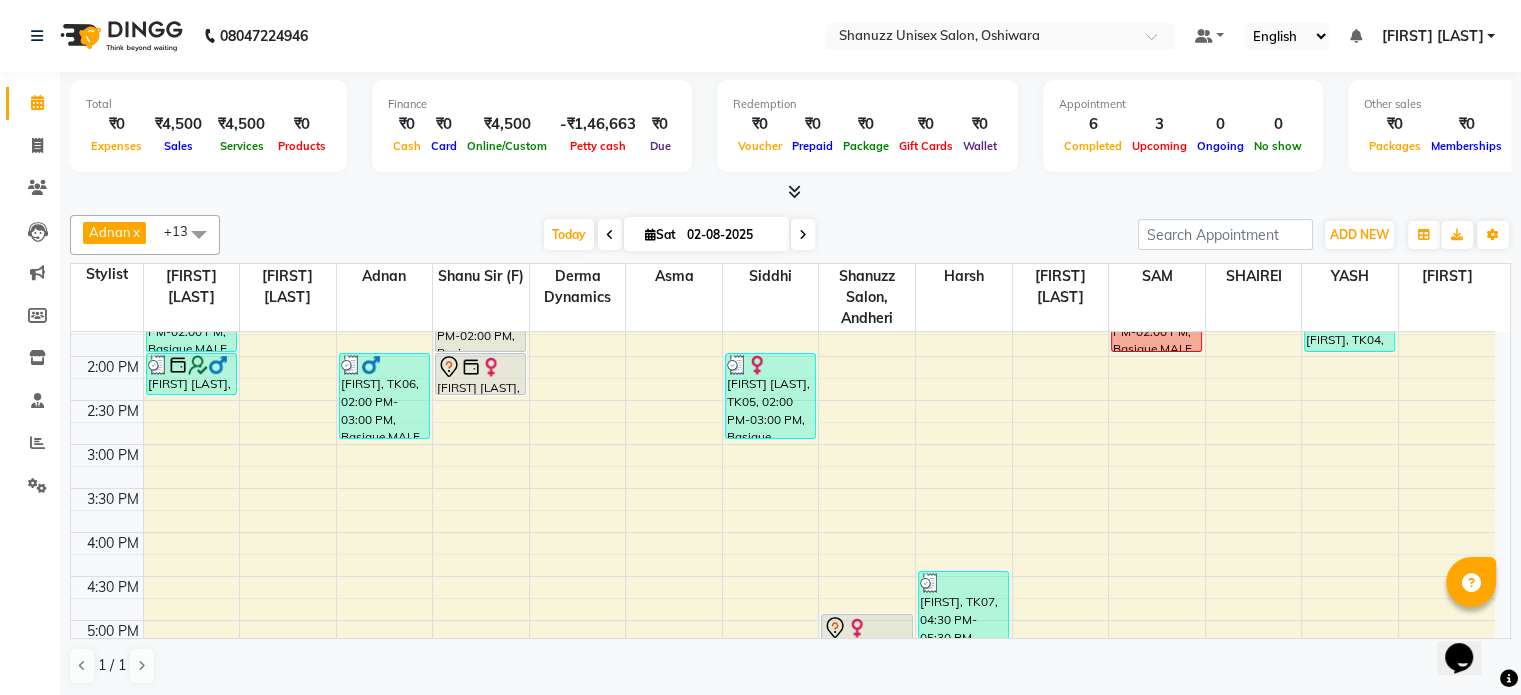 click on "02-08-2025" at bounding box center (731, 235) 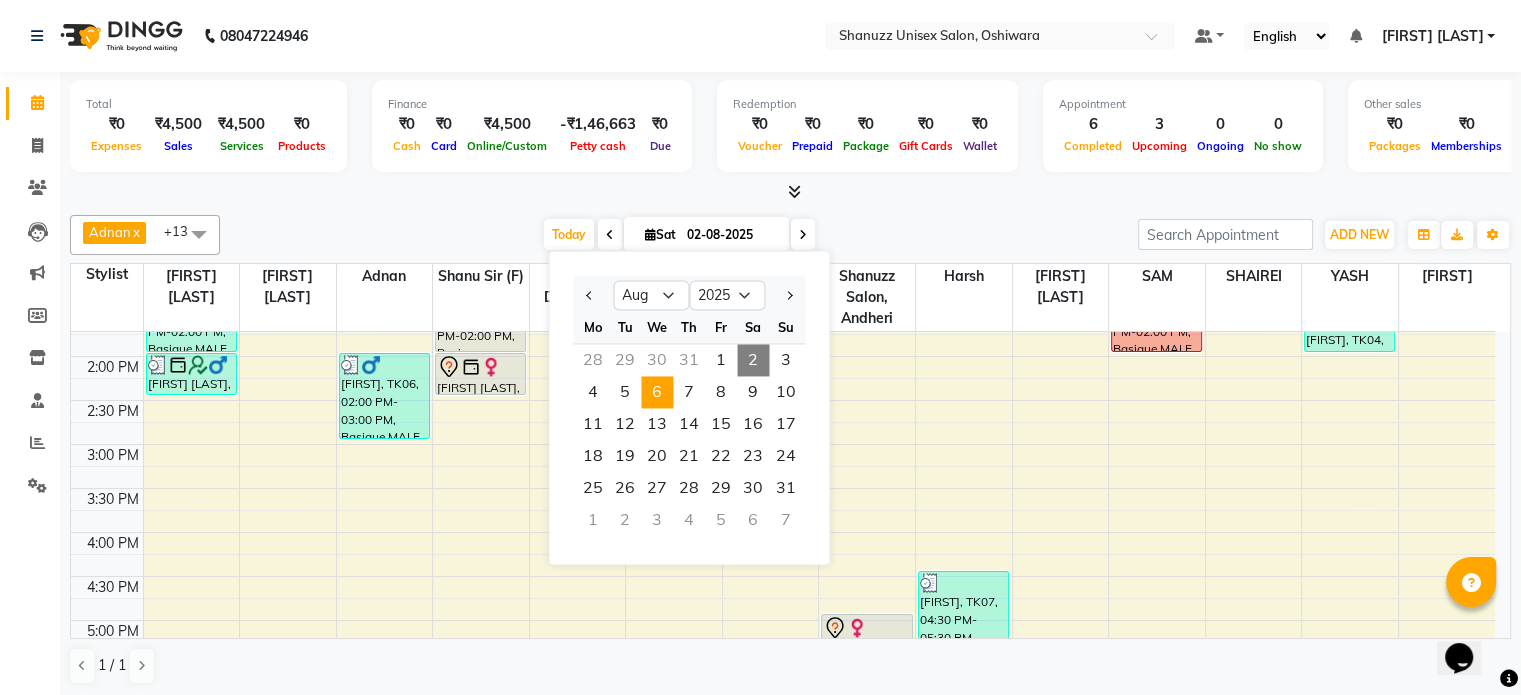 click on "6" at bounding box center [657, 392] 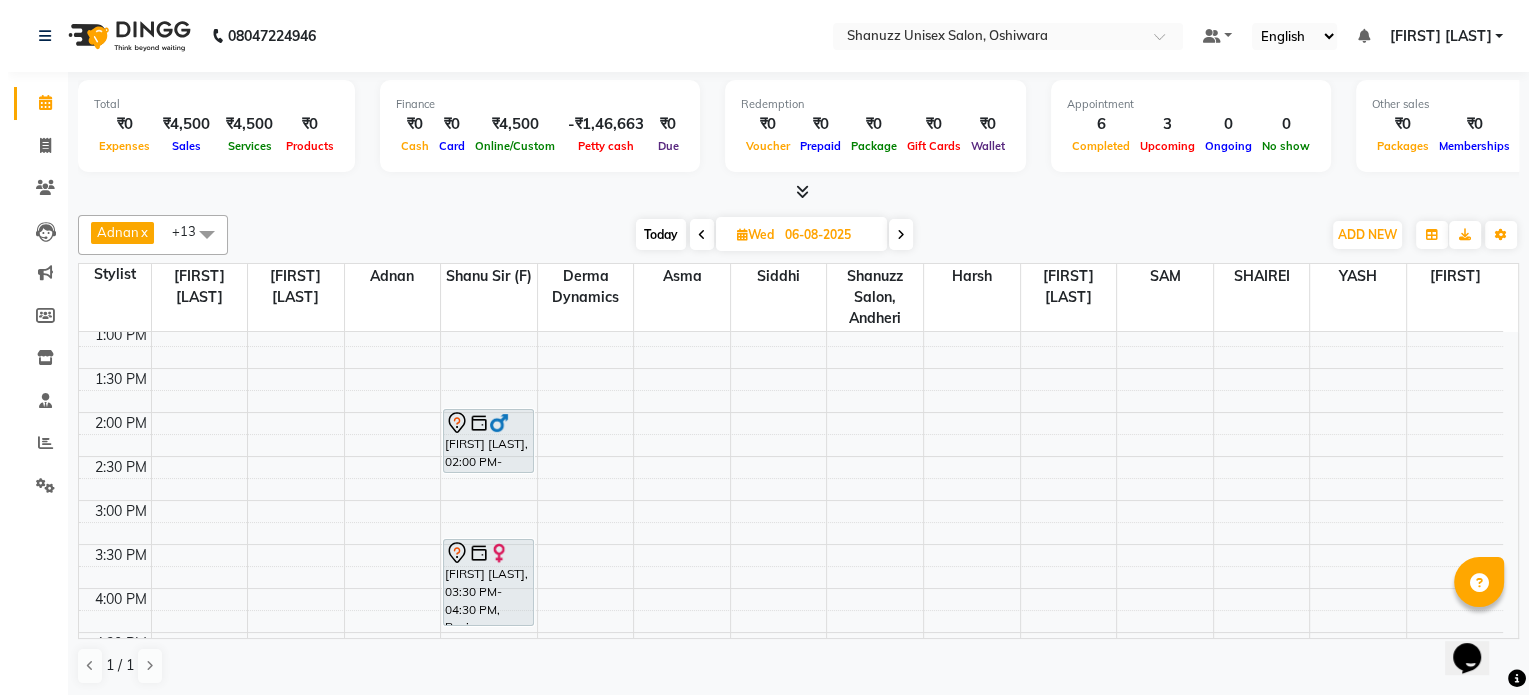 scroll, scrollTop: 340, scrollLeft: 0, axis: vertical 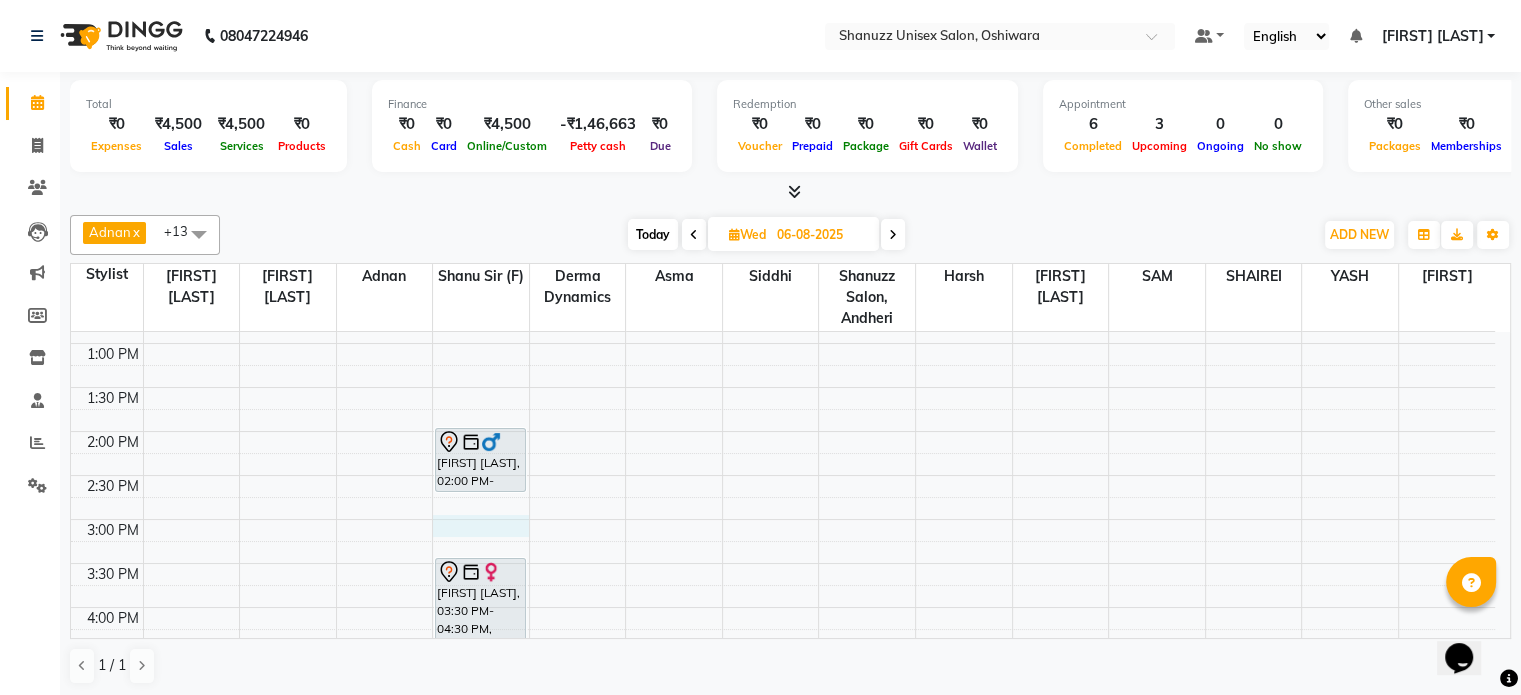 click on "9:00 AM 9:30 AM 10:00 AM 10:30 AM 11:00 AM 11:30 AM 12:00 PM 12:30 PM 1:00 PM 1:30 PM 2:00 PM 2:30 PM 3:00 PM 3:30 PM 4:00 PM 4:30 PM 5:00 PM 5:30 PM 6:00 PM 6:30 PM 7:00 PM 7:30 PM 8:00 PM 8:30 PM             [FIRST] [LAST], 02:00 PM-02:45 PM, Basique MALE Haircut - By Shanuzz (18+ Years of Experience)             [FIRST] [LAST], 03:30 PM-04:30 PM, Basique FEMALE Haircut - By Shanuzz (18+ Years of Experience)" at bounding box center (783, 519) 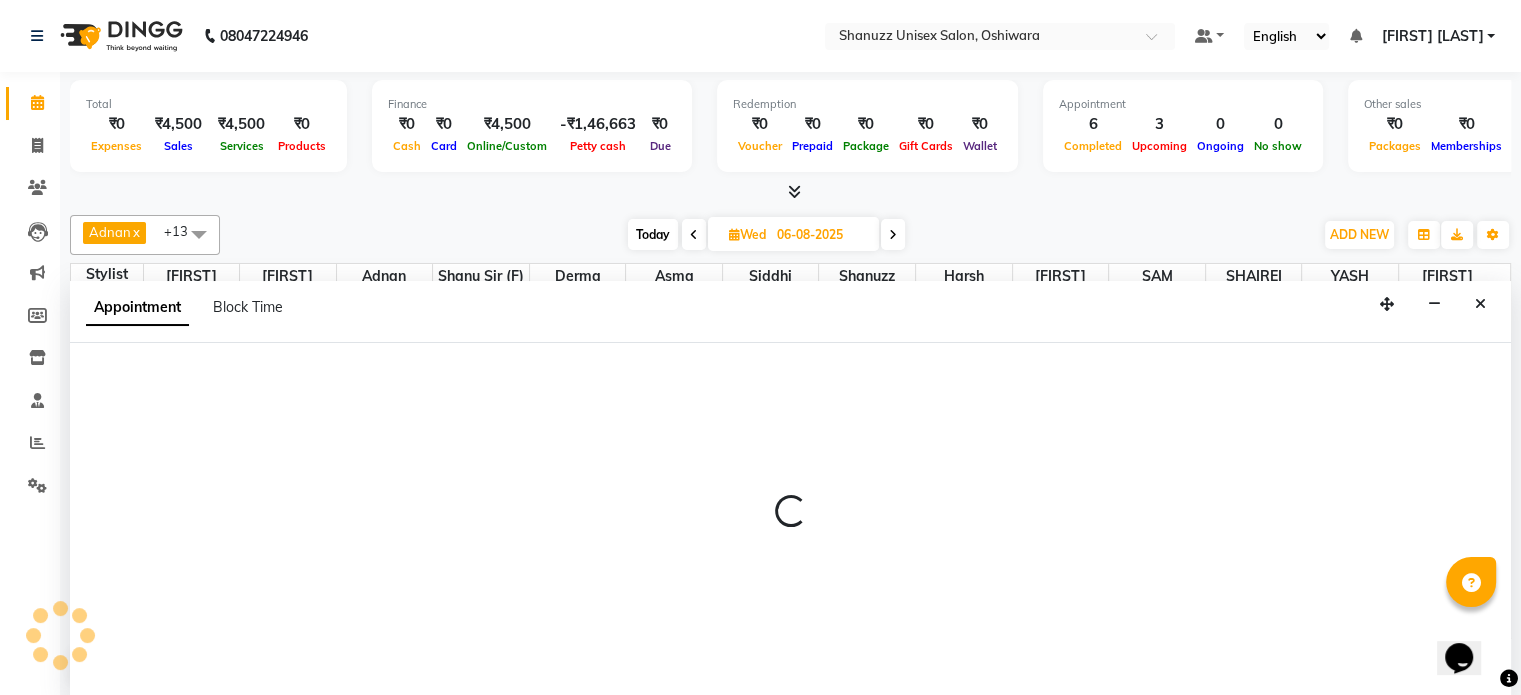 select on "59304" 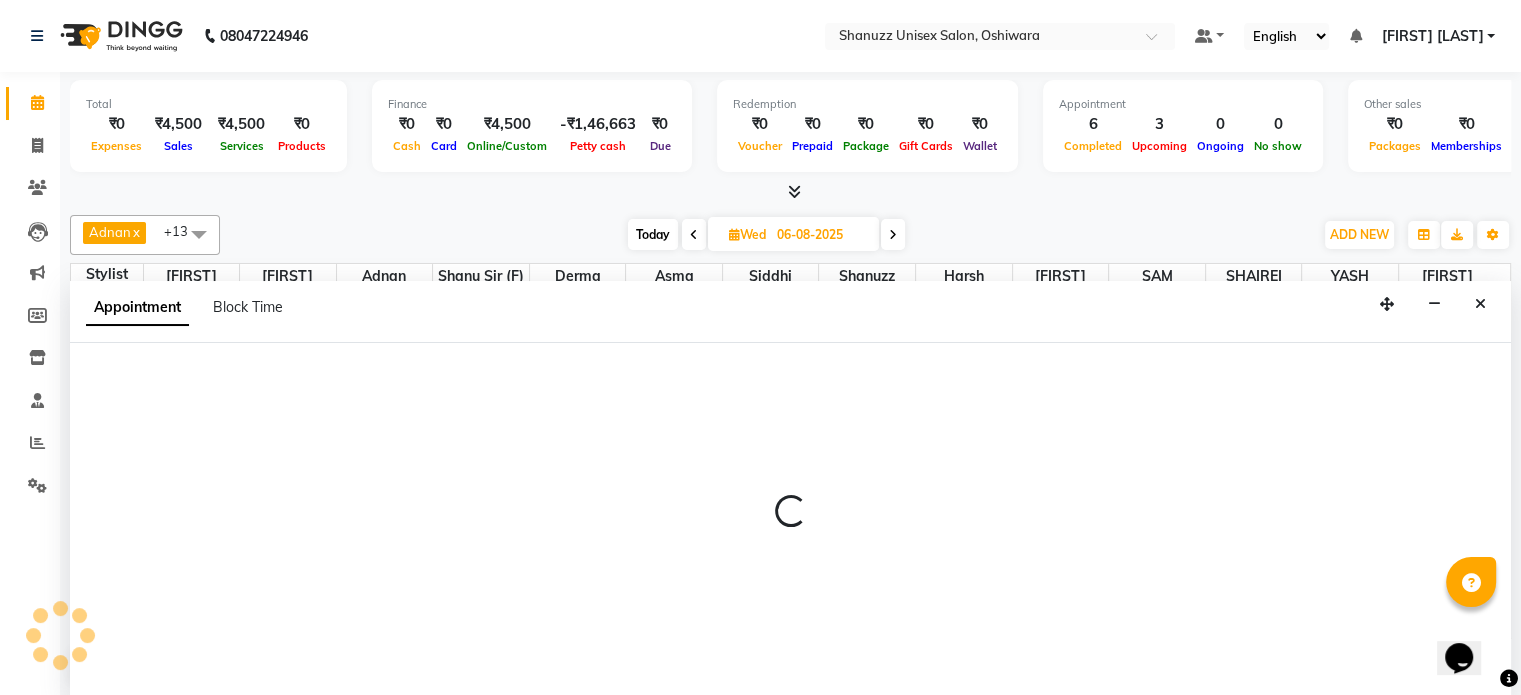 select on "900" 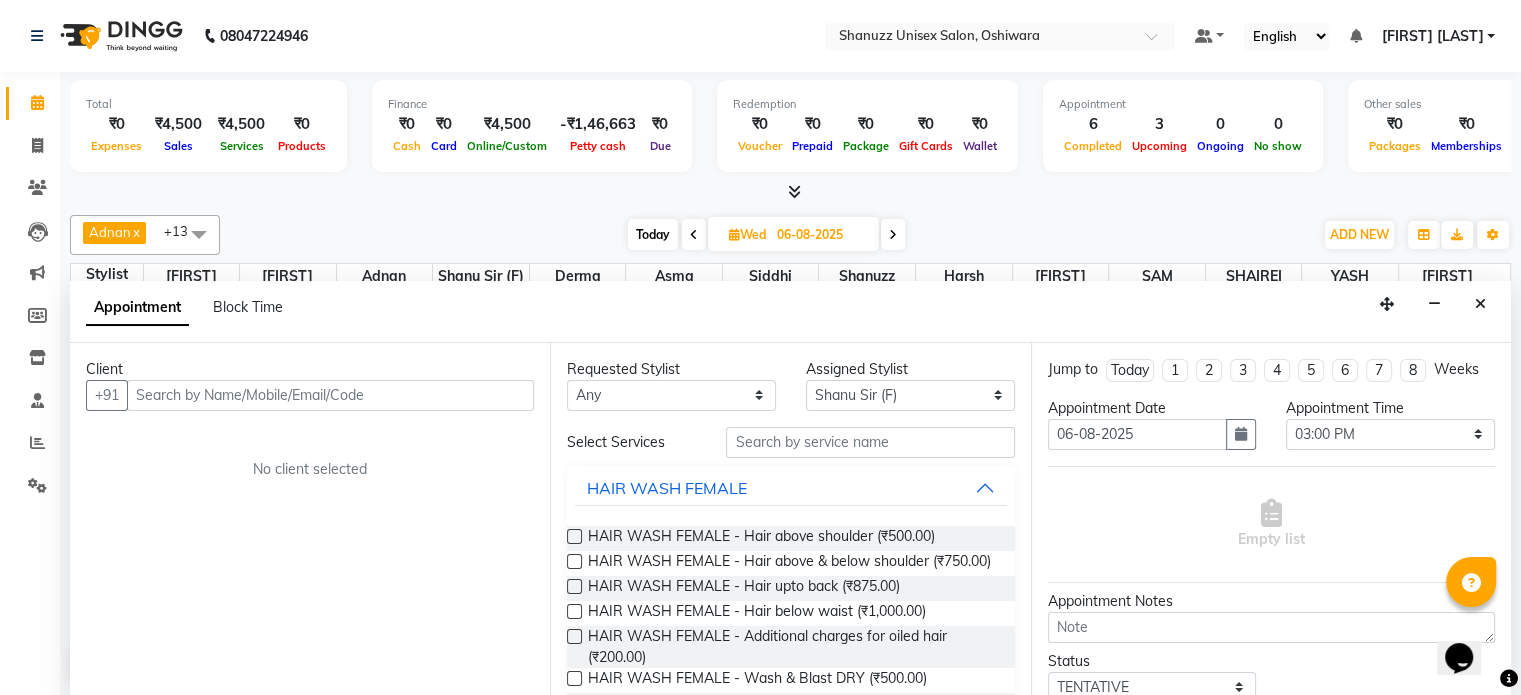 click at bounding box center (330, 395) 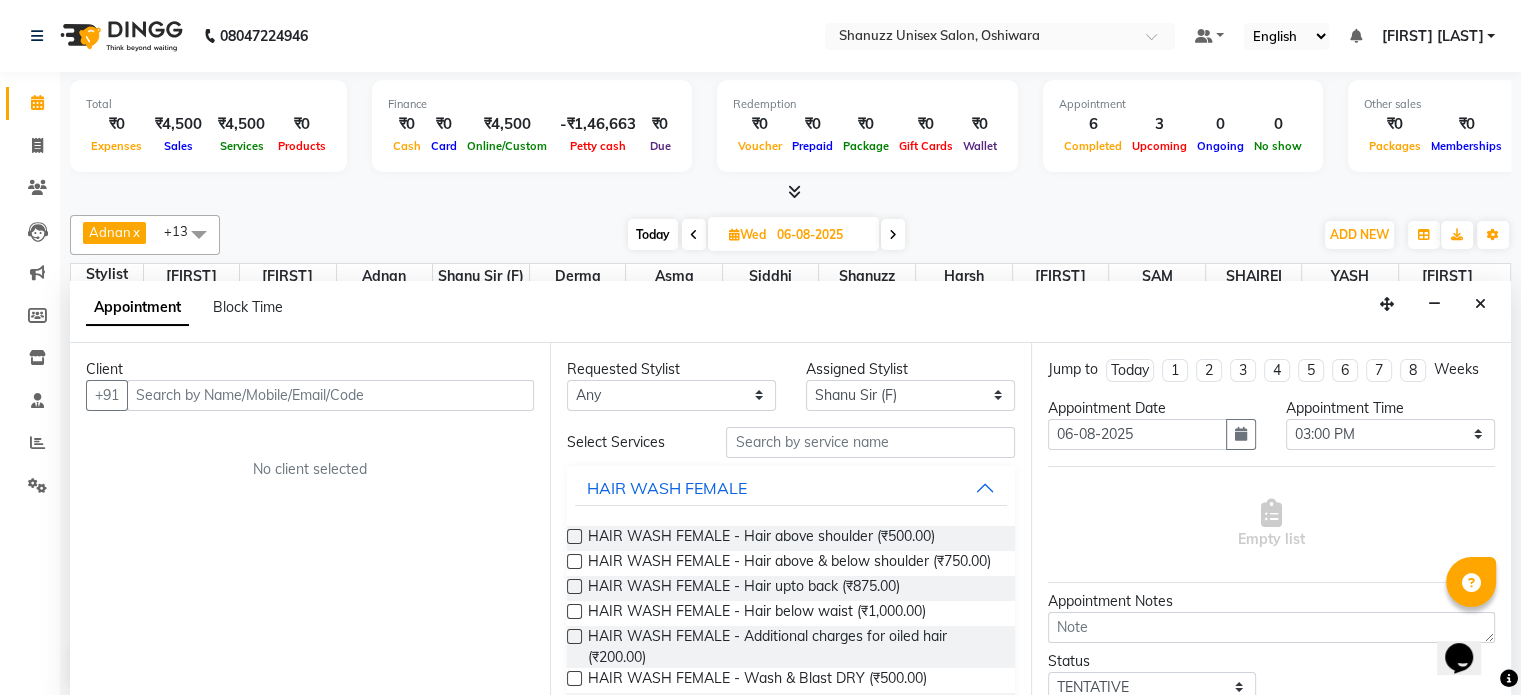 click at bounding box center (330, 395) 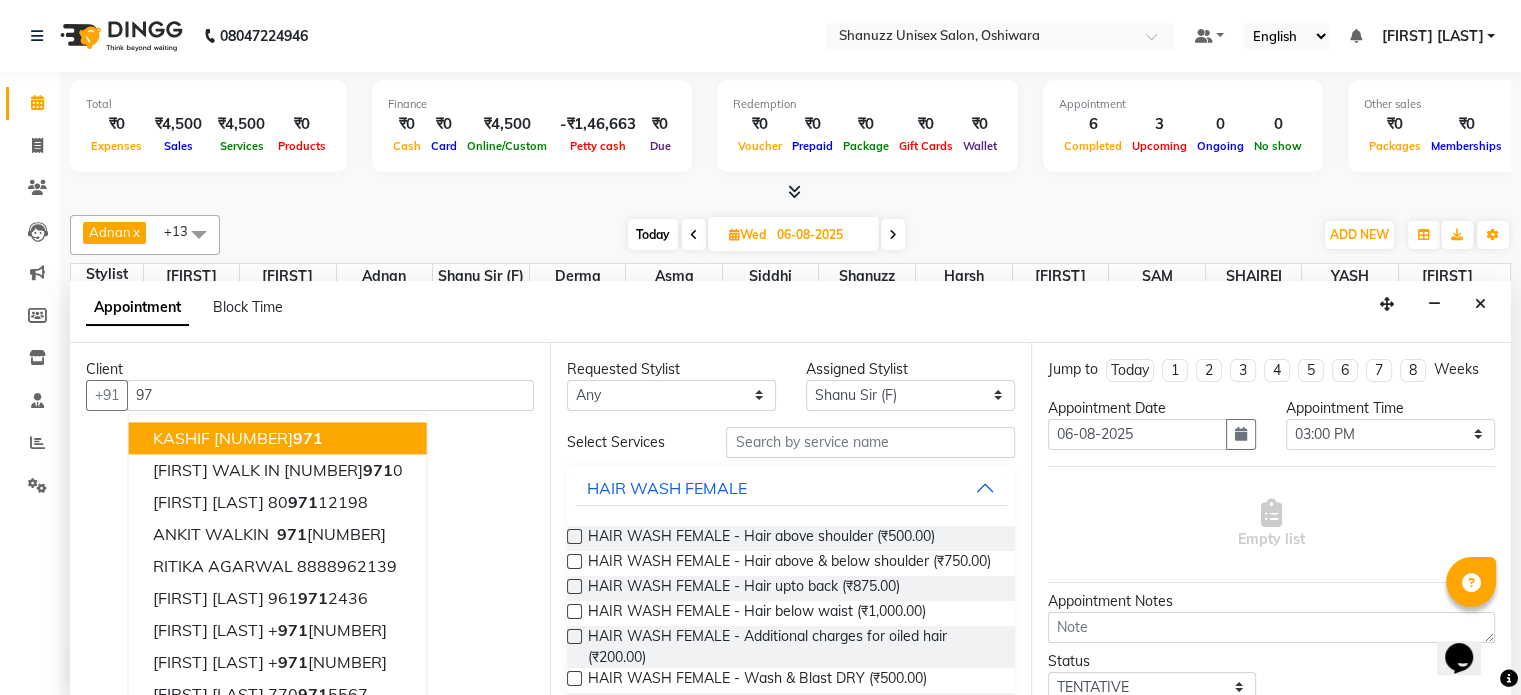 type on "9" 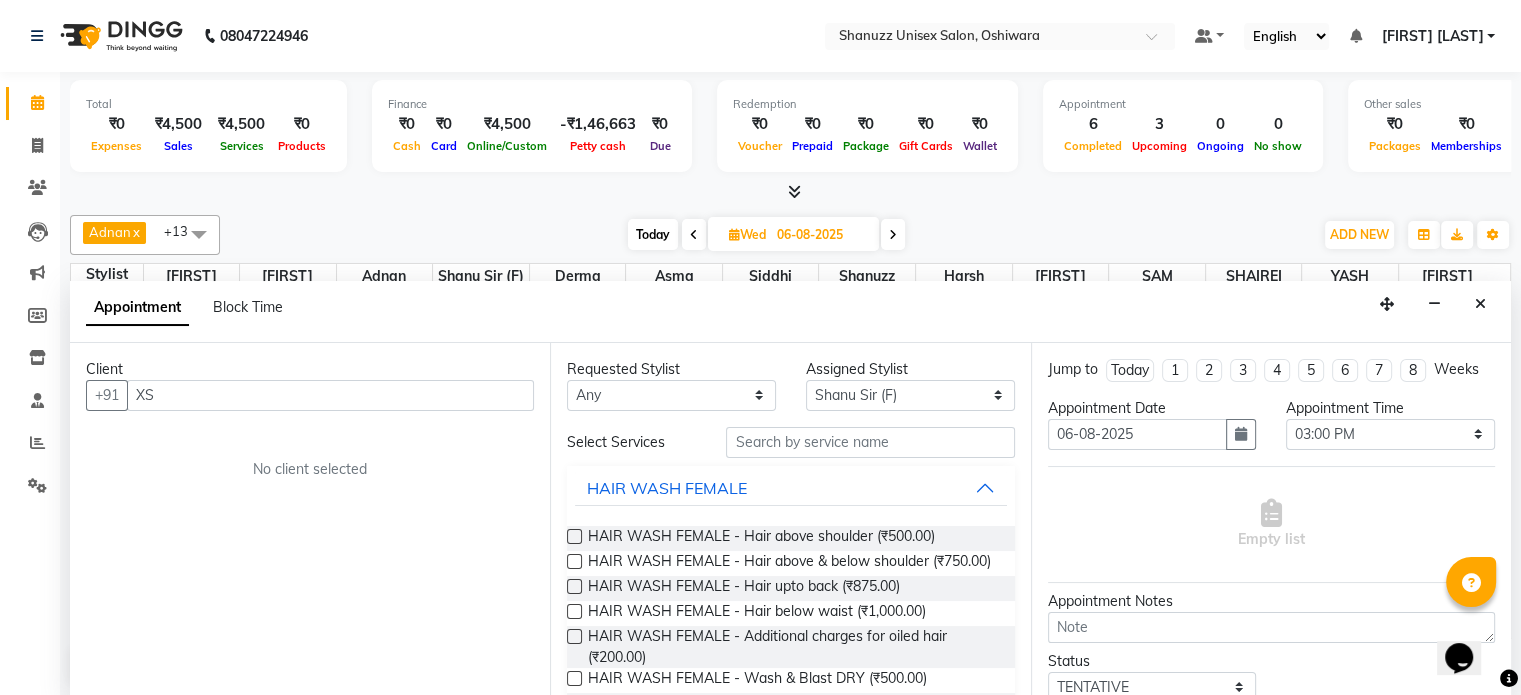 type on "X" 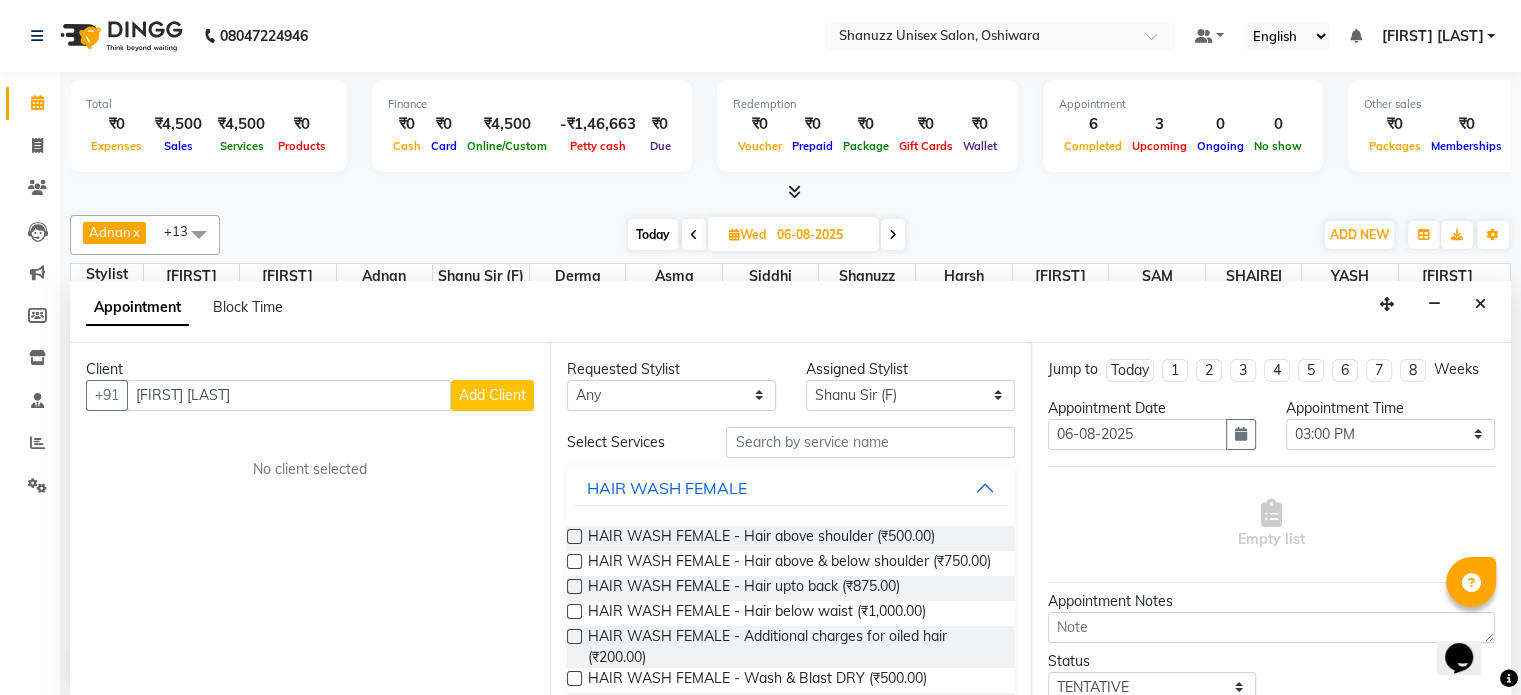 type on "SANDEEP DUTT" 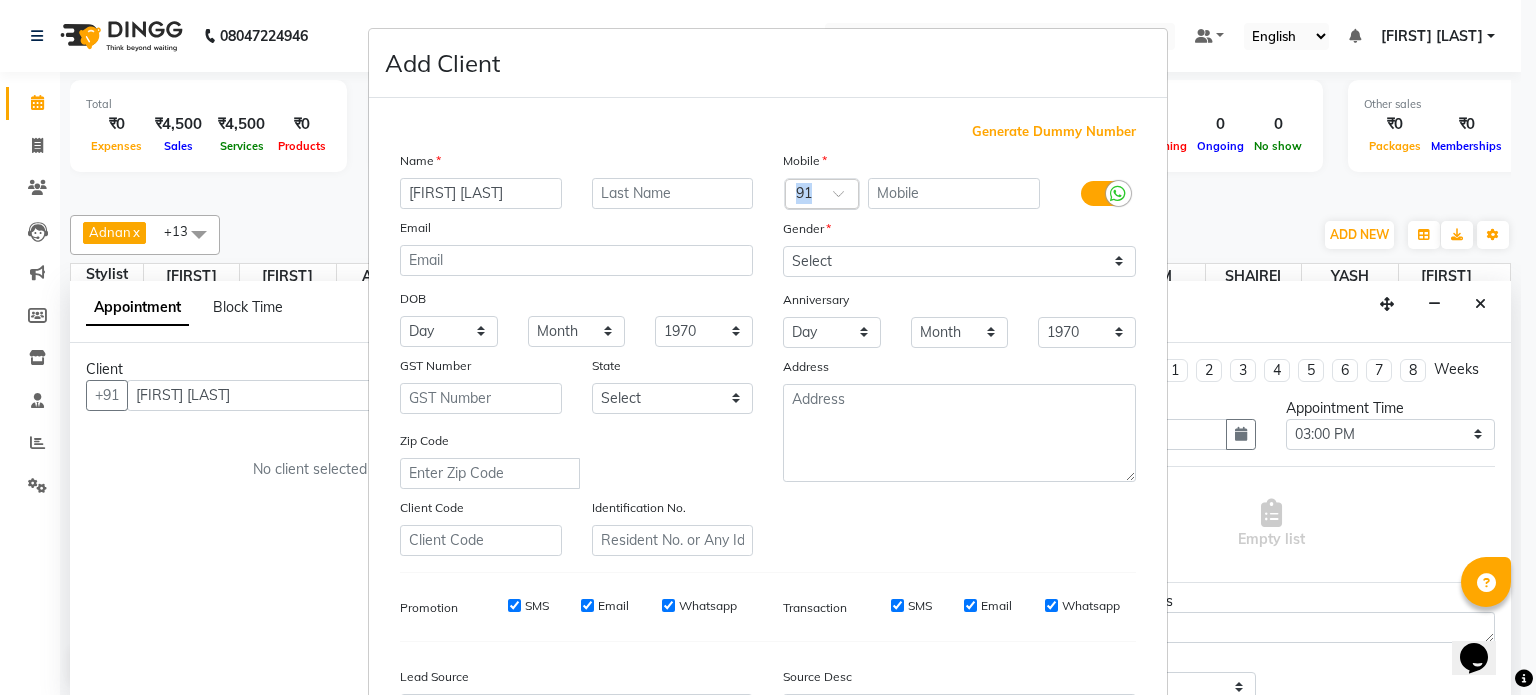 drag, startPoint x: 851, startPoint y: 175, endPoint x: 836, endPoint y: 191, distance: 21.931713 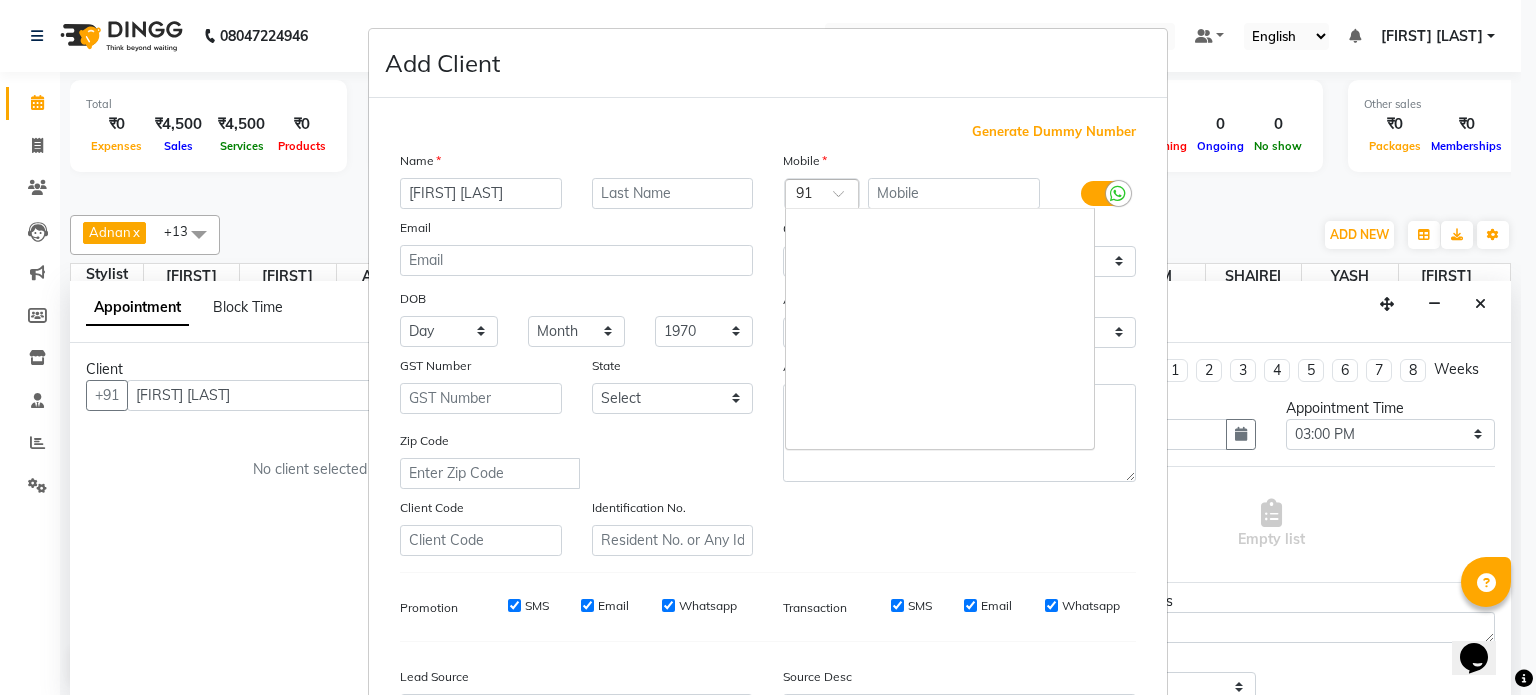 click at bounding box center (845, 199) 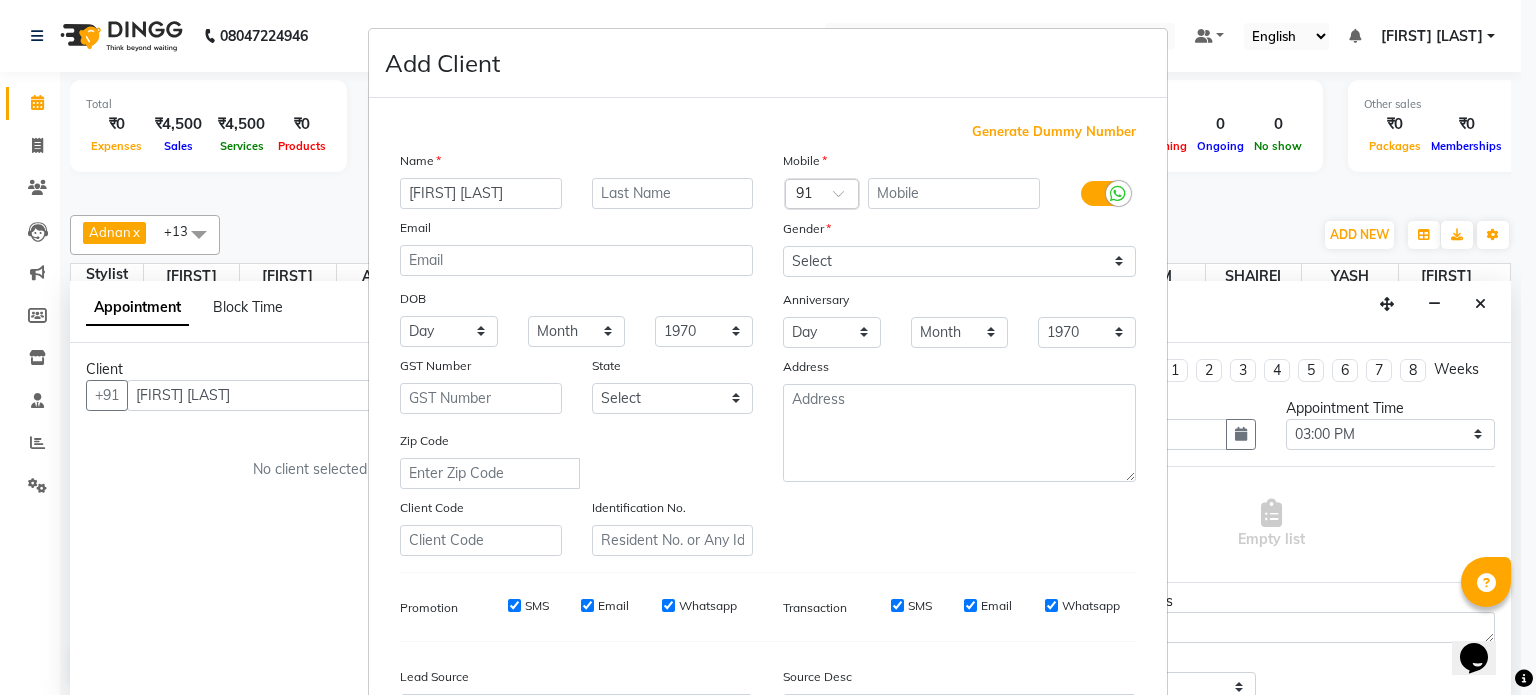 click on "Add Client Generate Dummy Number Name SANDEEP DUTT Email DOB Day 01 02 03 04 05 06 07 08 09 10 11 12 13 14 15 16 17 18 19 20 21 22 23 24 25 26 27 28 29 30 31 Month January February March April May June July August September October November December 1940 1941 1942 1943 1944 1945 1946 1947 1948 1949 1950 1951 1952 1953 1954 1955 1956 1957 1958 1959 1960 1961 1962 1963 1964 1965 1966 1967 1968 1969 1970 1971 1972 1973 1974 1975 1976 1977 1978 1979 1980 1981 1982 1983 1984 1985 1986 1987 1988 1989 1990 1991 1992 1993 1994 1995 1996 1997 1998 1999 2000 2001 2002 2003 2004 2005 2006 2007 2008 2009 2010 2011 2012 2013 2014 2015 2016 2017 2018 2019 2020 2021 2022 2023 2024 GST Number State Select Andaman and Nicobar Islands Andhra Pradesh Arunachal Pradesh Assam Bihar Chandigarh Chhattisgarh Dadra and Nagar Haveli Daman and Diu Delhi Goa Gujarat Haryana Himachal Pradesh Jammu and Kashmir Jharkhand Karnataka Kerala Lakshadweep Madhya Pradesh Maharashtra Manipur Meghalaya Mizoram Nagaland Odisha Pondicherry Punjab ×" at bounding box center [768, 347] 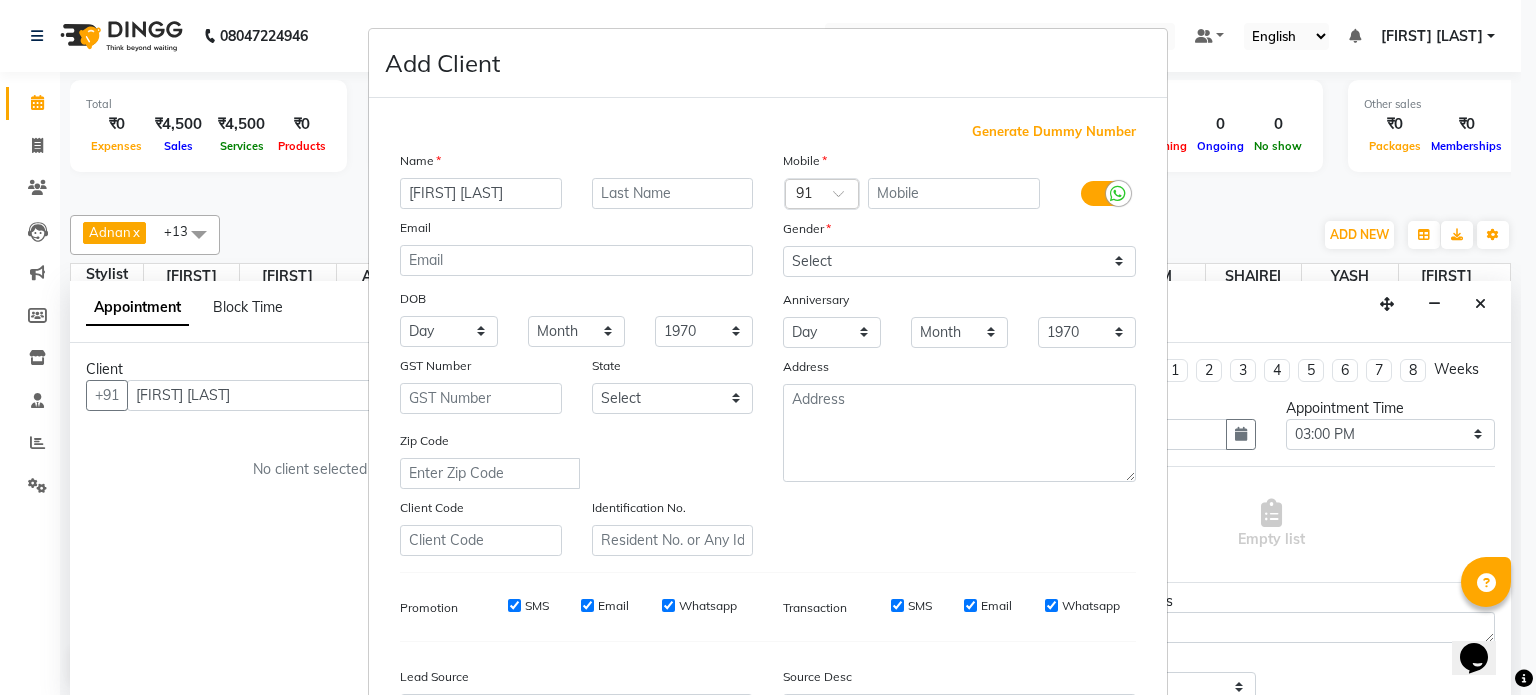 click on "Add Client Generate Dummy Number Name SANDEEP DUTT Email DOB Day 01 02 03 04 05 06 07 08 09 10 11 12 13 14 15 16 17 18 19 20 21 22 23 24 25 26 27 28 29 30 31 Month January February March April May June July August September October November December 1940 1941 1942 1943 1944 1945 1946 1947 1948 1949 1950 1951 1952 1953 1954 1955 1956 1957 1958 1959 1960 1961 1962 1963 1964 1965 1966 1967 1968 1969 1970 1971 1972 1973 1974 1975 1976 1977 1978 1979 1980 1981 1982 1983 1984 1985 1986 1987 1988 1989 1990 1991 1992 1993 1994 1995 1996 1997 1998 1999 2000 2001 2002 2003 2004 2005 2006 2007 2008 2009 2010 2011 2012 2013 2014 2015 2016 2017 2018 2019 2020 2021 2022 2023 2024 GST Number State Select Andaman and Nicobar Islands Andhra Pradesh Arunachal Pradesh Assam Bihar Chandigarh Chhattisgarh Dadra and Nagar Haveli Daman and Diu Delhi Goa Gujarat Haryana Himachal Pradesh Jammu and Kashmir Jharkhand Karnataka Kerala Lakshadweep Madhya Pradesh Maharashtra Manipur Meghalaya Mizoram Nagaland Odisha Pondicherry Punjab ×" at bounding box center (768, 347) 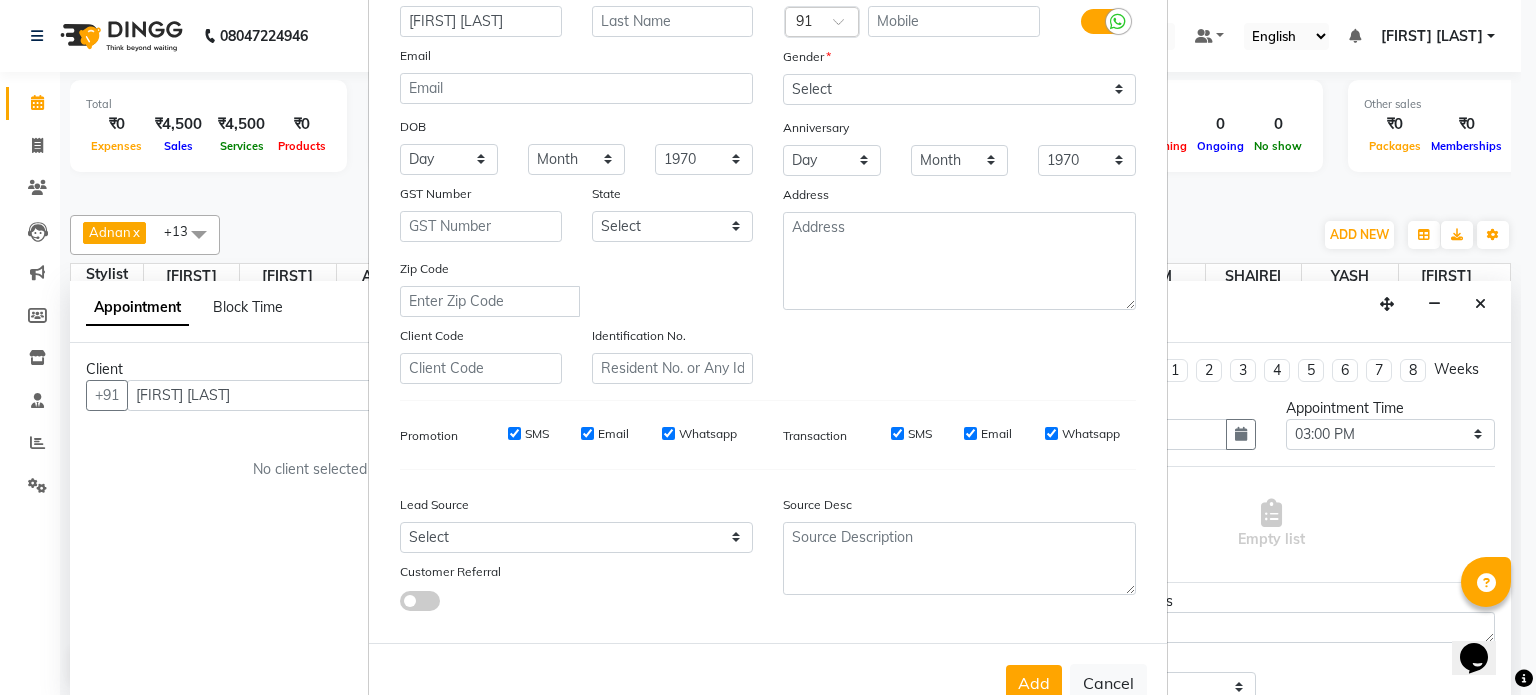 scroll, scrollTop: 0, scrollLeft: 0, axis: both 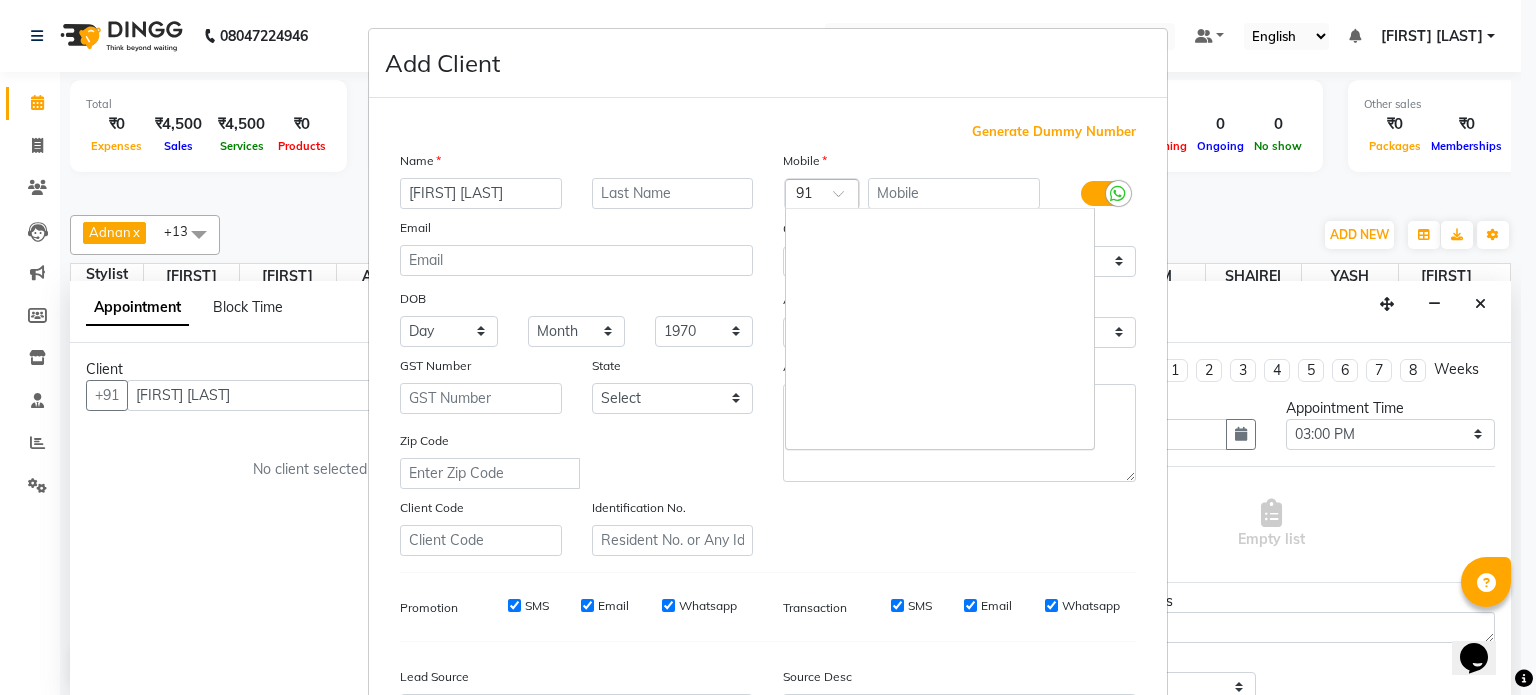 click at bounding box center (822, 195) 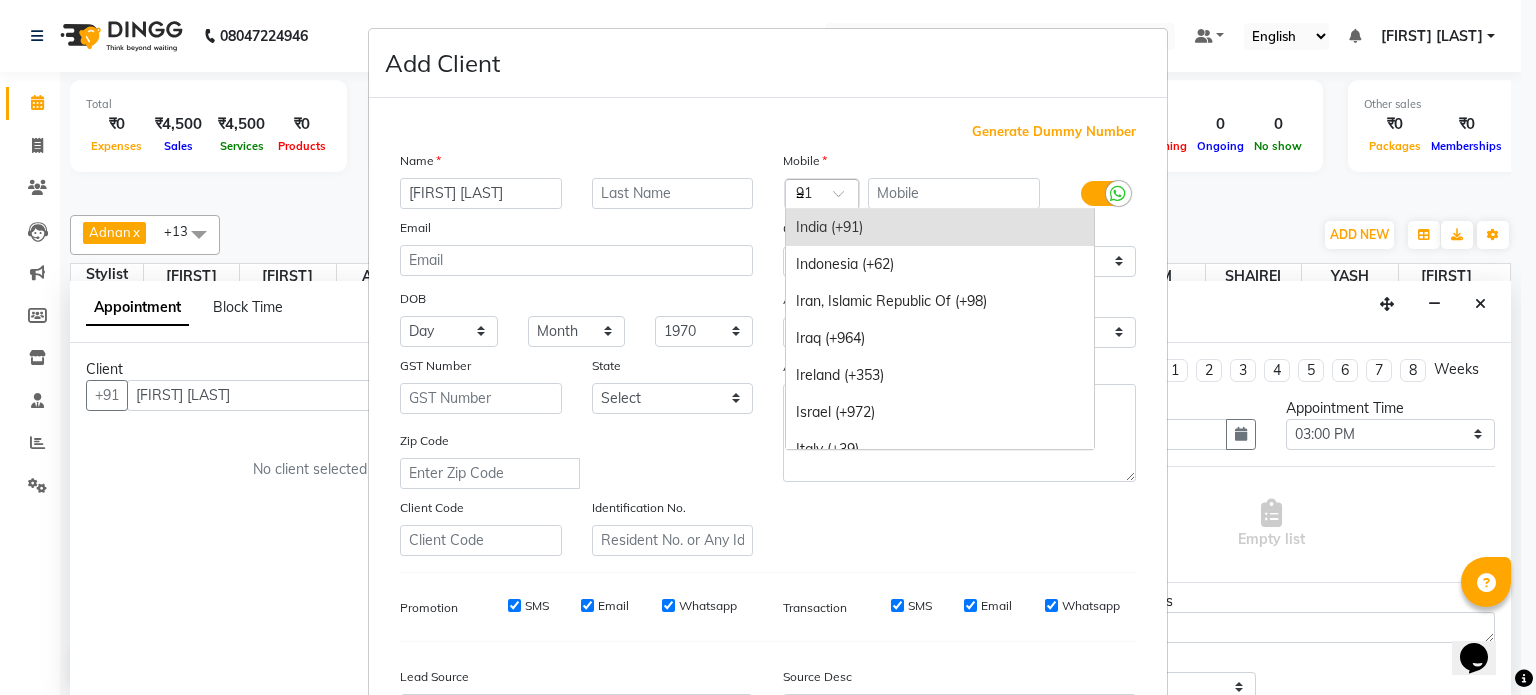 scroll, scrollTop: 0, scrollLeft: 0, axis: both 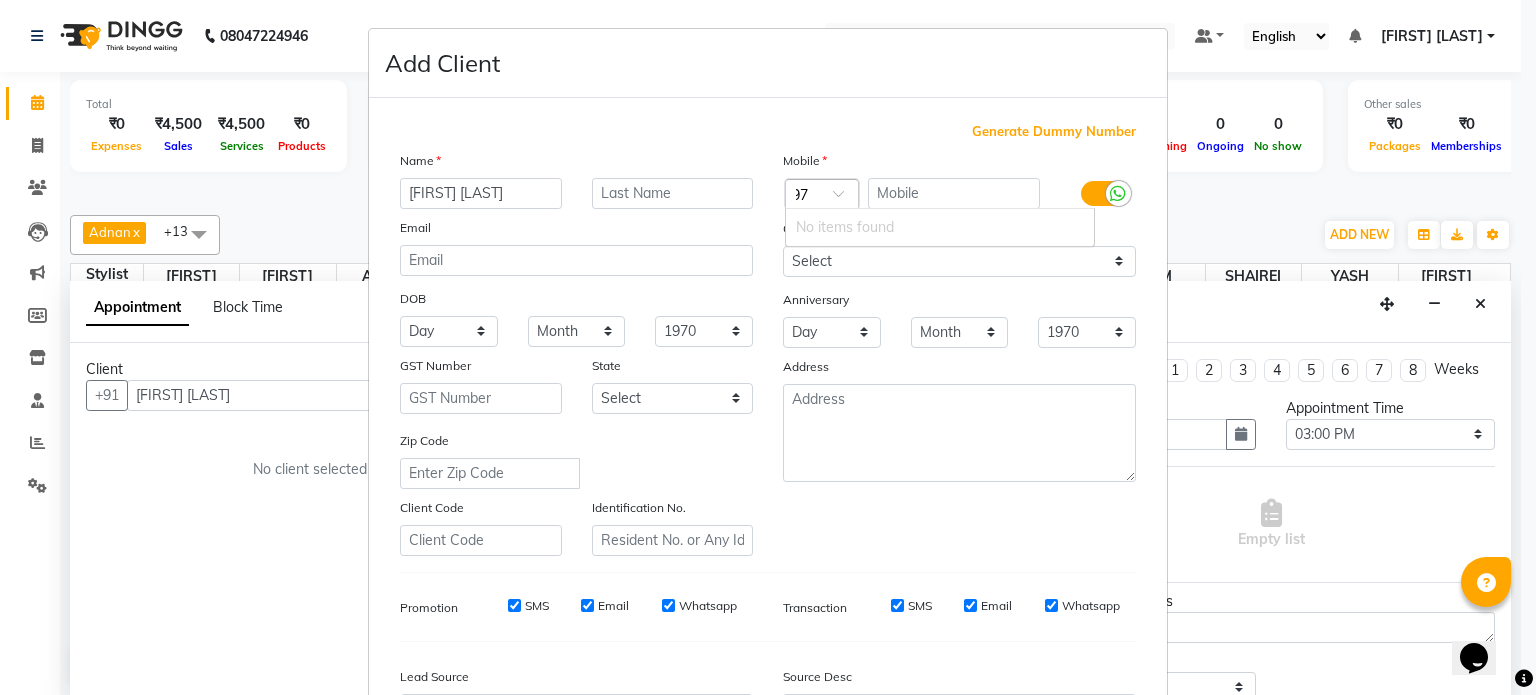 type on "=971" 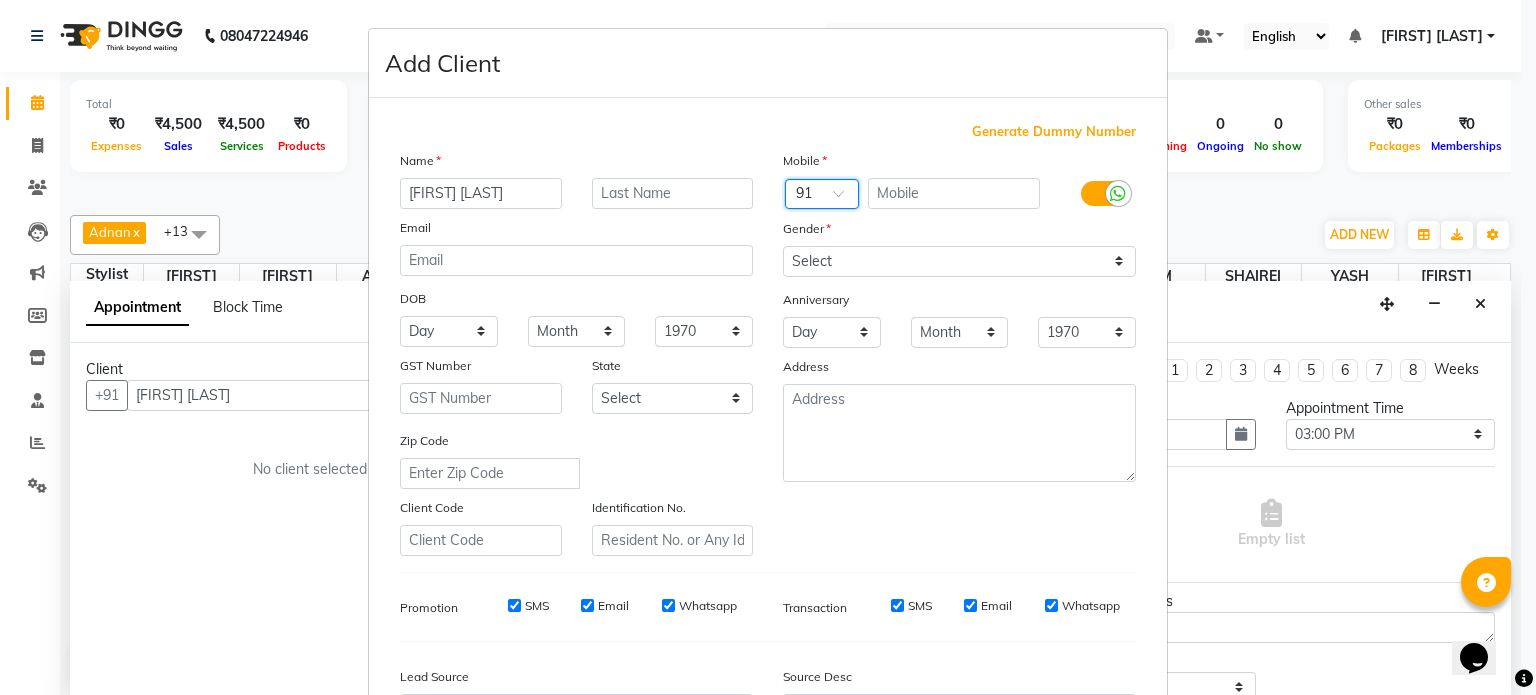 scroll, scrollTop: 0, scrollLeft: 0, axis: both 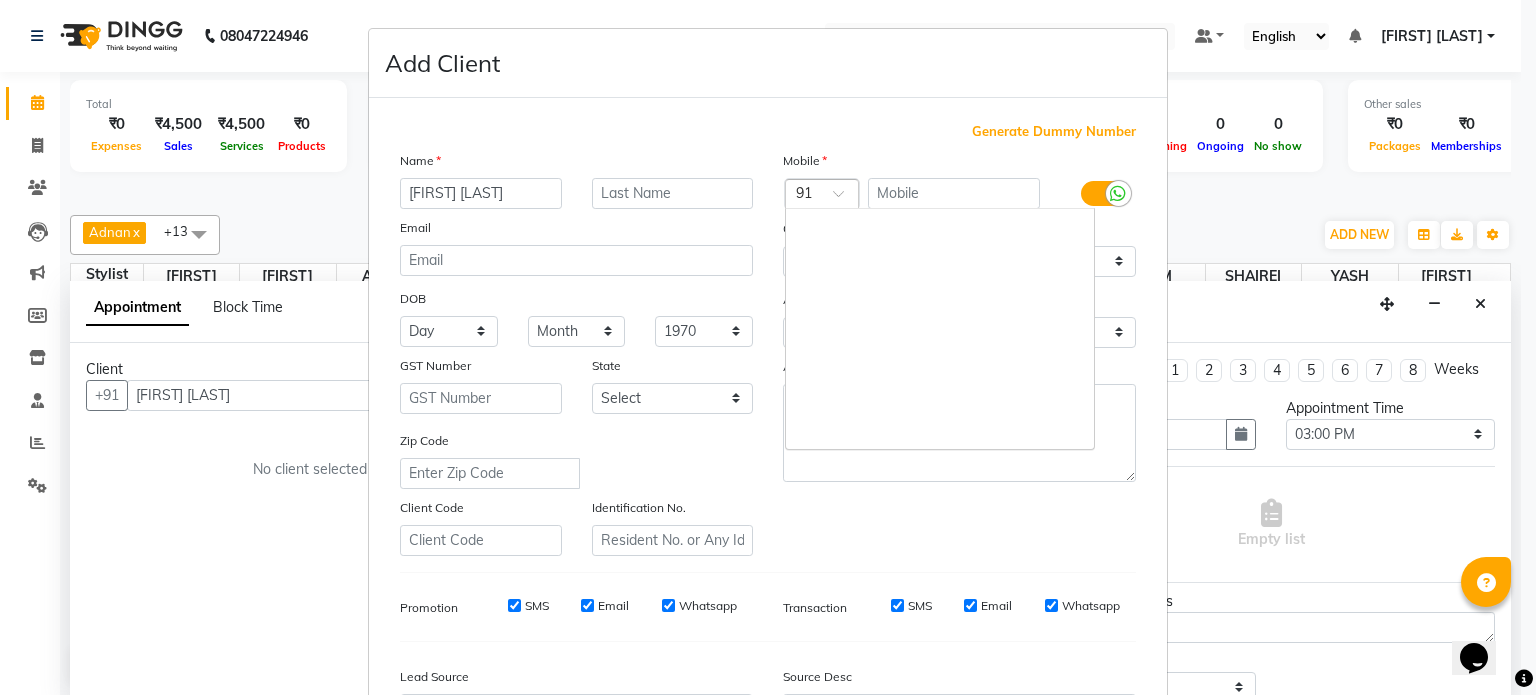 click at bounding box center (845, 199) 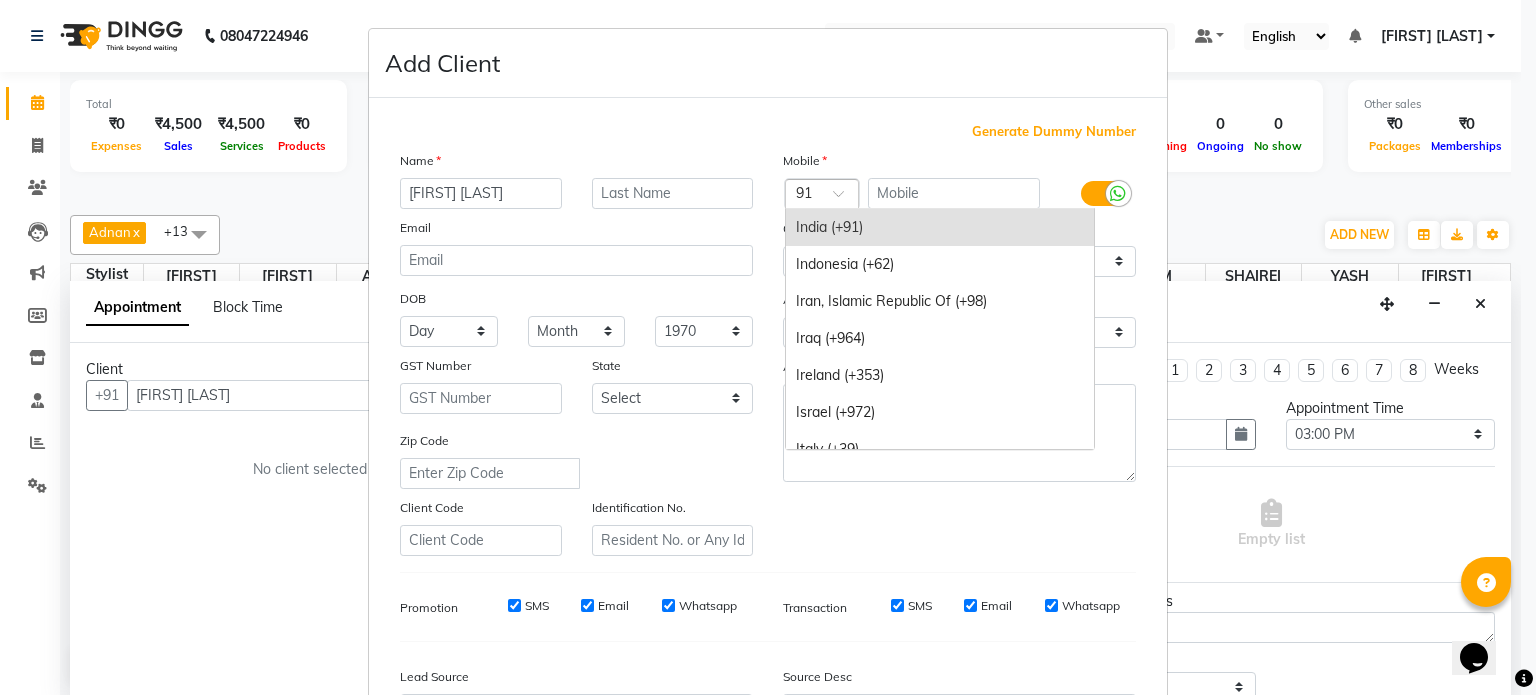 type on "=" 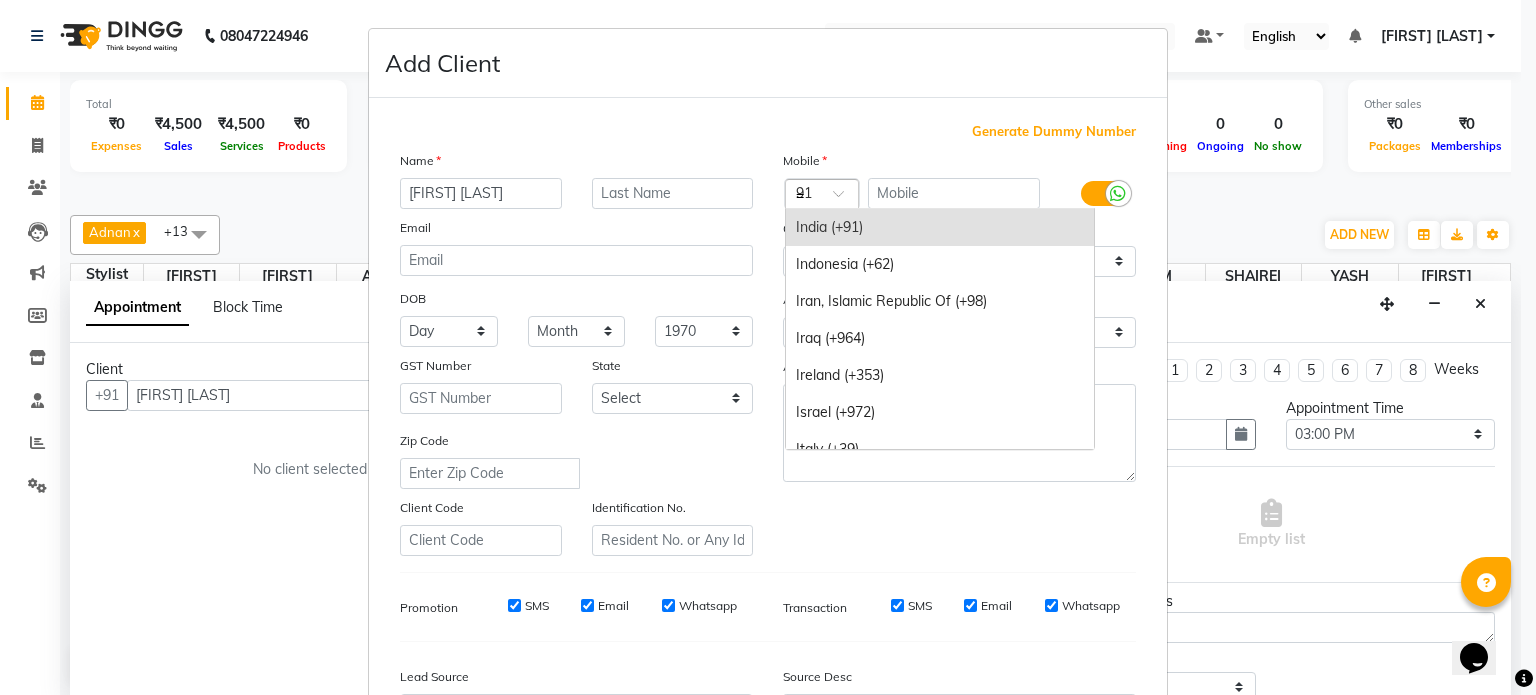 scroll, scrollTop: 0, scrollLeft: 0, axis: both 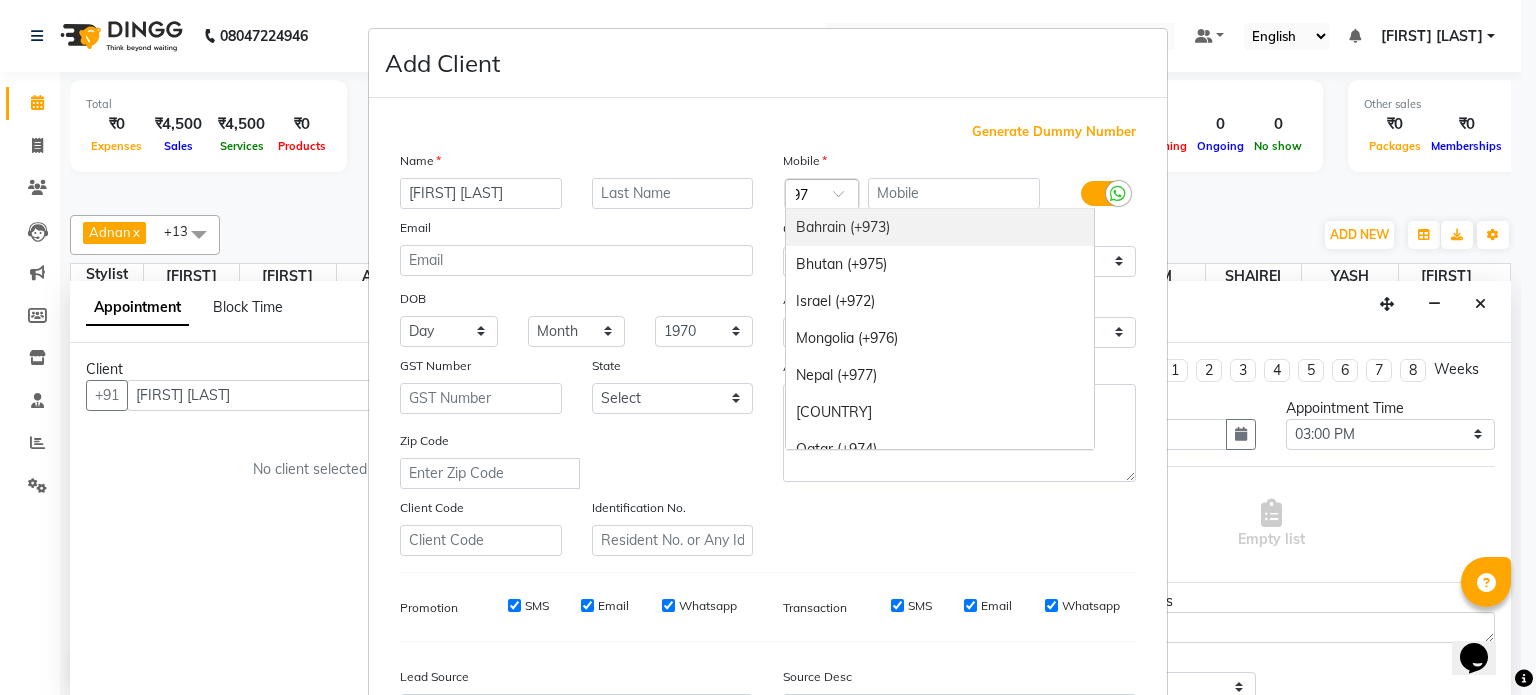type on "+971" 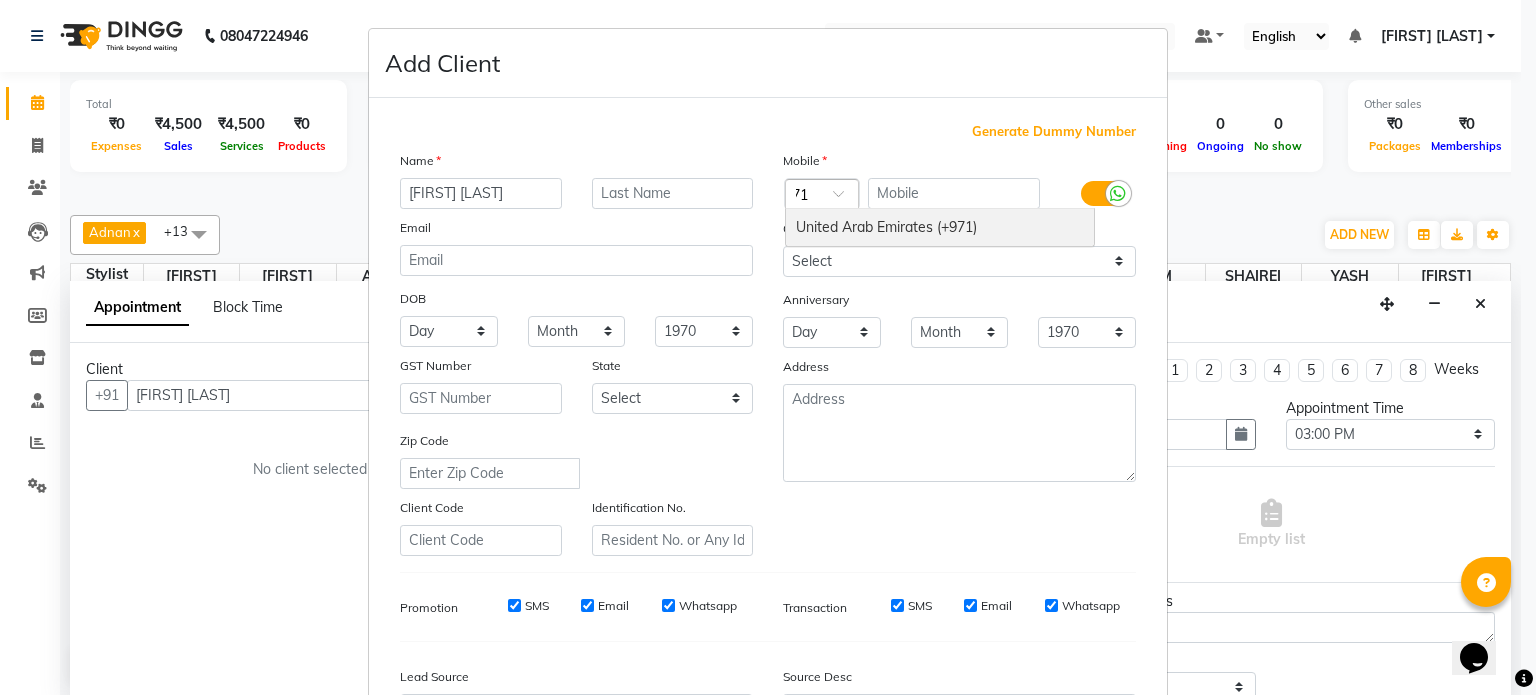 click on "United Arab Emirates (+971)" at bounding box center [940, 227] 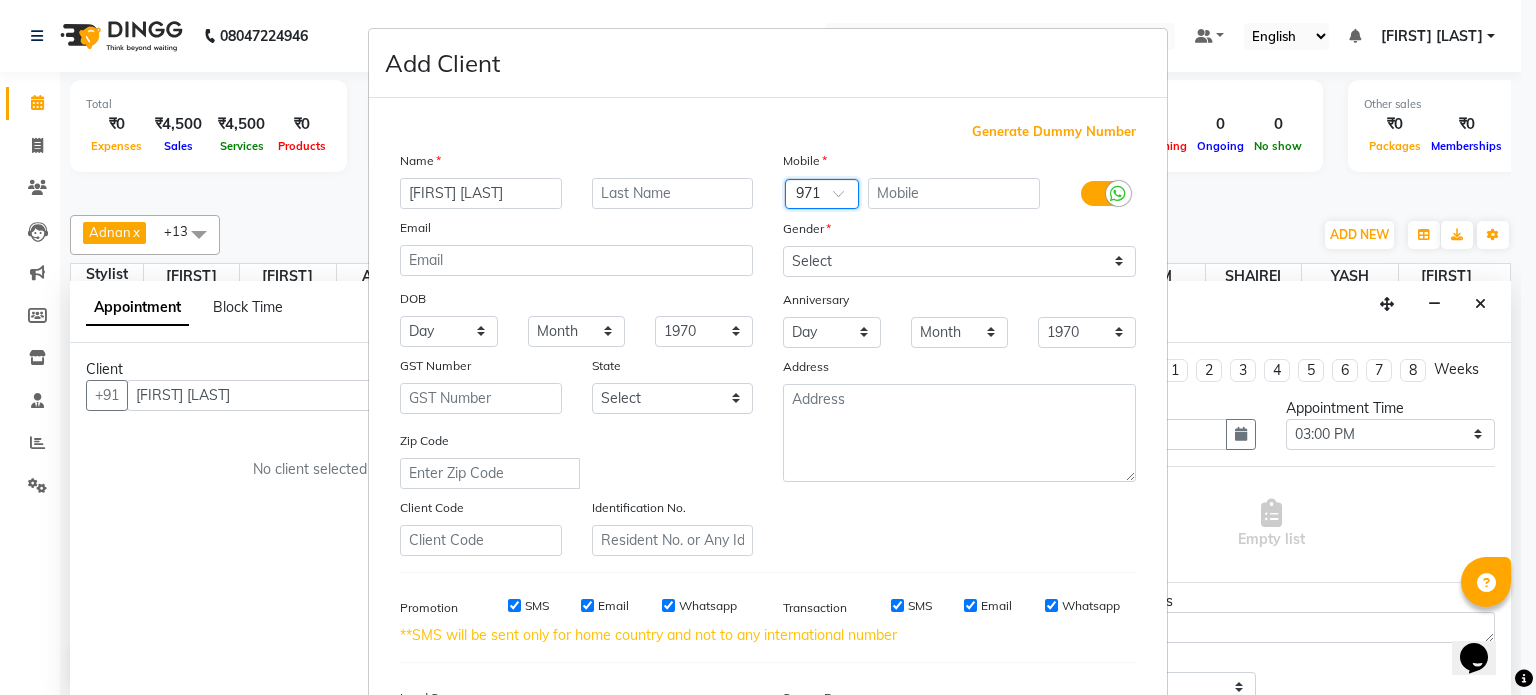 scroll, scrollTop: 0, scrollLeft: 0, axis: both 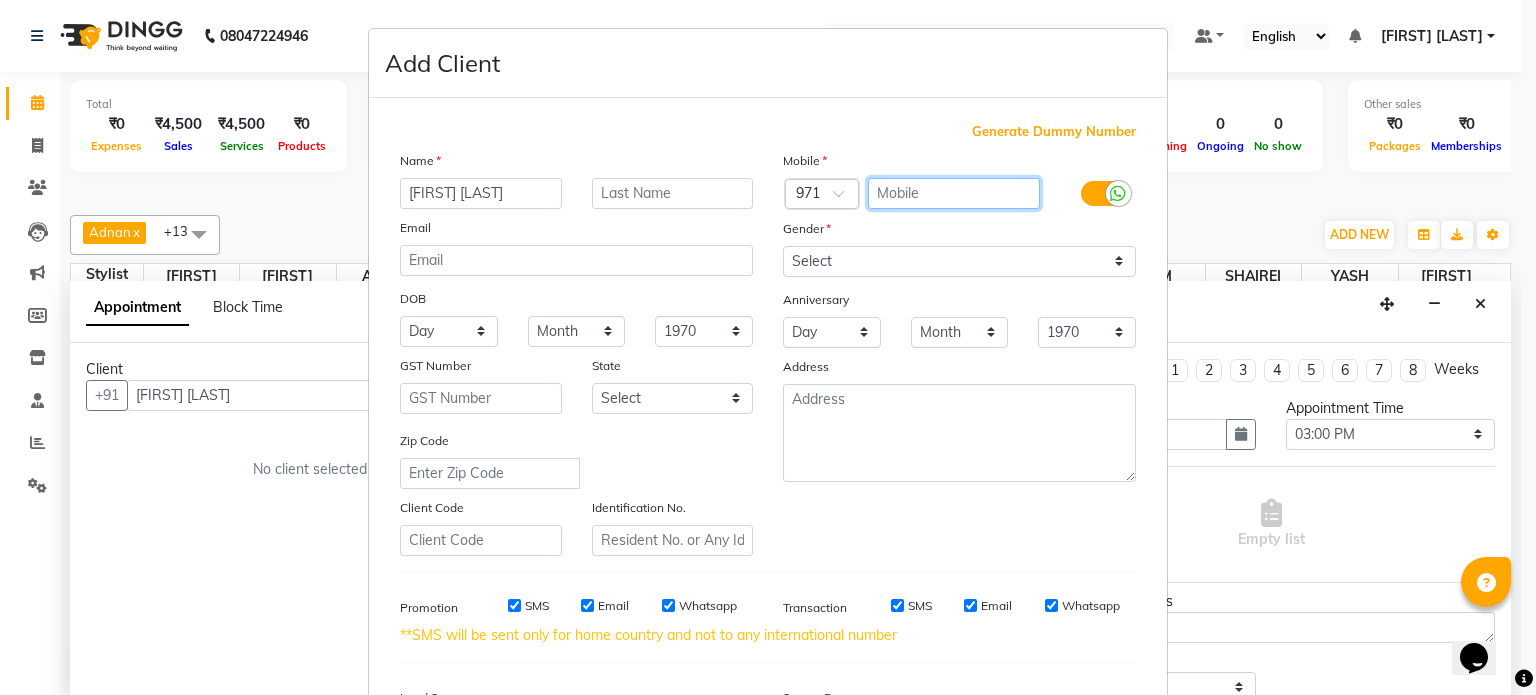 click at bounding box center (954, 193) 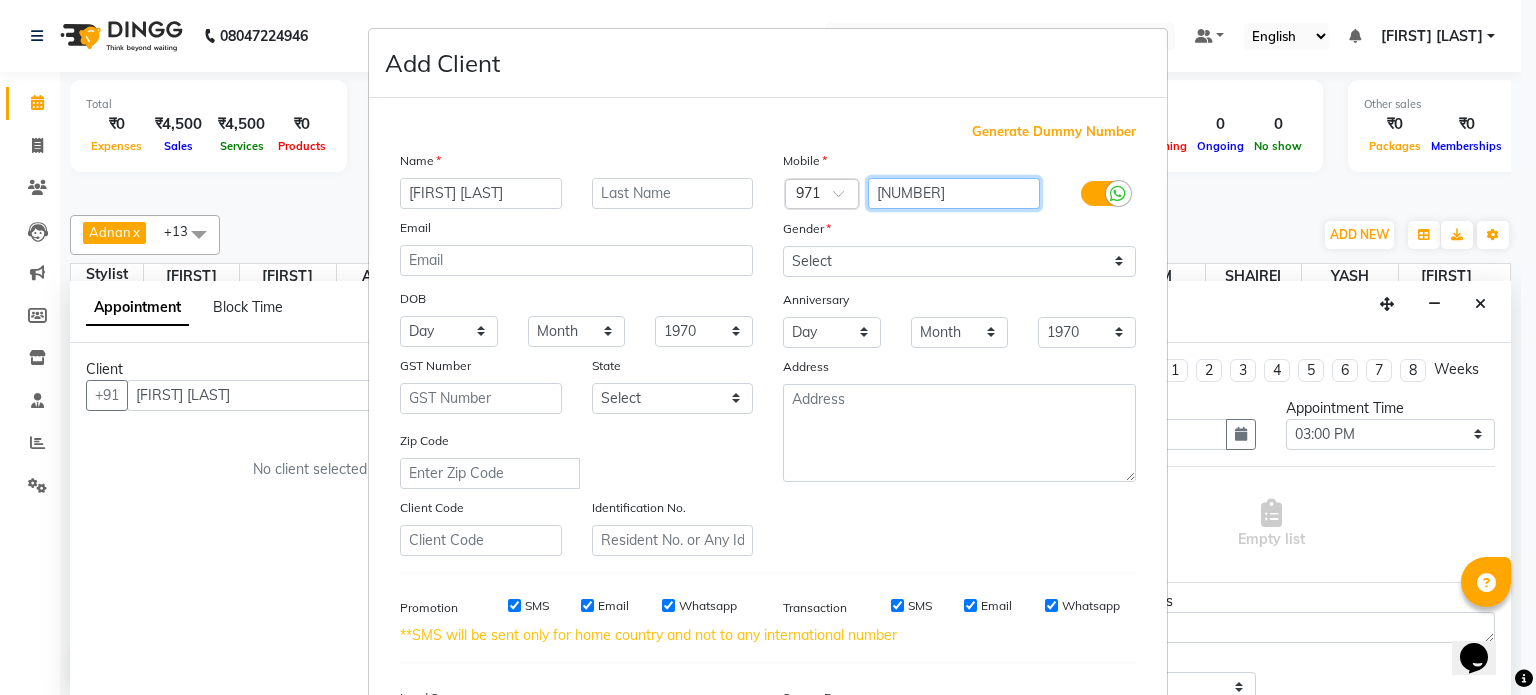 type on "506419443" 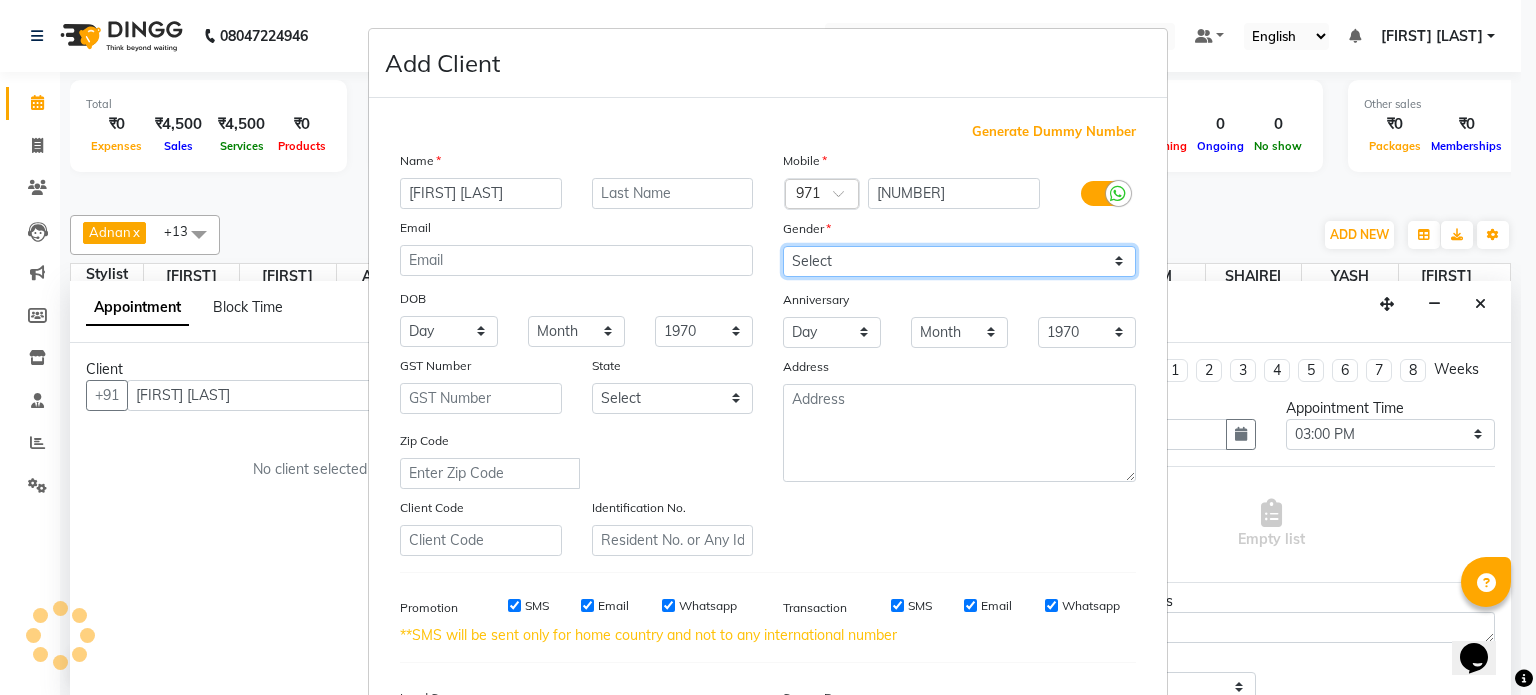 click on "Select Male Female Other Prefer Not To Say" at bounding box center (959, 261) 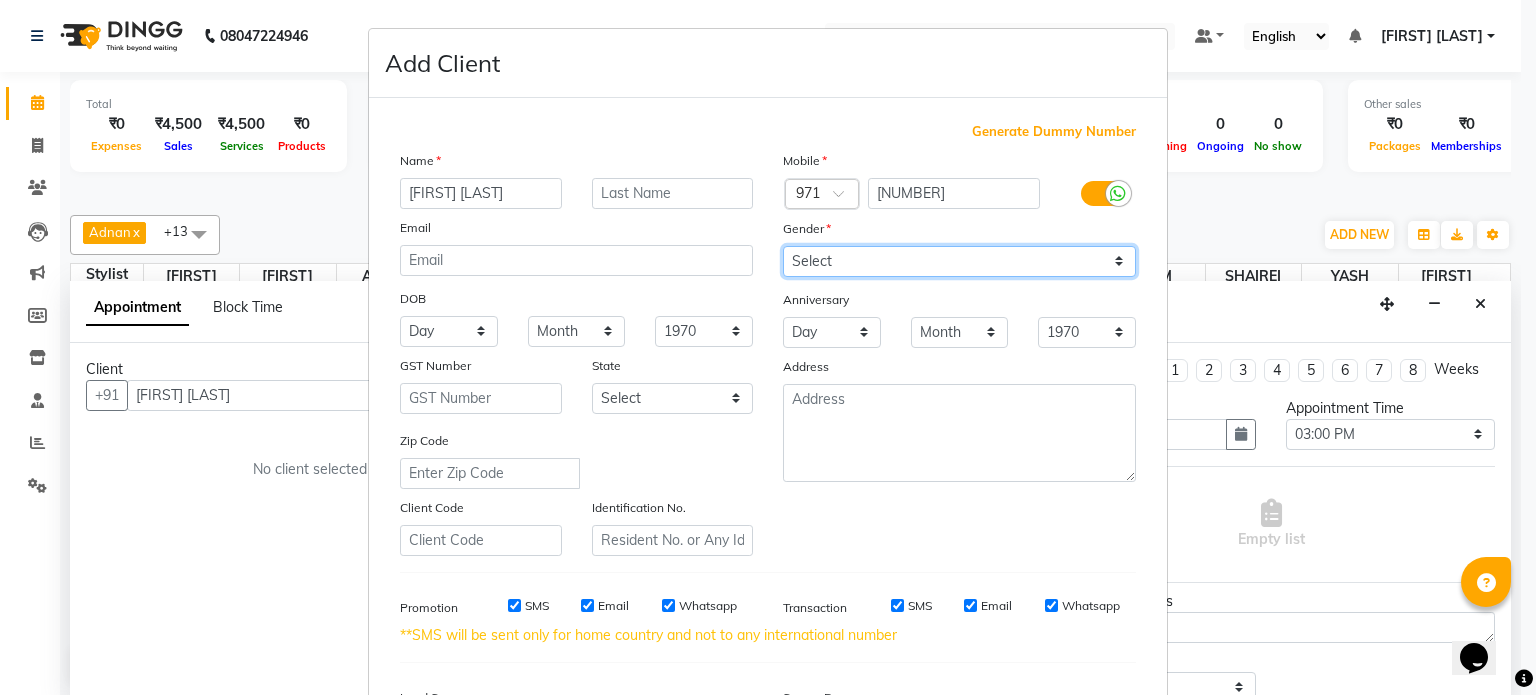select on "male" 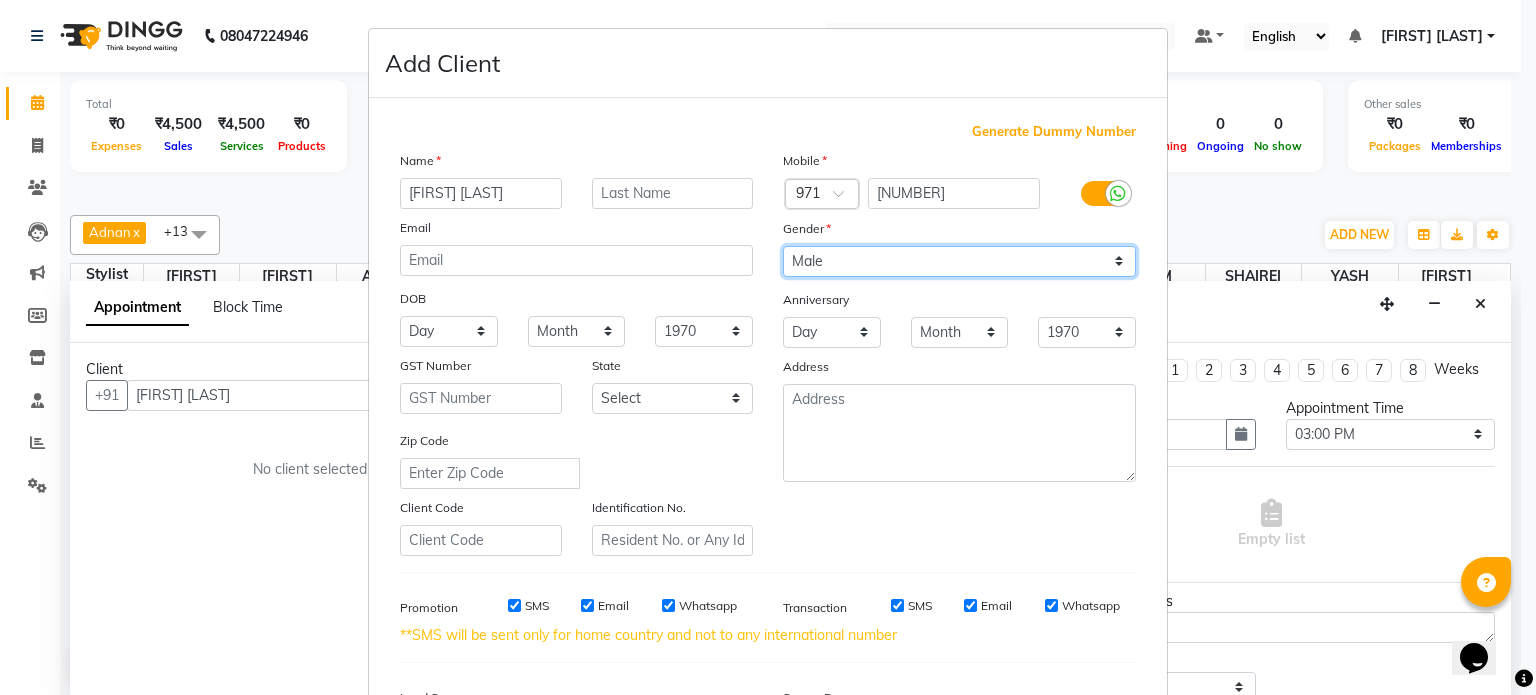 click on "Select Male Female Other Prefer Not To Say" at bounding box center [959, 261] 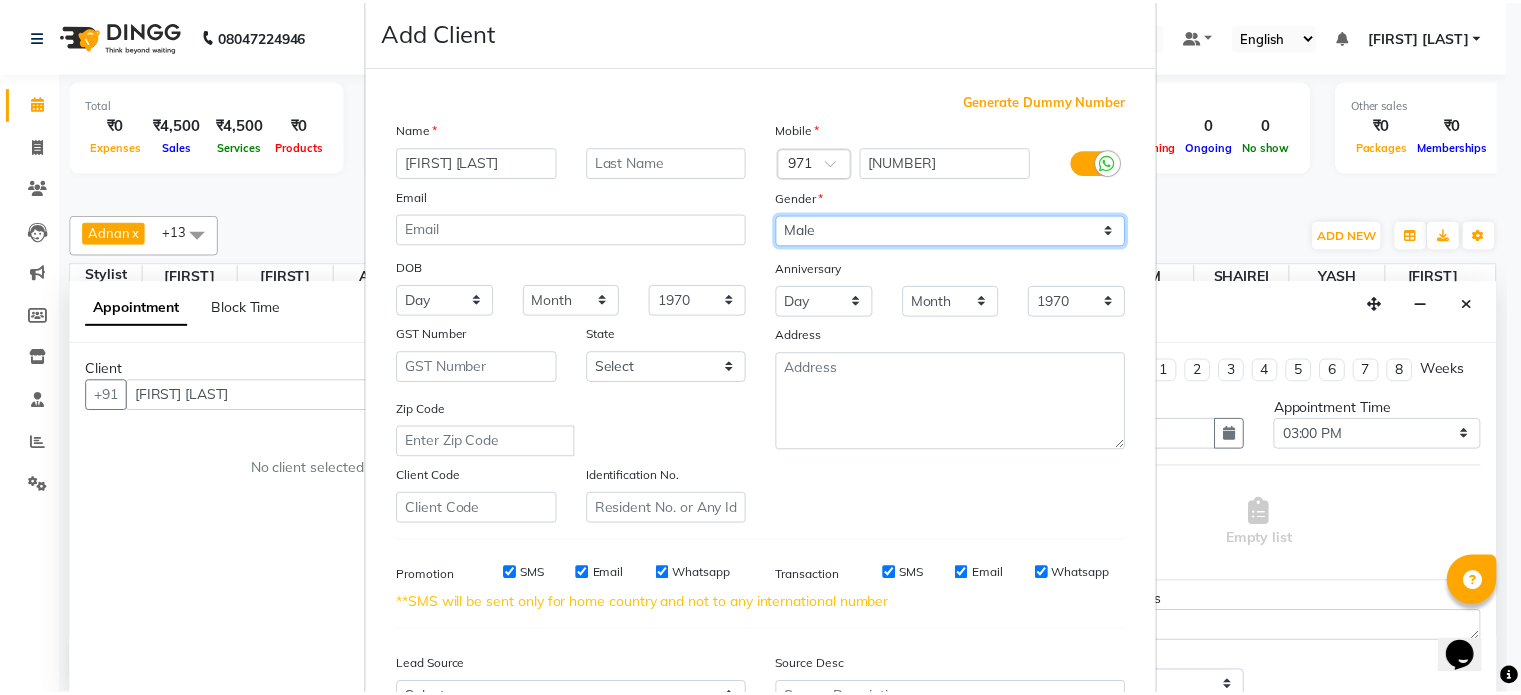 scroll, scrollTop: 258, scrollLeft: 0, axis: vertical 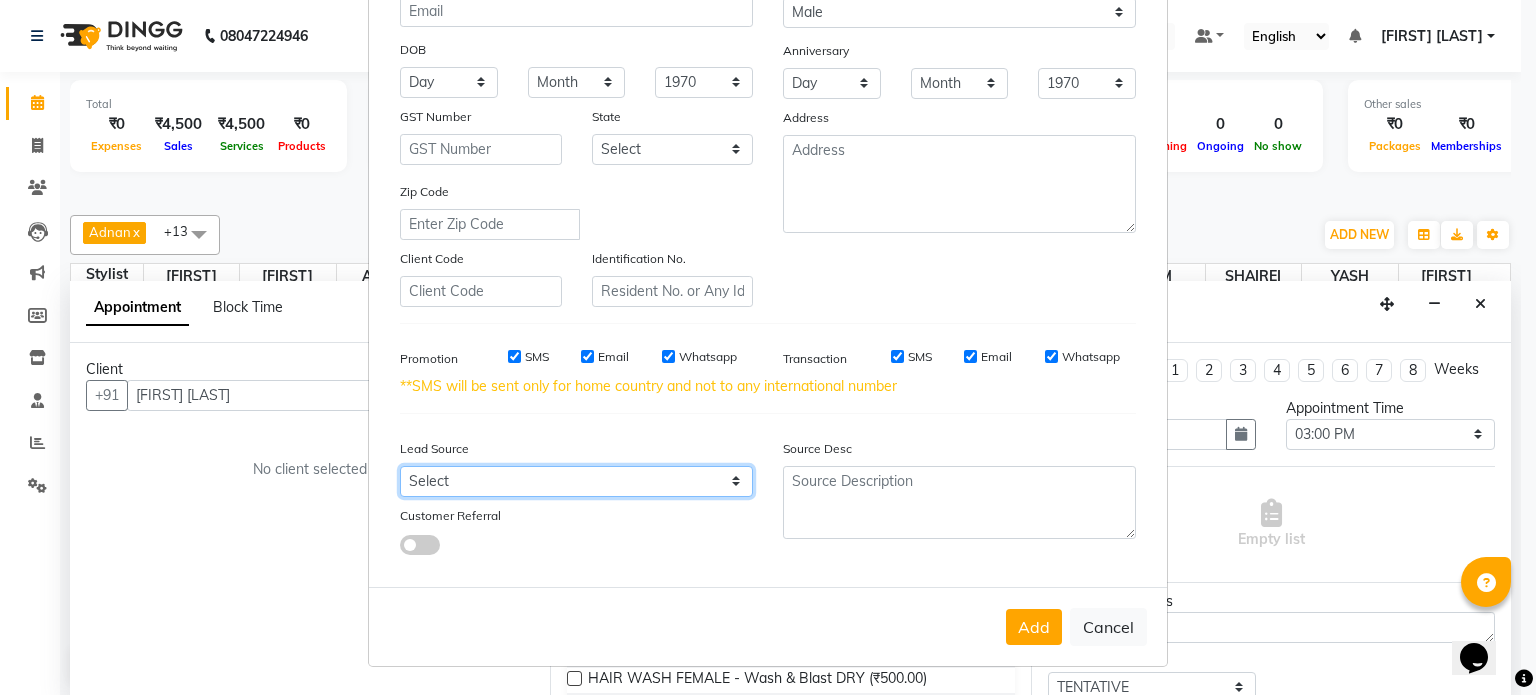 click on "Select Walk-in Referral Internet Friend Word of Mouth Advertisement Facebook JustDial Google Other" at bounding box center [576, 481] 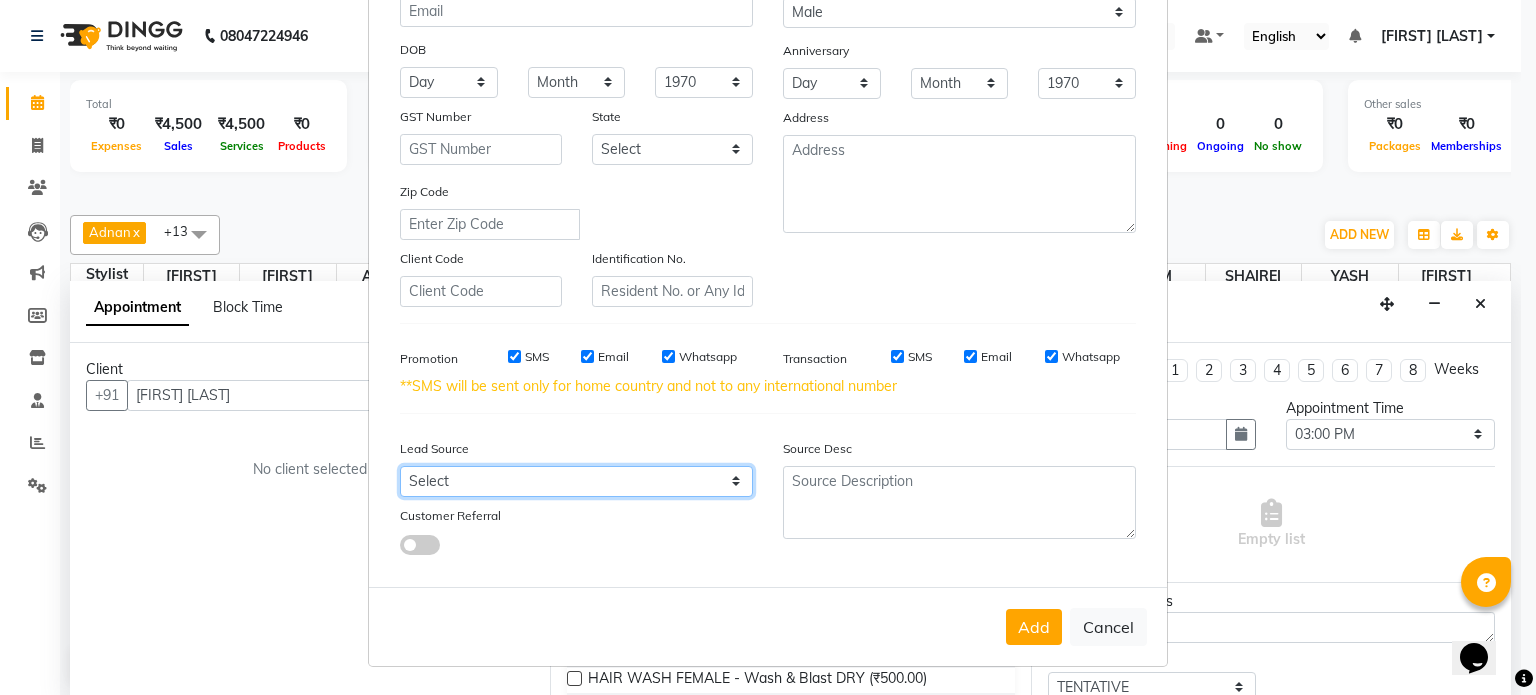 select on "49174" 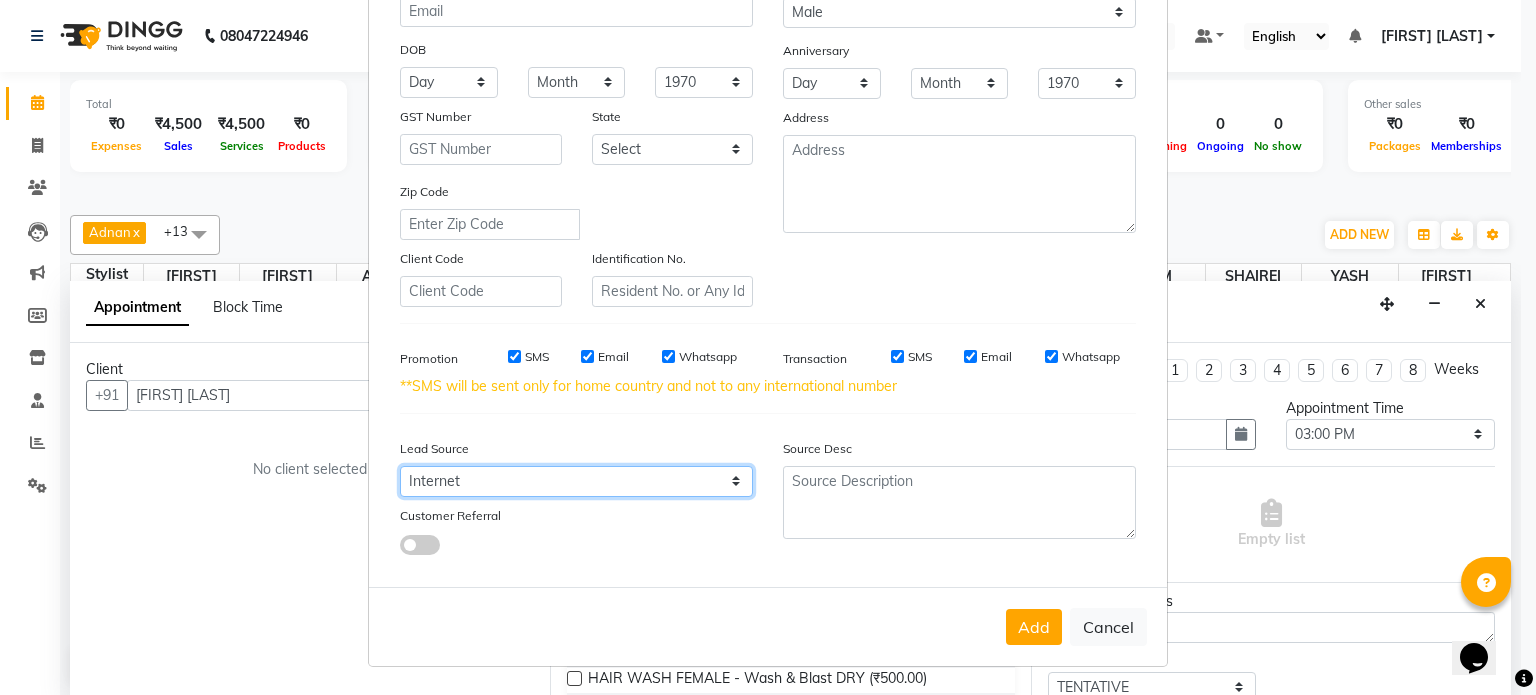 click on "Select Walk-in Referral Internet Friend Word of Mouth Advertisement Facebook JustDial Google Other" at bounding box center [576, 481] 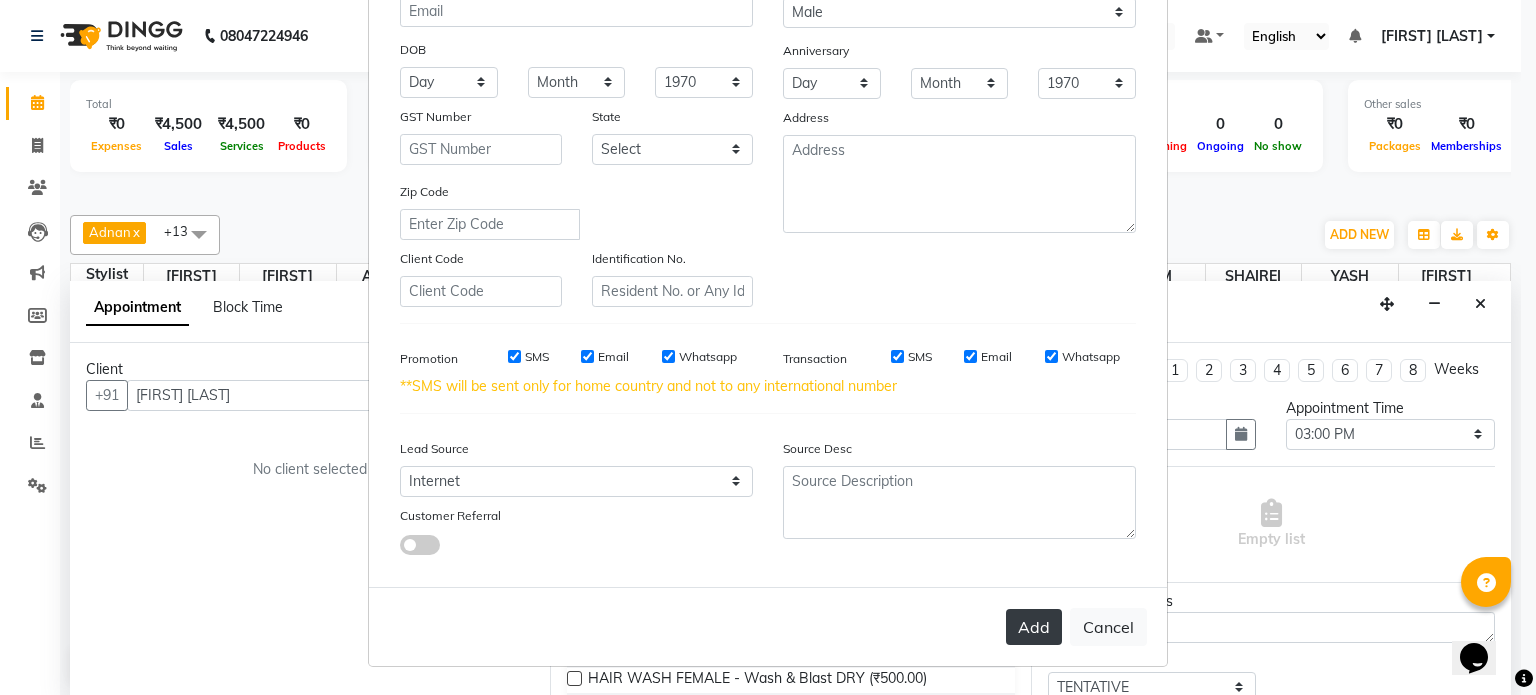 click on "Add" at bounding box center (1034, 627) 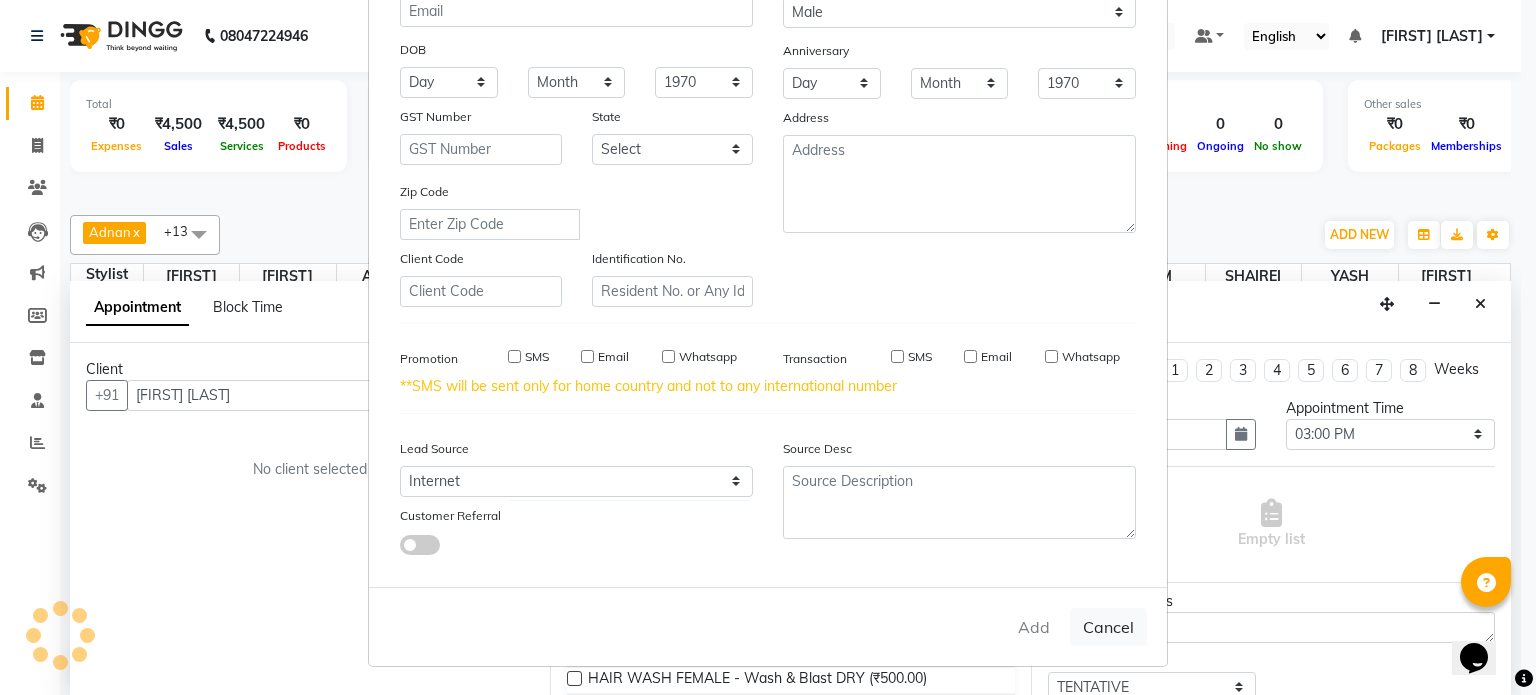 type on "506419443" 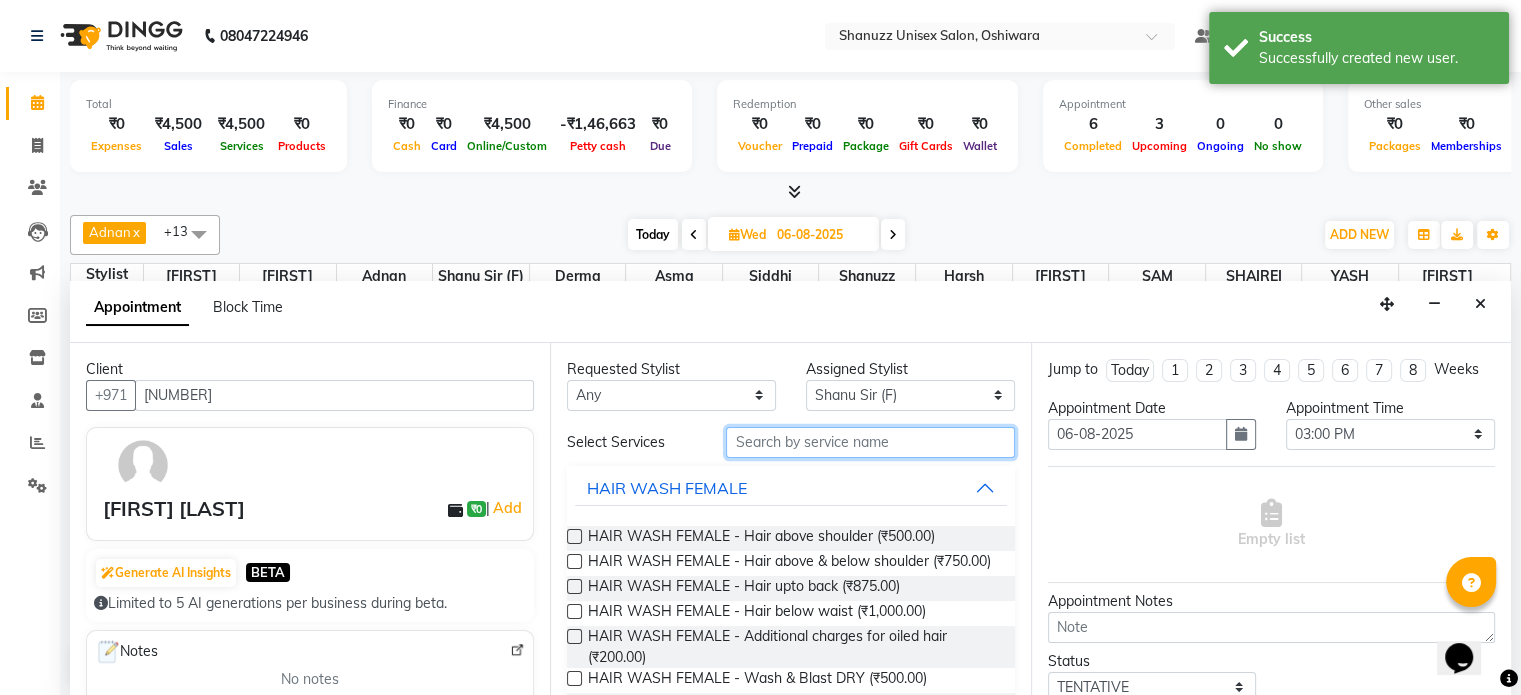 click at bounding box center [870, 442] 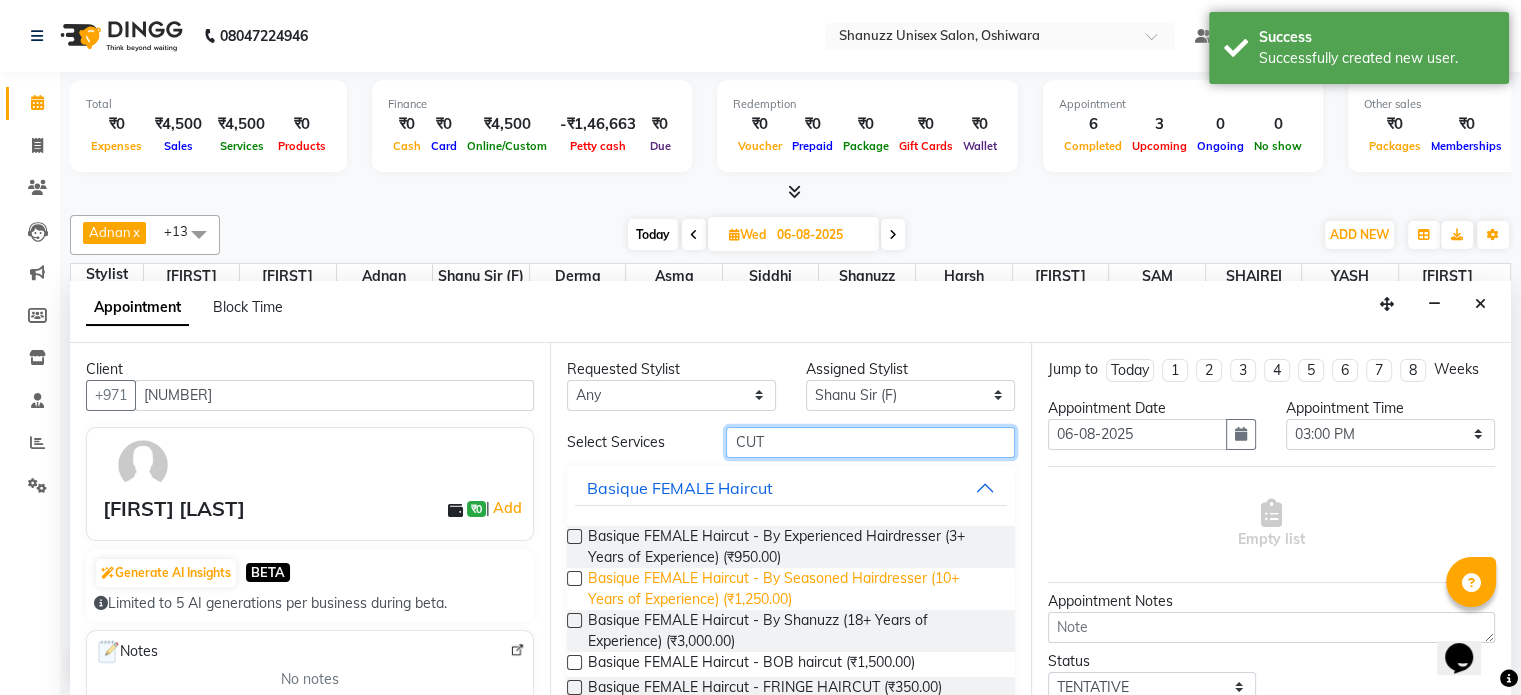 scroll, scrollTop: 148, scrollLeft: 0, axis: vertical 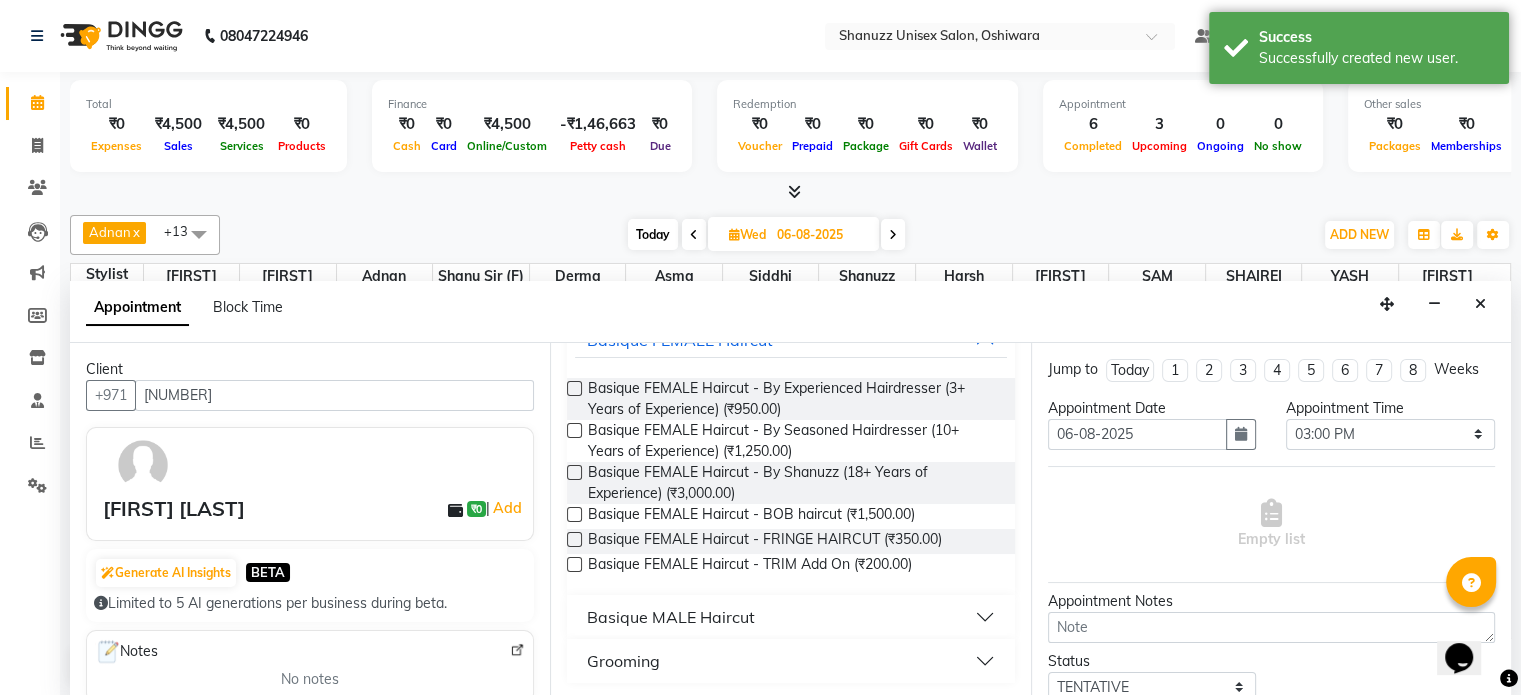 type on "CUT" 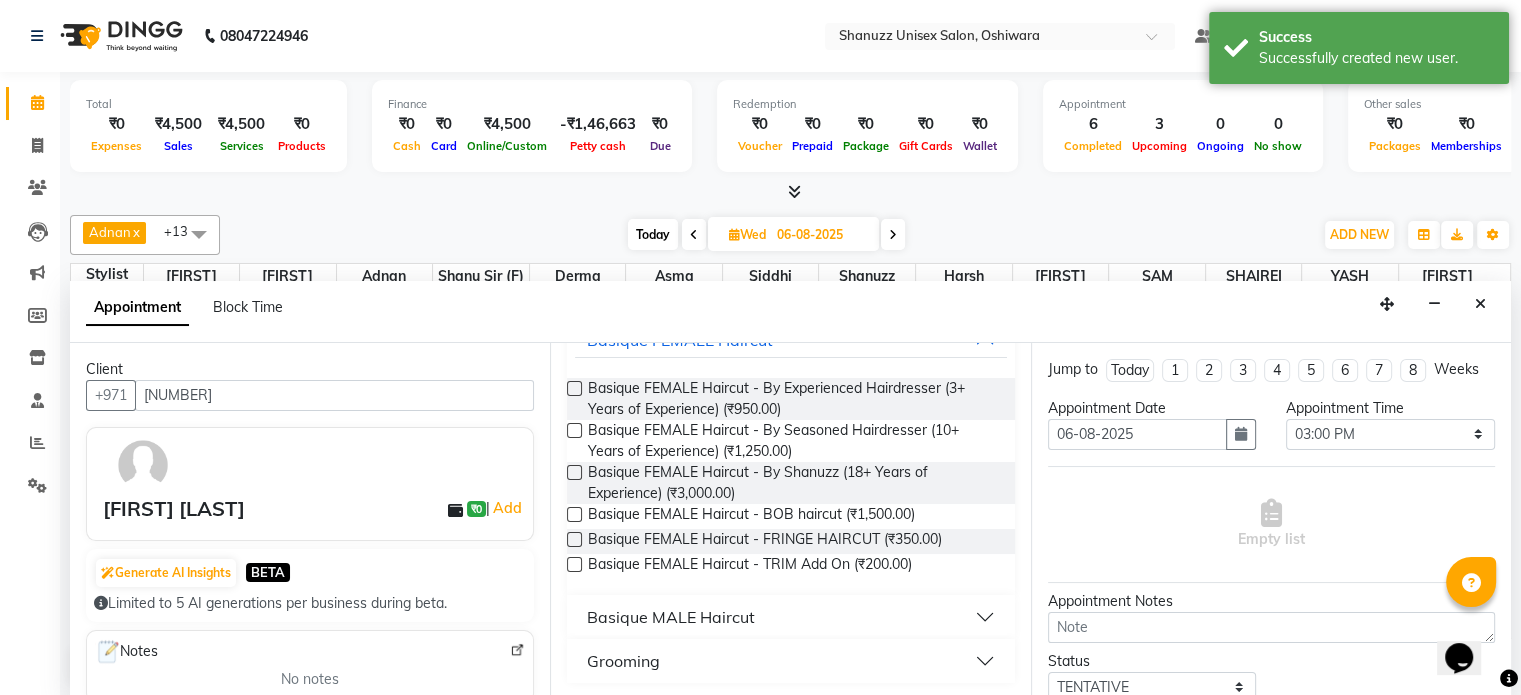 click on "Basique MALE Haircut" at bounding box center (671, 617) 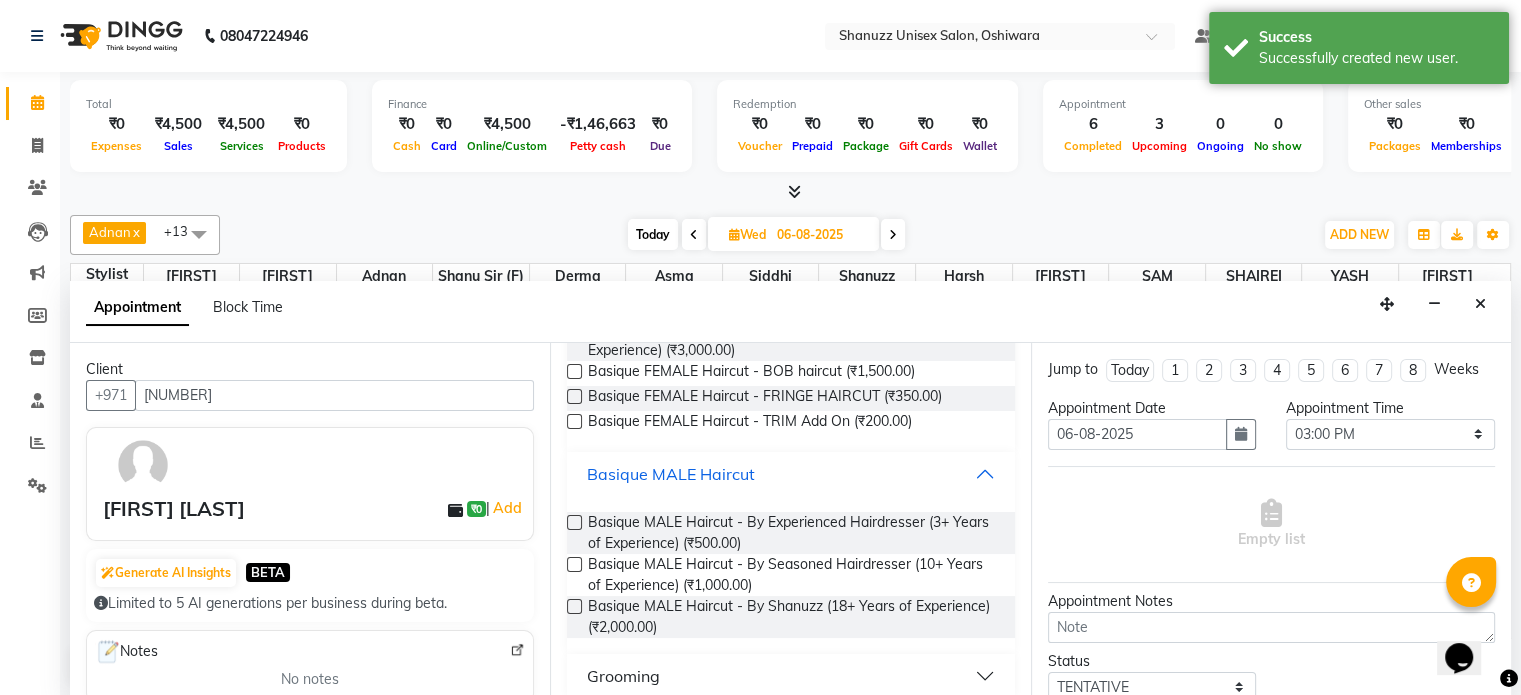 scroll, scrollTop: 306, scrollLeft: 0, axis: vertical 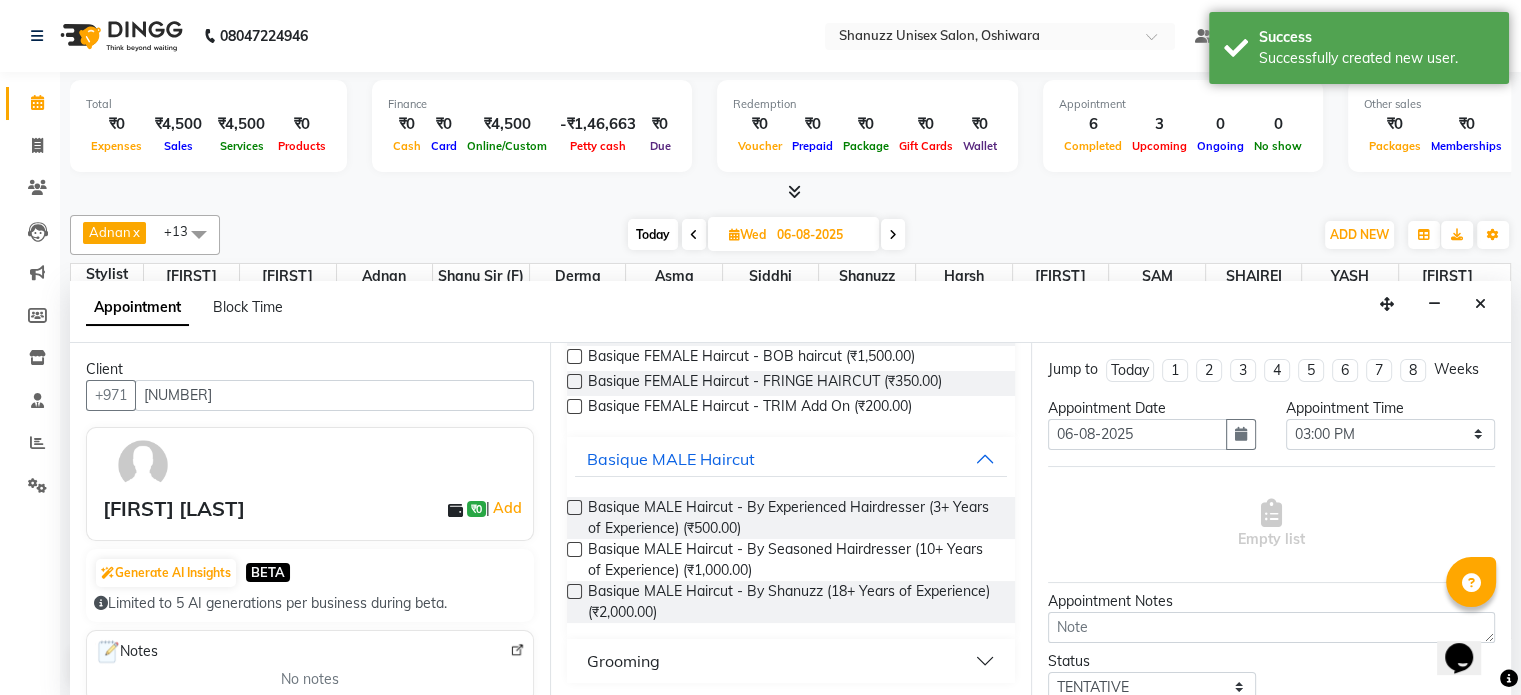 click at bounding box center (574, 591) 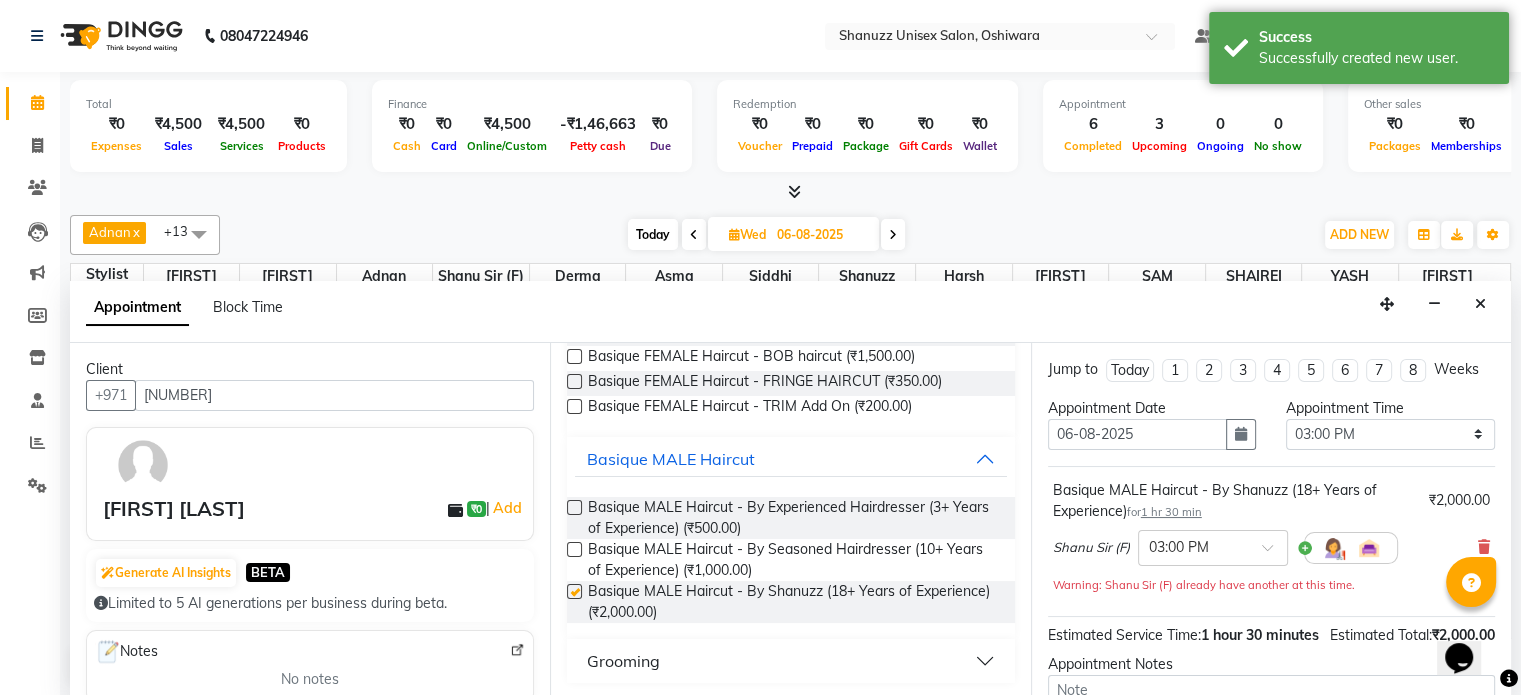 checkbox on "false" 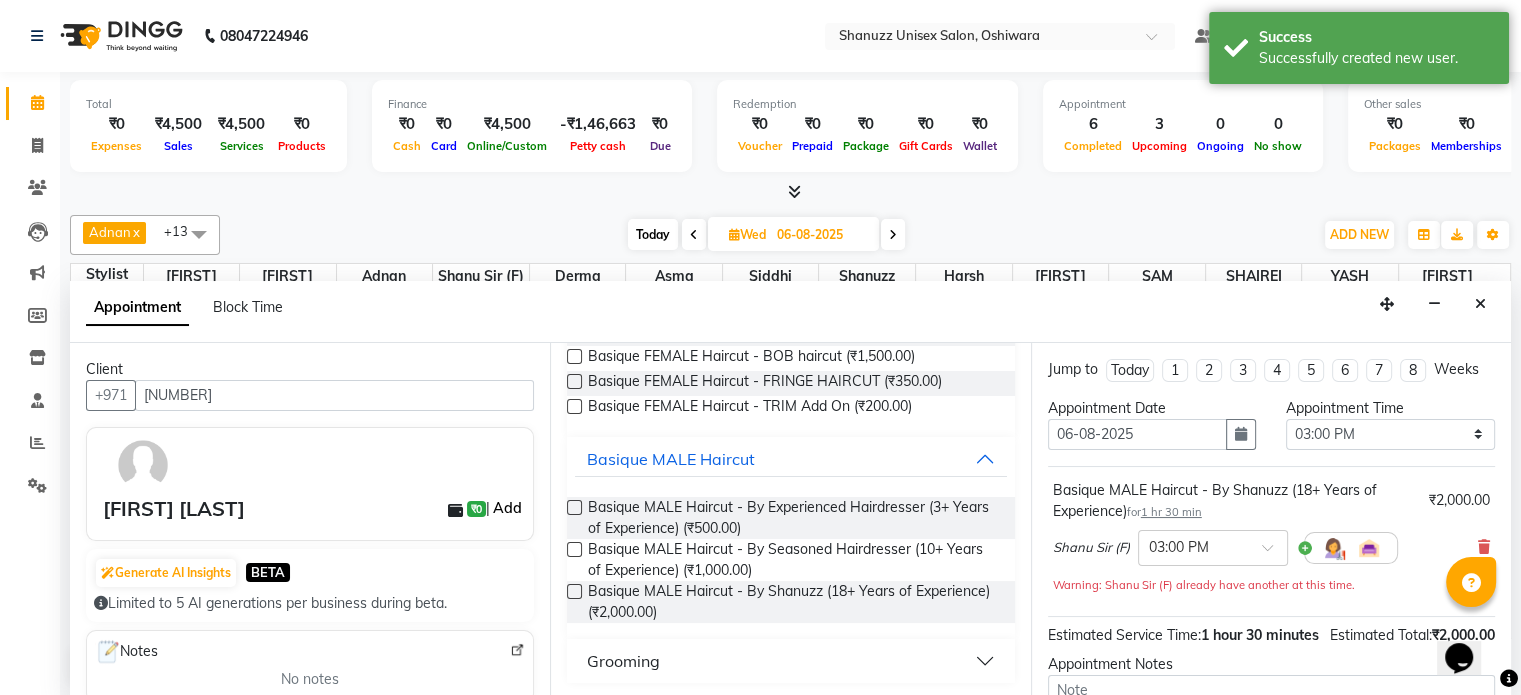 click on "Add" at bounding box center [507, 508] 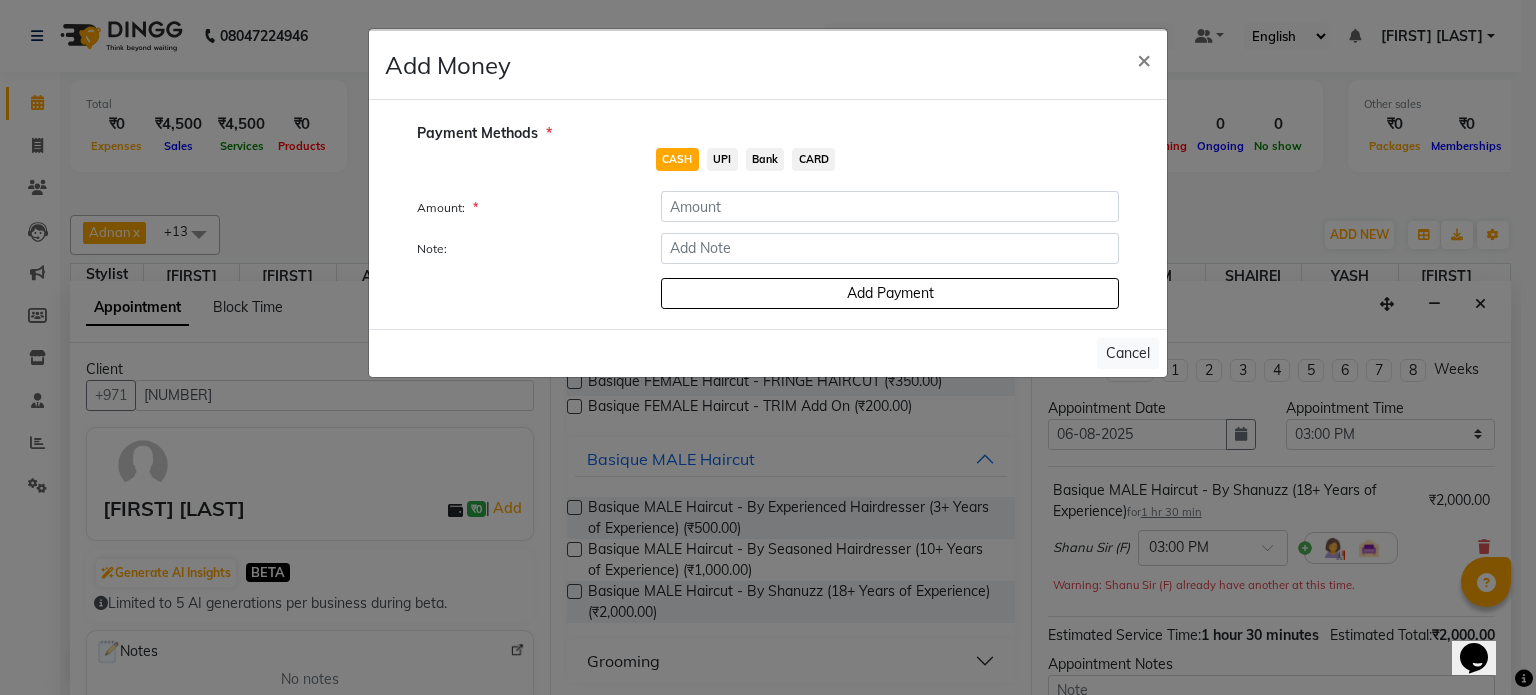 click on "UPI" 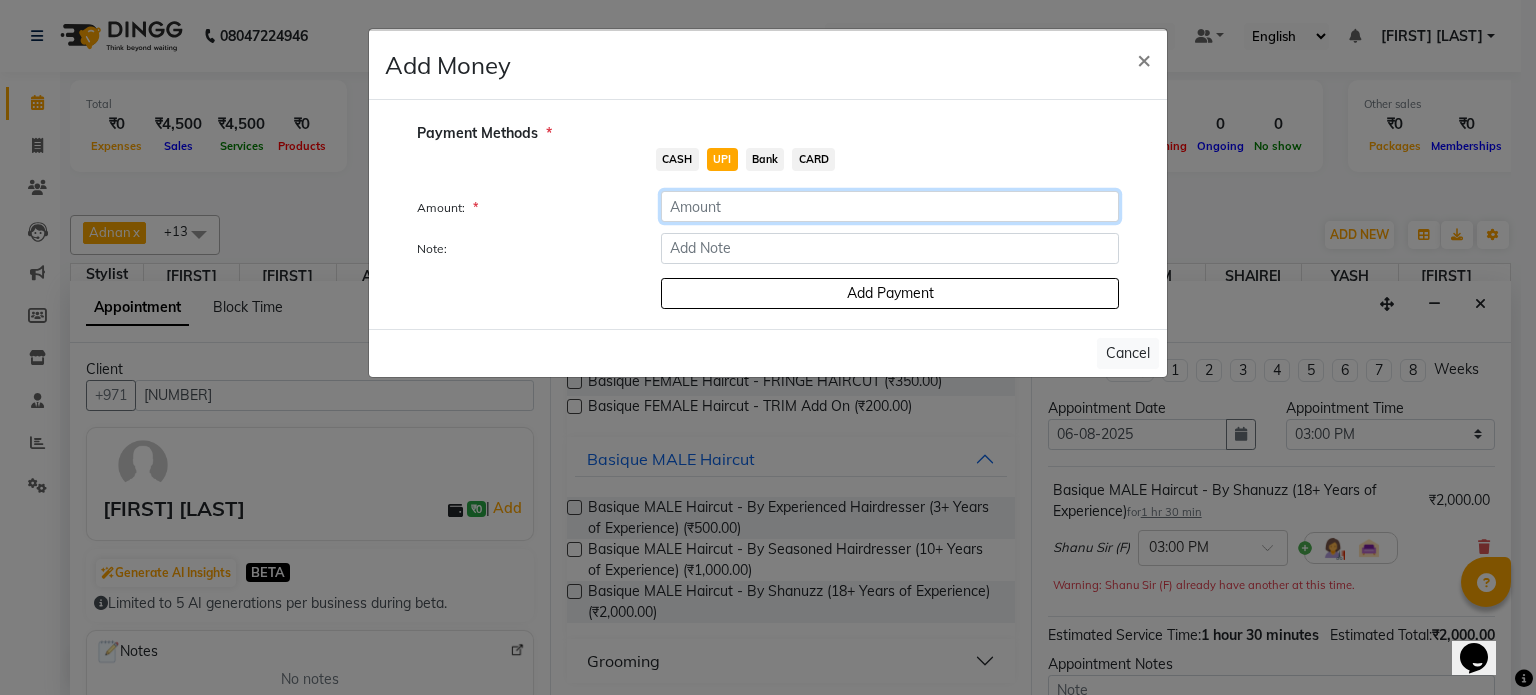 click 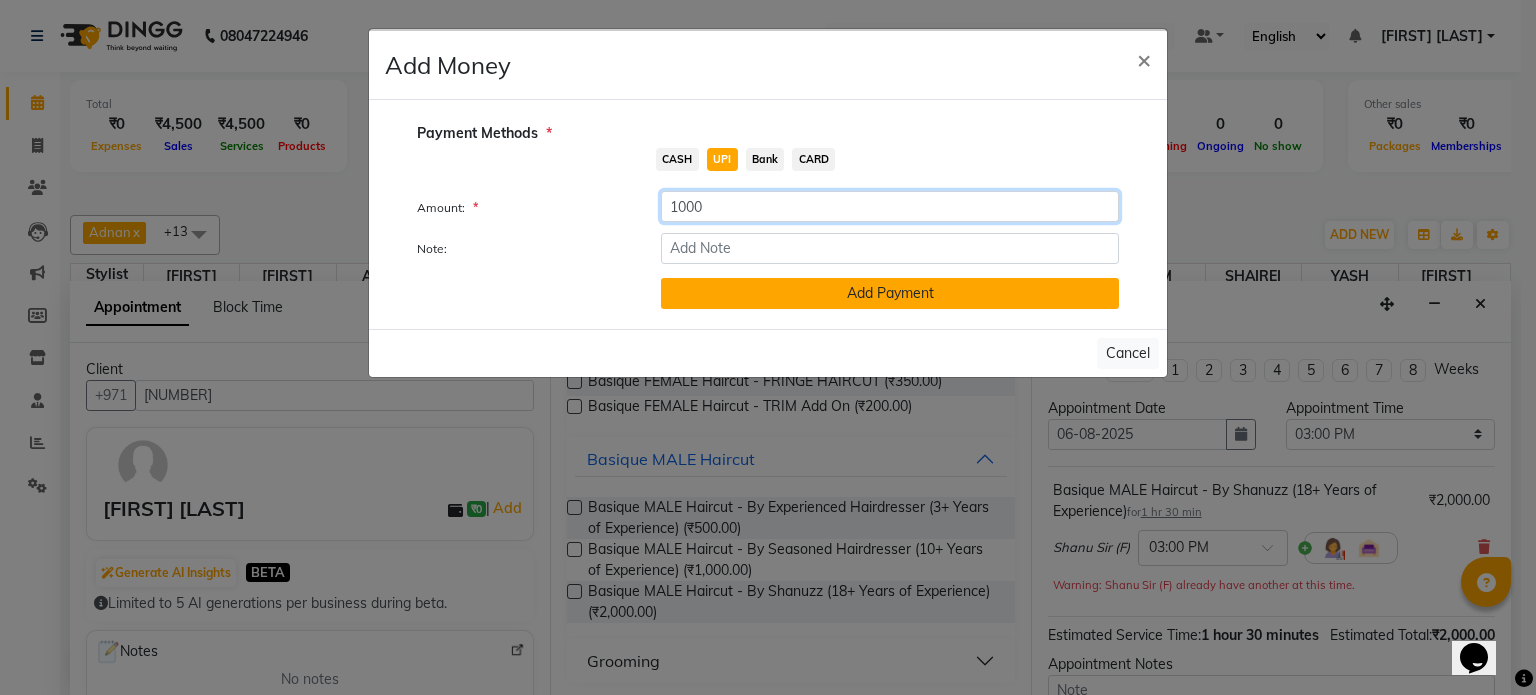 type on "1000" 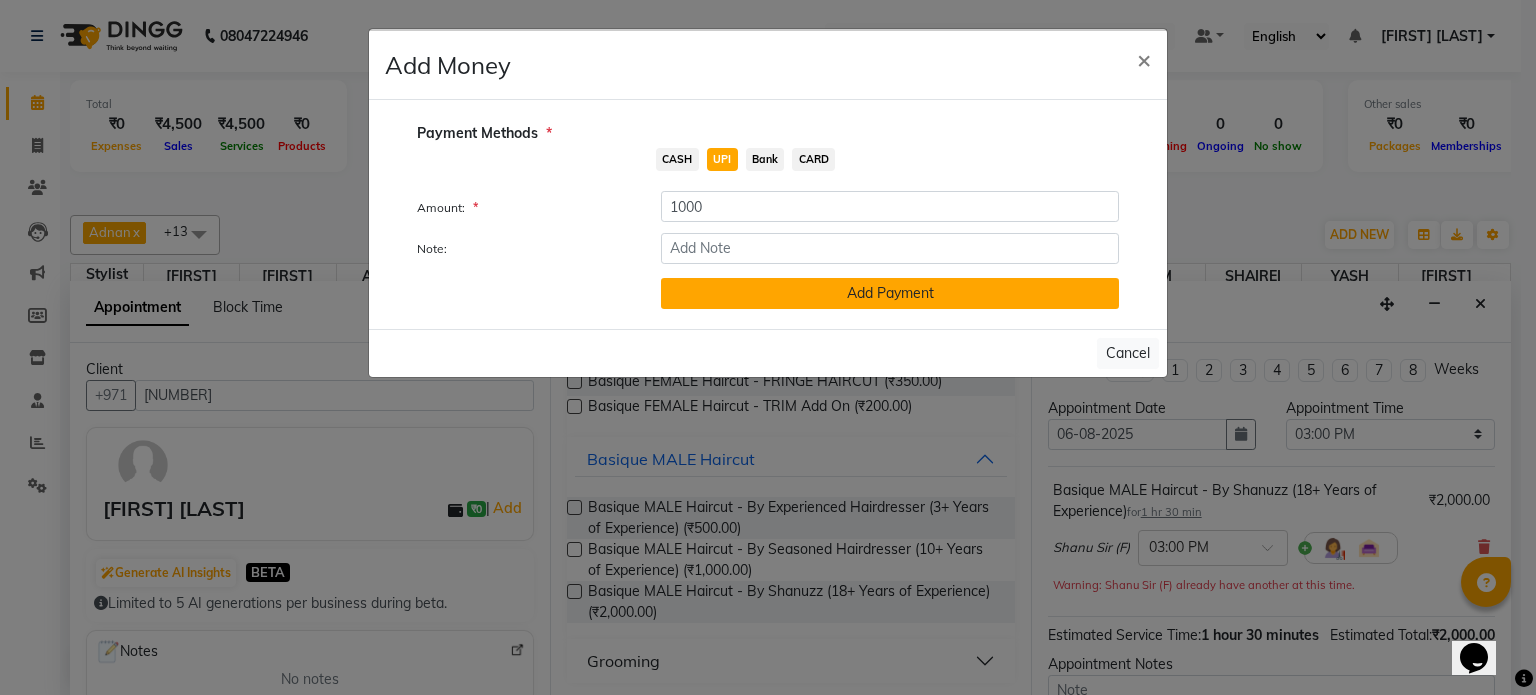 click on "Add Payment" 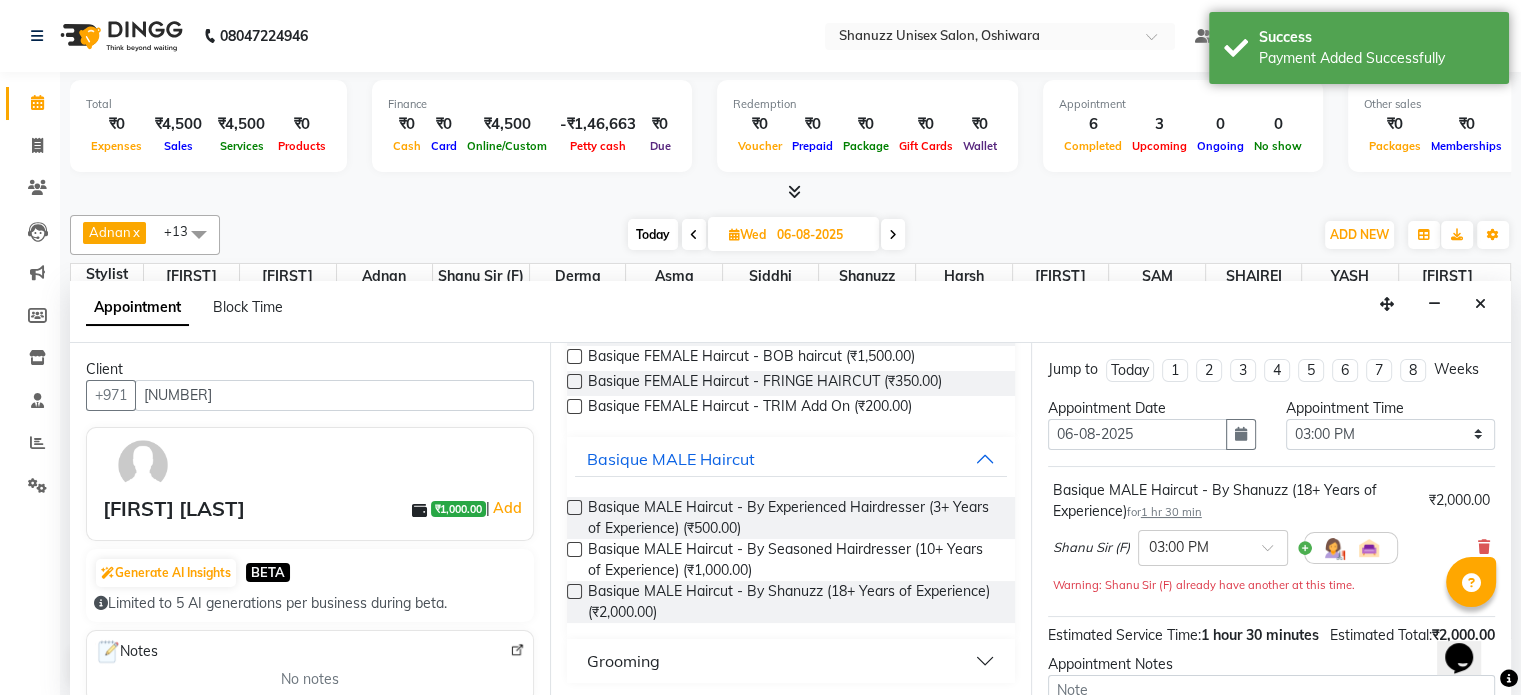 scroll, scrollTop: 213, scrollLeft: 0, axis: vertical 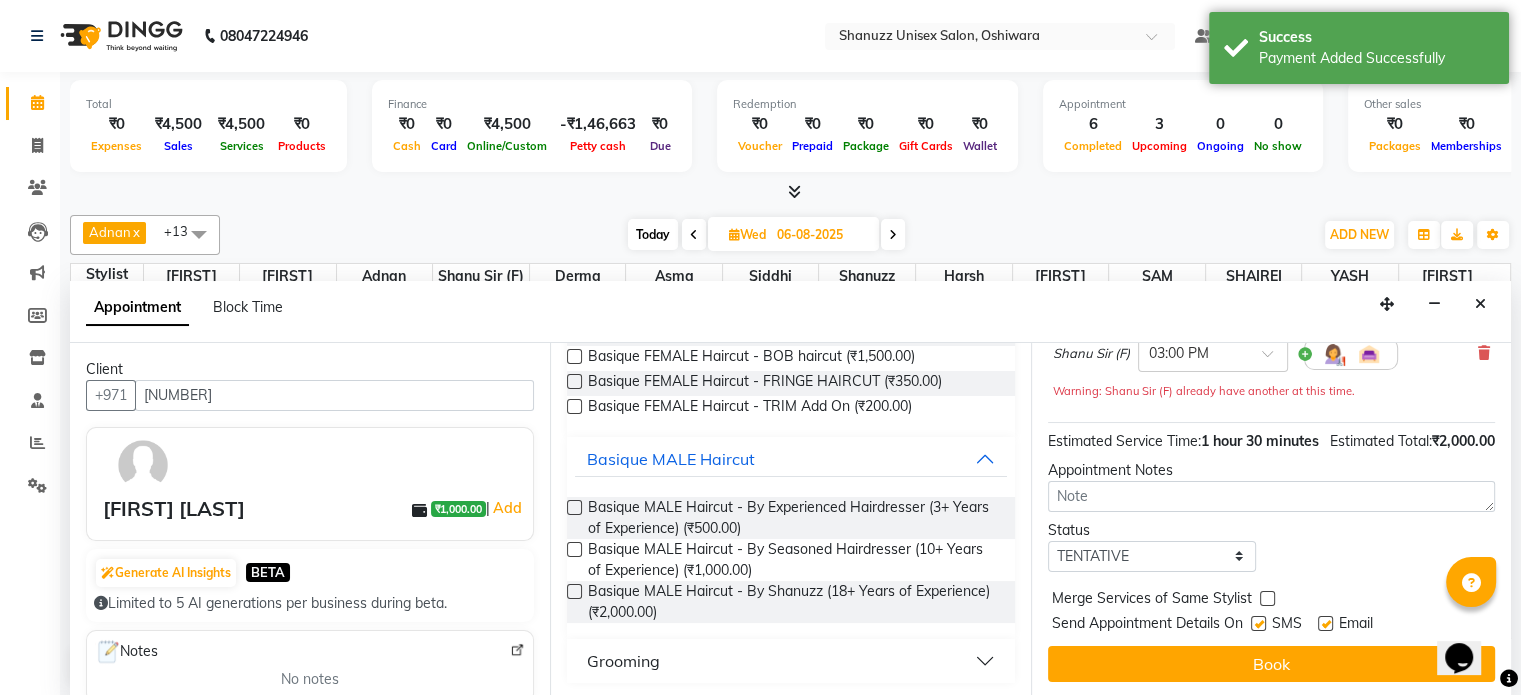click at bounding box center (1258, 623) 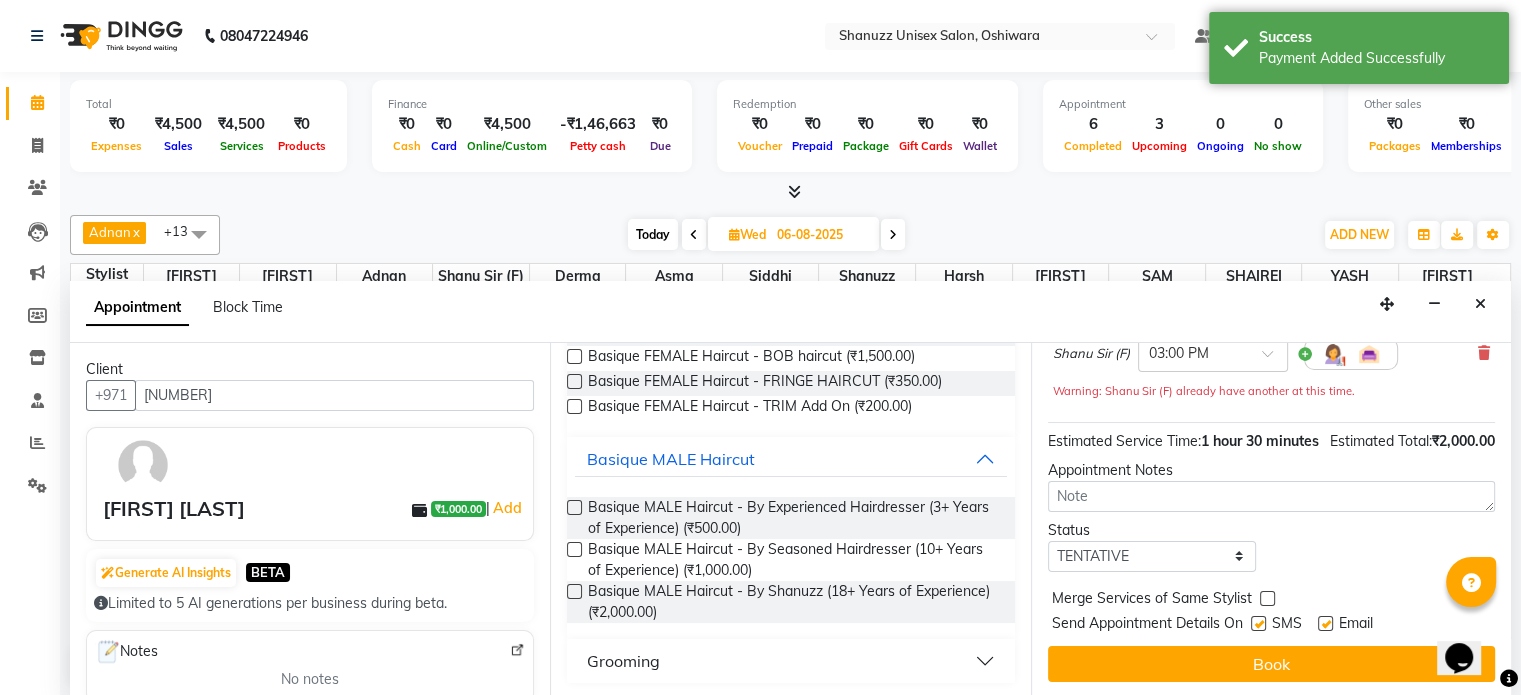 click at bounding box center [1257, 625] 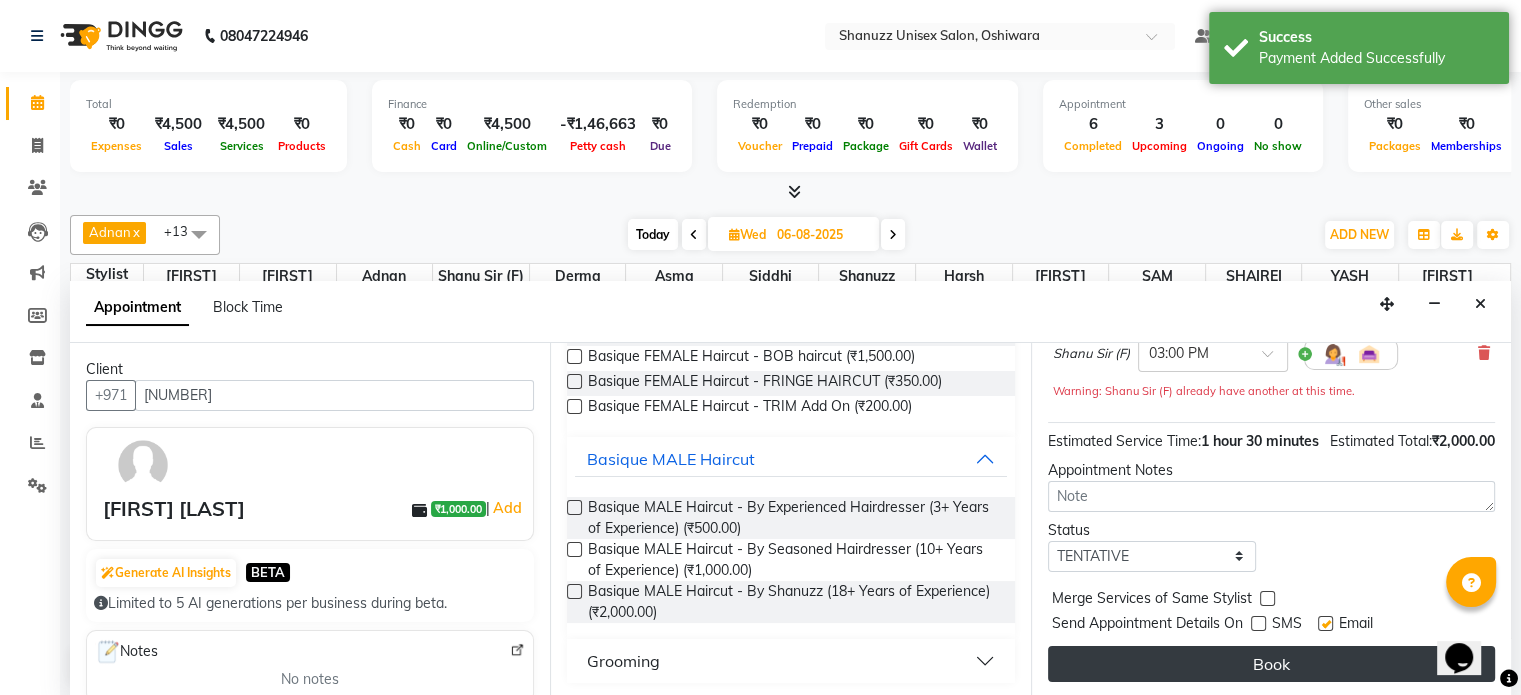 click on "Book" at bounding box center [1271, 664] 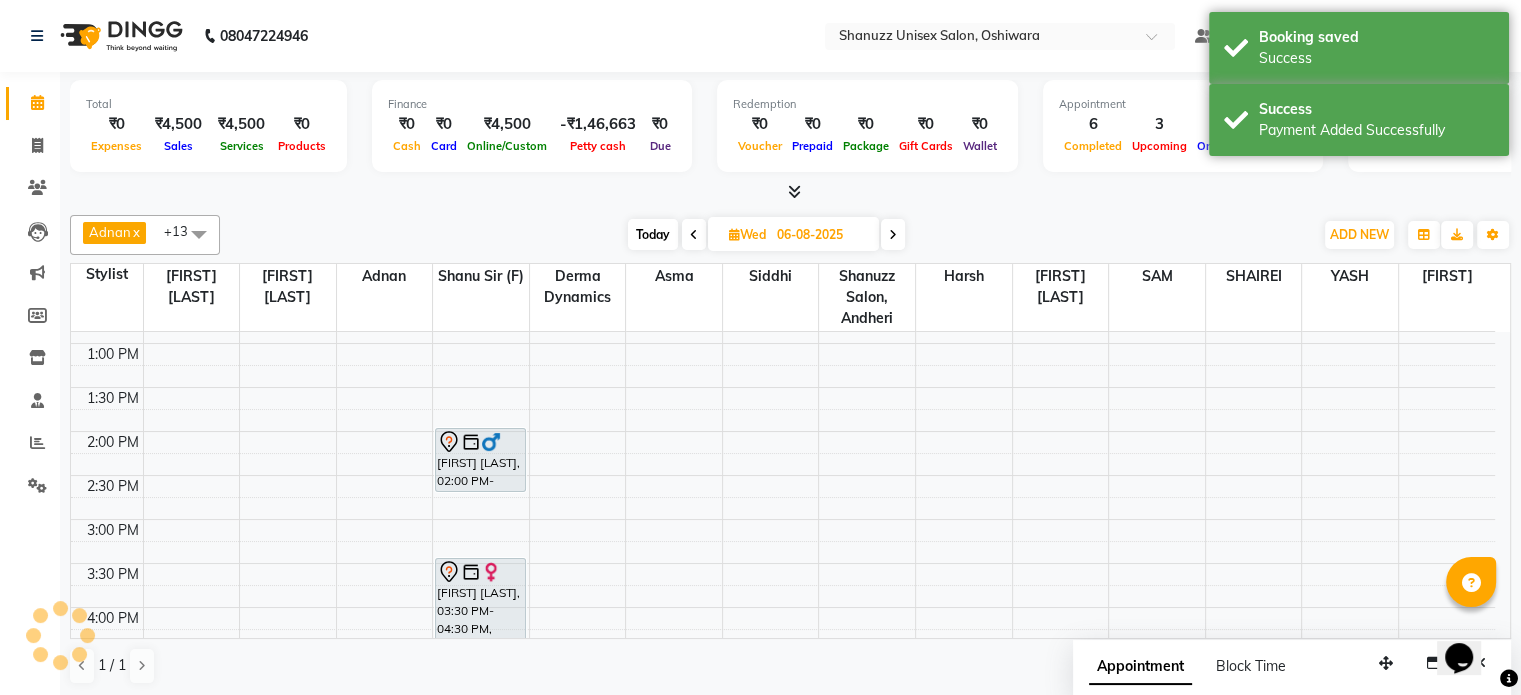 scroll, scrollTop: 0, scrollLeft: 0, axis: both 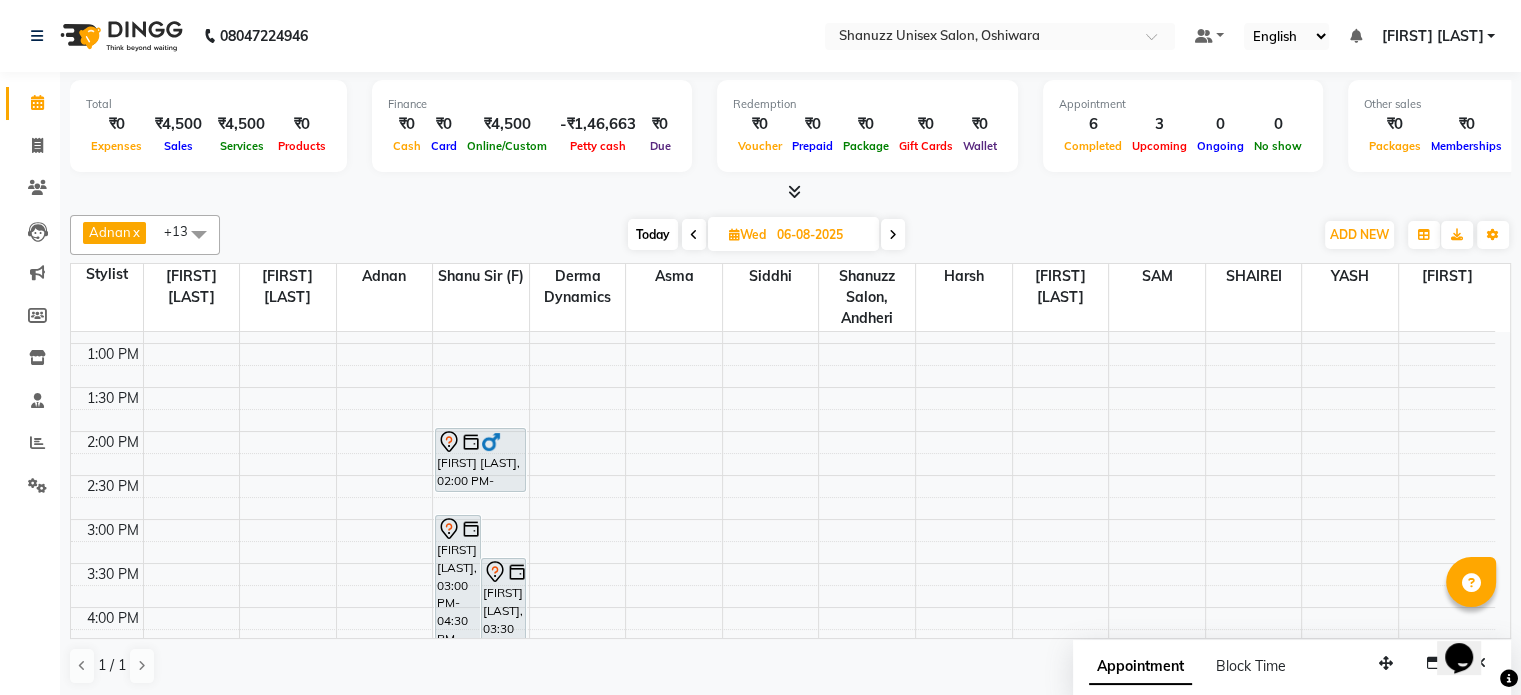 click on "Today" at bounding box center [653, 234] 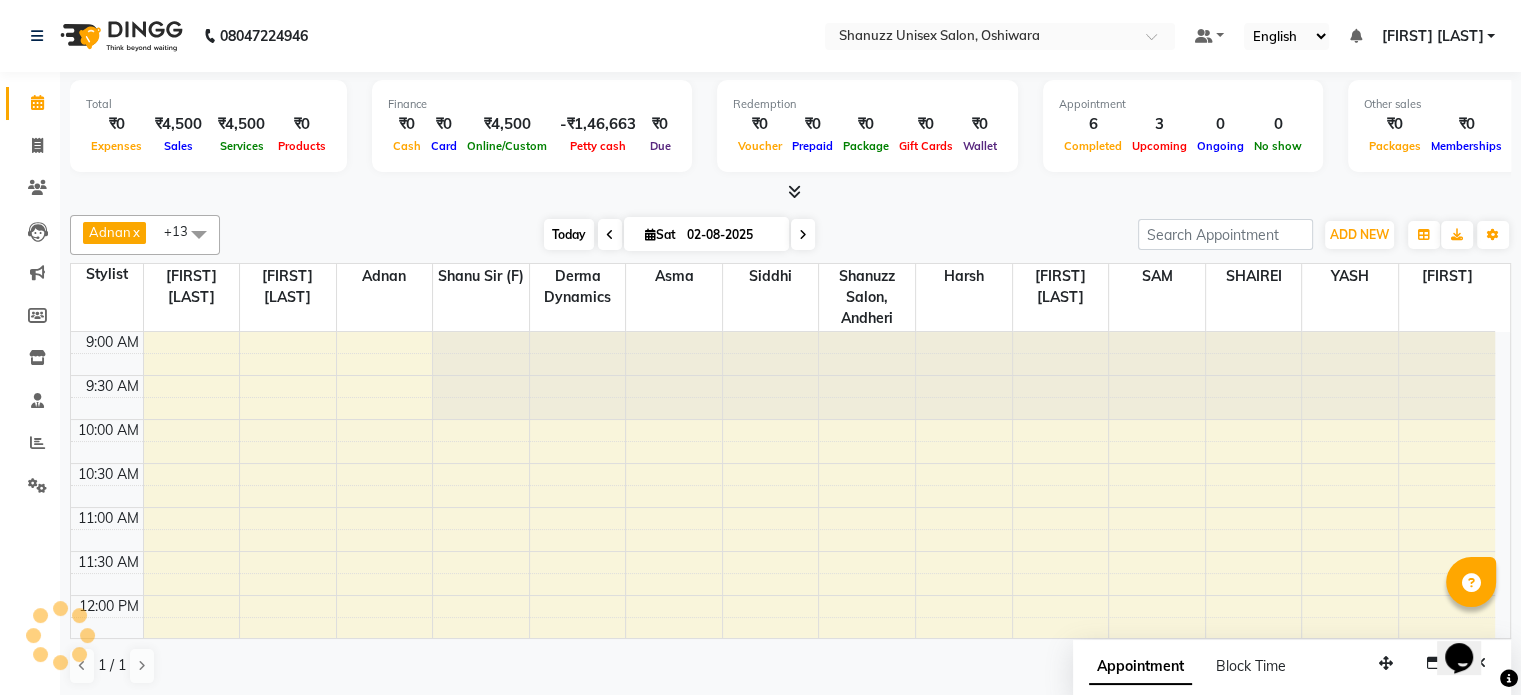scroll, scrollTop: 740, scrollLeft: 0, axis: vertical 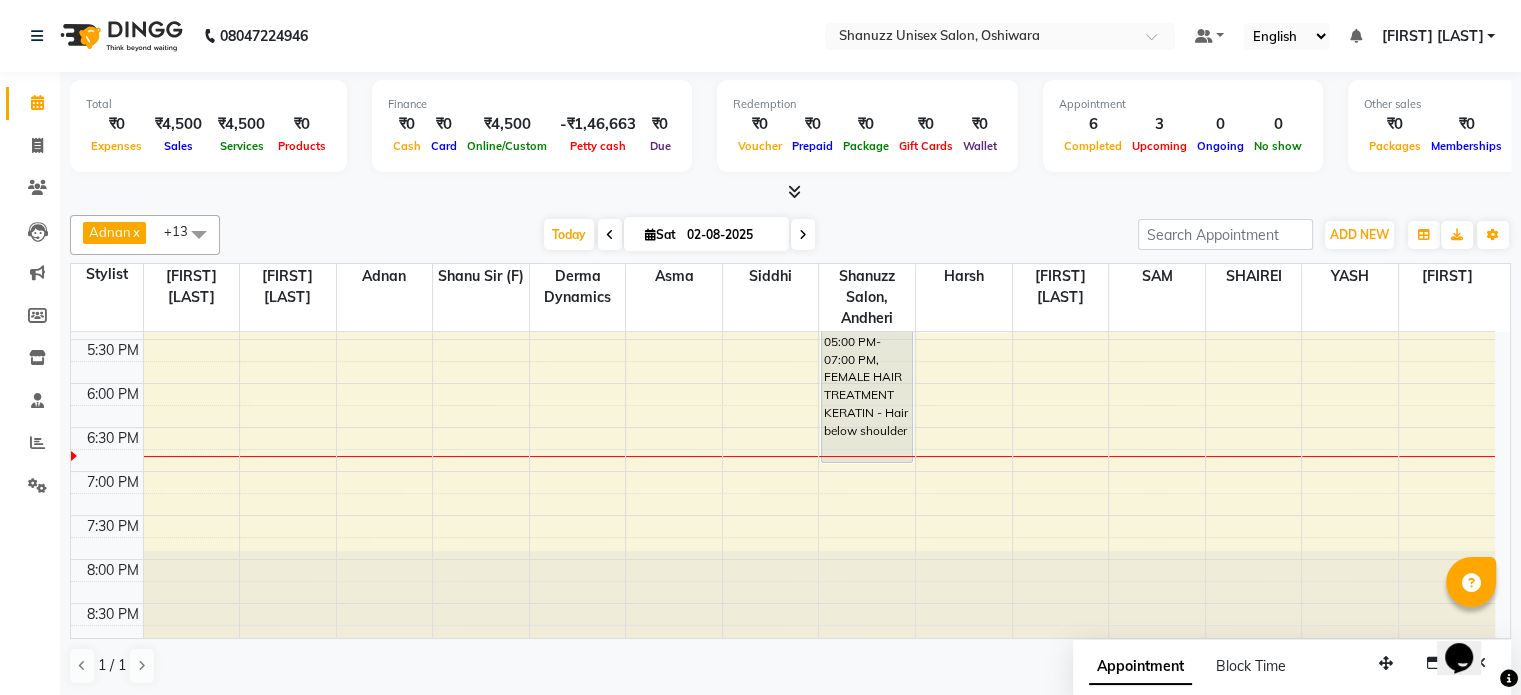 click on "Today  Sat 02-08-2025" at bounding box center (679, 235) 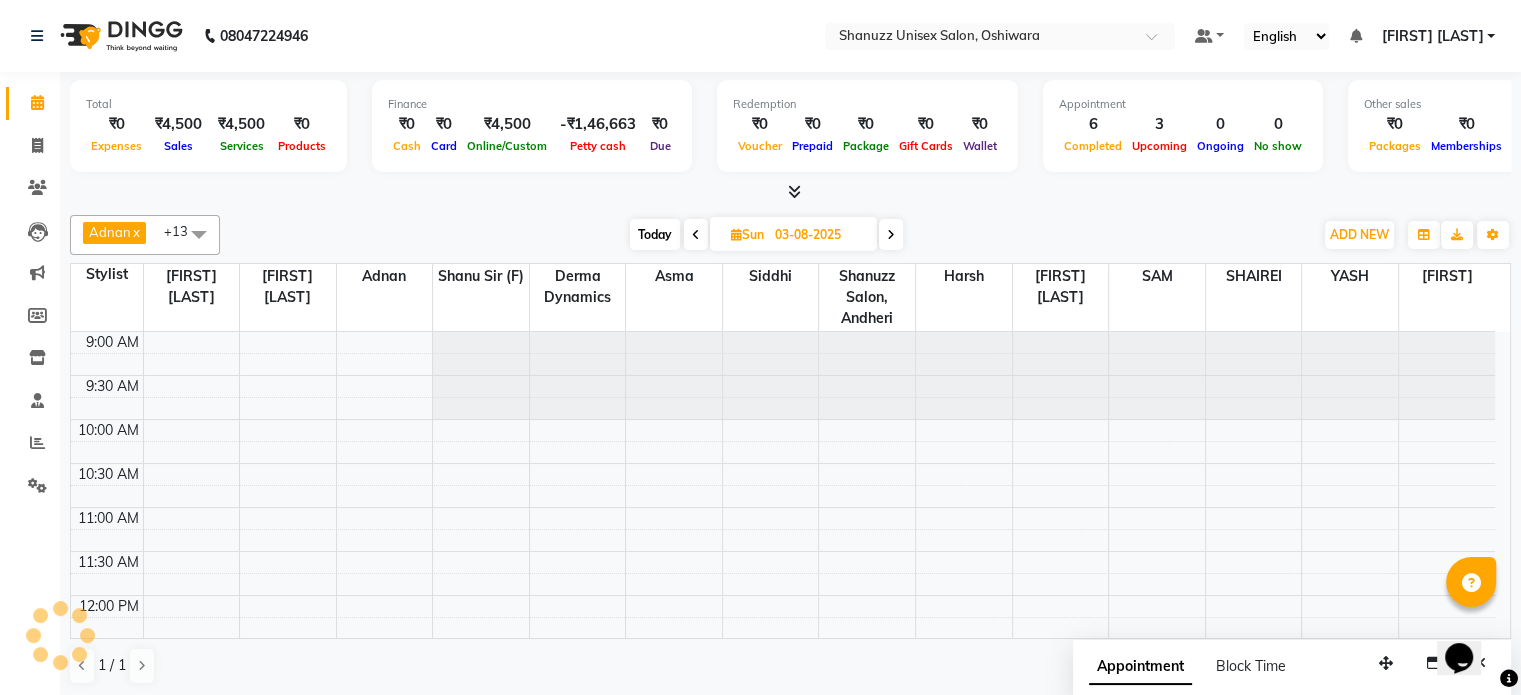 scroll, scrollTop: 740, scrollLeft: 0, axis: vertical 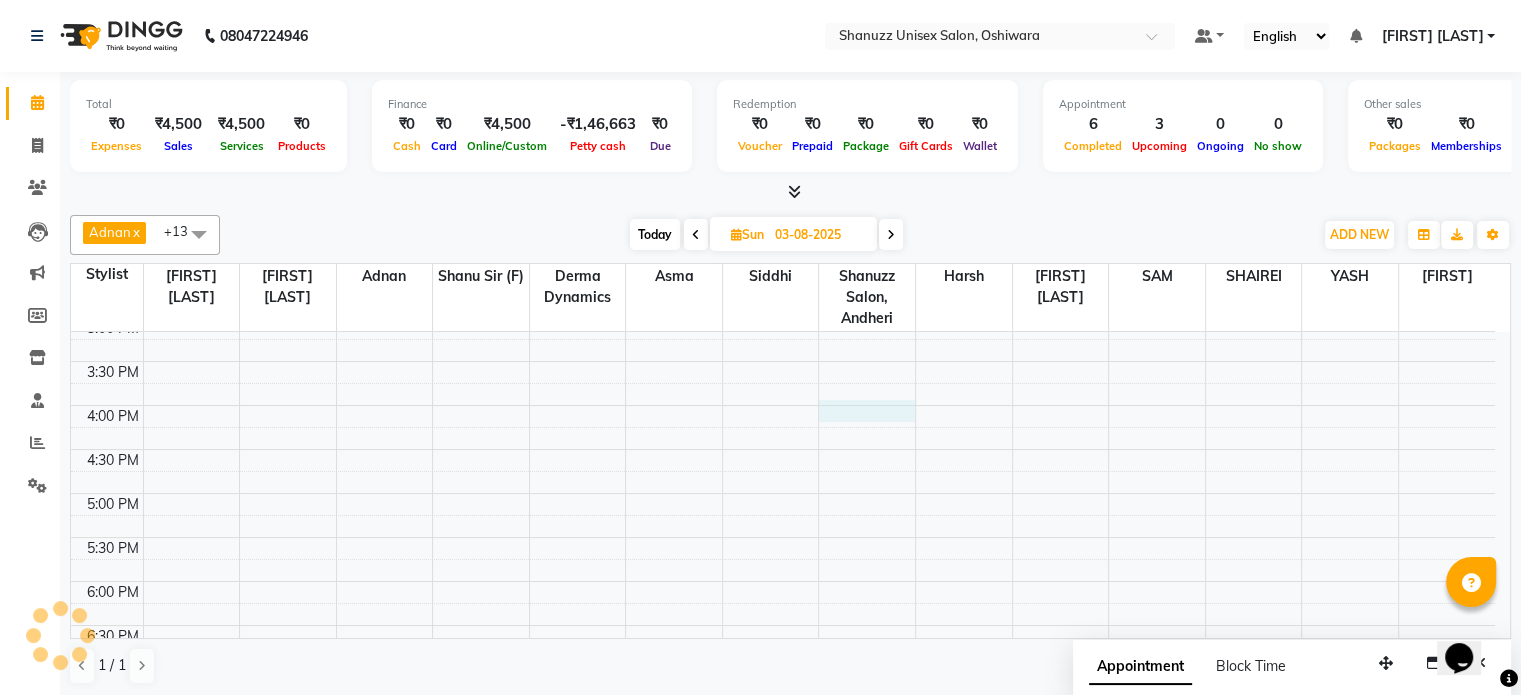 click on "9:00 AM 9:30 AM 10:00 AM 10:30 AM 11:00 AM 11:30 AM 12:00 PM 12:30 PM 1:00 PM 1:30 PM 2:00 PM 2:30 PM 3:00 PM 3:30 PM 4:00 PM 4:30 PM 5:00 PM 5:30 PM 6:00 PM 6:30 PM 7:00 PM 7:30 PM 8:00 PM 8:30 PM" at bounding box center [783, 317] 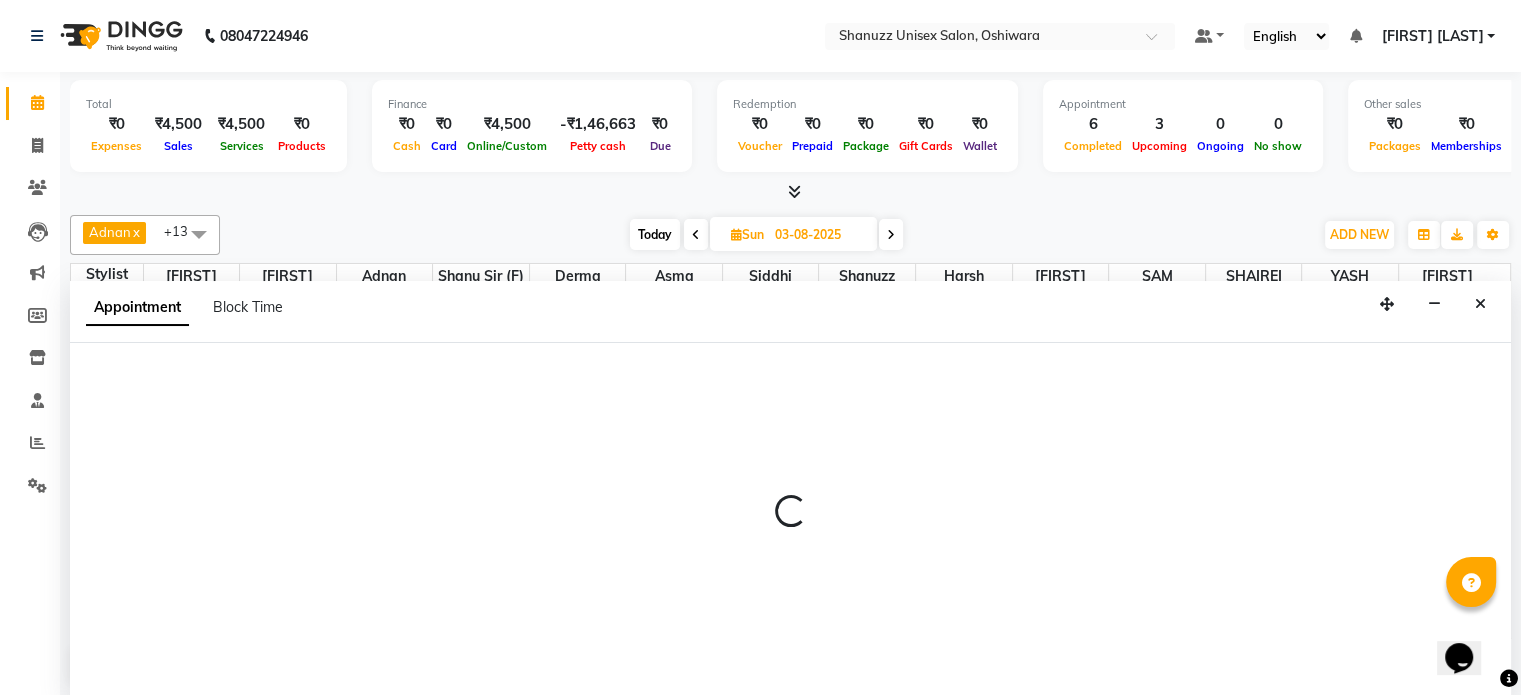 select on "70702" 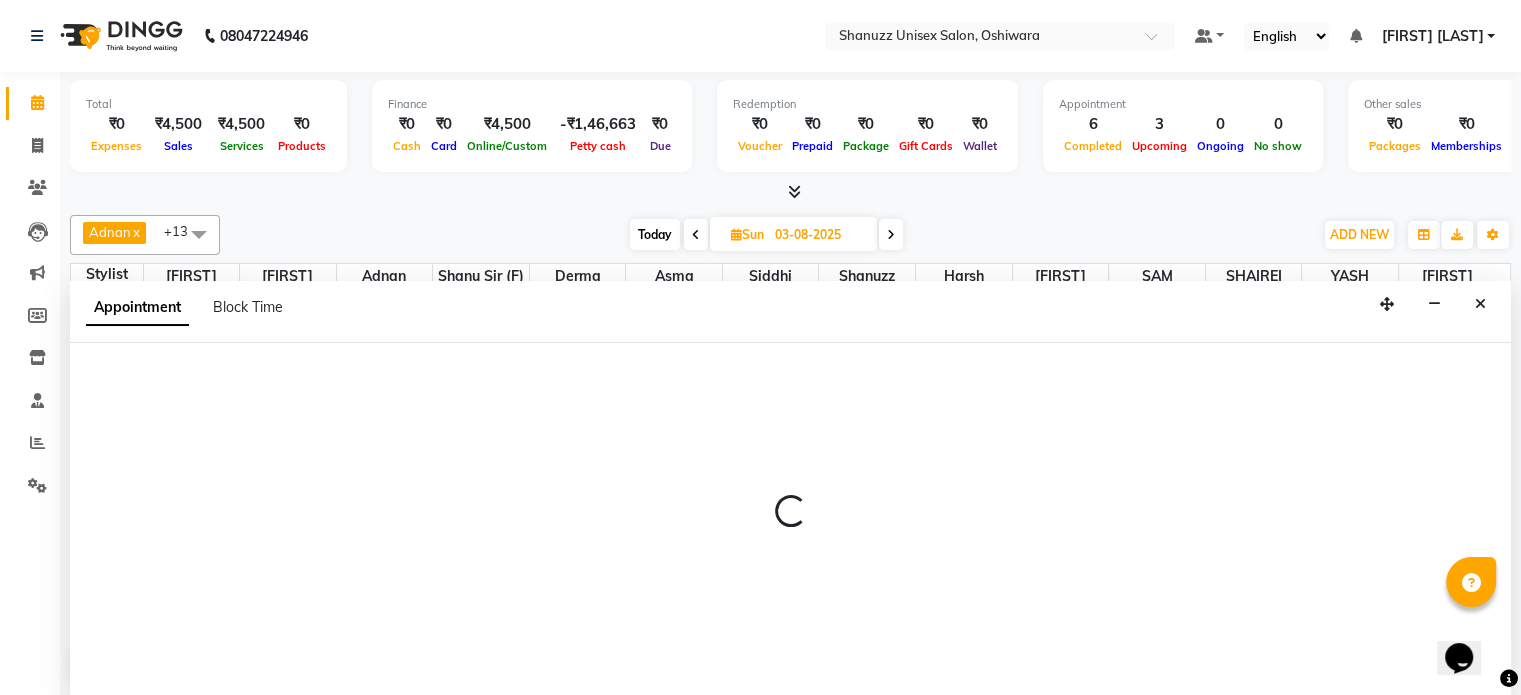 select on "960" 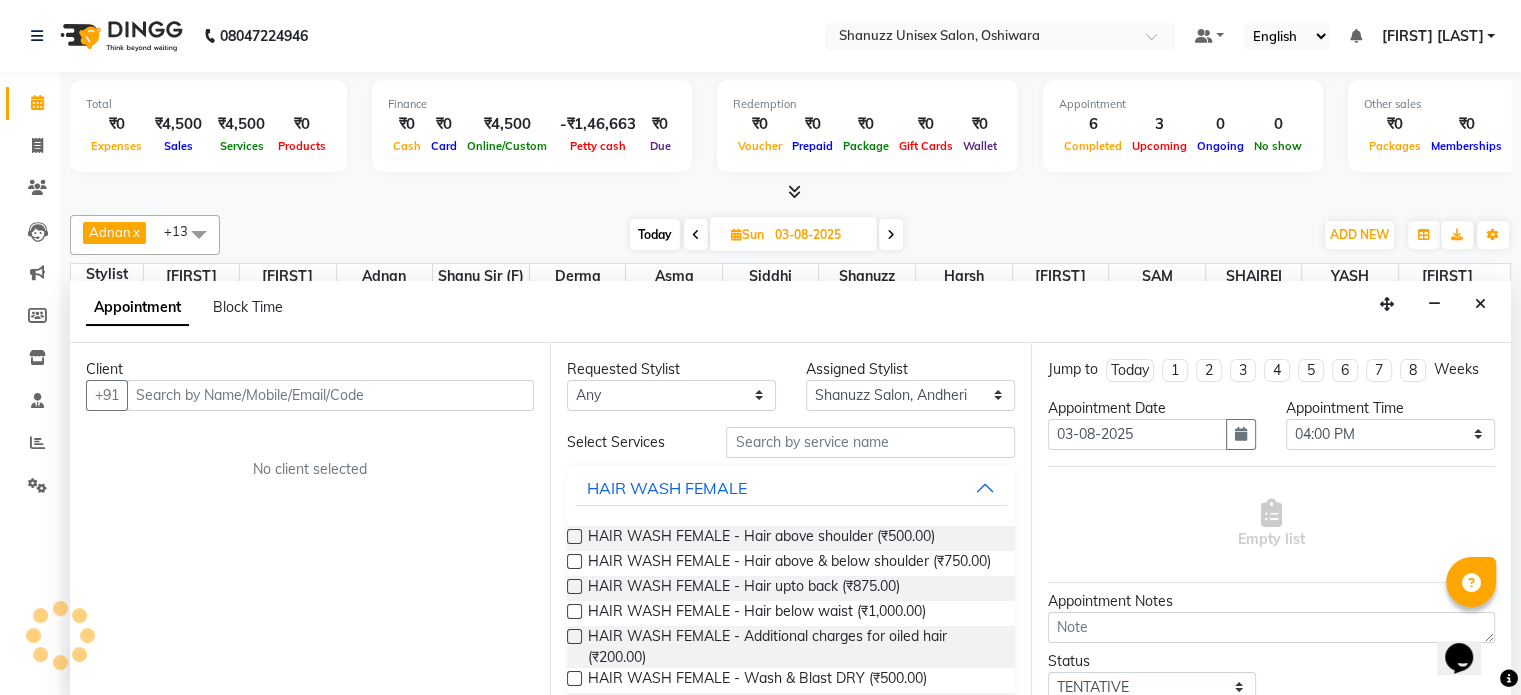 click at bounding box center (330, 395) 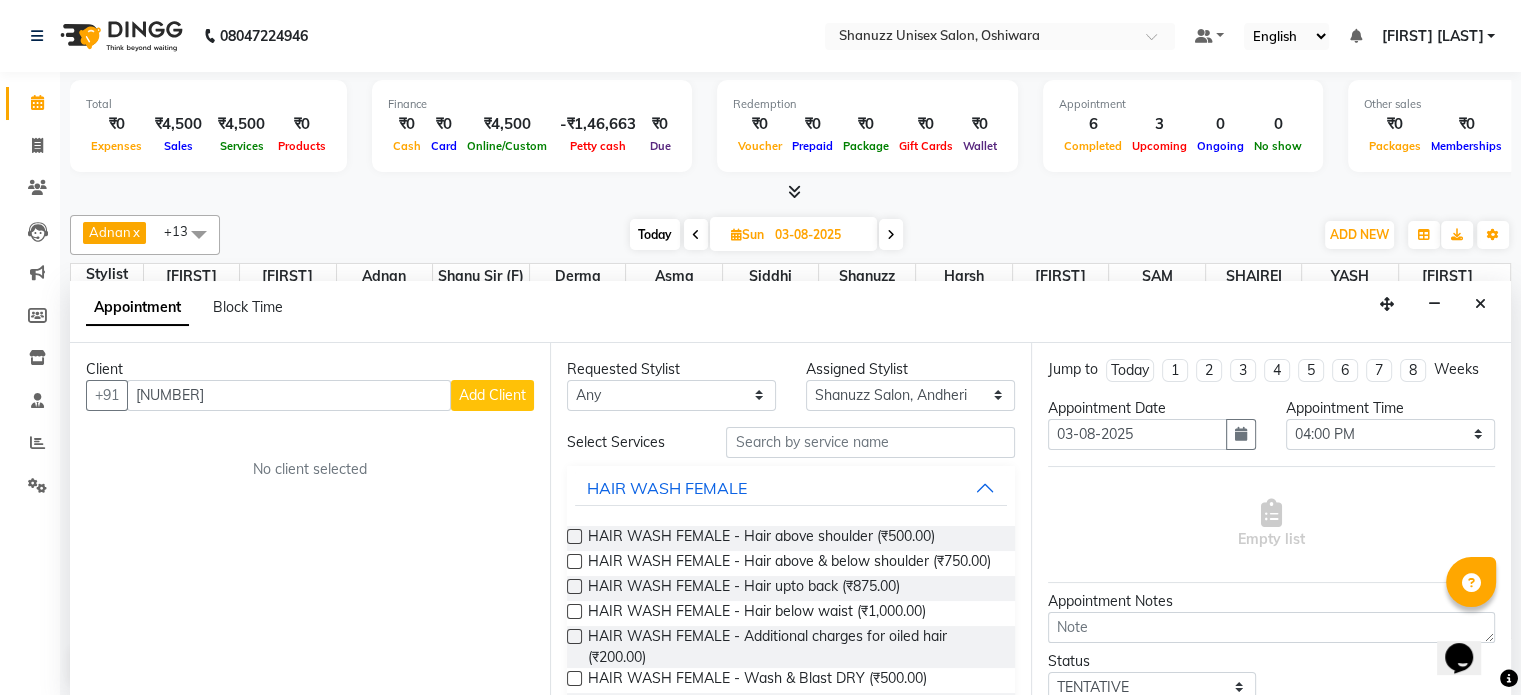 type on "9148972767" 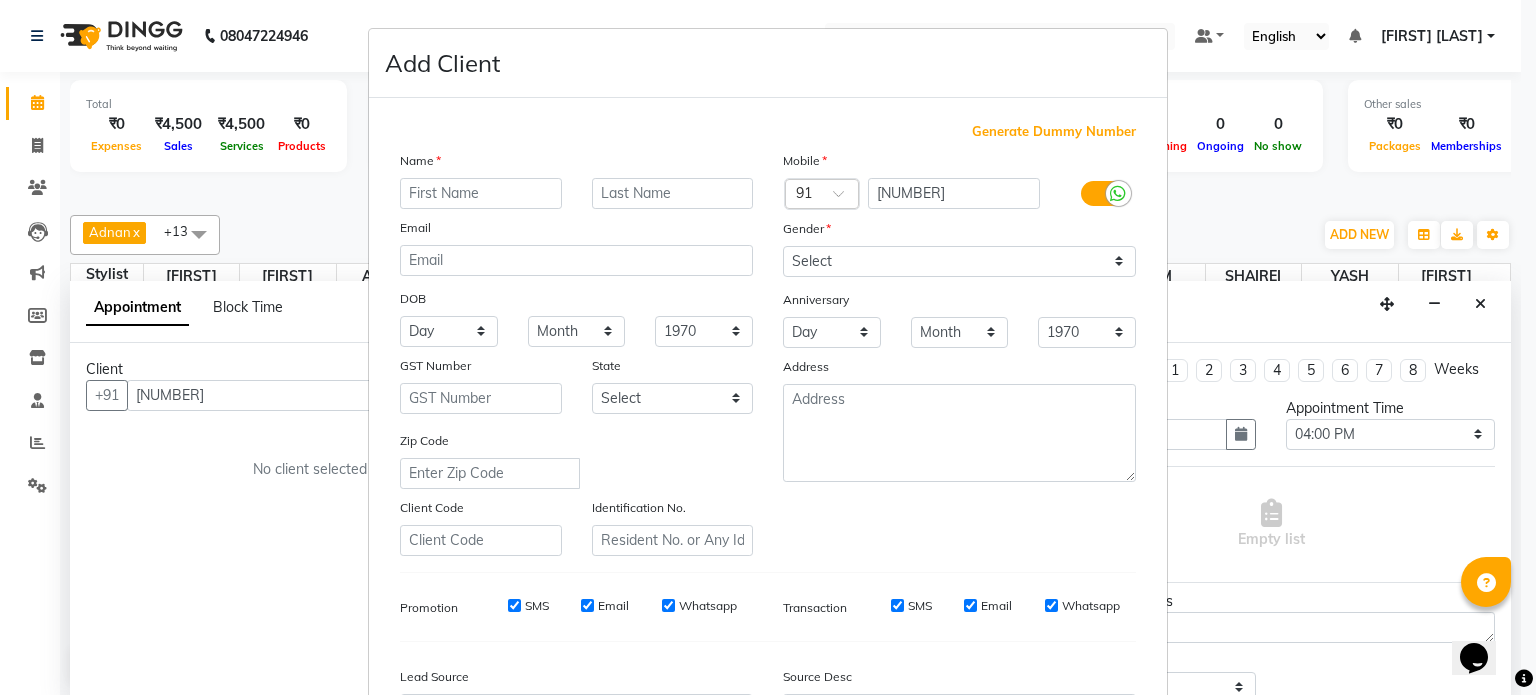 click at bounding box center [481, 193] 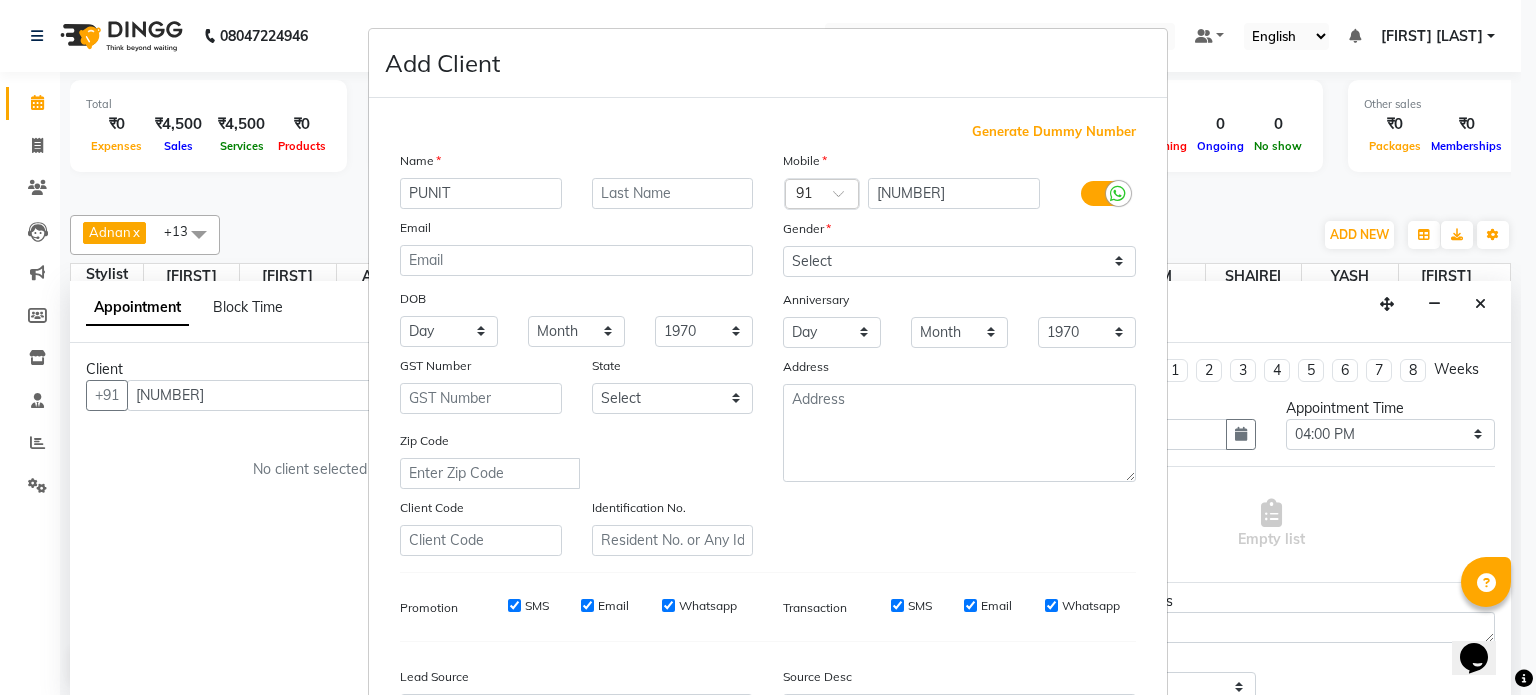 type on "PUNIT" 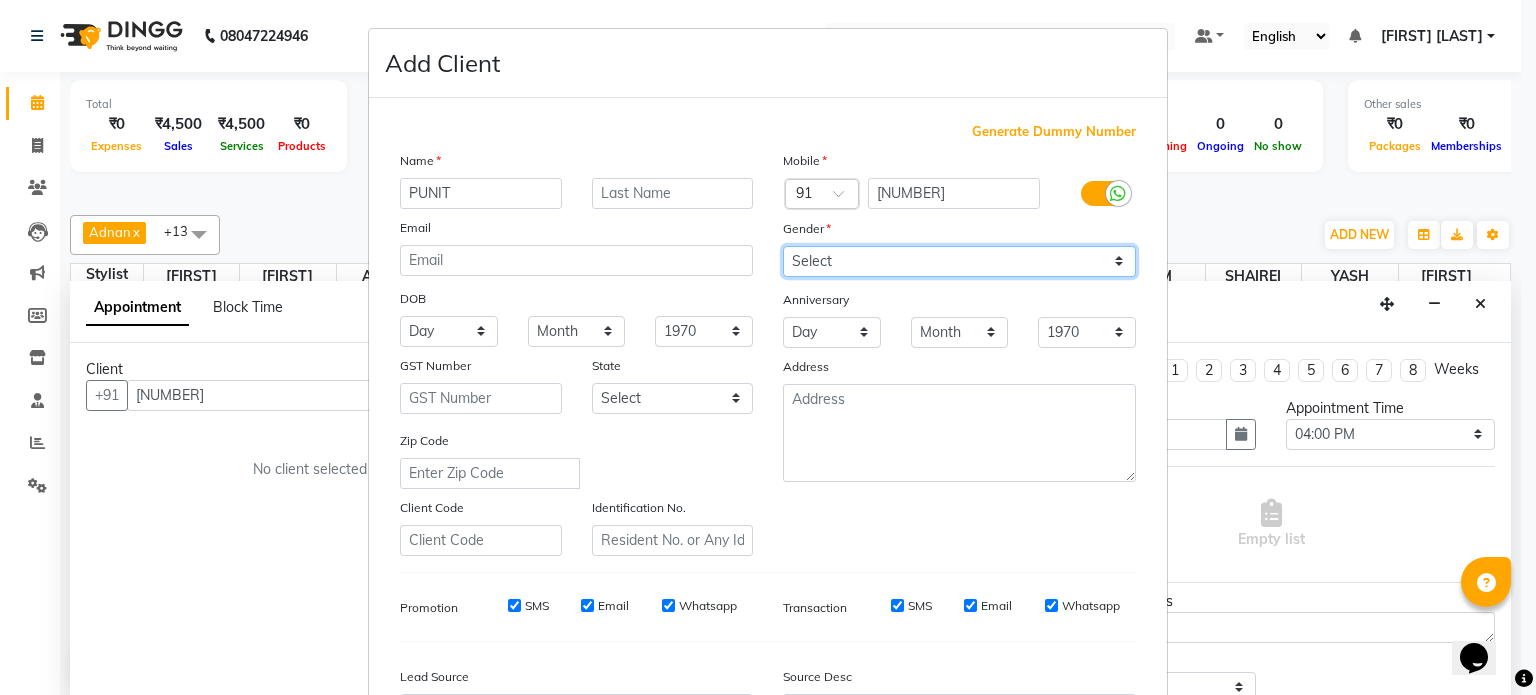 click on "Select Male Female Other Prefer Not To Say" at bounding box center (959, 261) 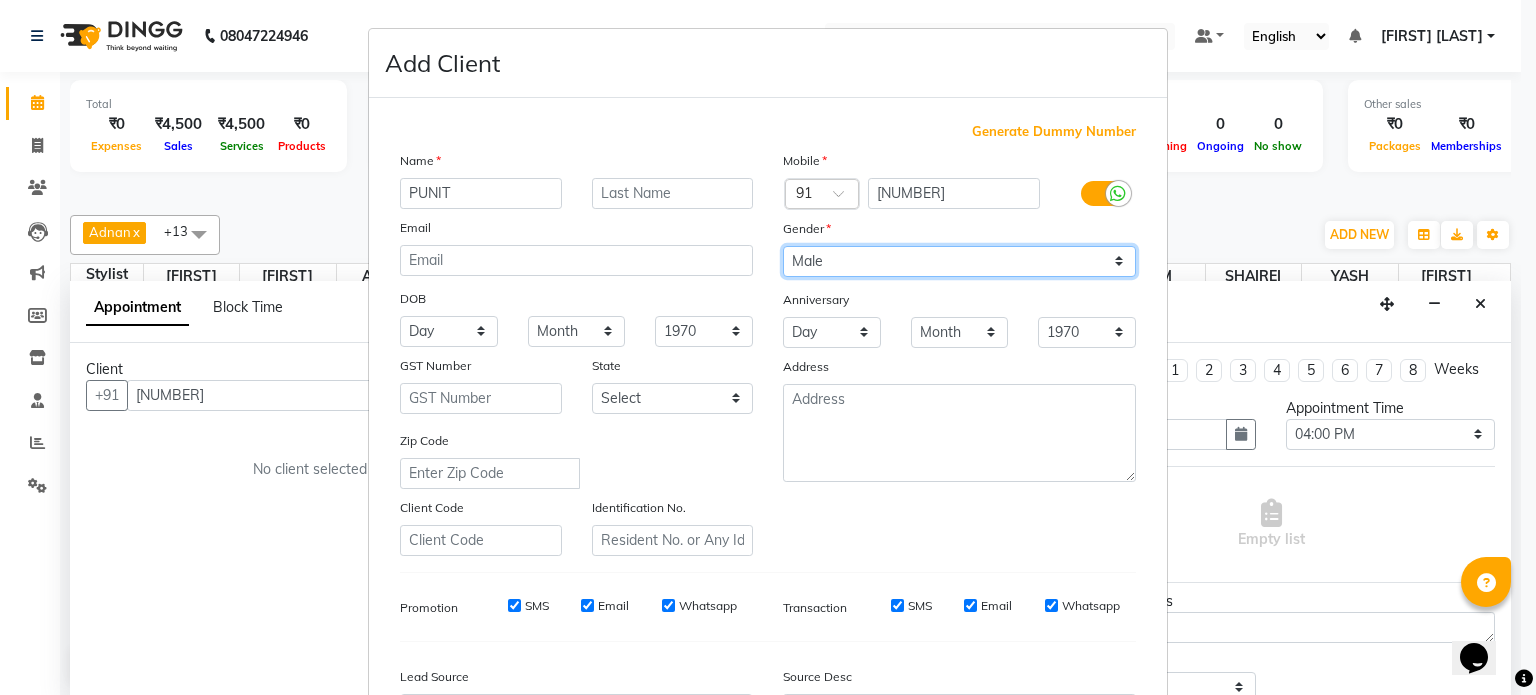 click on "Select Male Female Other Prefer Not To Say" at bounding box center (959, 261) 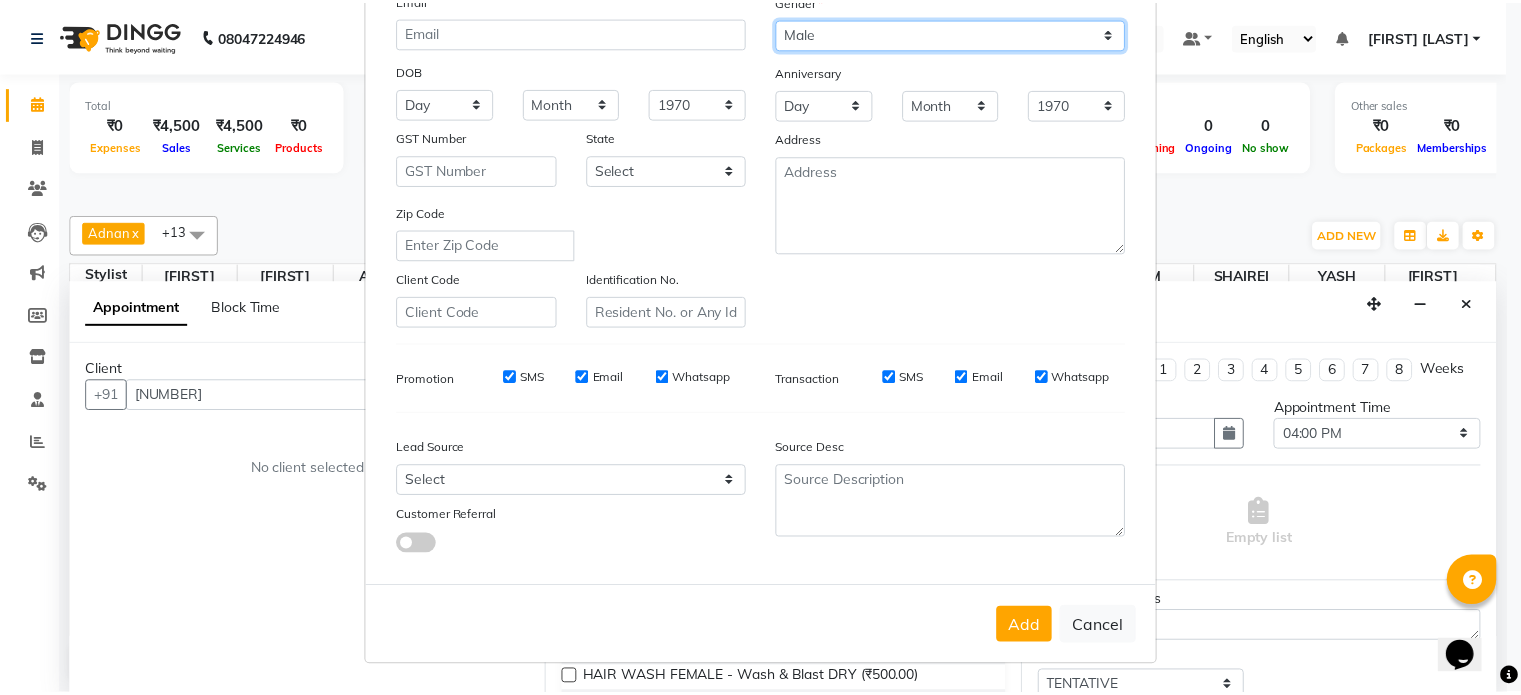scroll, scrollTop: 236, scrollLeft: 0, axis: vertical 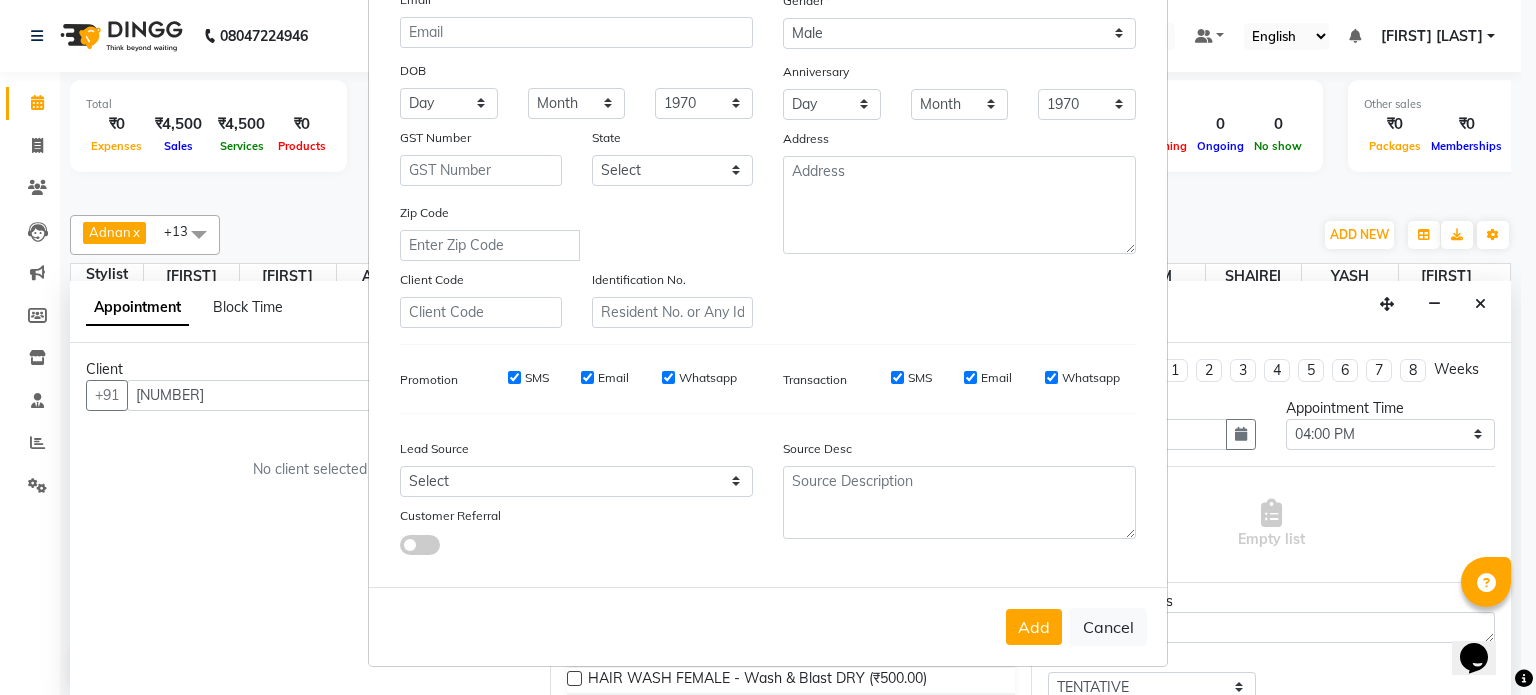 click on "Lead Source Select Walk-in Referral Internet Friend Word of Mouth Advertisement Facebook JustDial Google Other Customer Referral" at bounding box center (576, 492) 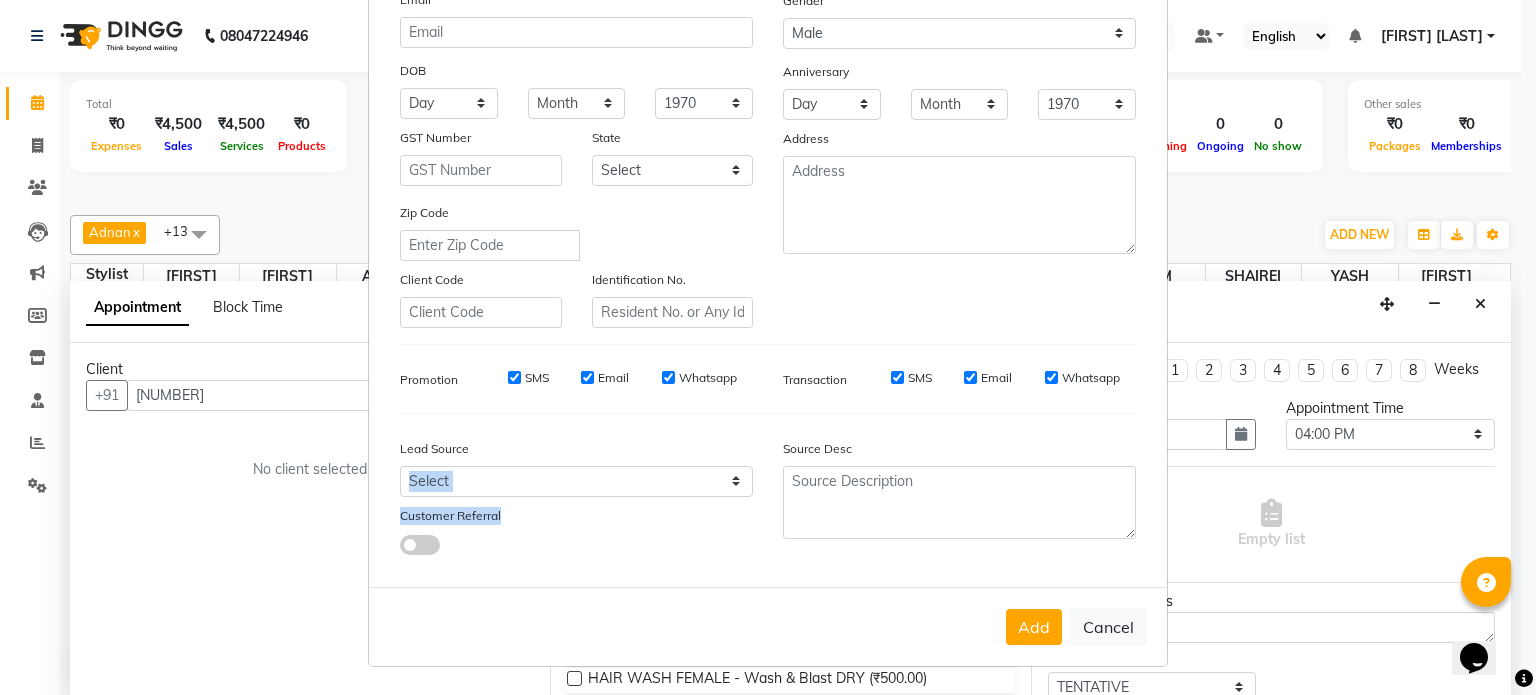 drag, startPoint x: 642, startPoint y: 498, endPoint x: 628, endPoint y: 467, distance: 34.0147 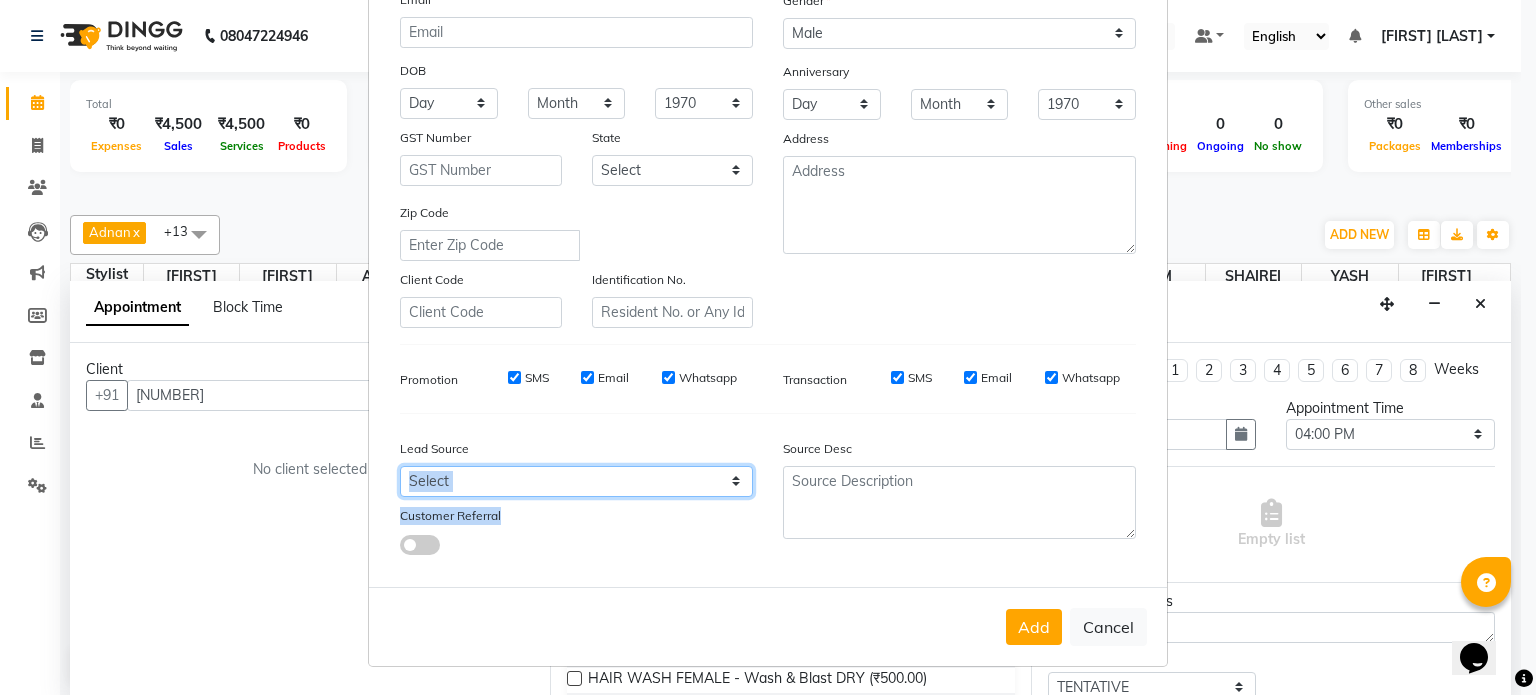 click on "Select Walk-in Referral Internet Friend Word of Mouth Advertisement Facebook JustDial Google Other" at bounding box center [576, 481] 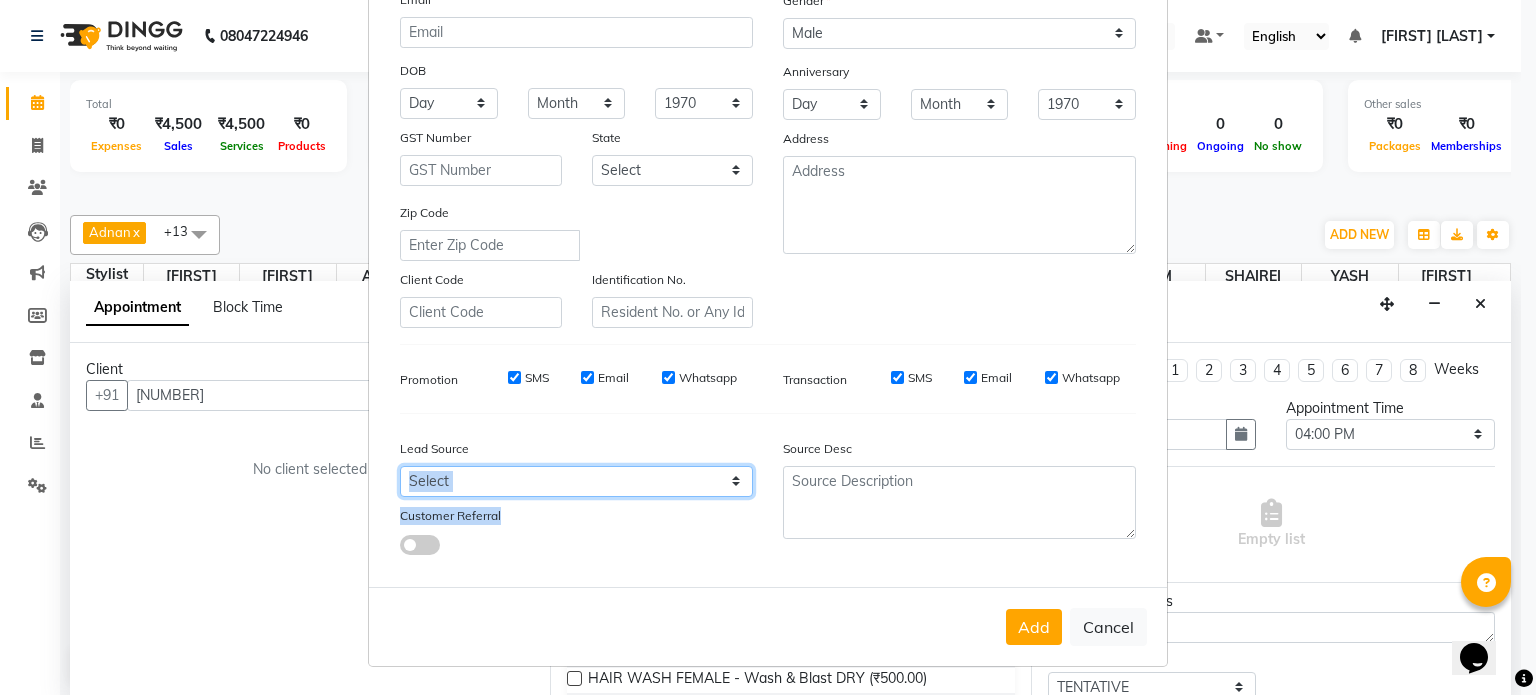select on "49174" 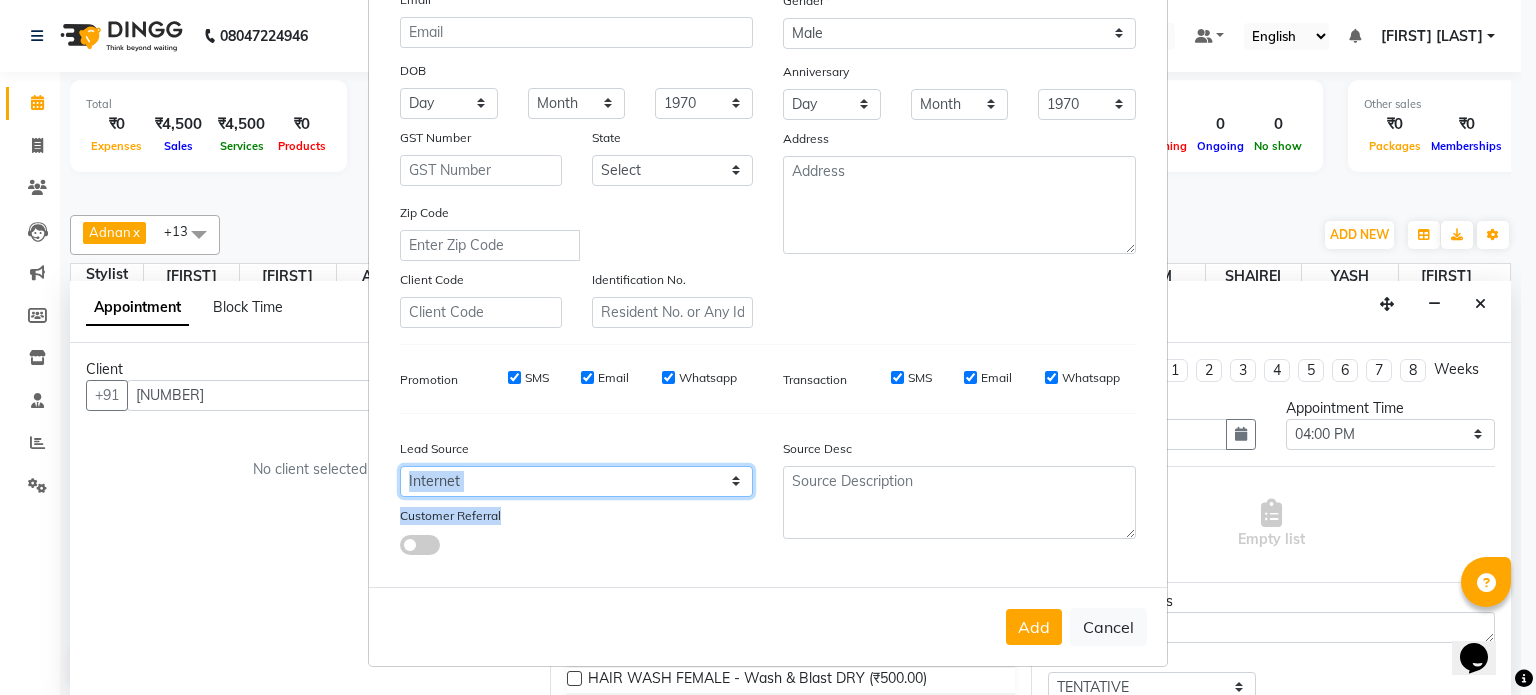 click on "Select Walk-in Referral Internet Friend Word of Mouth Advertisement Facebook JustDial Google Other" at bounding box center (576, 481) 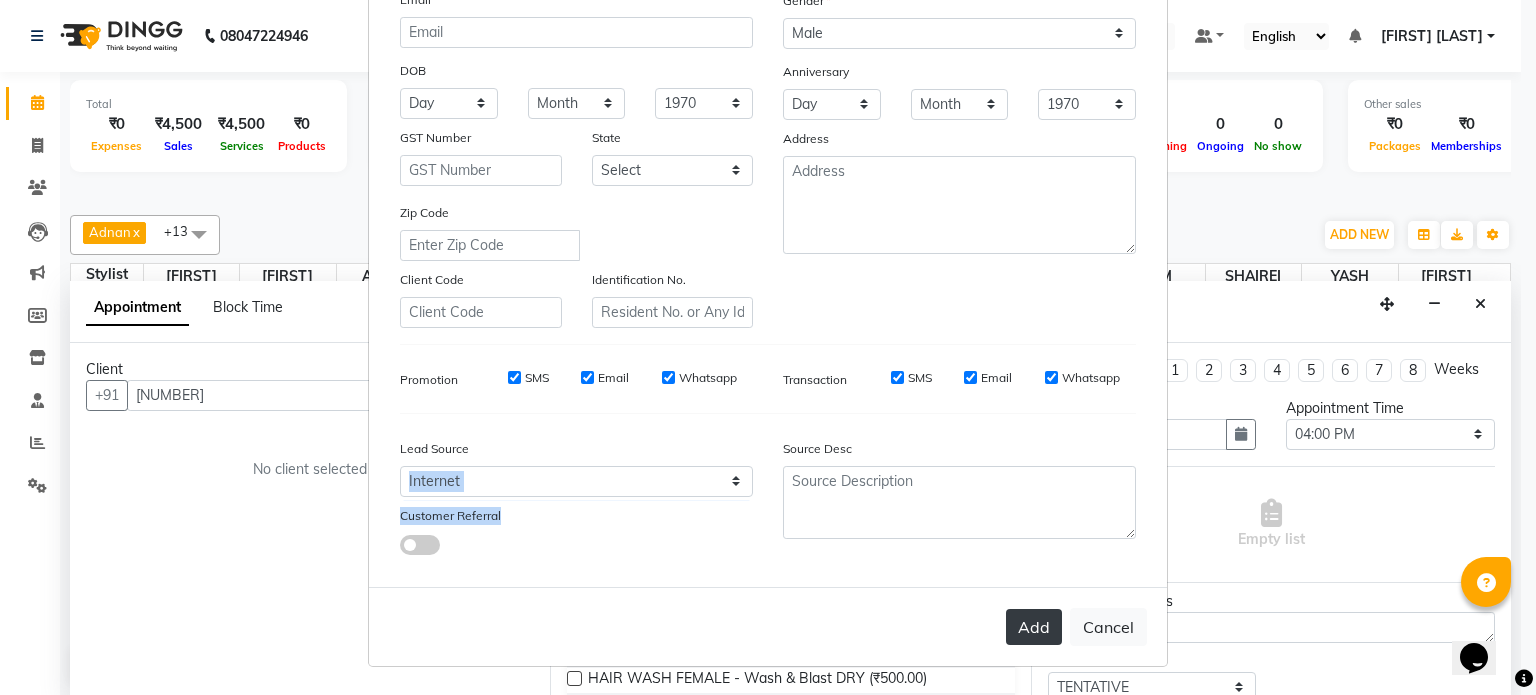 click on "Add" at bounding box center [1034, 627] 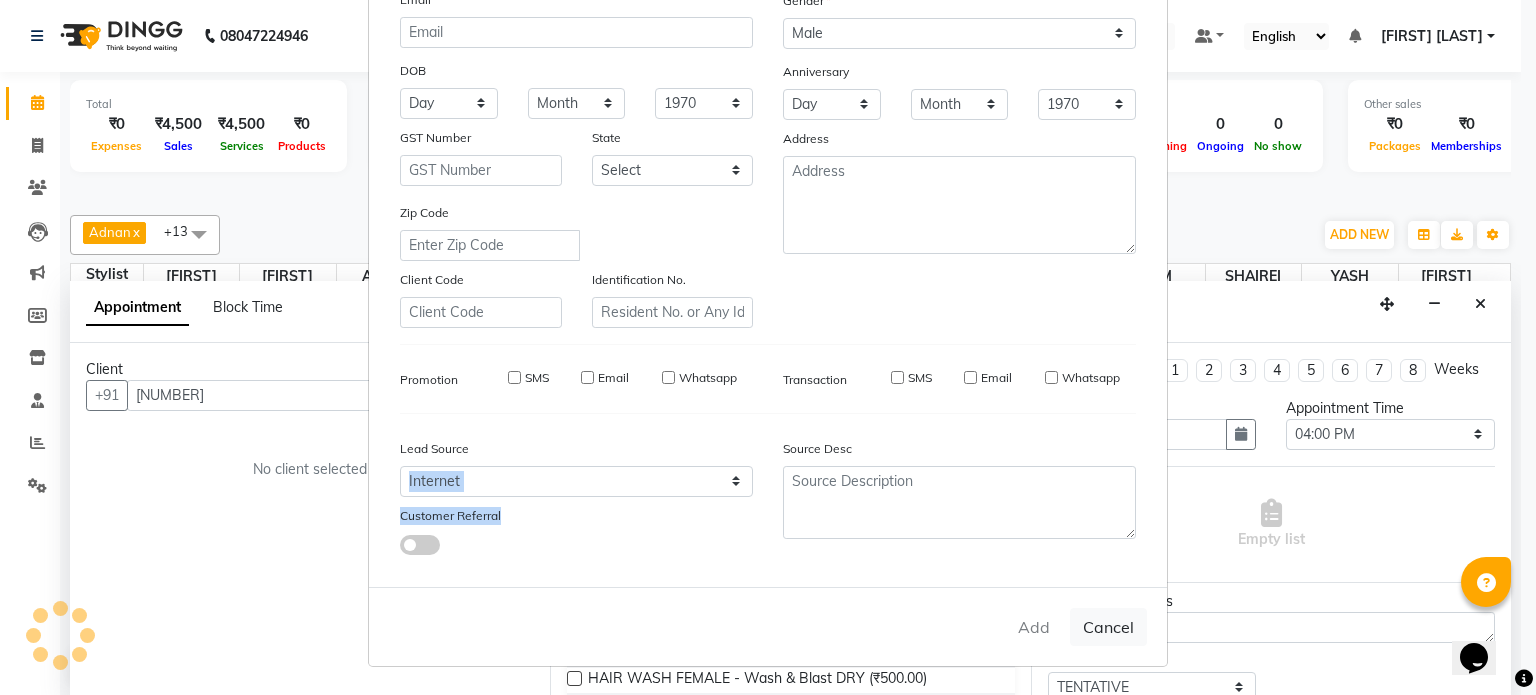 type 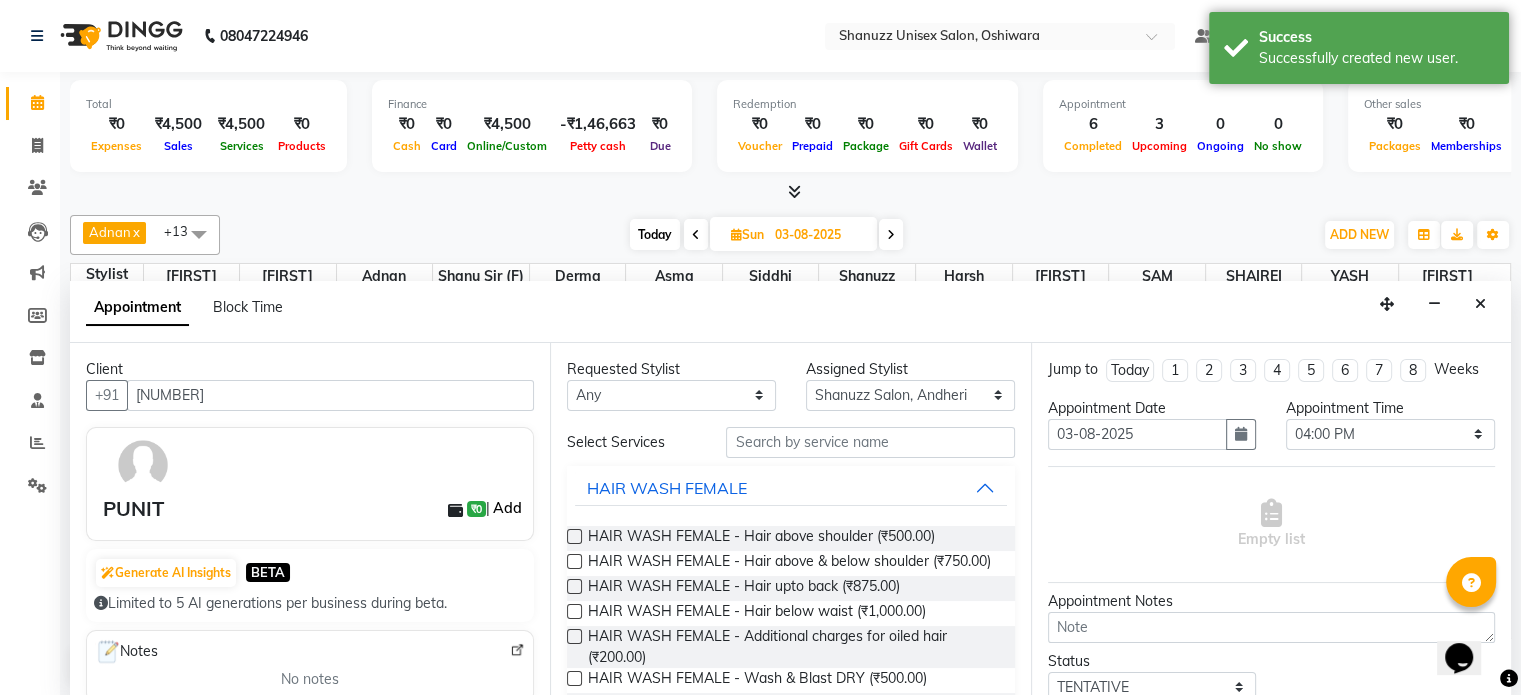 click on "Add" at bounding box center [507, 508] 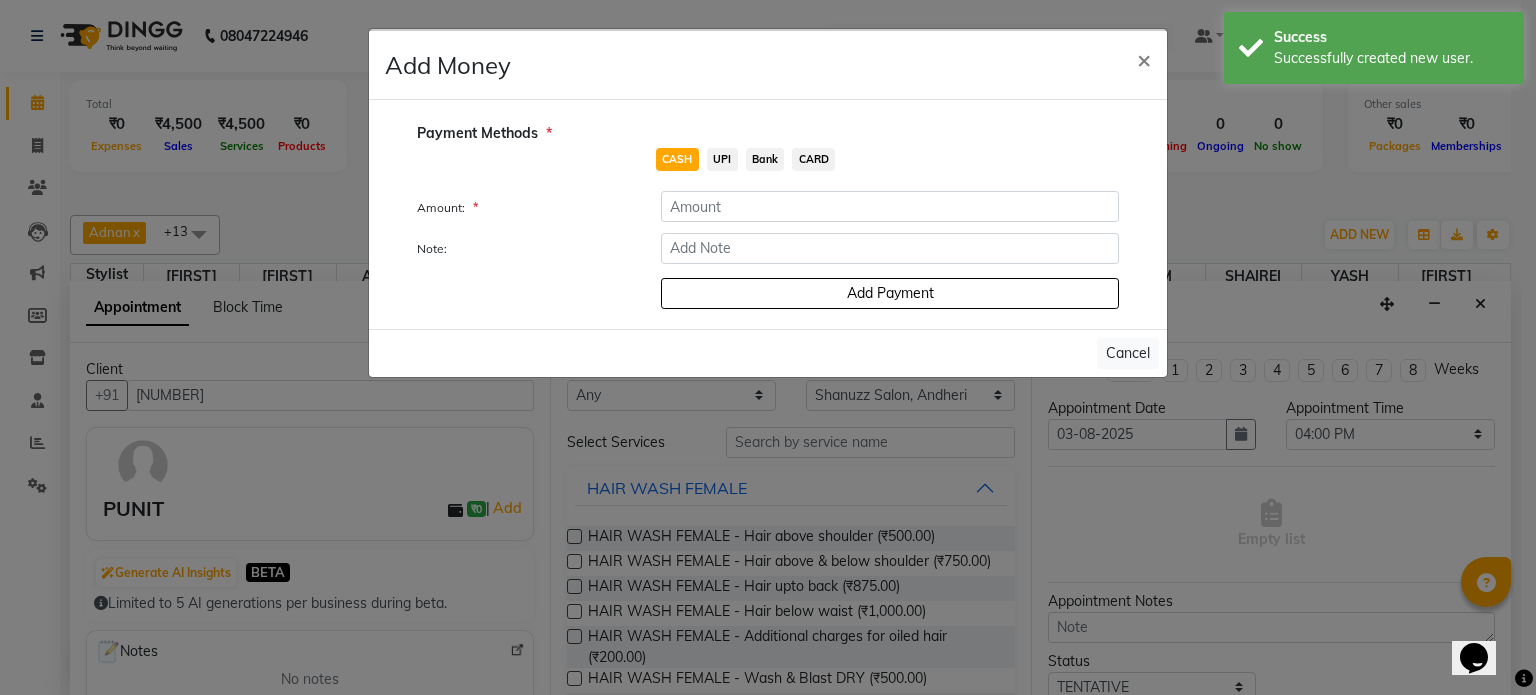 click on "UPI" 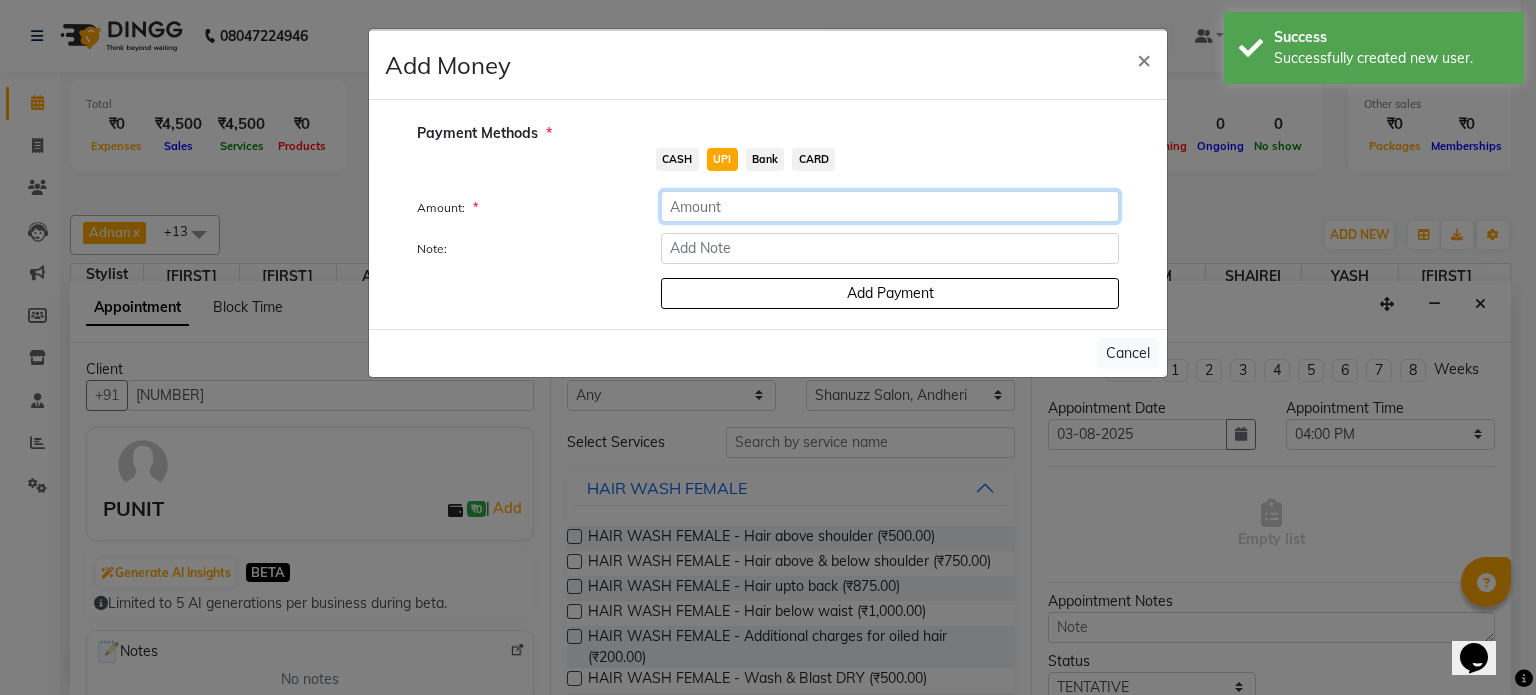 click 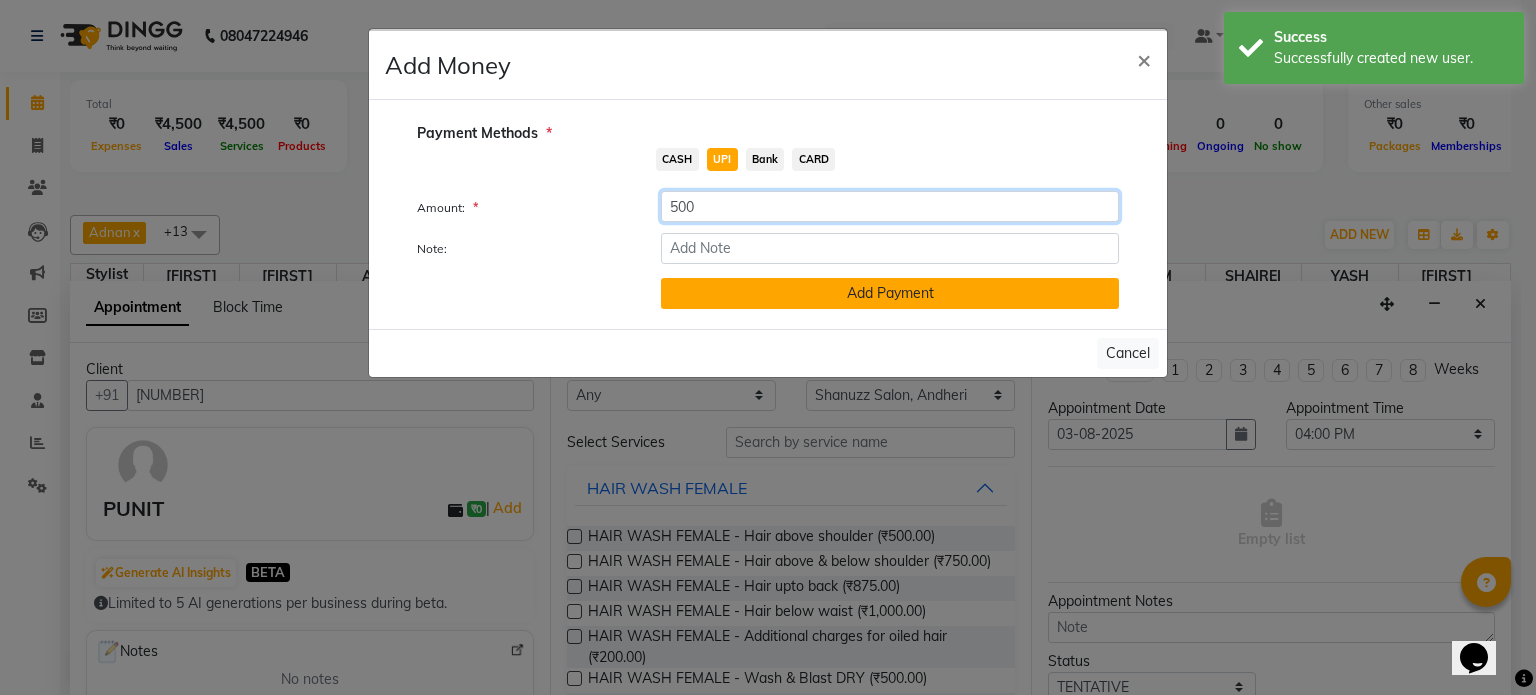 type on "500" 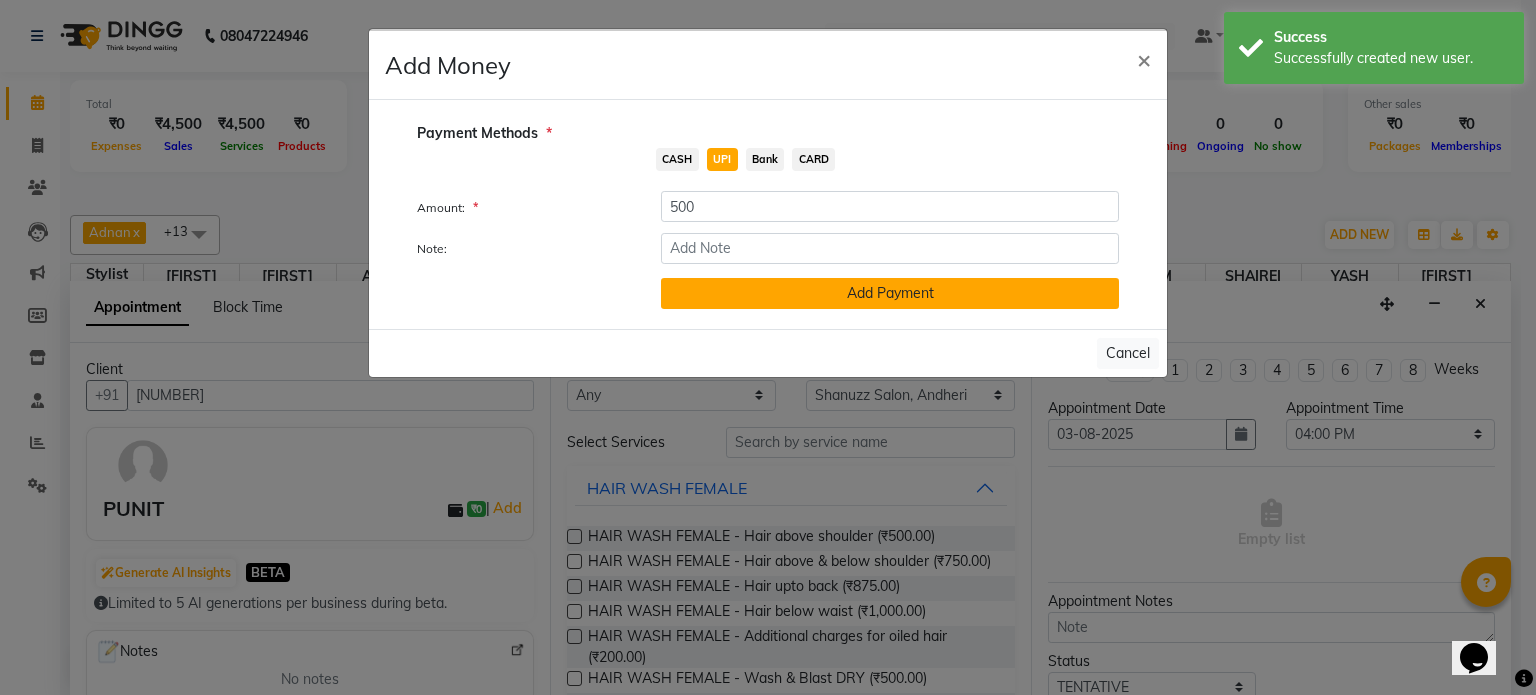 click on "Add Payment" 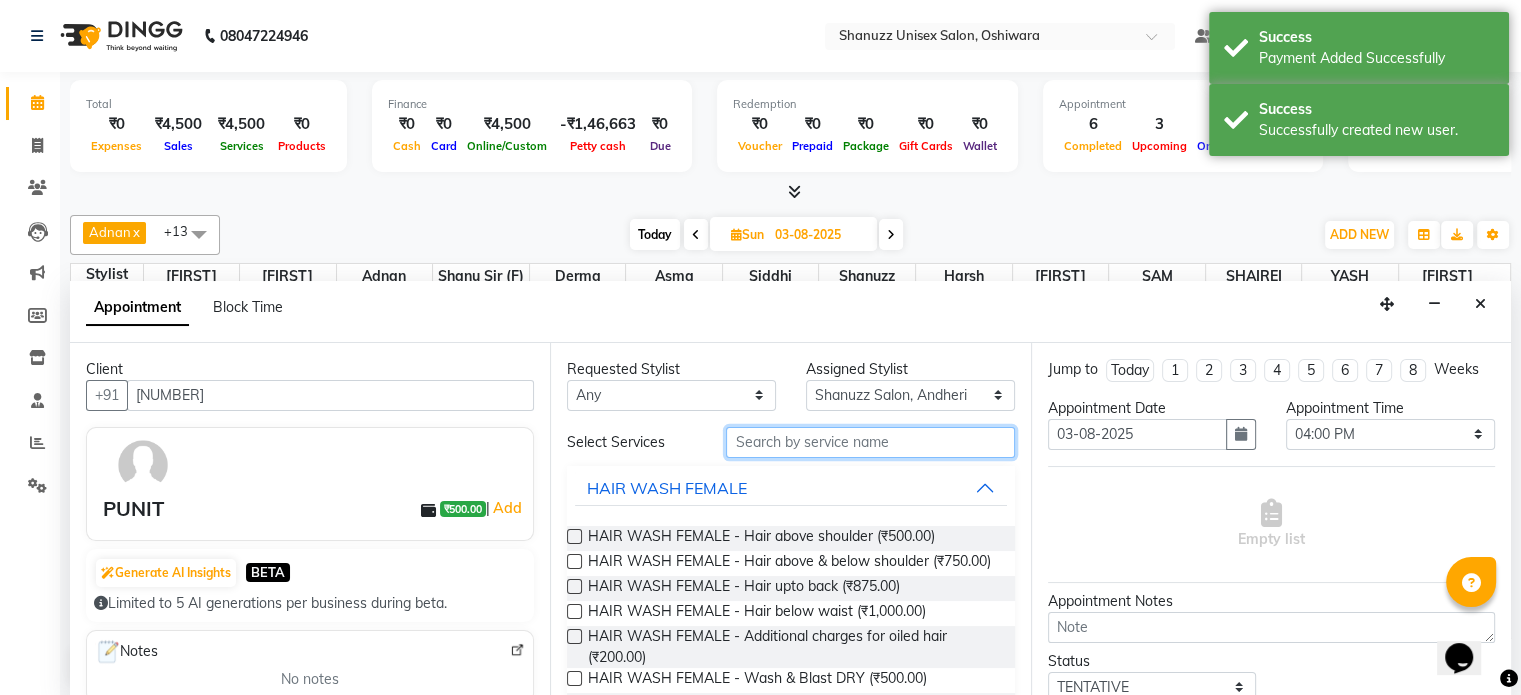 click at bounding box center [870, 442] 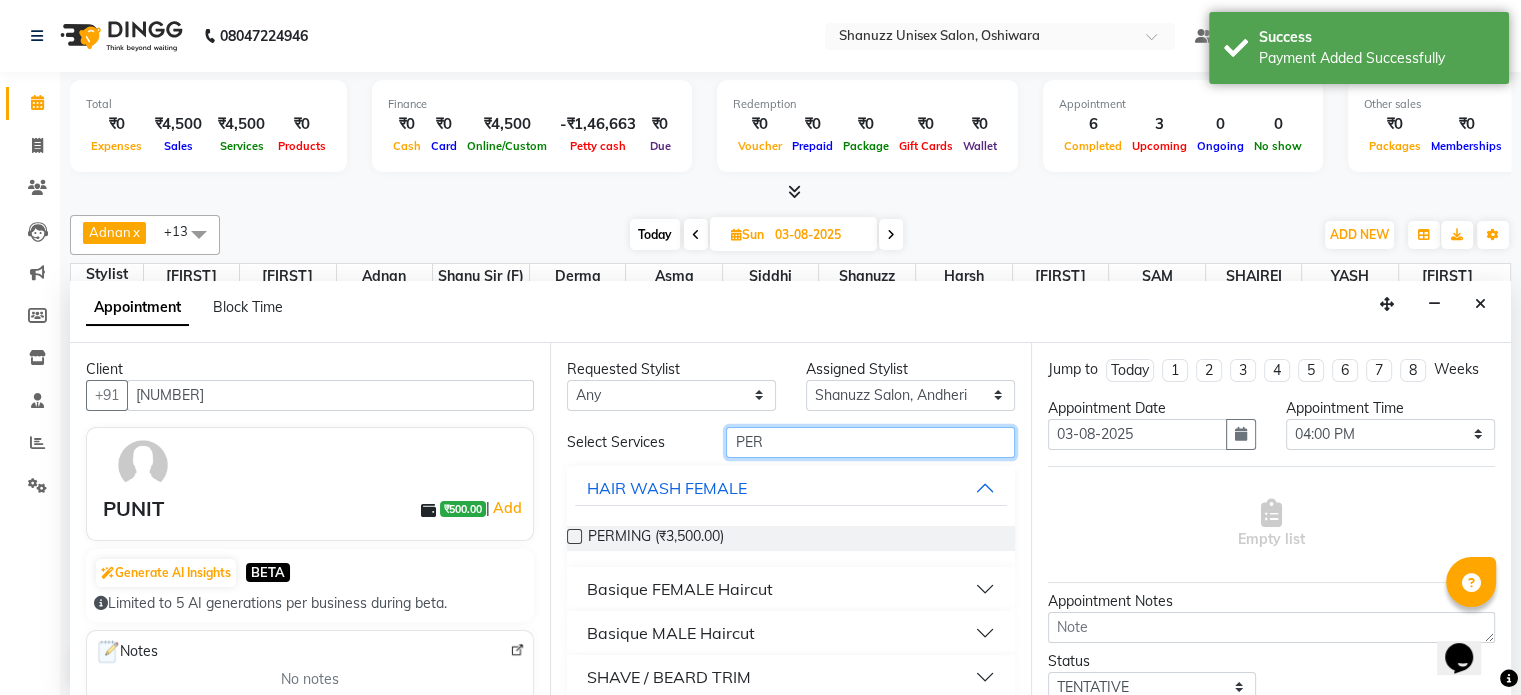 type on "PER" 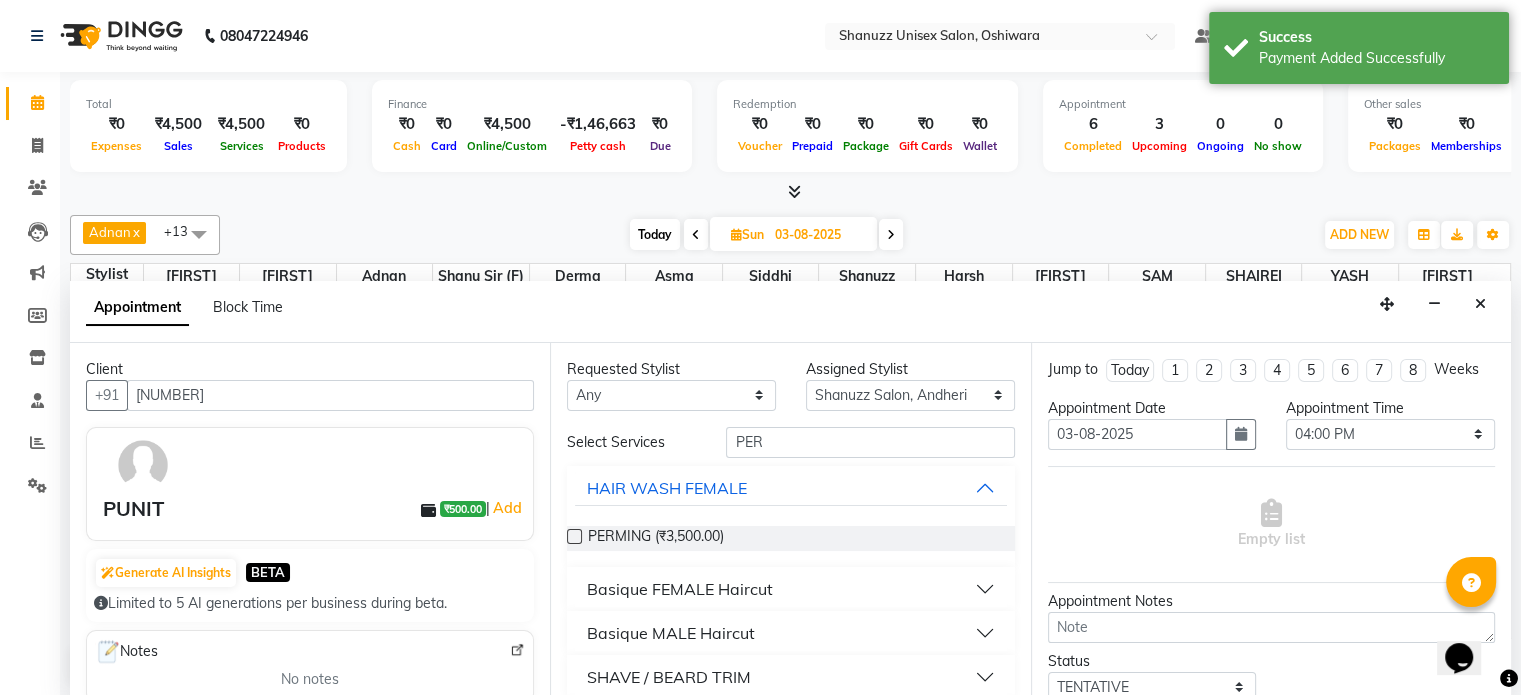 click at bounding box center (574, 536) 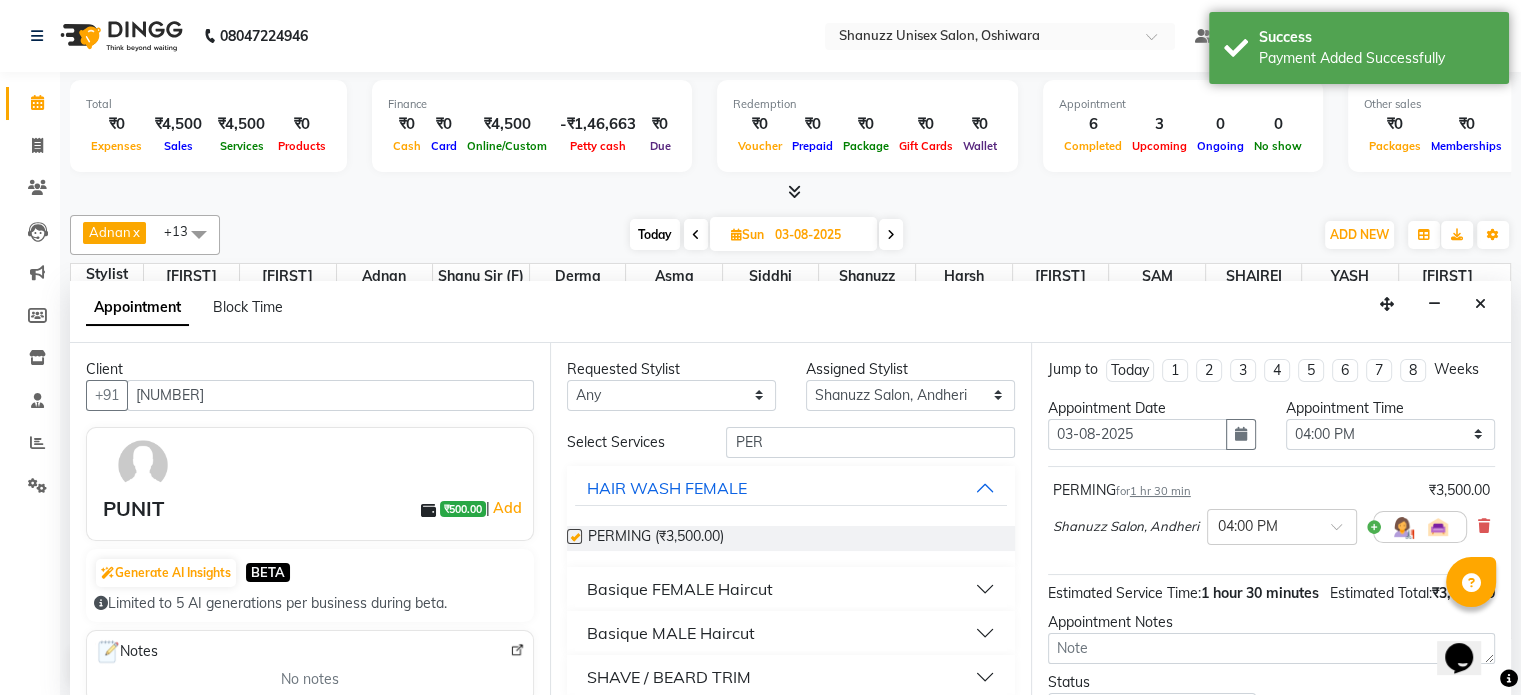 checkbox on "false" 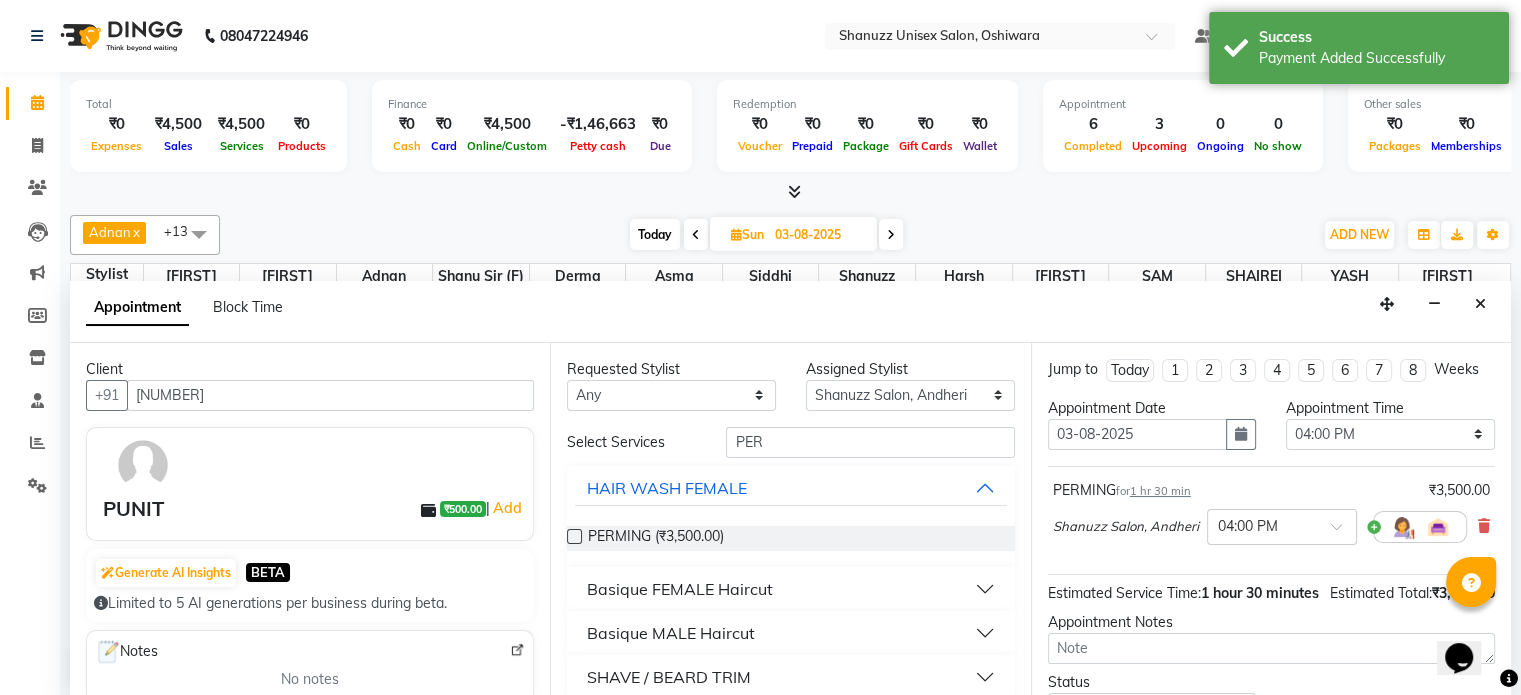 scroll, scrollTop: 175, scrollLeft: 0, axis: vertical 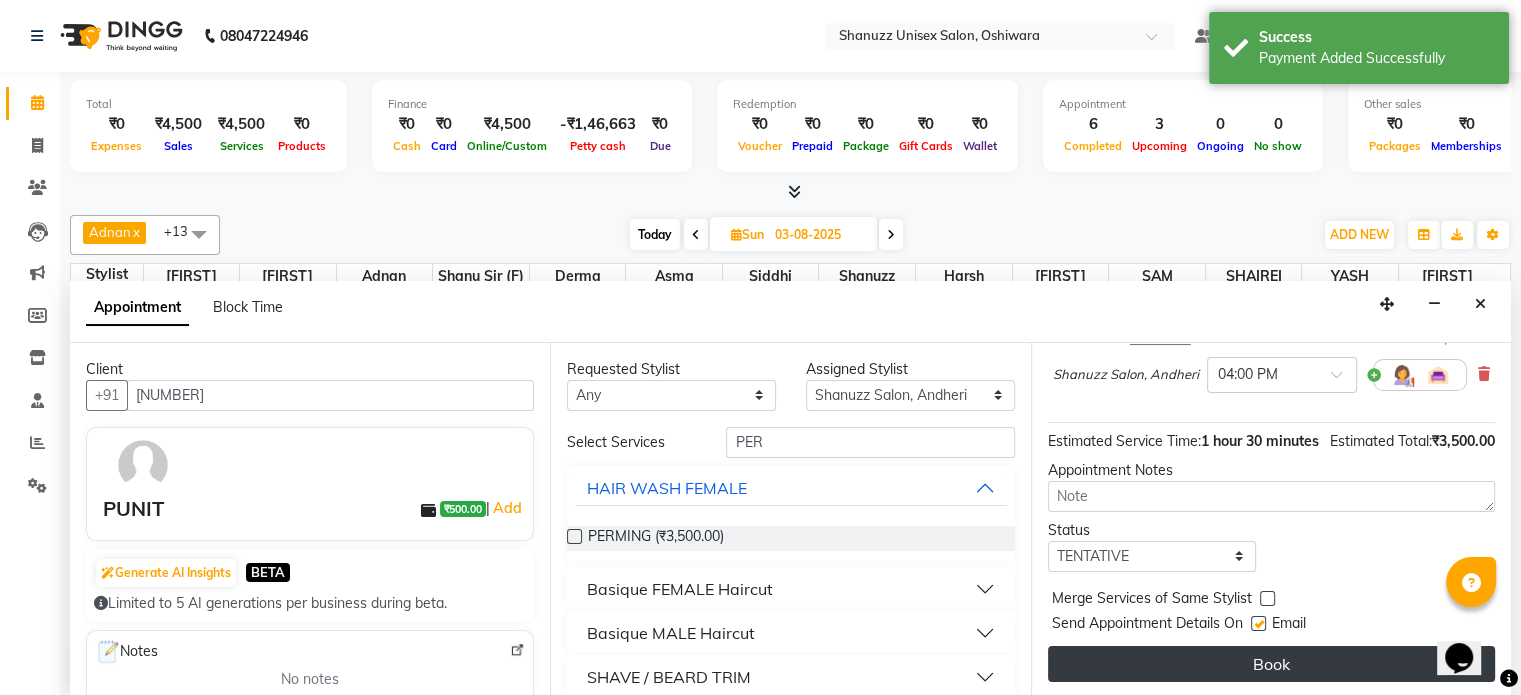 click on "Book" at bounding box center [1271, 664] 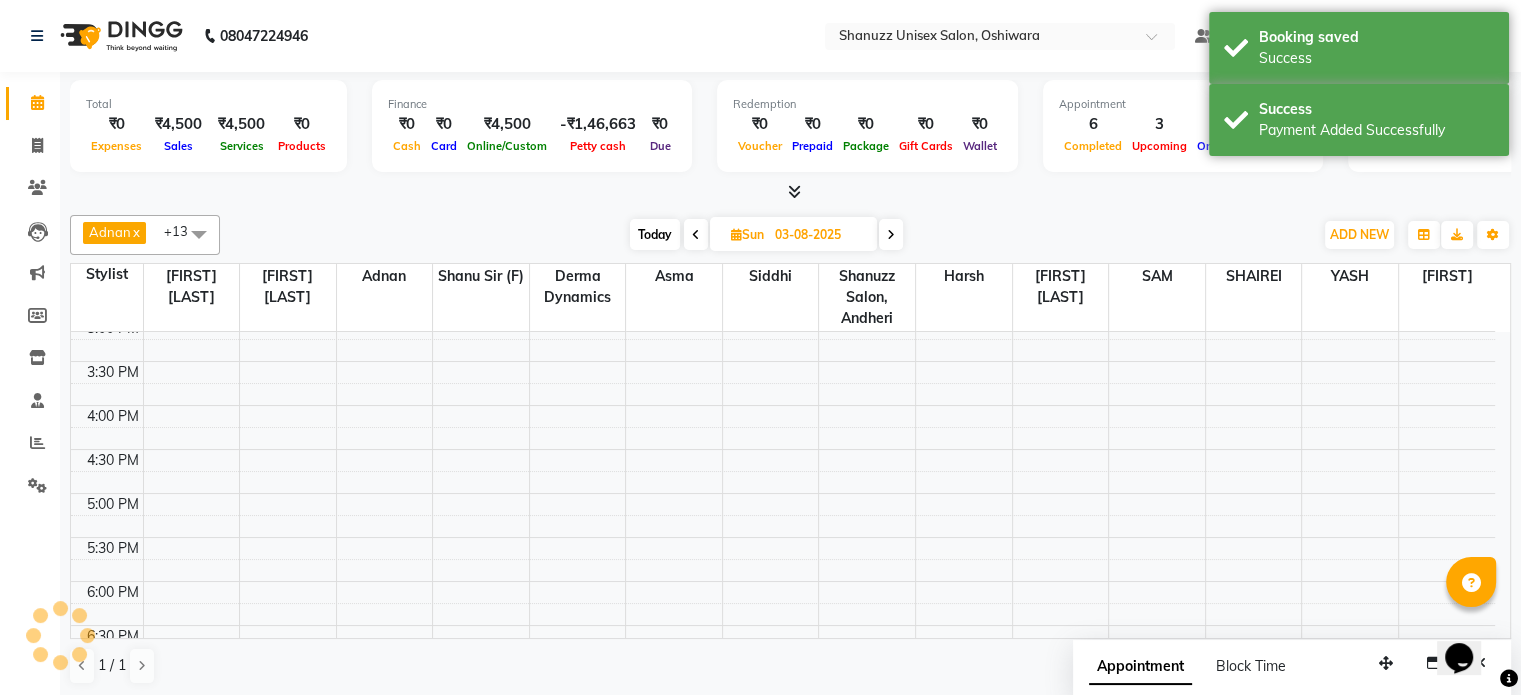 scroll, scrollTop: 0, scrollLeft: 0, axis: both 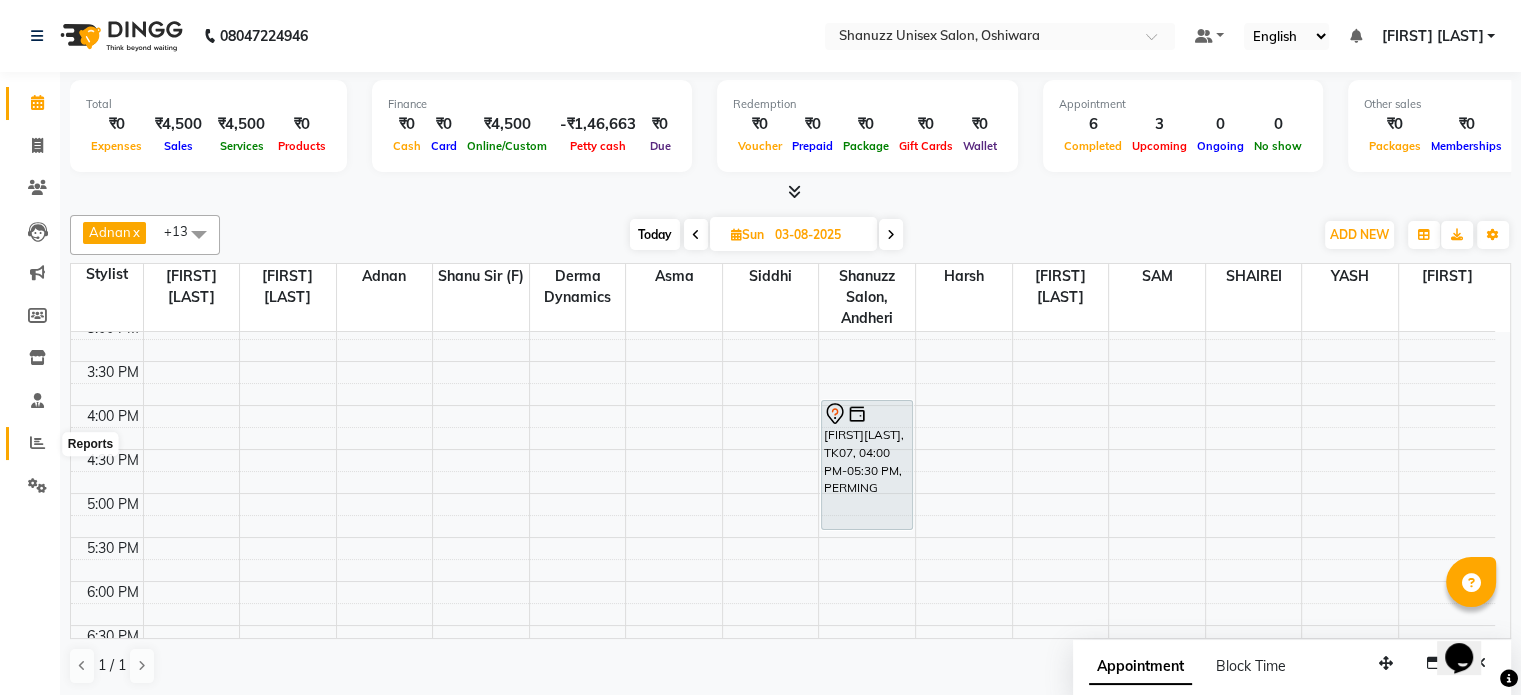 click 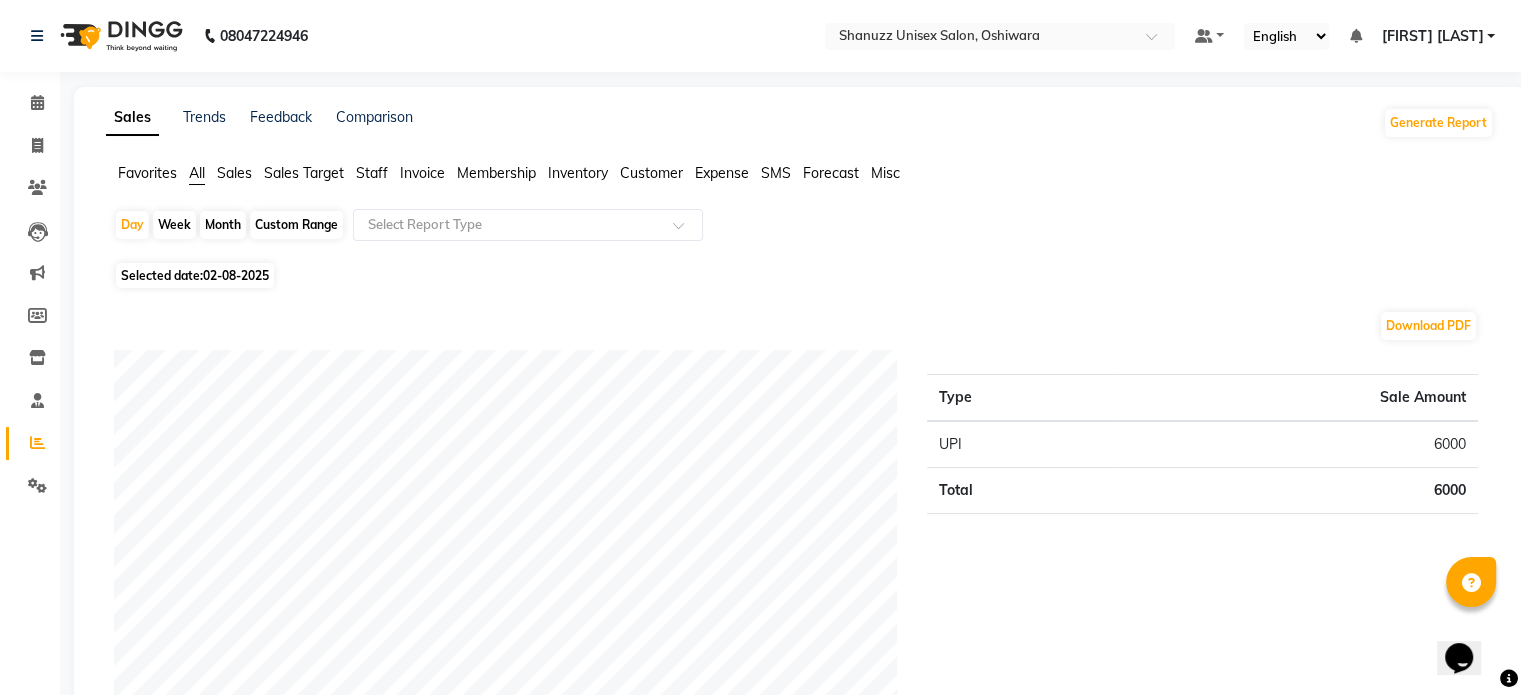 click on "Month" 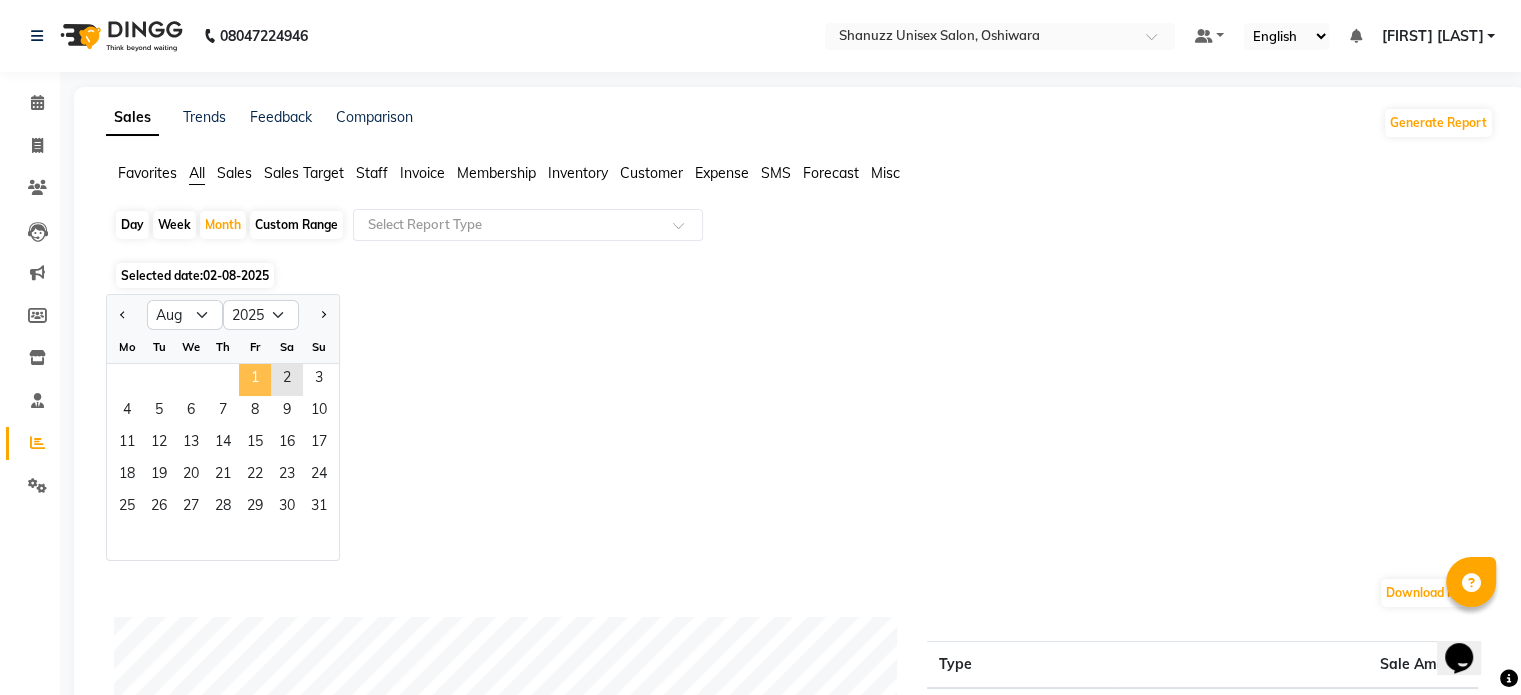 click on "1" 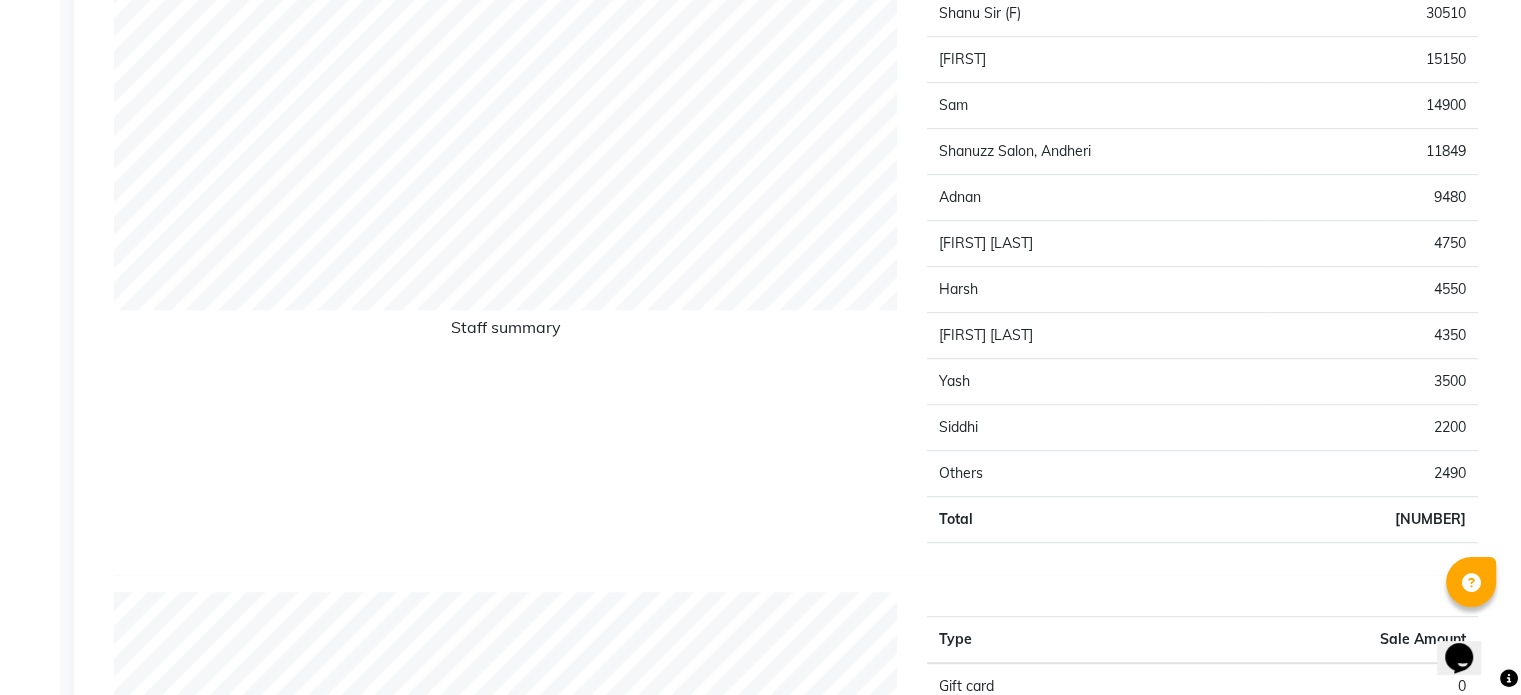 scroll, scrollTop: 912, scrollLeft: 0, axis: vertical 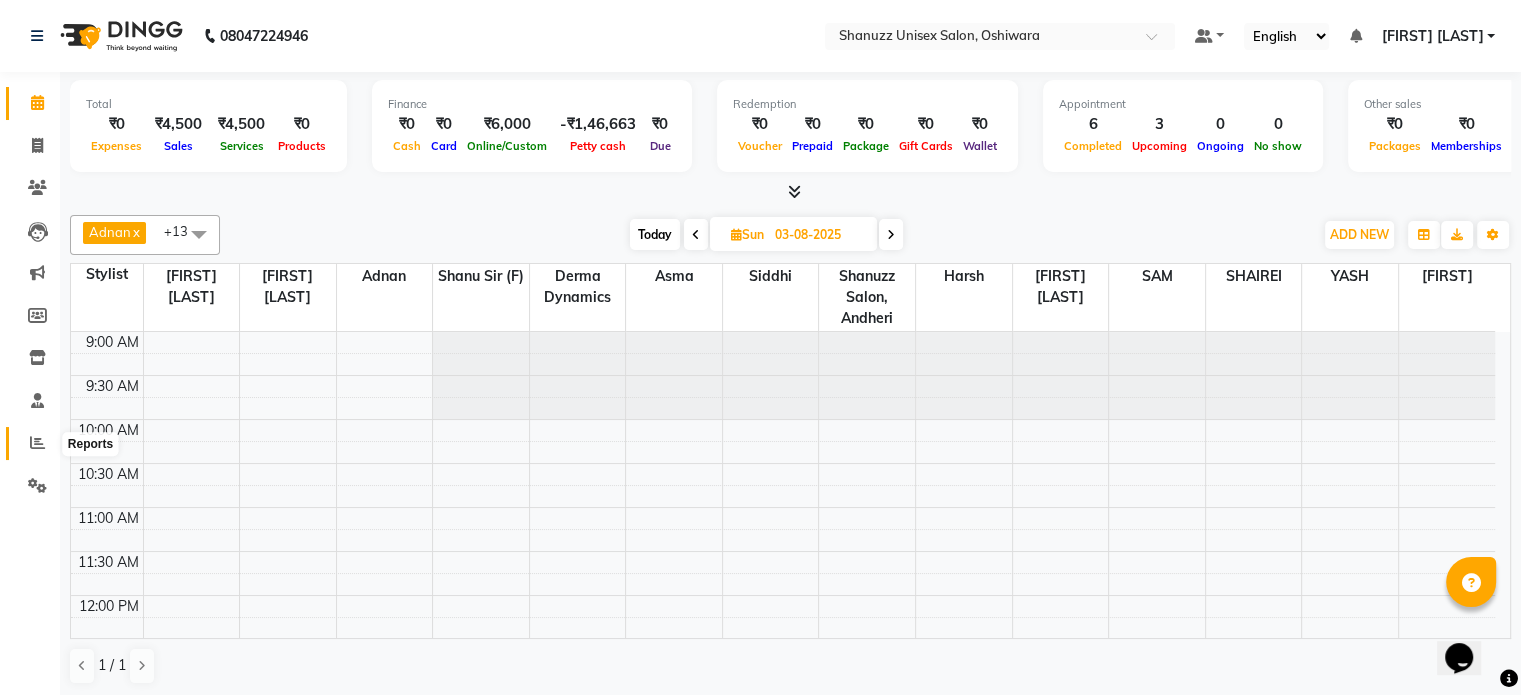 click 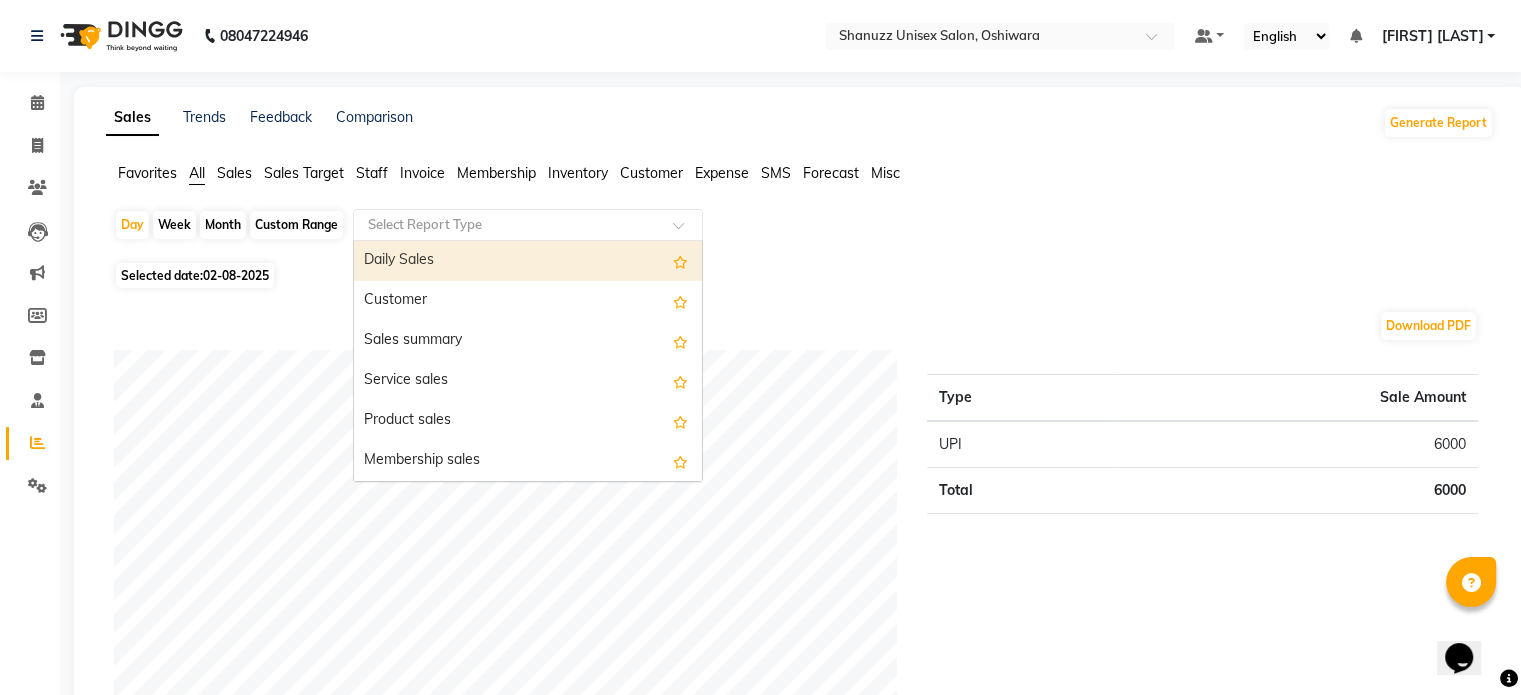 click 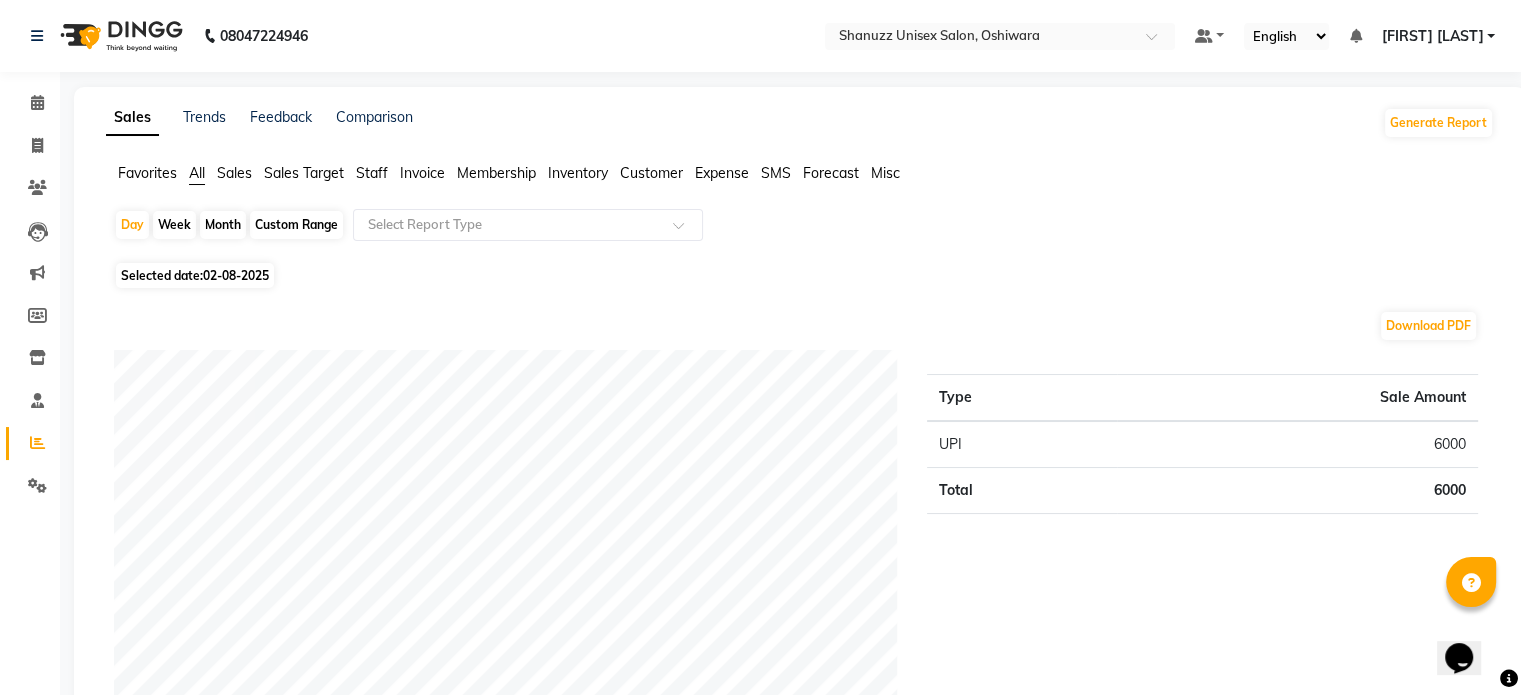 click on "Month" 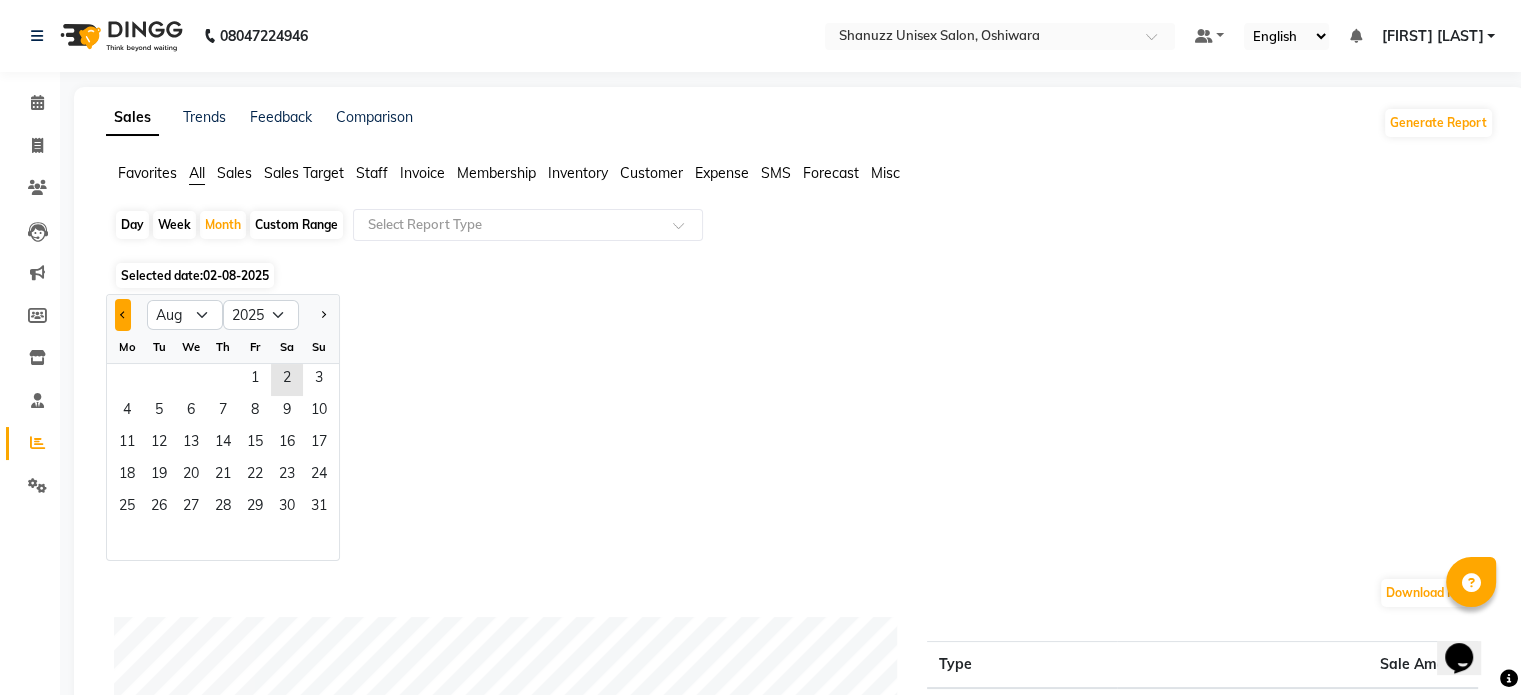 click 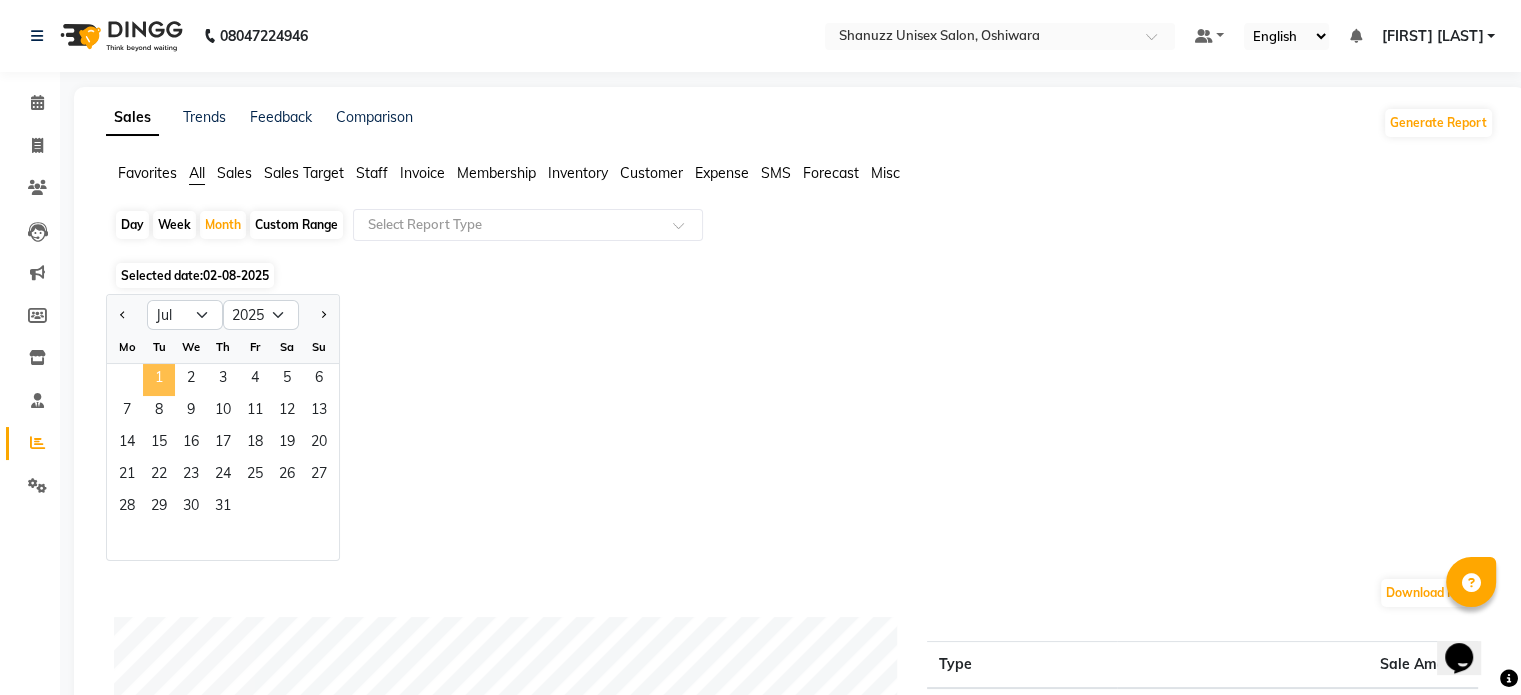 click on "1" 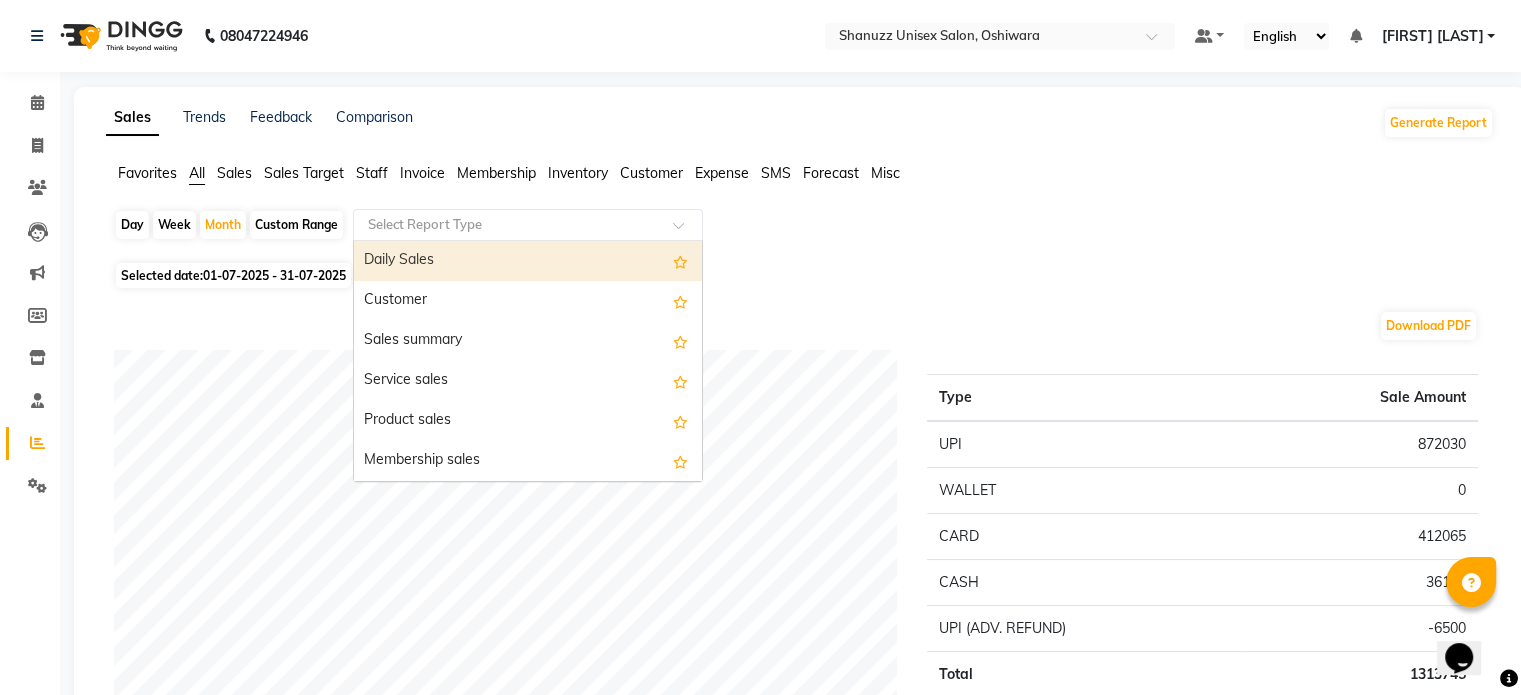 click on "Select Report Type" 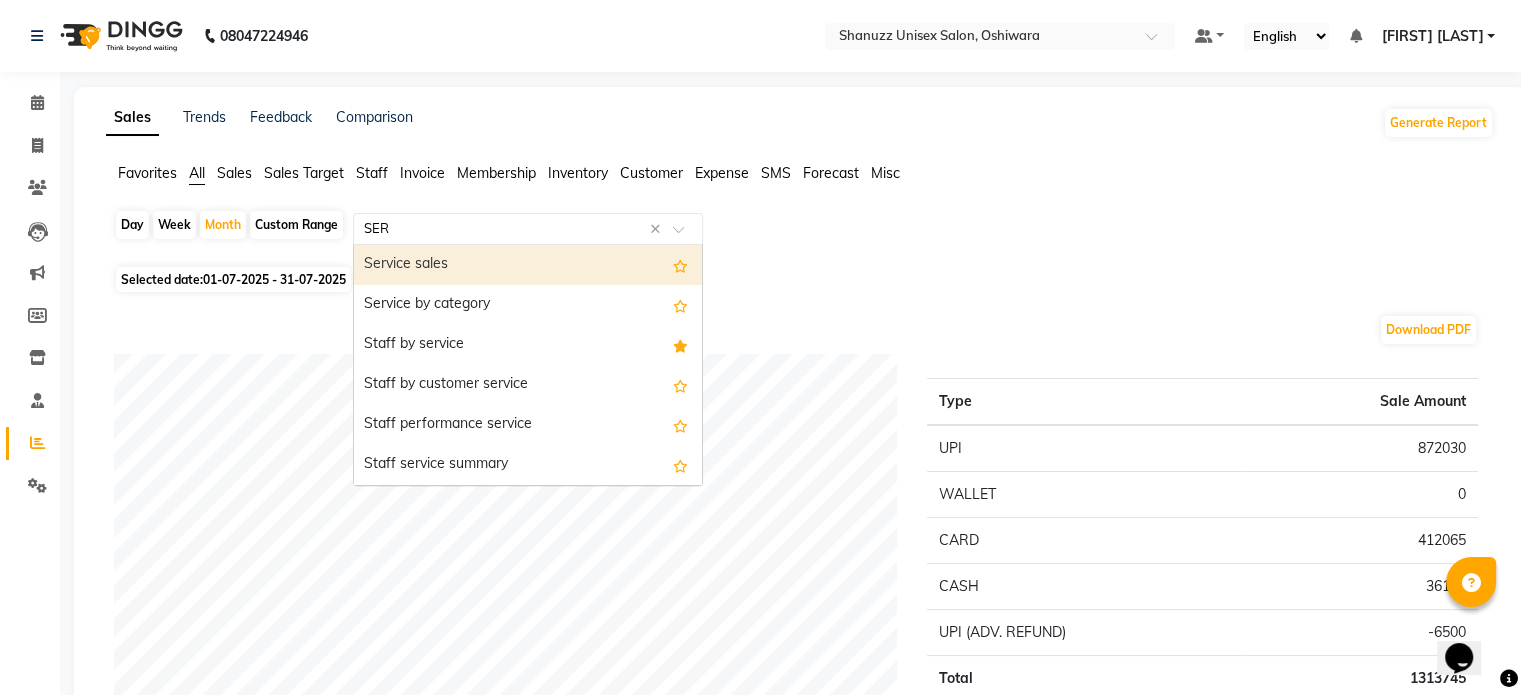 type on "SERV" 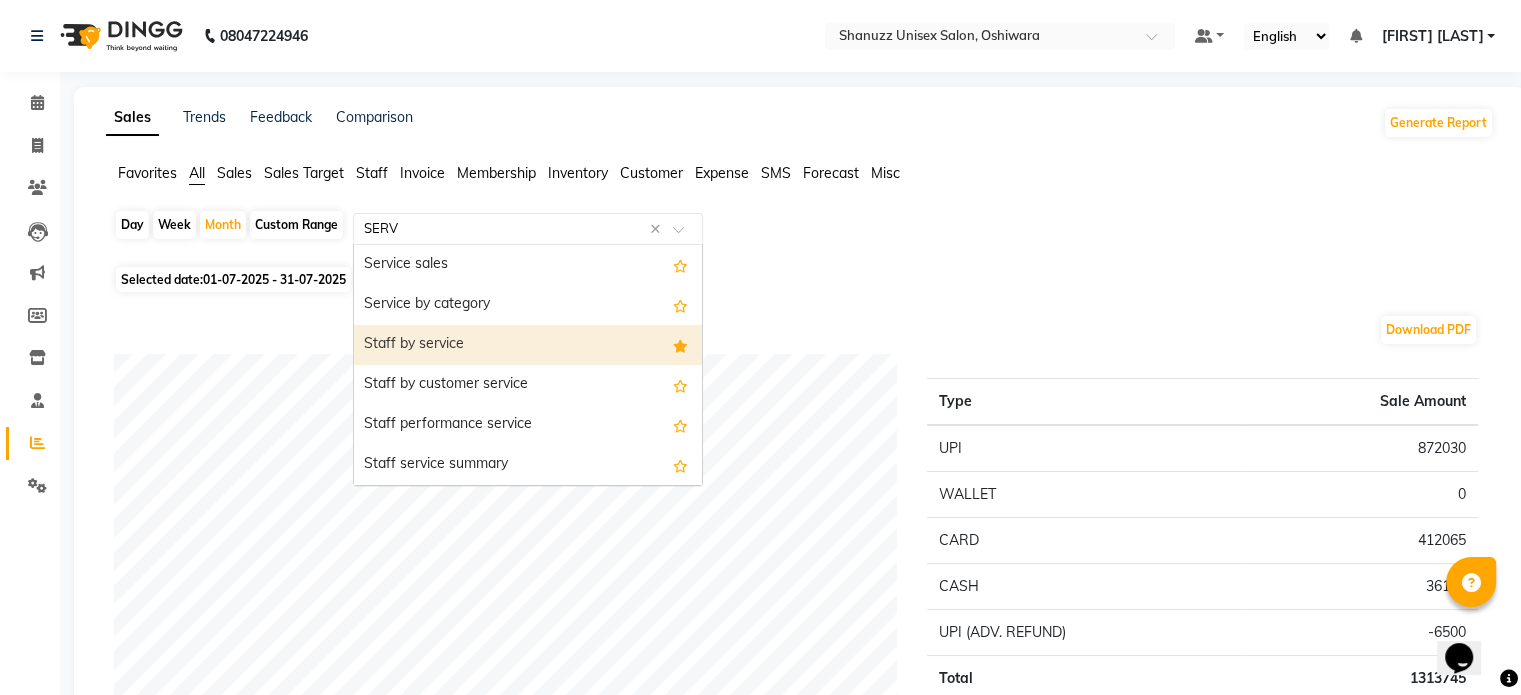 click on "Staff by service" at bounding box center [528, 345] 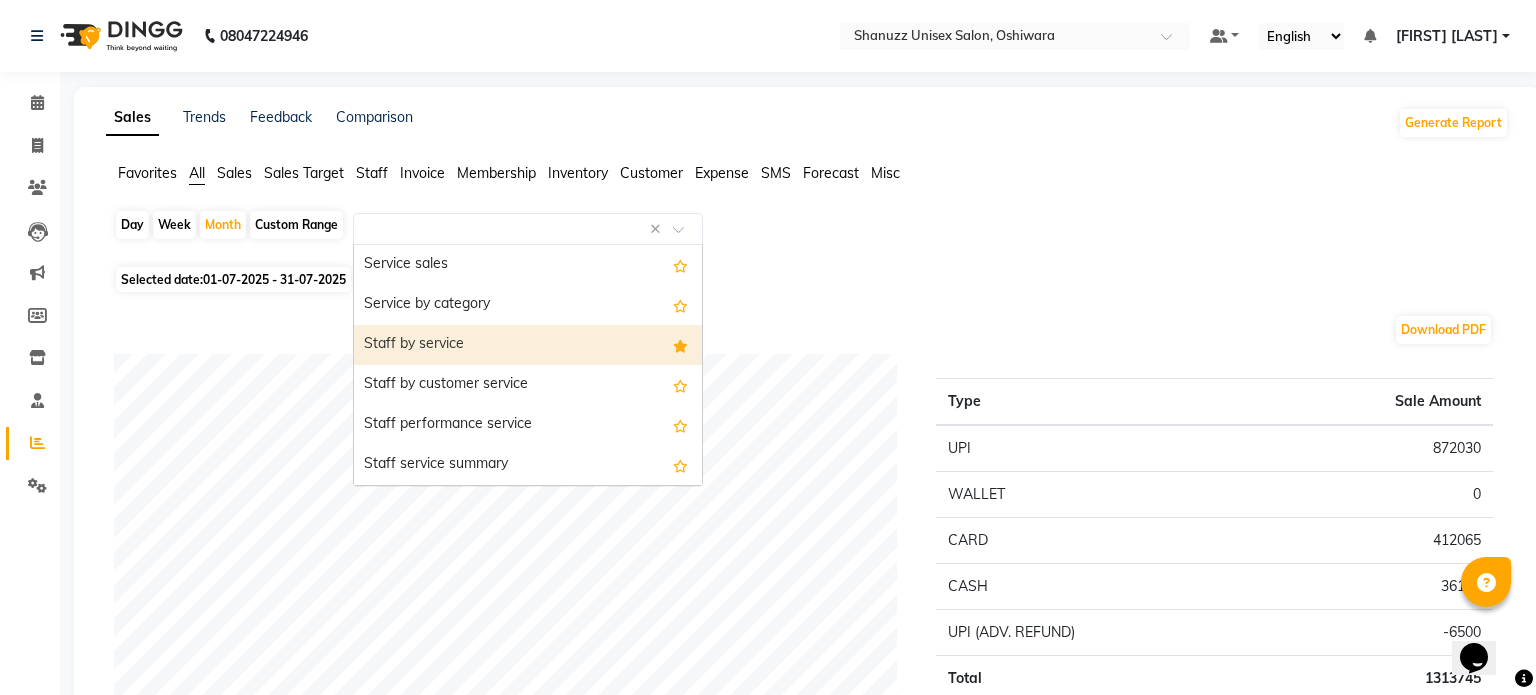 select on "filtered_report" 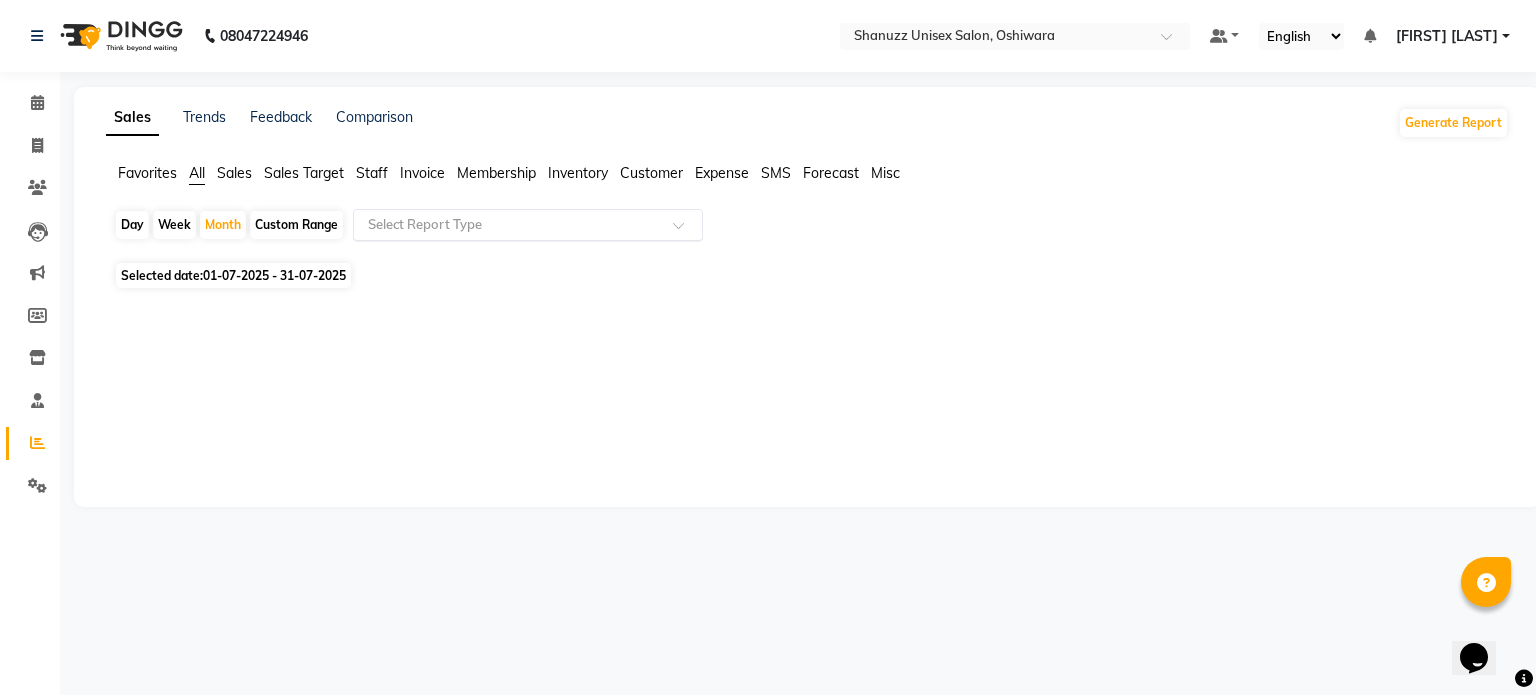 click on "Favorites All Sales Sales Target Staff Invoice Membership Inventory Customer Expense SMS Forecast Misc" 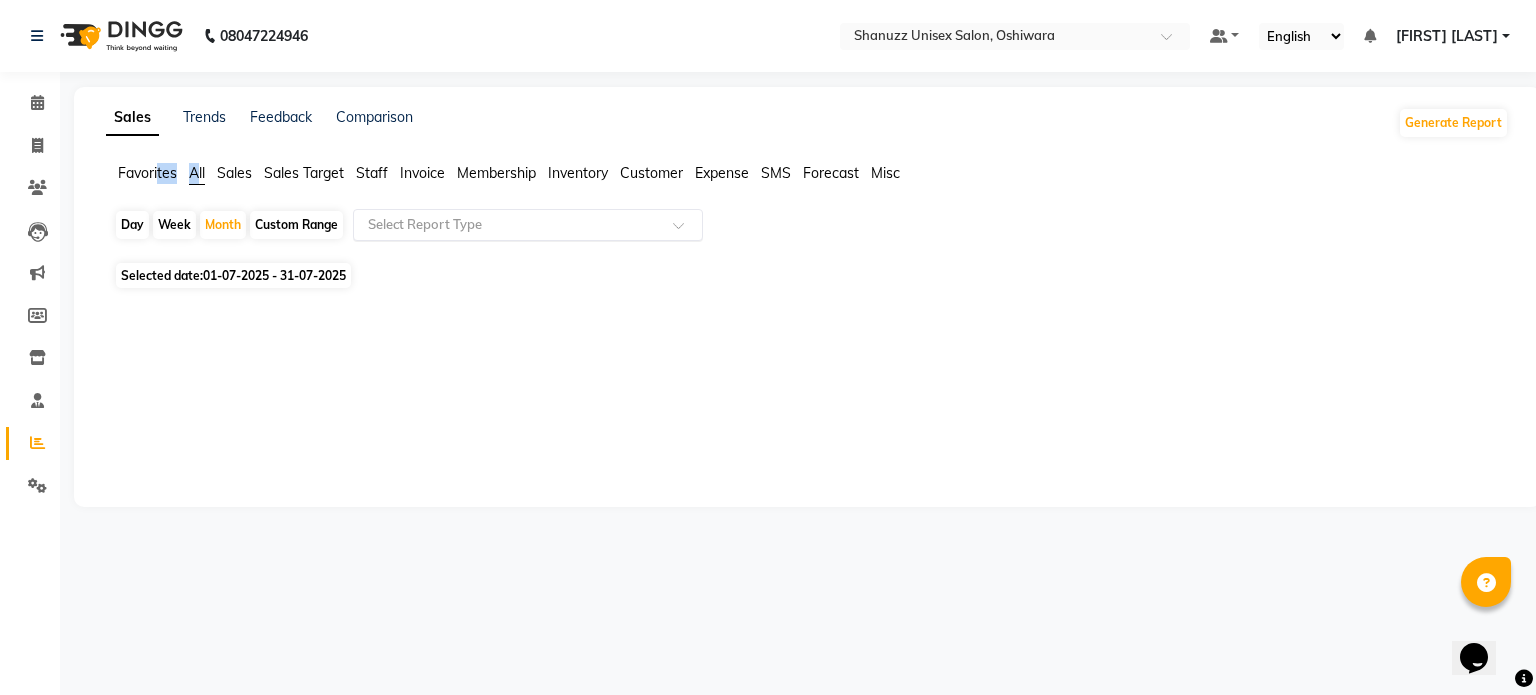 drag, startPoint x: 156, startPoint y: 171, endPoint x: 197, endPoint y: 177, distance: 41.4367 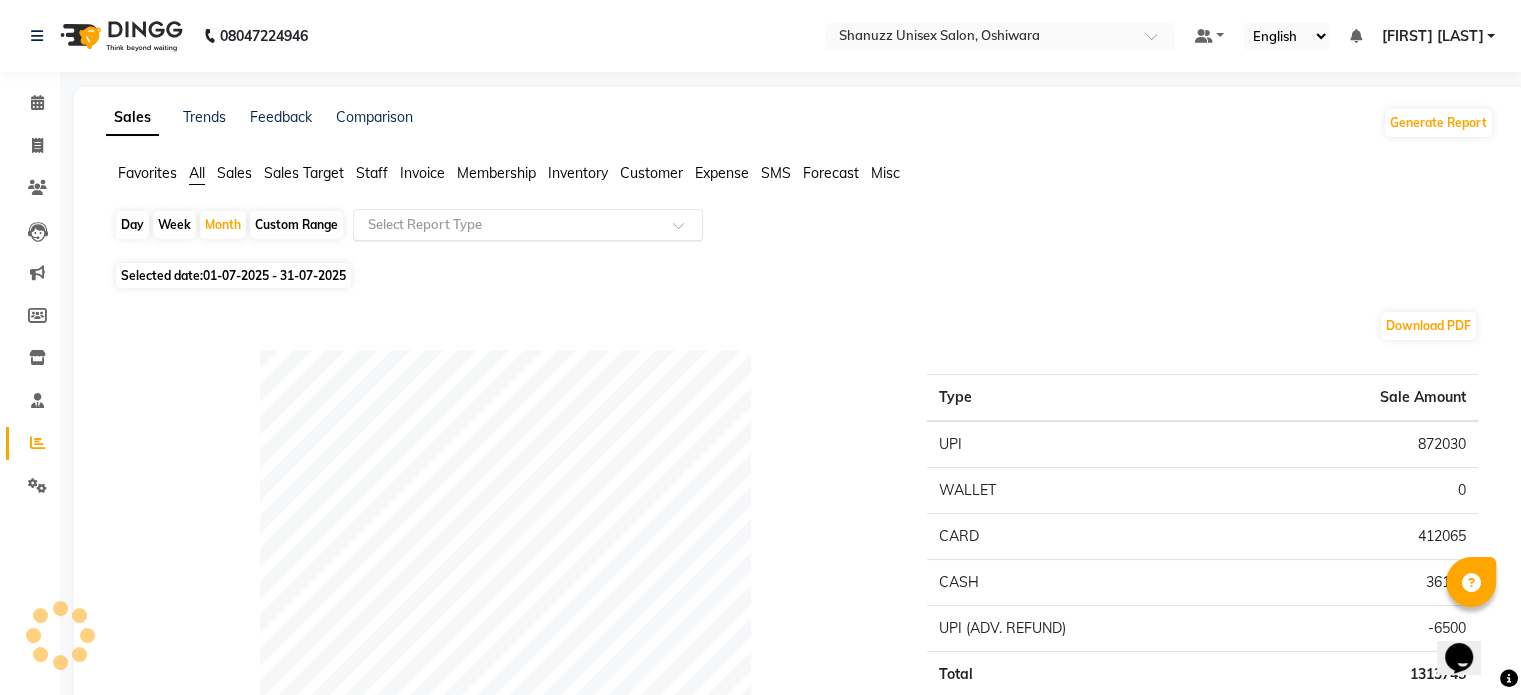 click on "All" 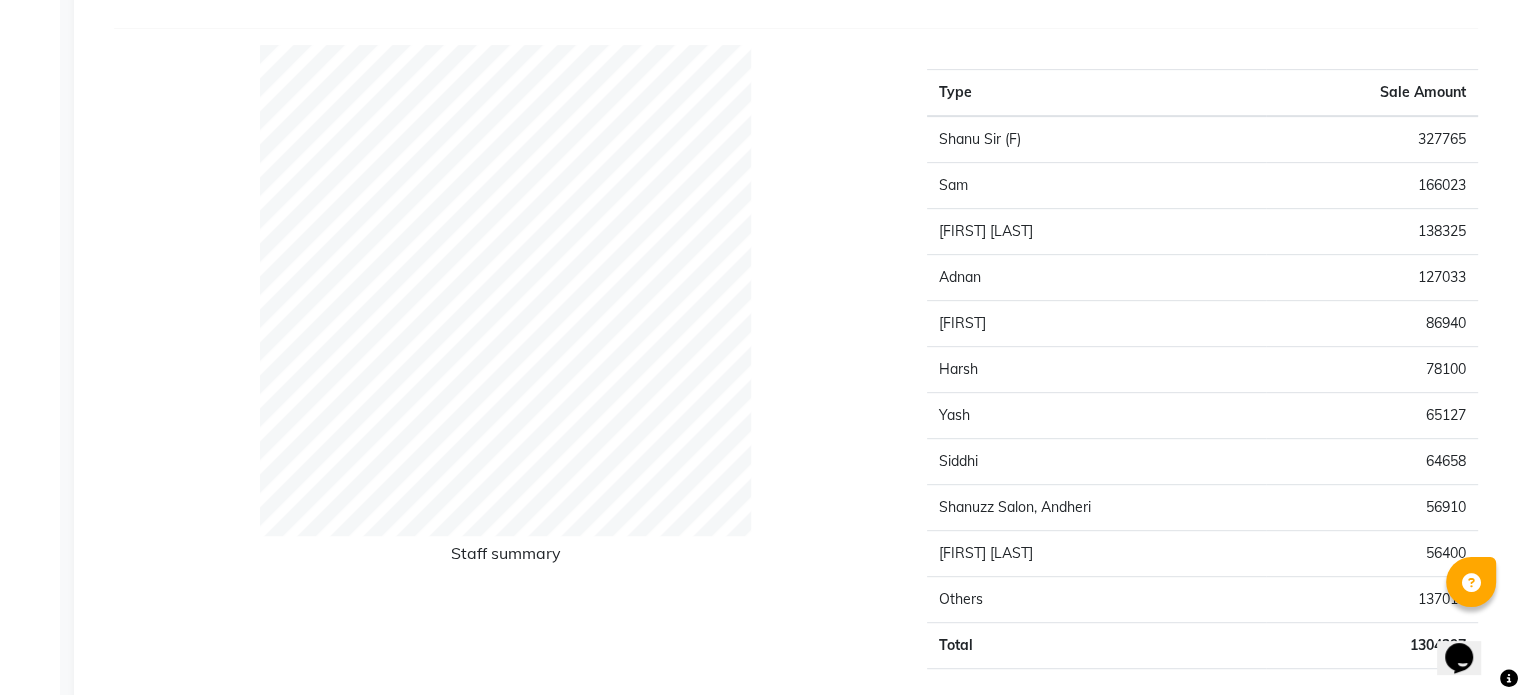 scroll, scrollTop: 108, scrollLeft: 0, axis: vertical 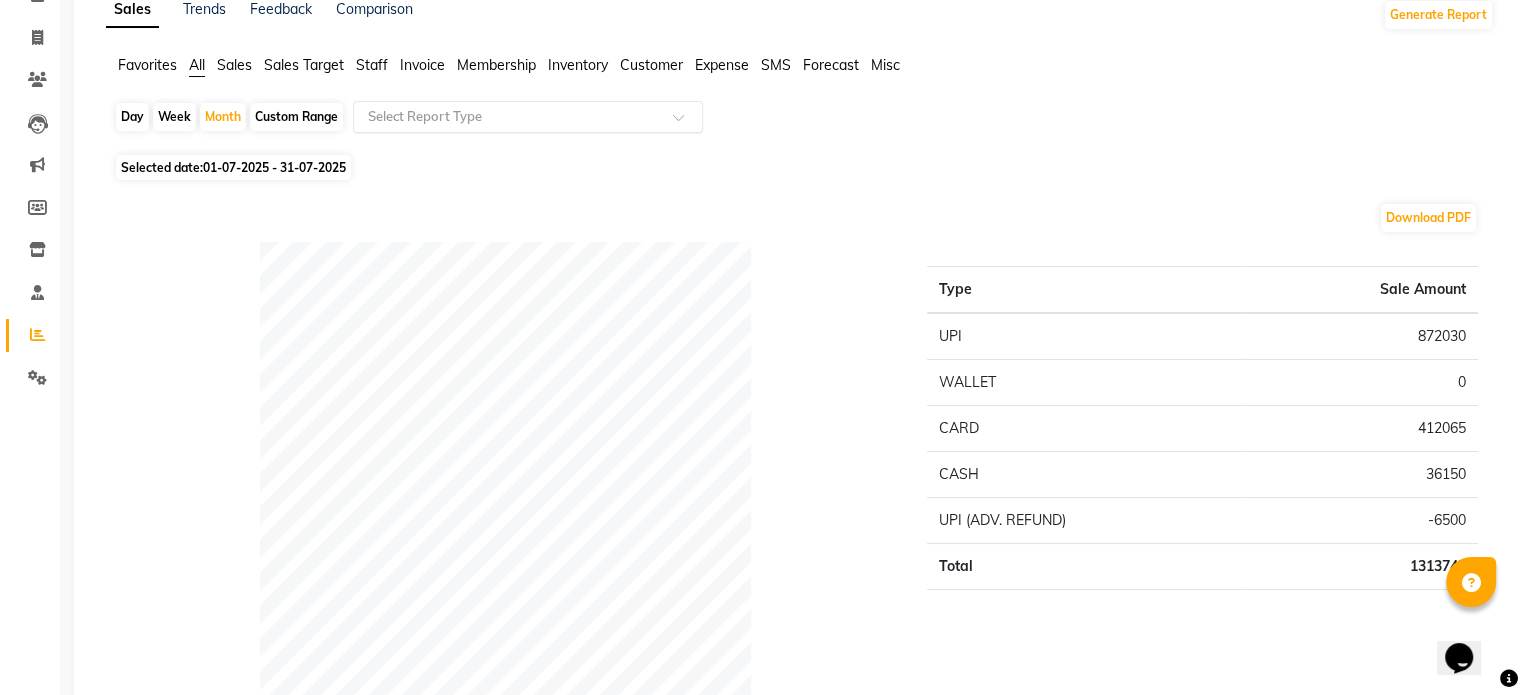 click 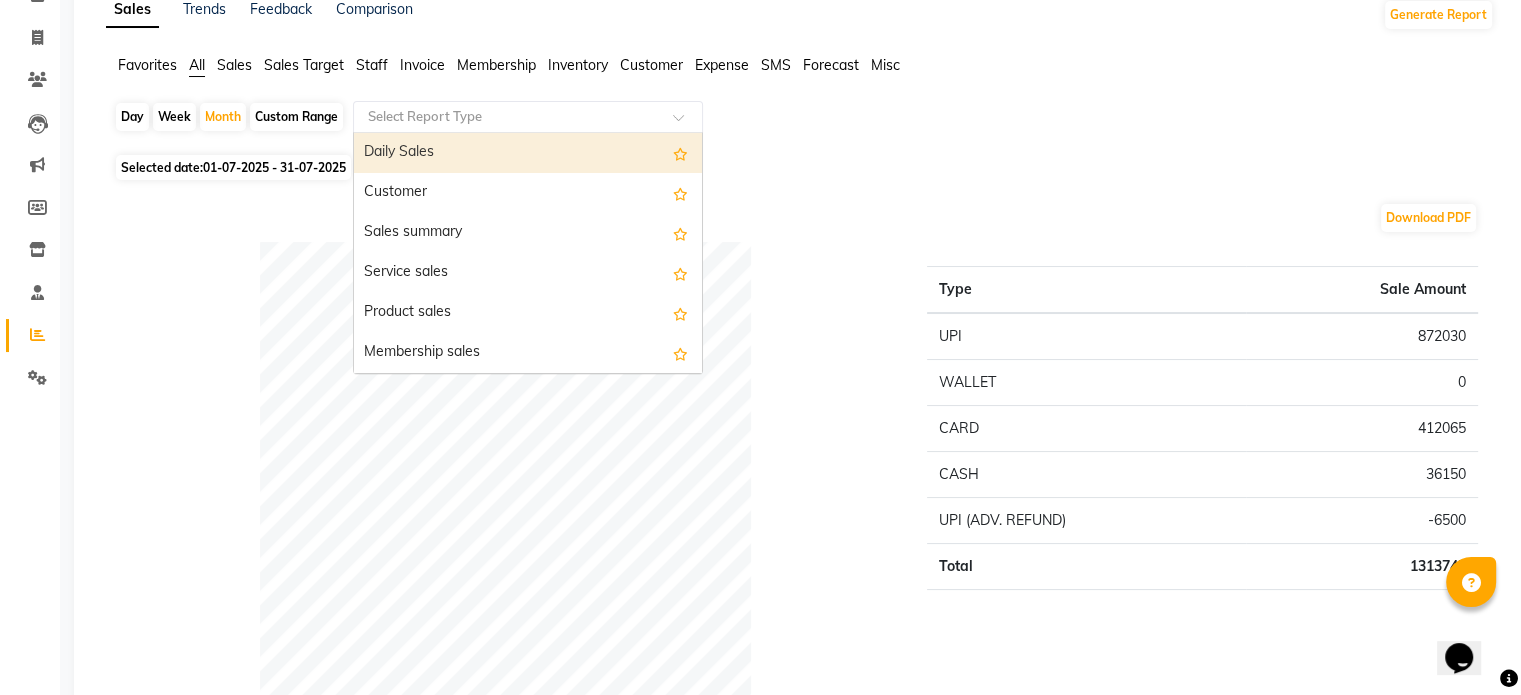 scroll, scrollTop: 108, scrollLeft: 0, axis: vertical 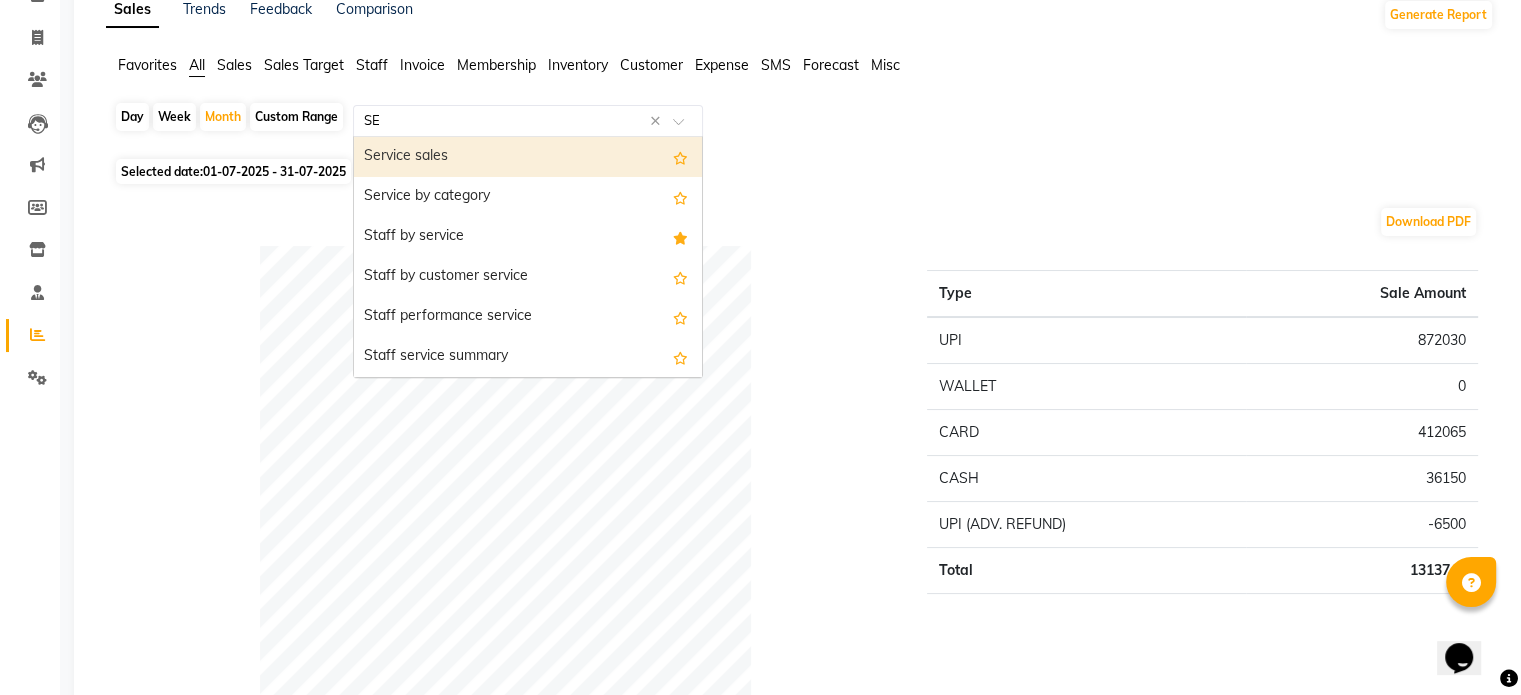 type on "S" 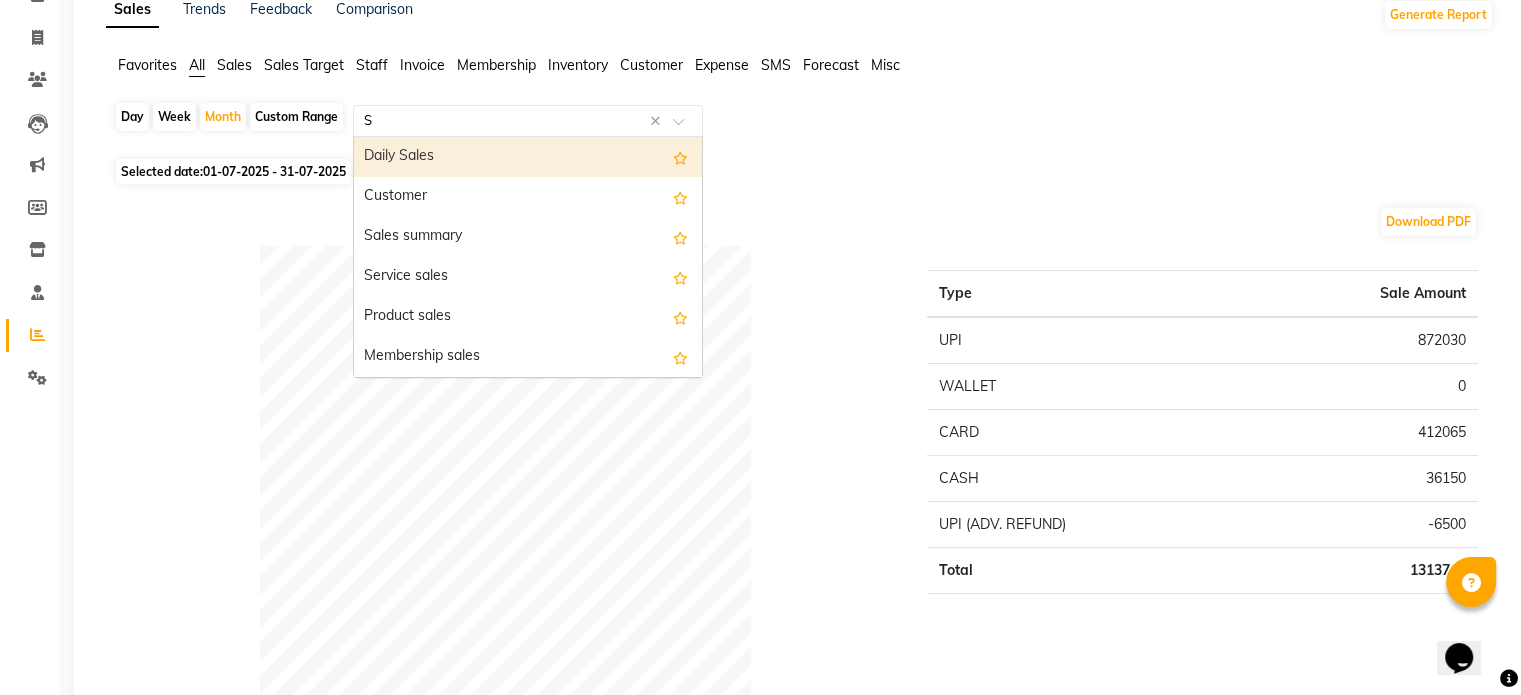type 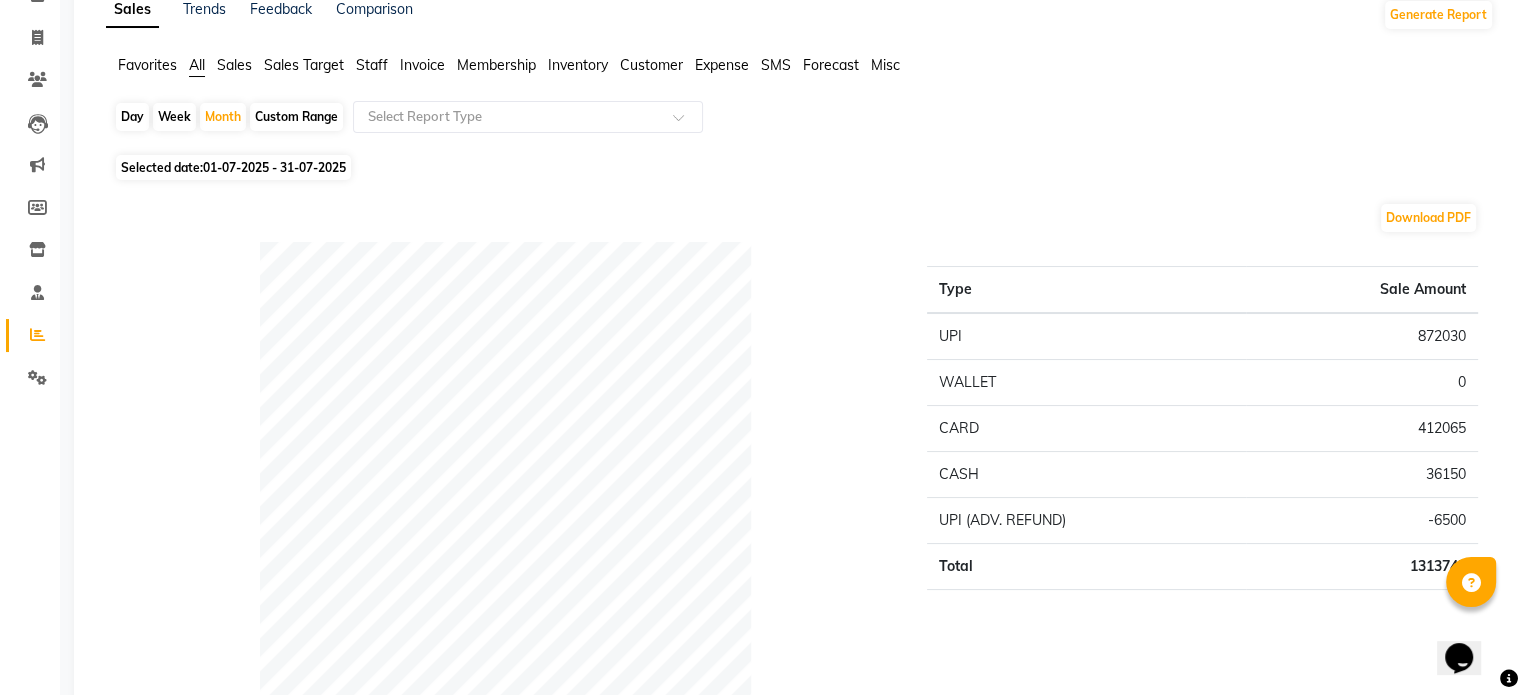 click on "Sales" 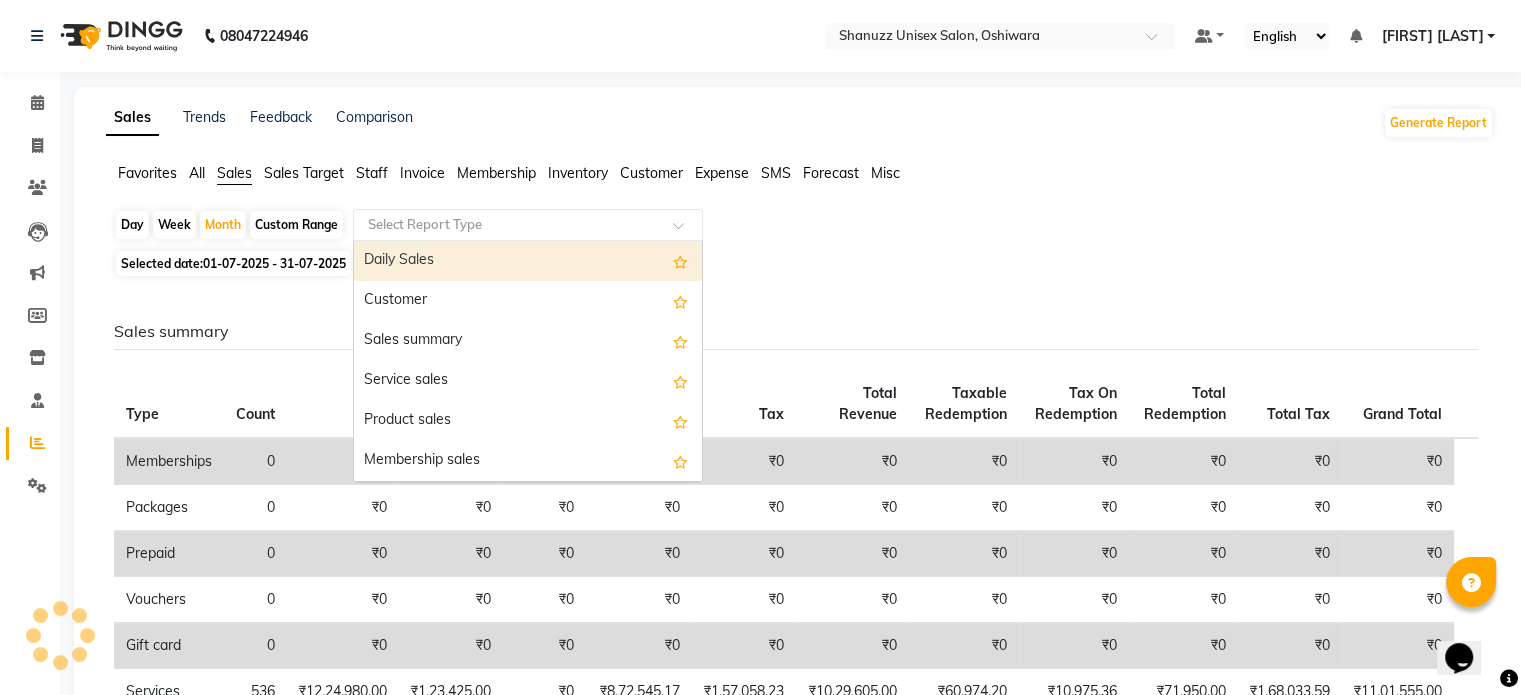 click 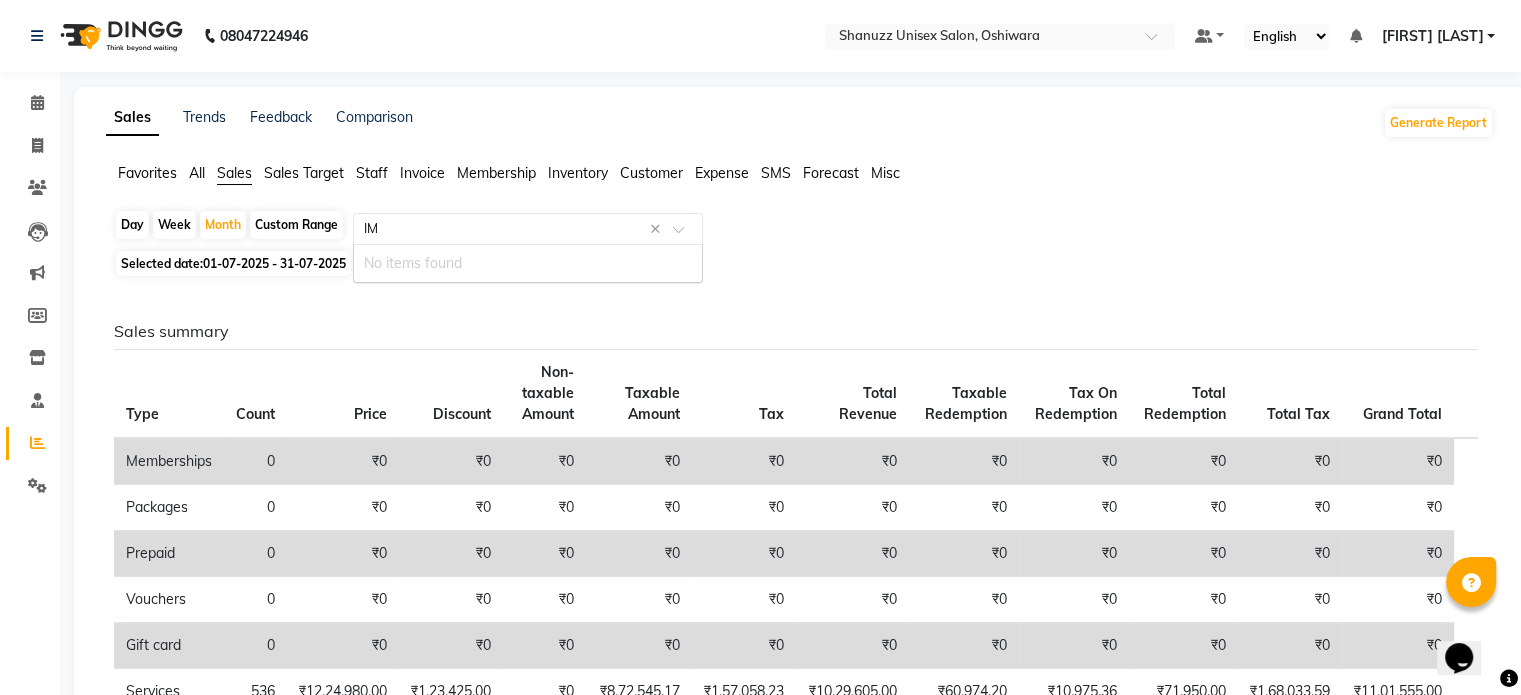 type on "I" 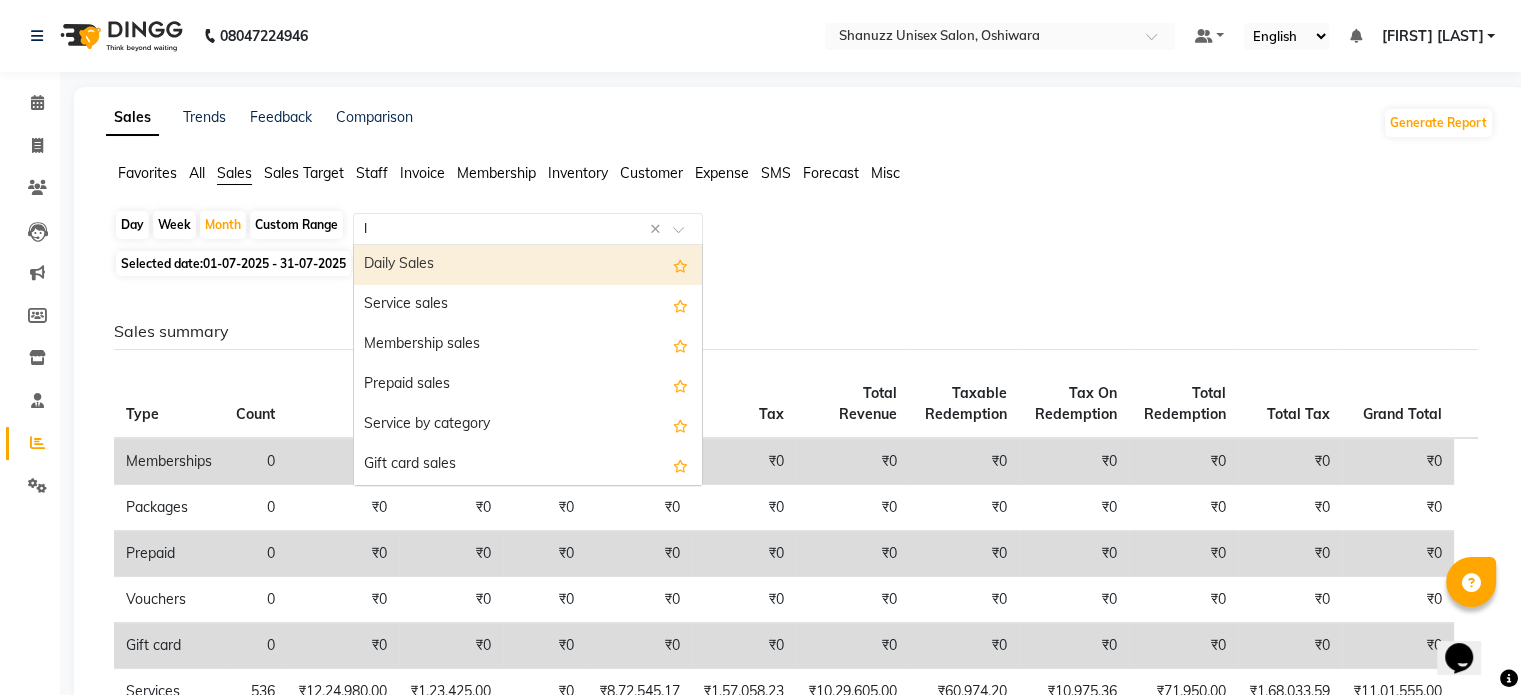 type 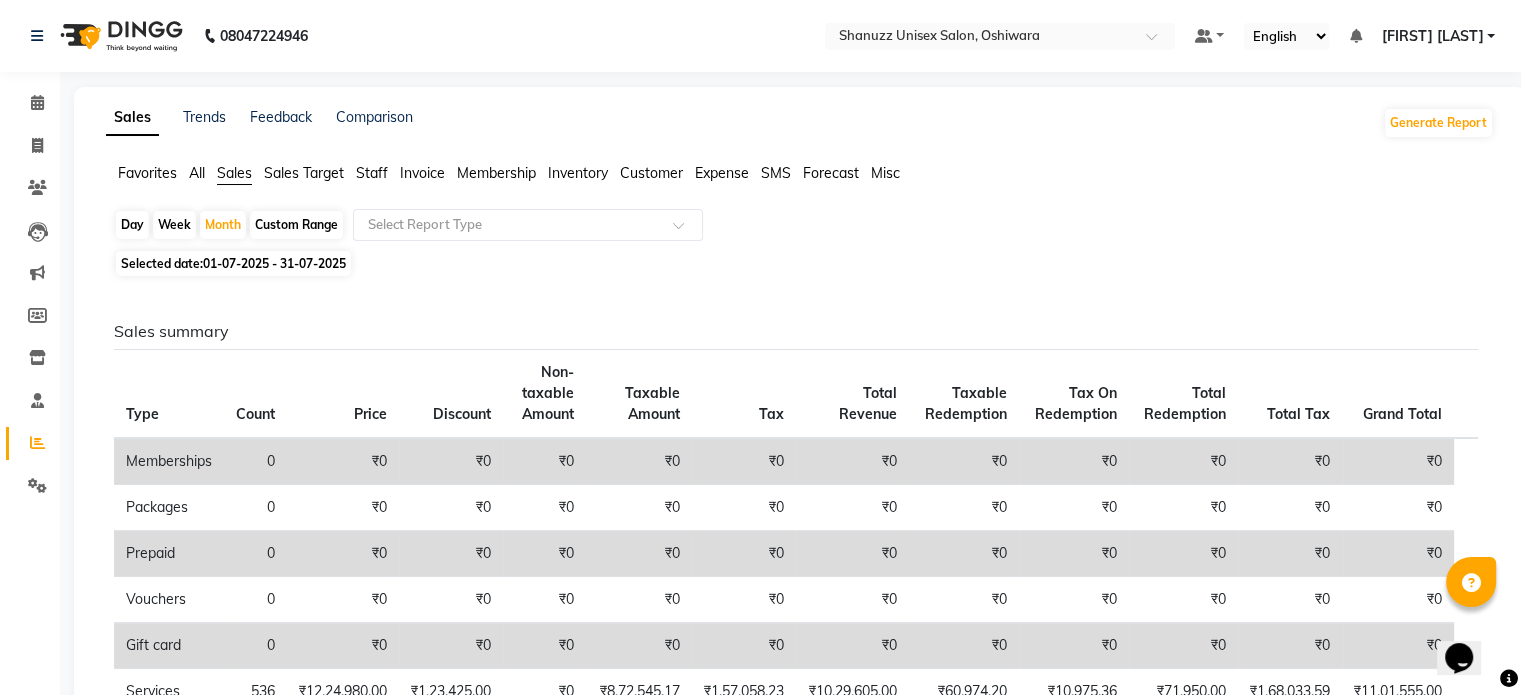 click on "Sales Target" 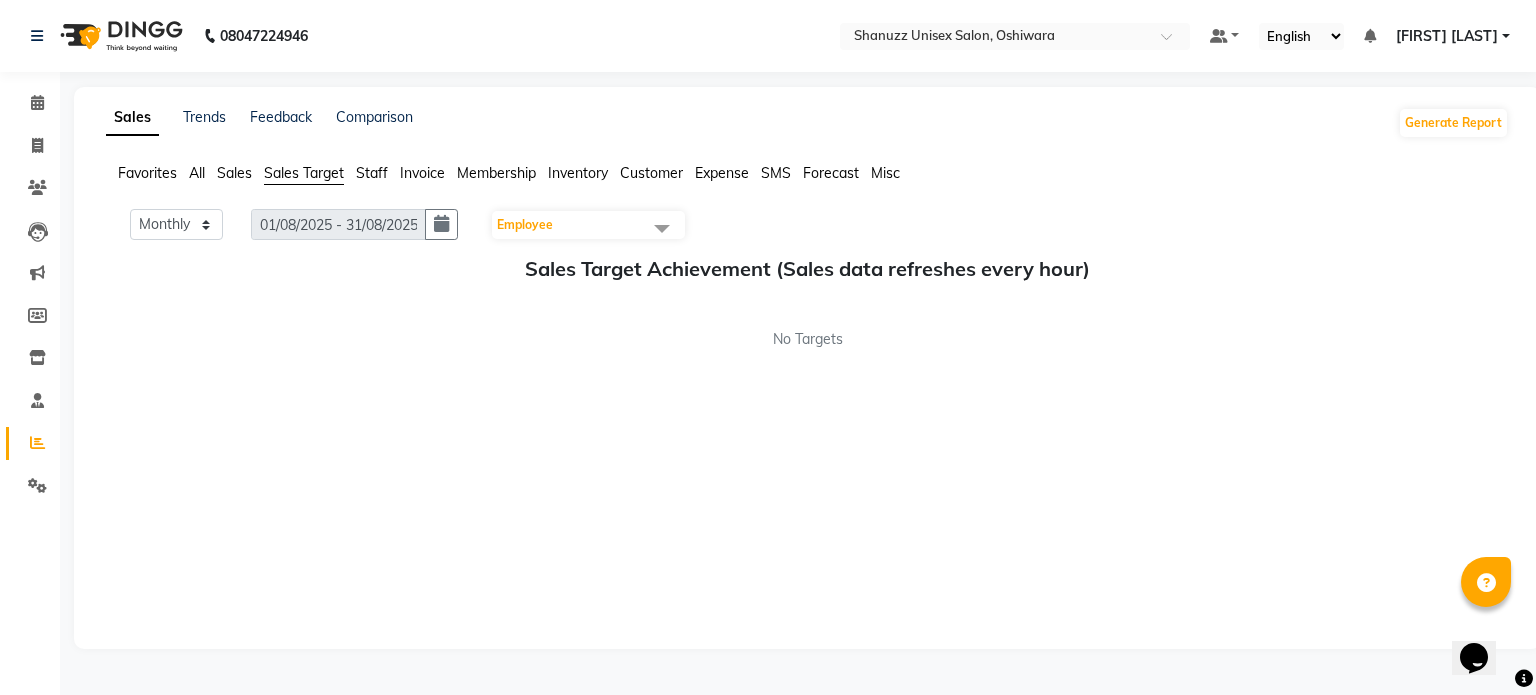 click on "All" 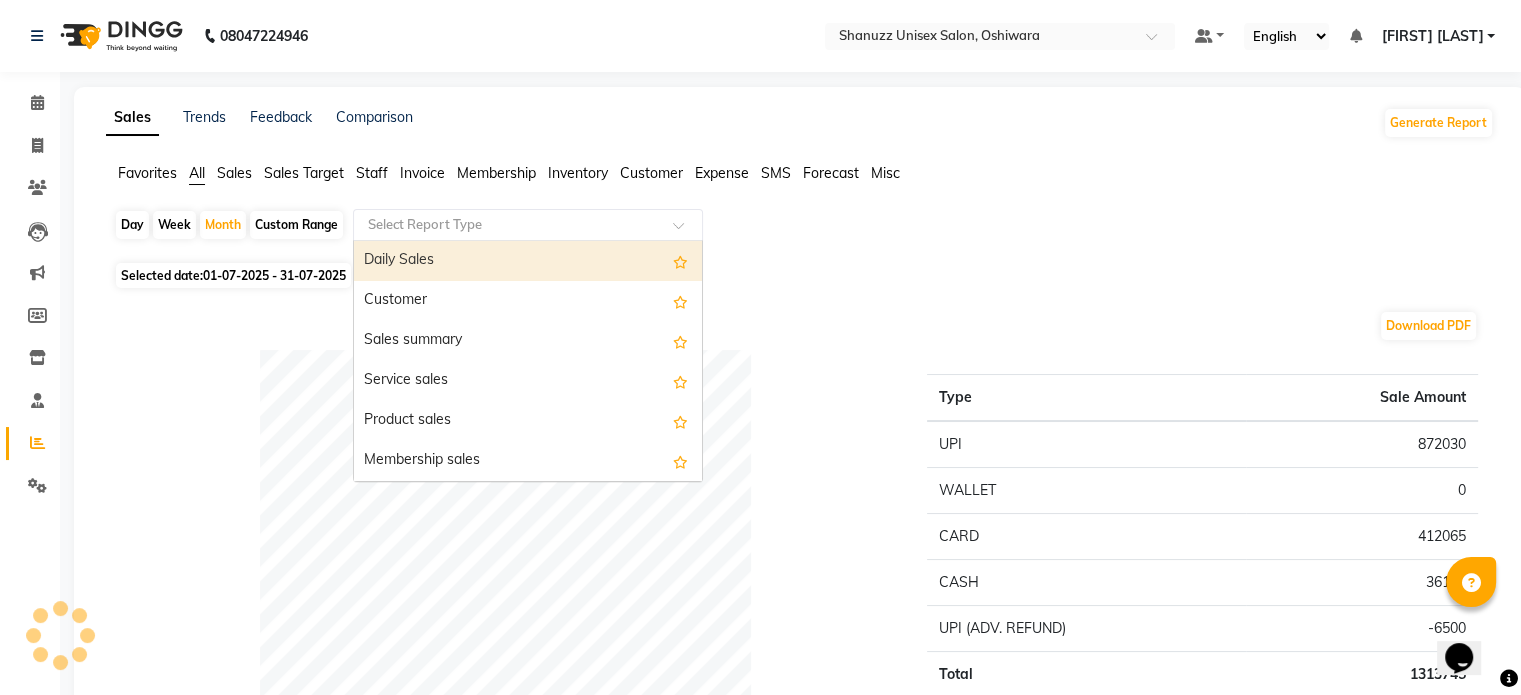 click 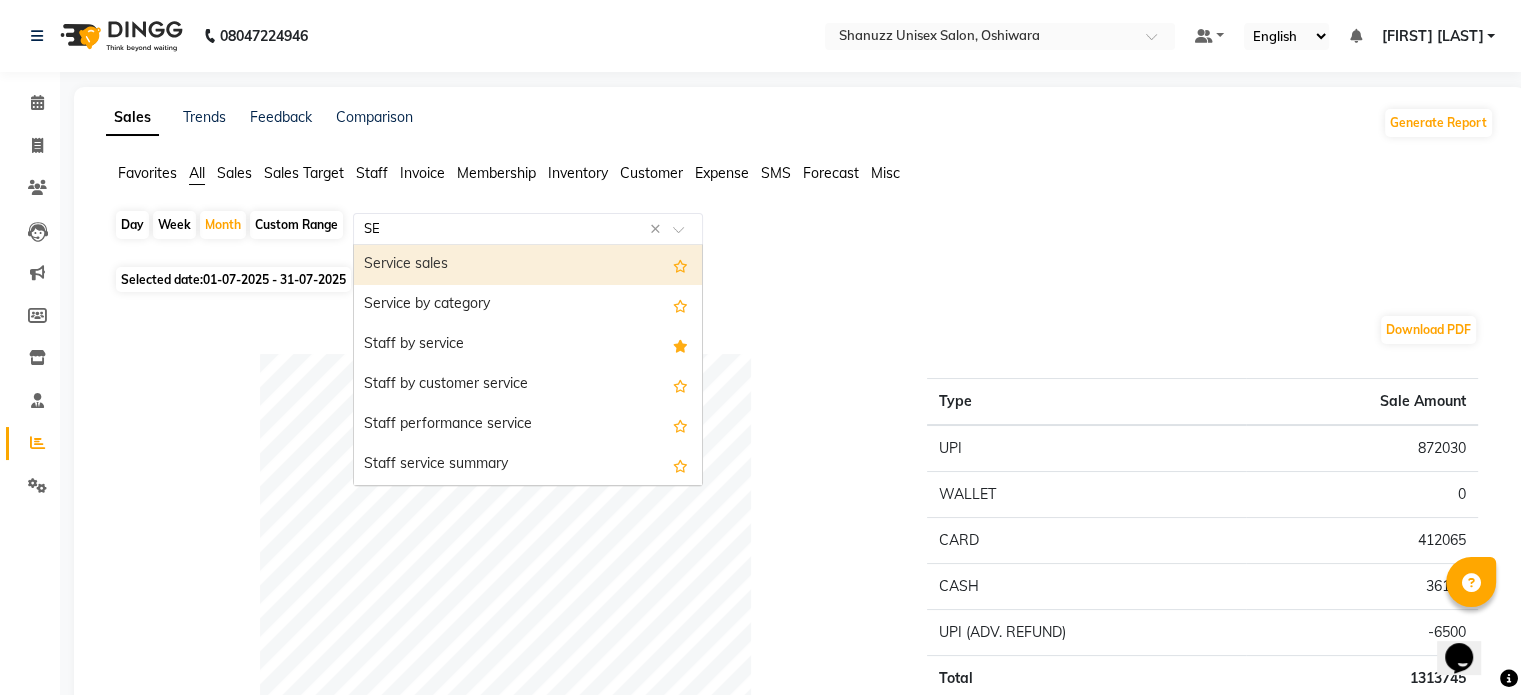 type on "SER" 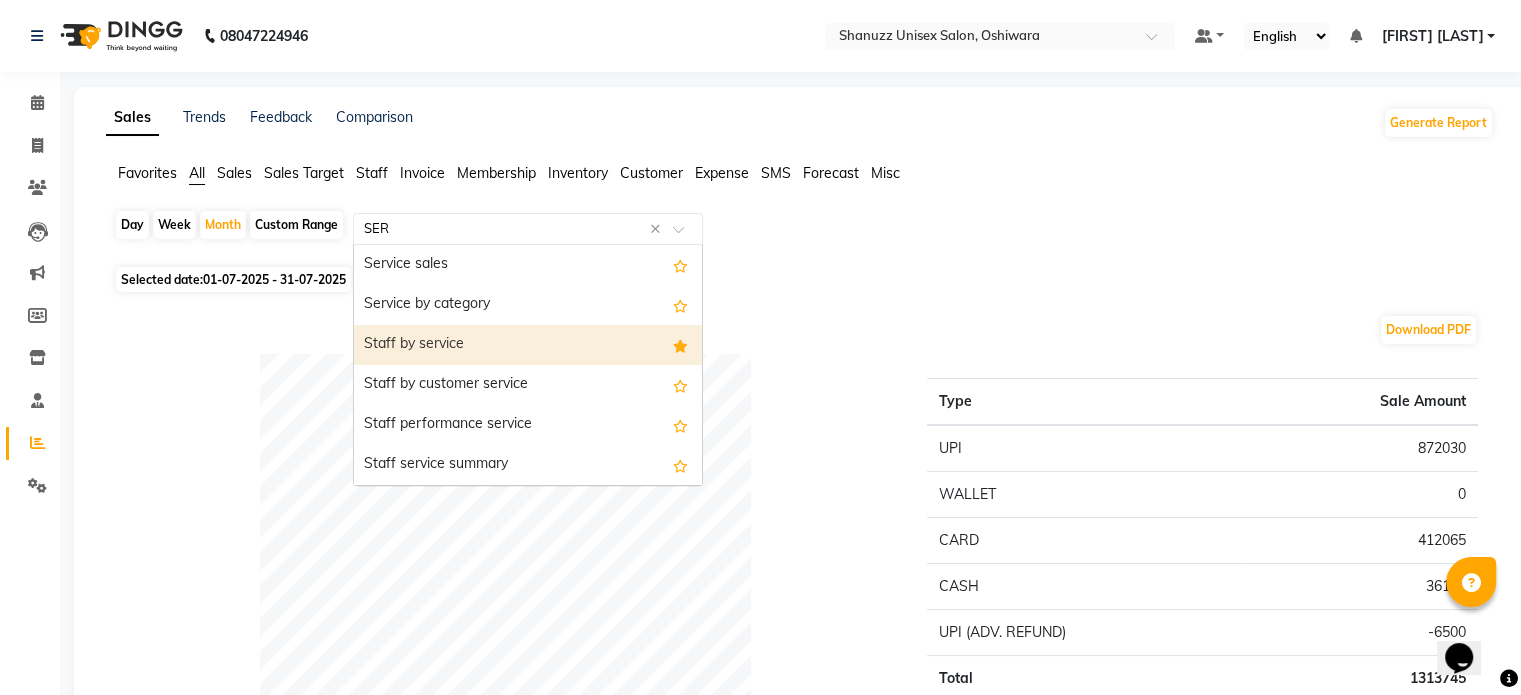 click on "Staff by service" at bounding box center (528, 345) 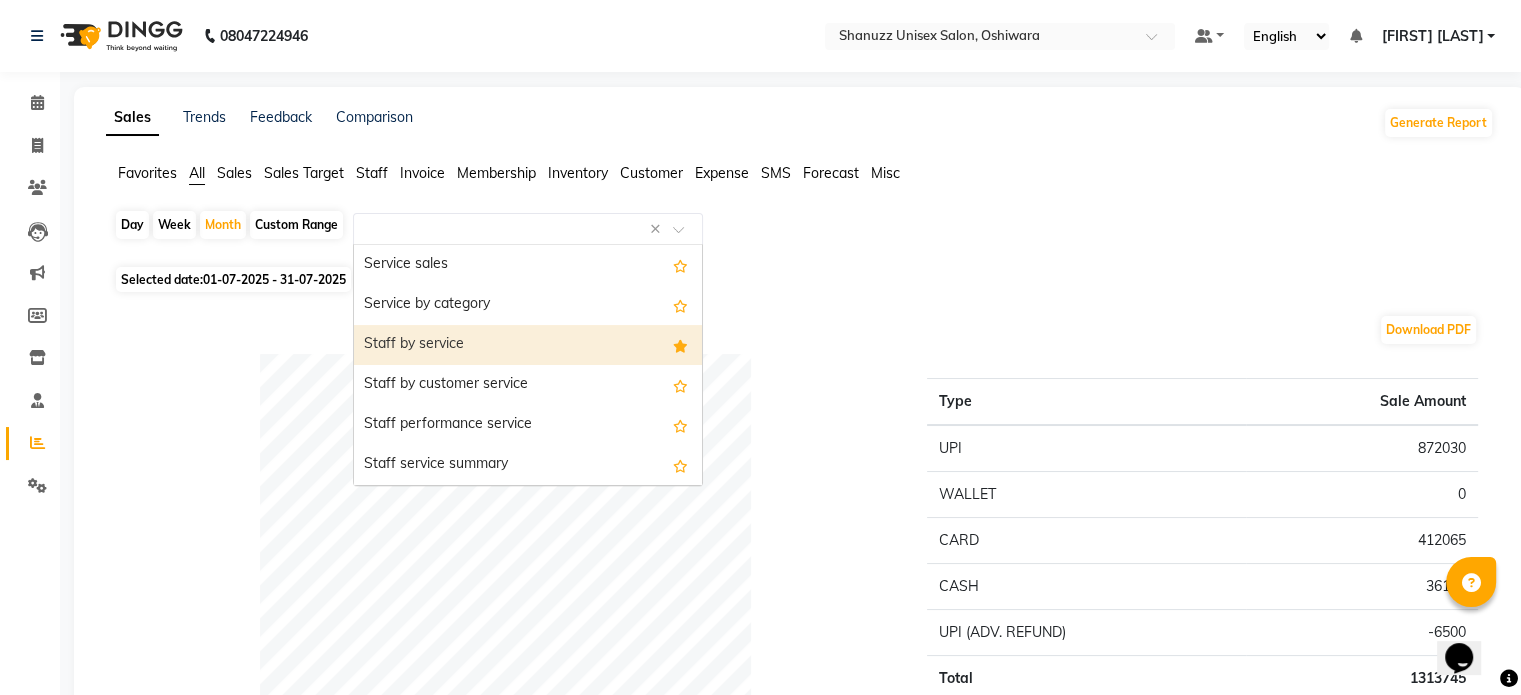 select on "filtered_report" 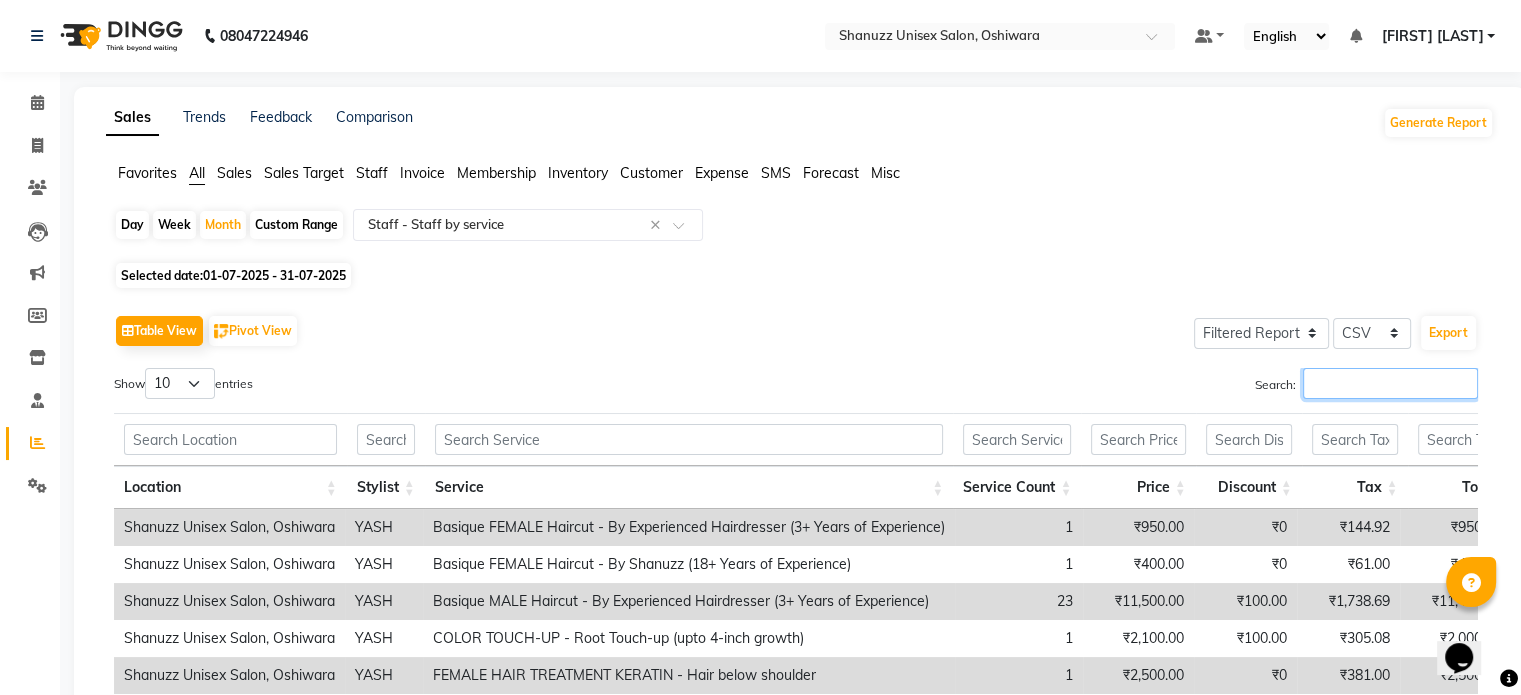 click on "Search:" at bounding box center [1390, 383] 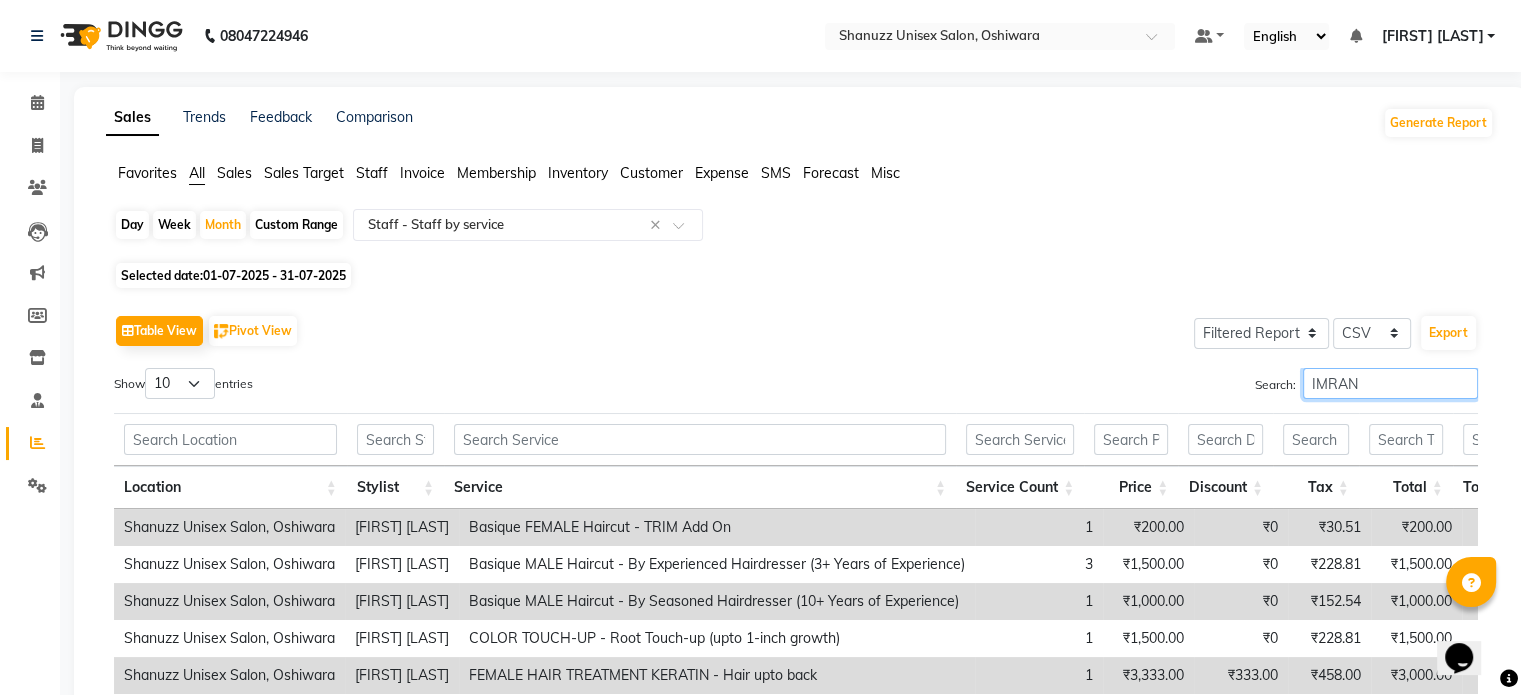 scroll, scrollTop: 363, scrollLeft: 0, axis: vertical 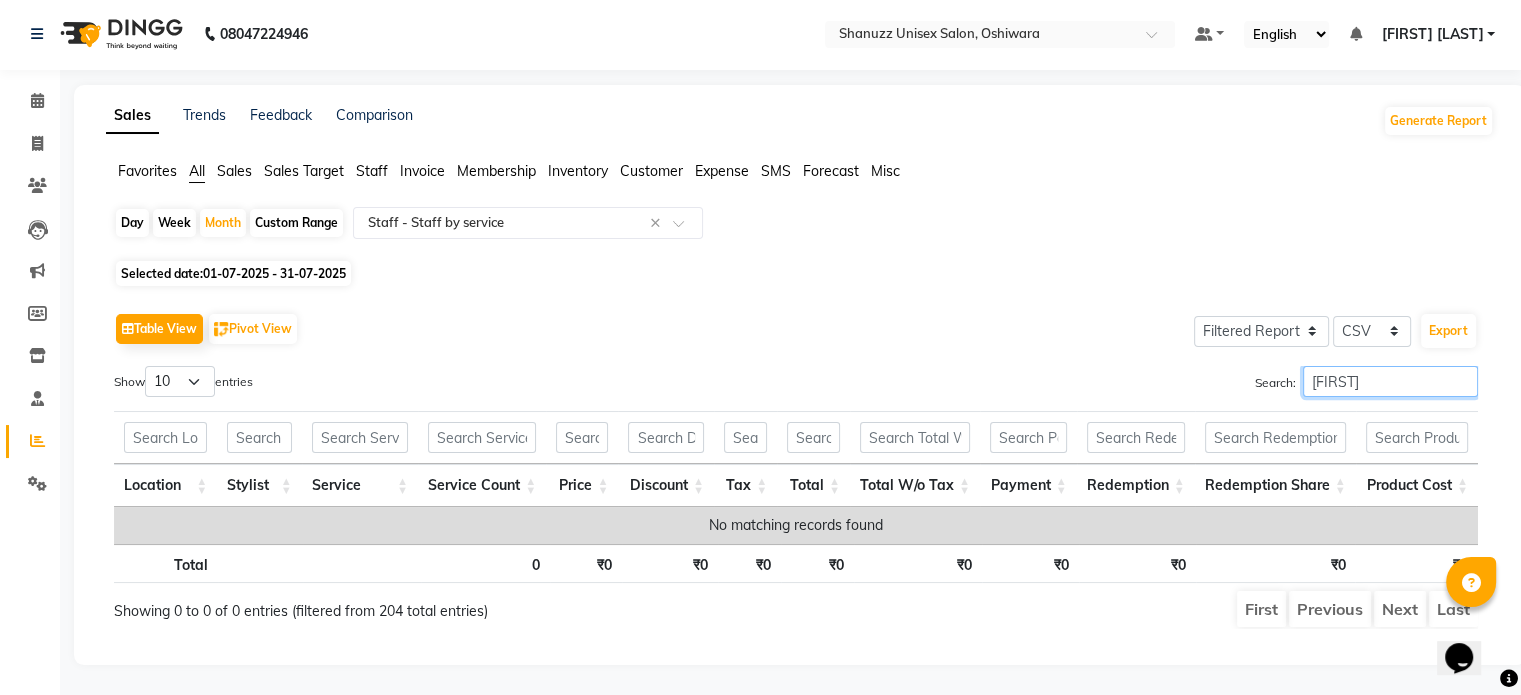 type on "IMRANSTDT" 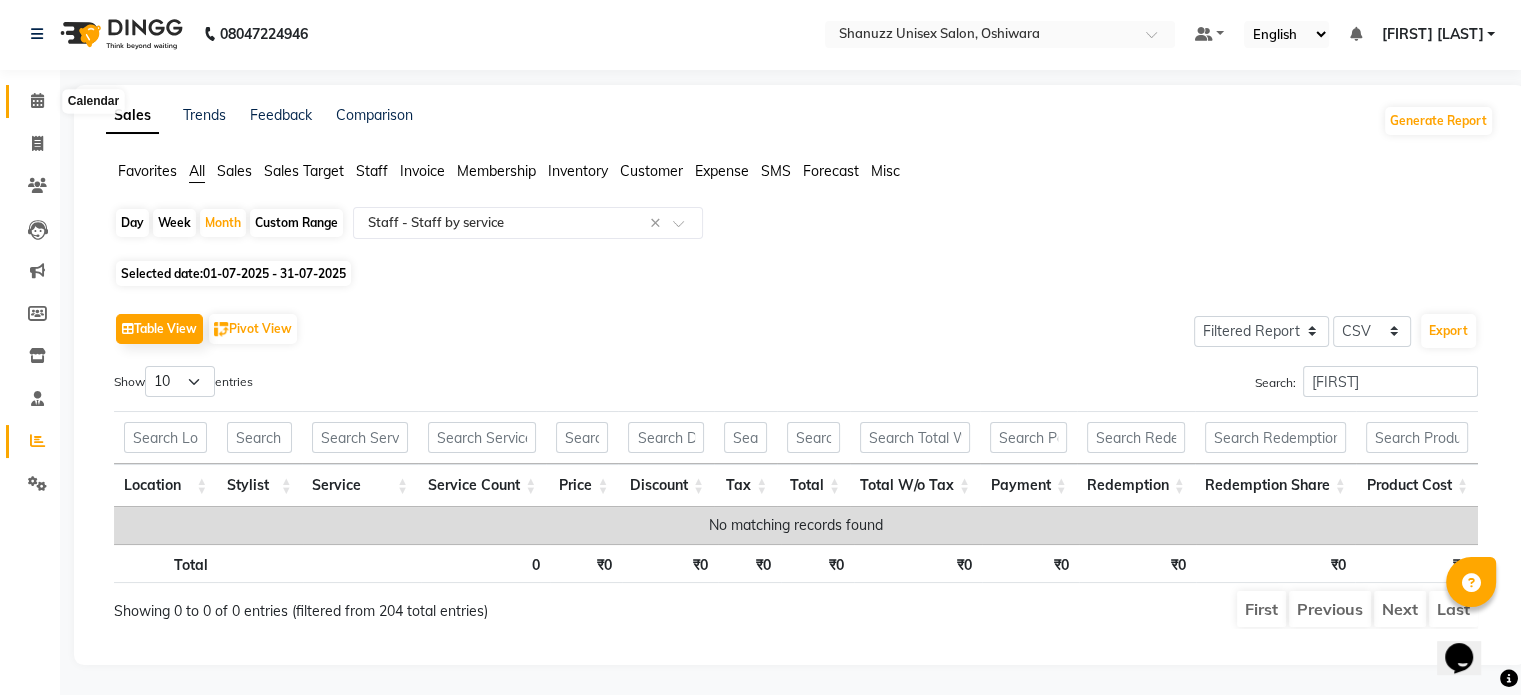 click 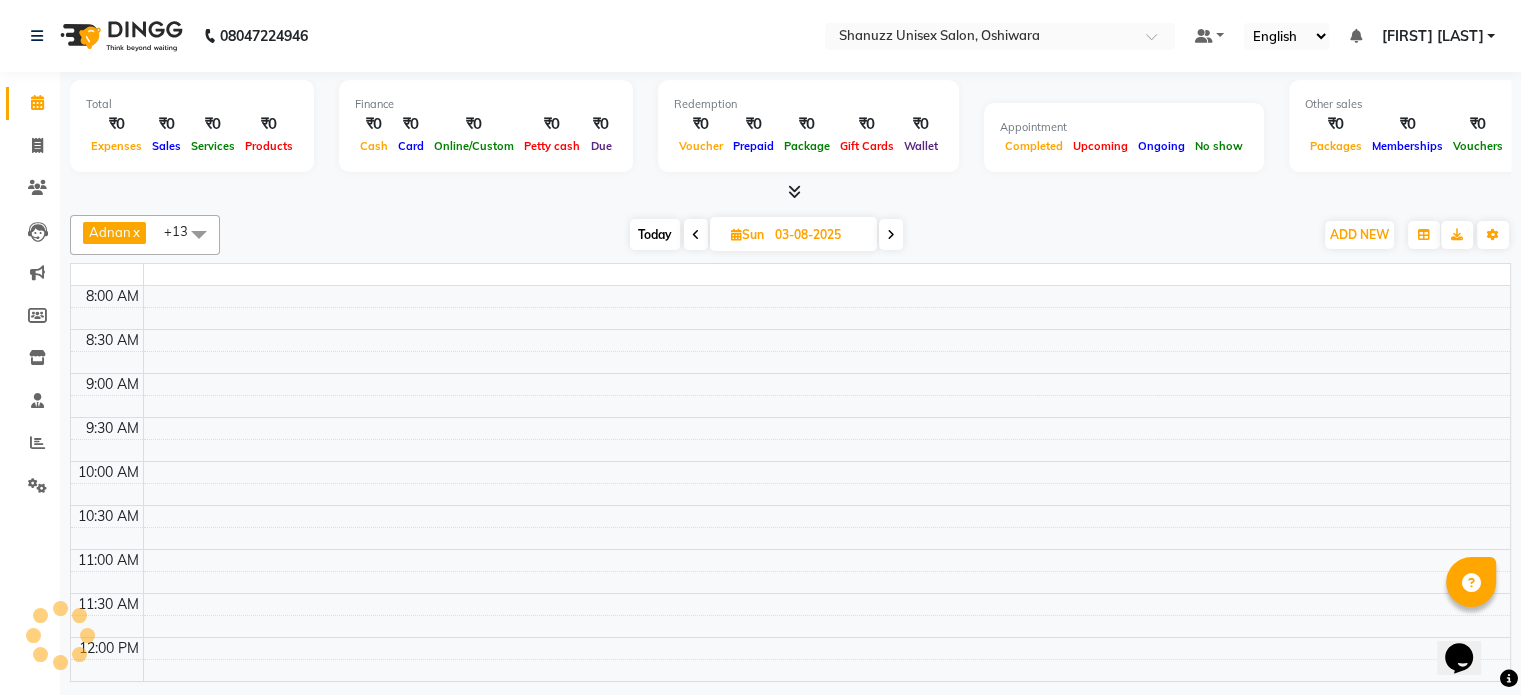 scroll, scrollTop: 0, scrollLeft: 0, axis: both 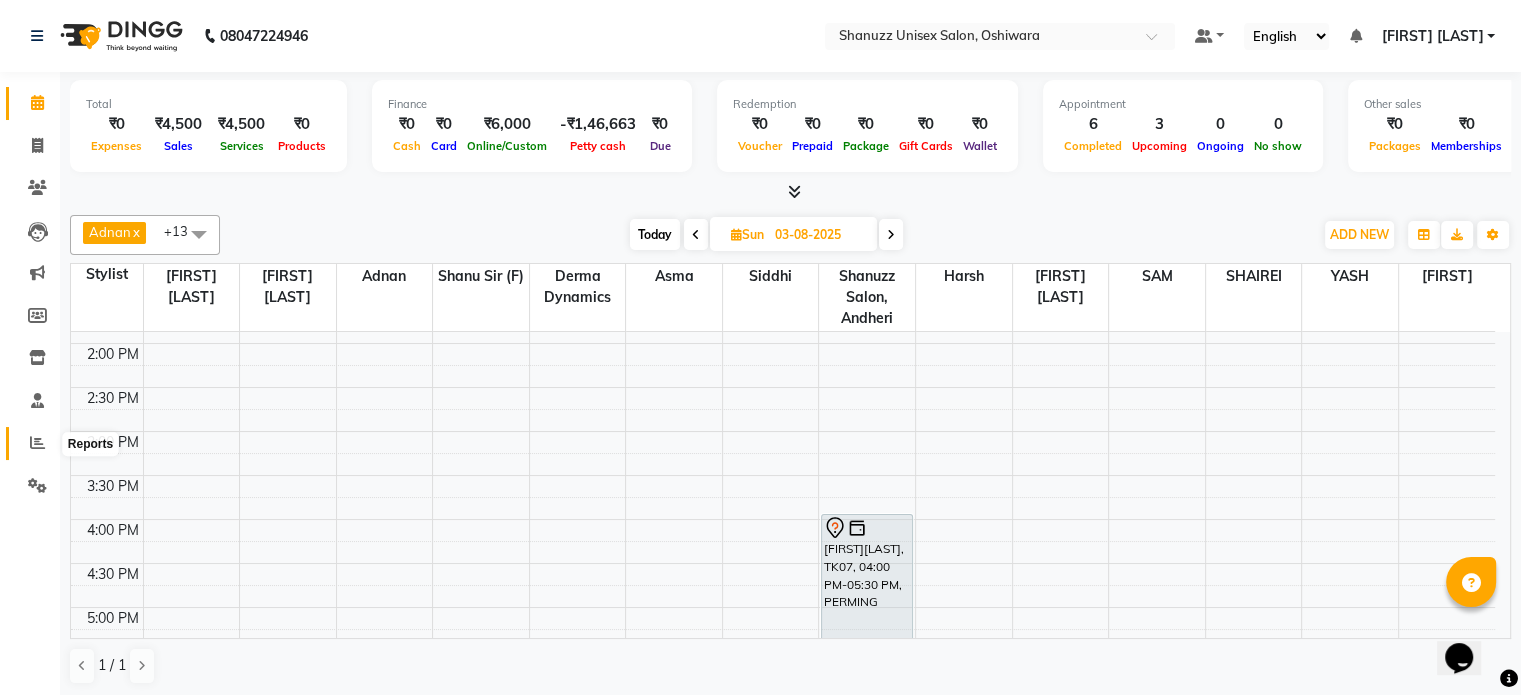 click 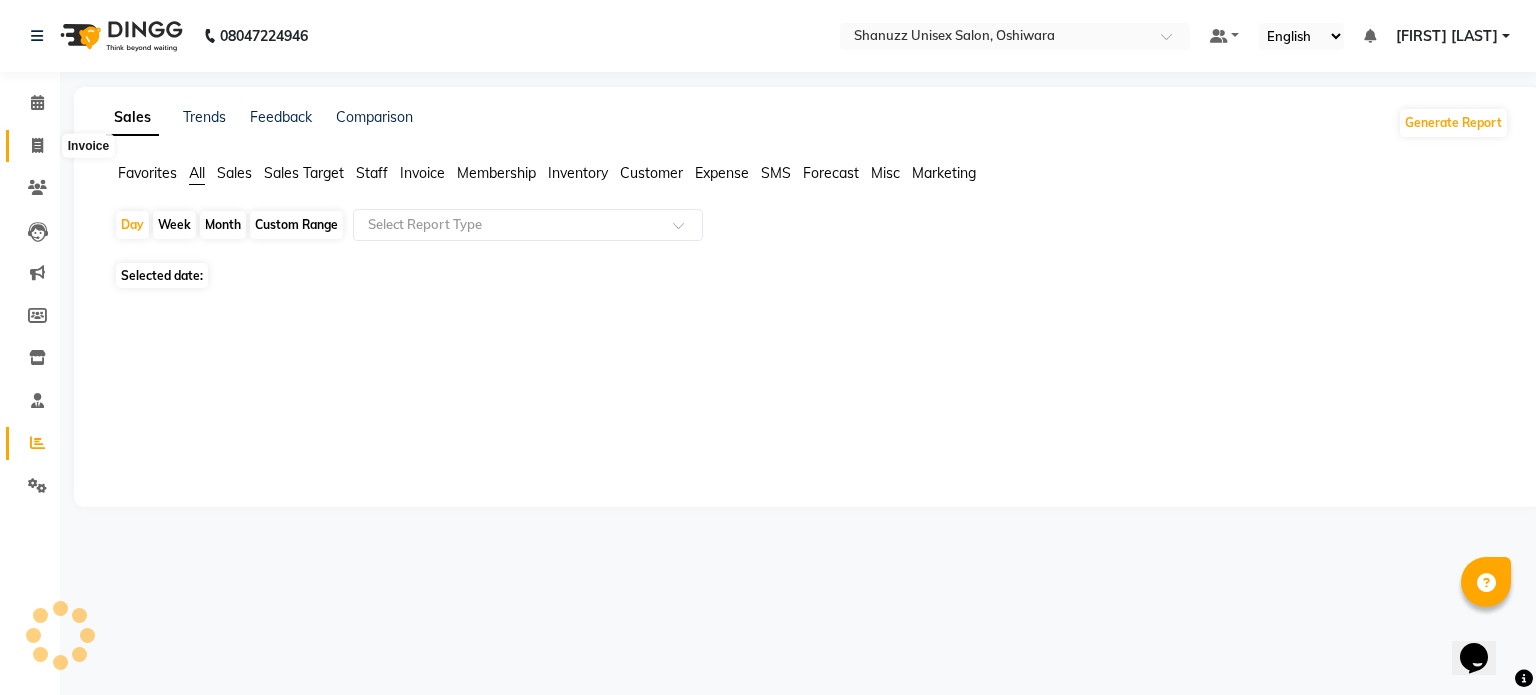 click 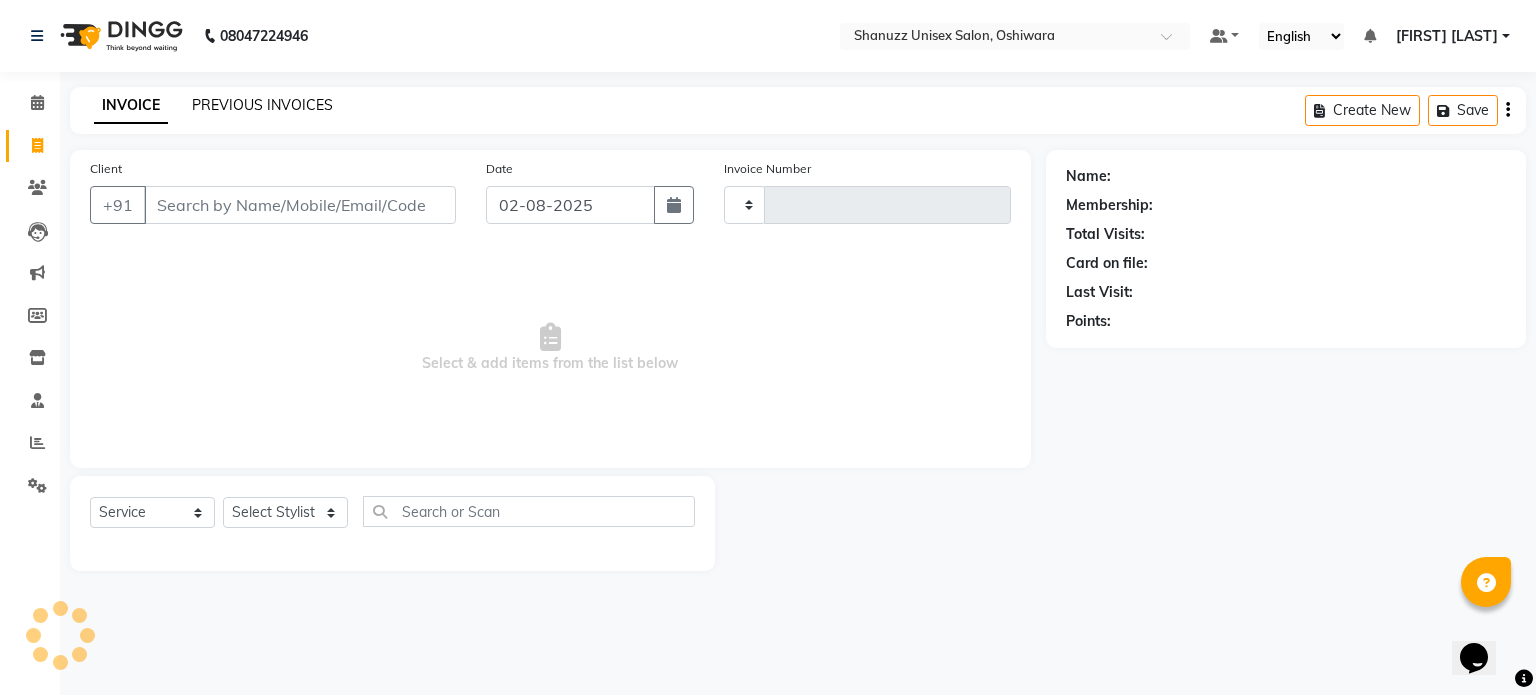 type on "1182" 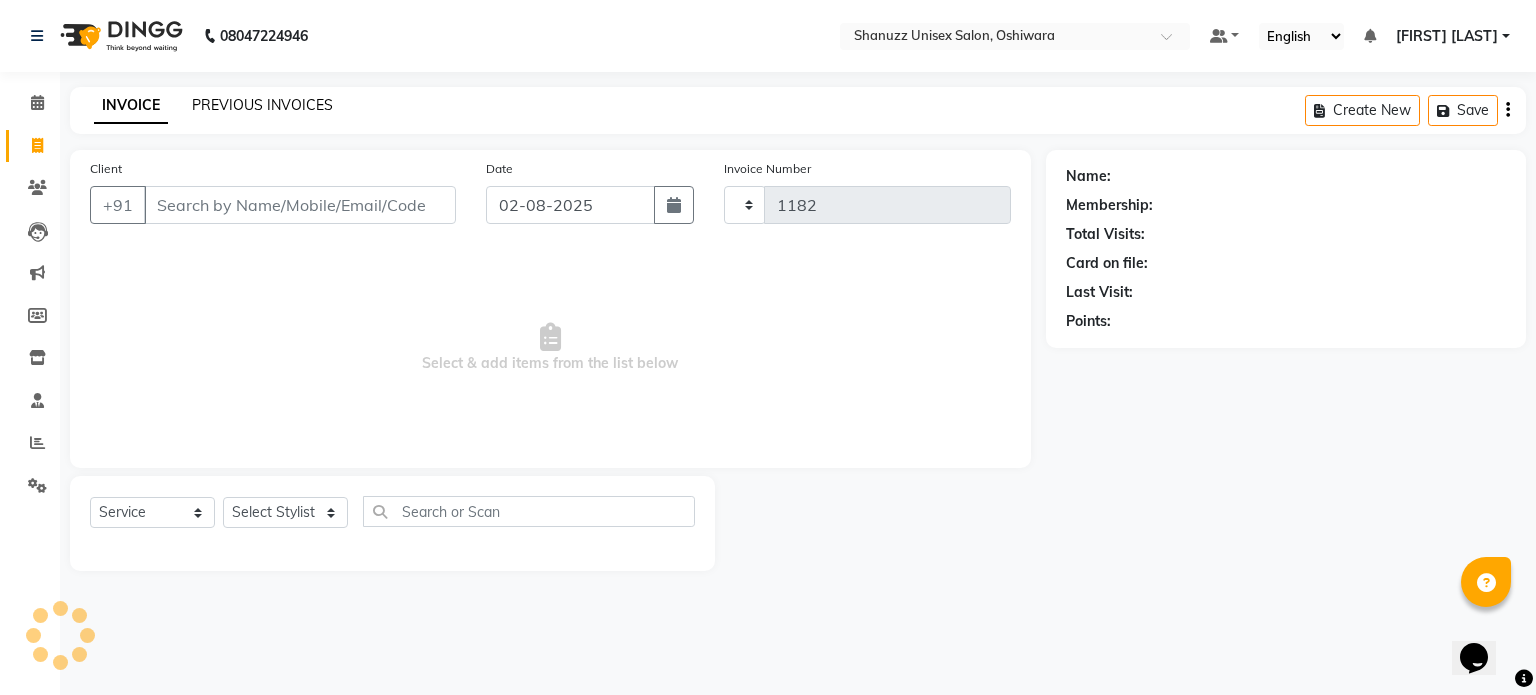 select on "7102" 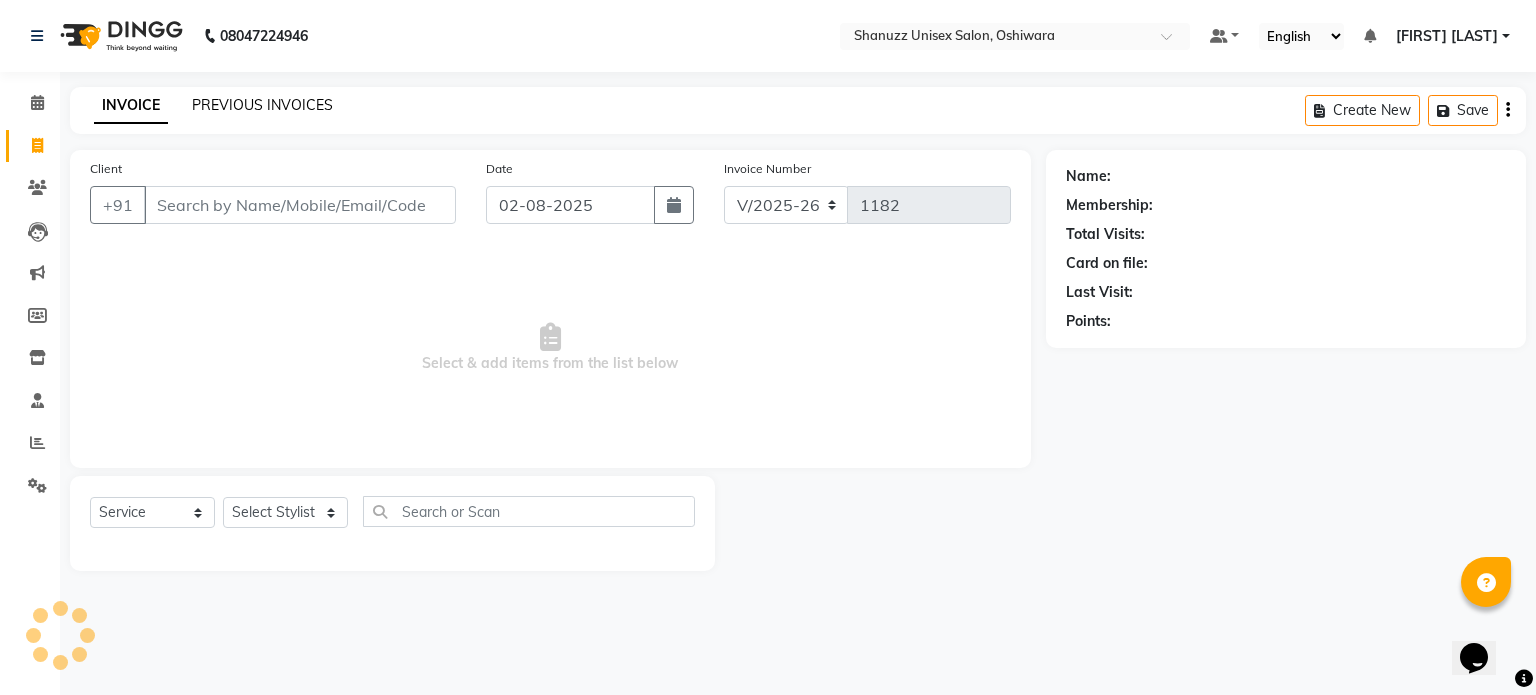 click on "PREVIOUS INVOICES" 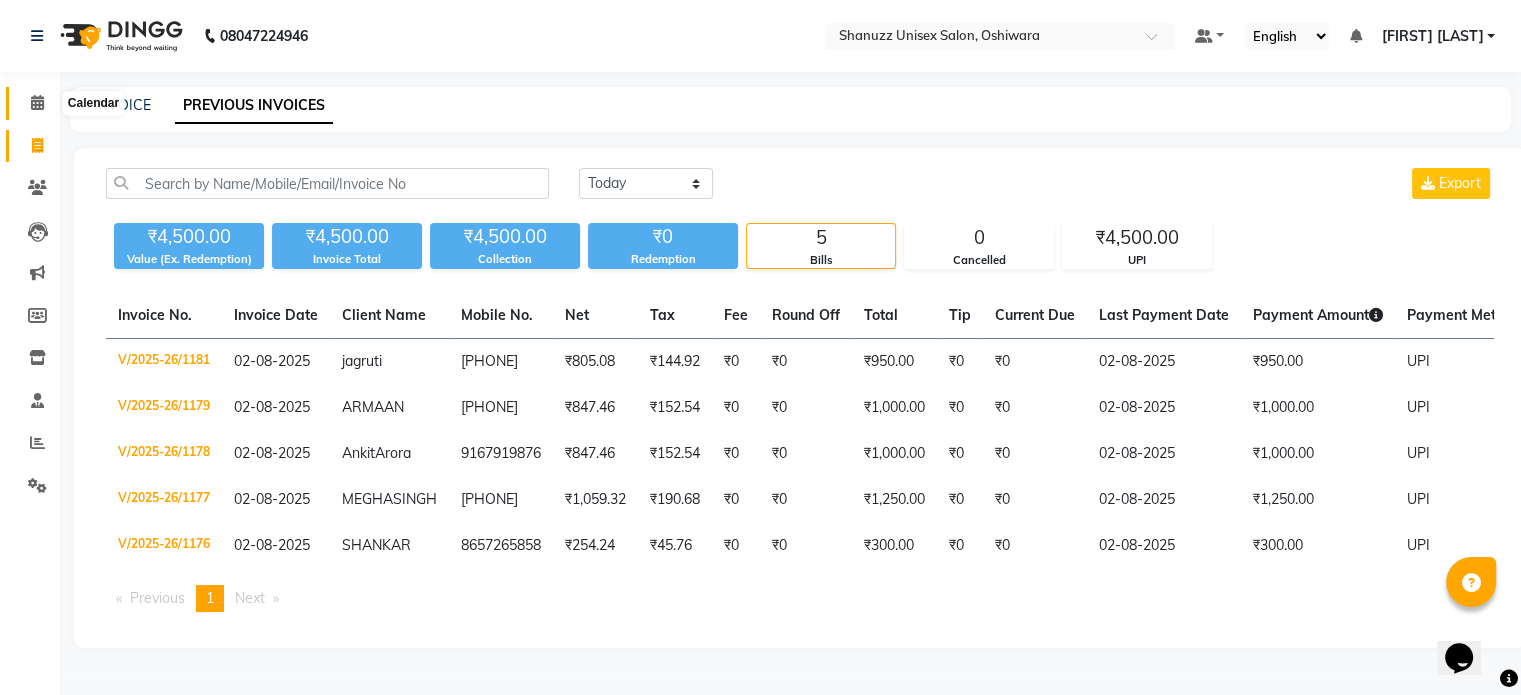 click 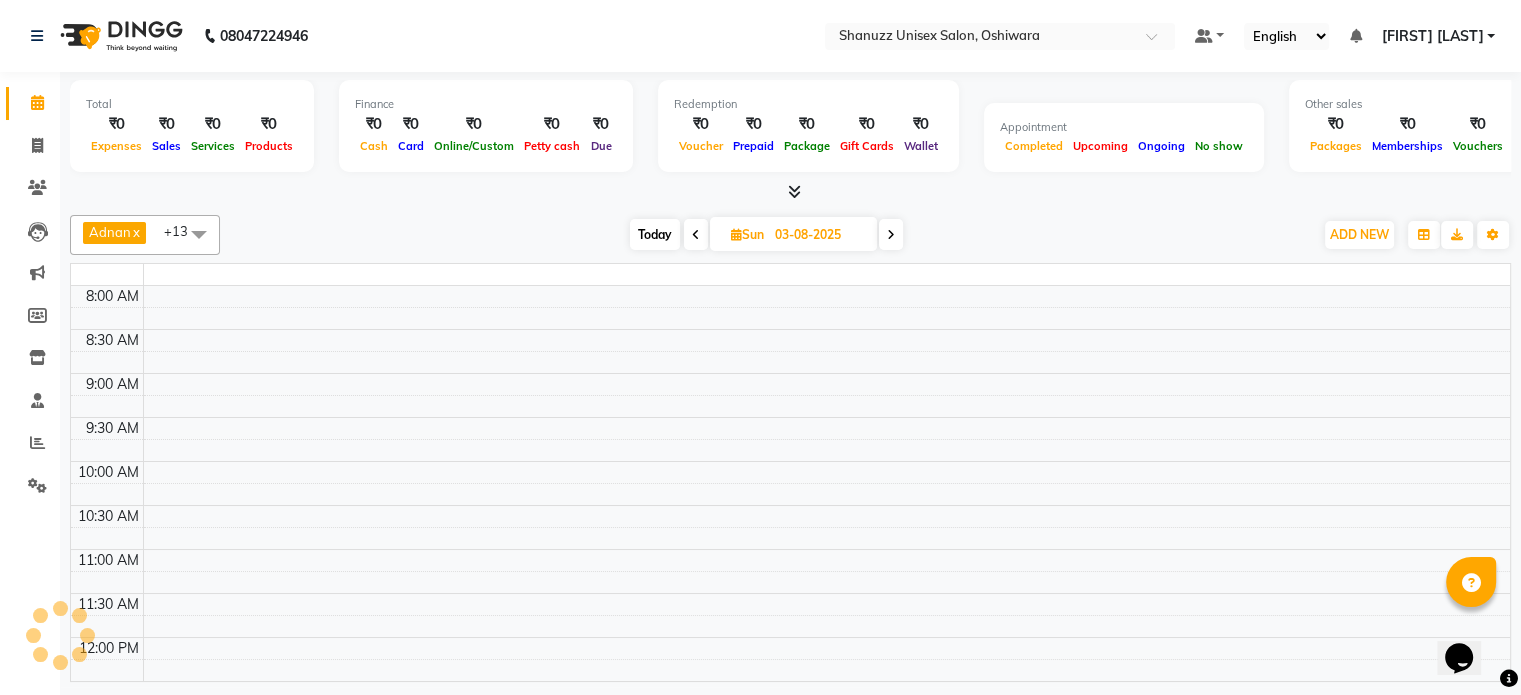 scroll, scrollTop: 701, scrollLeft: 0, axis: vertical 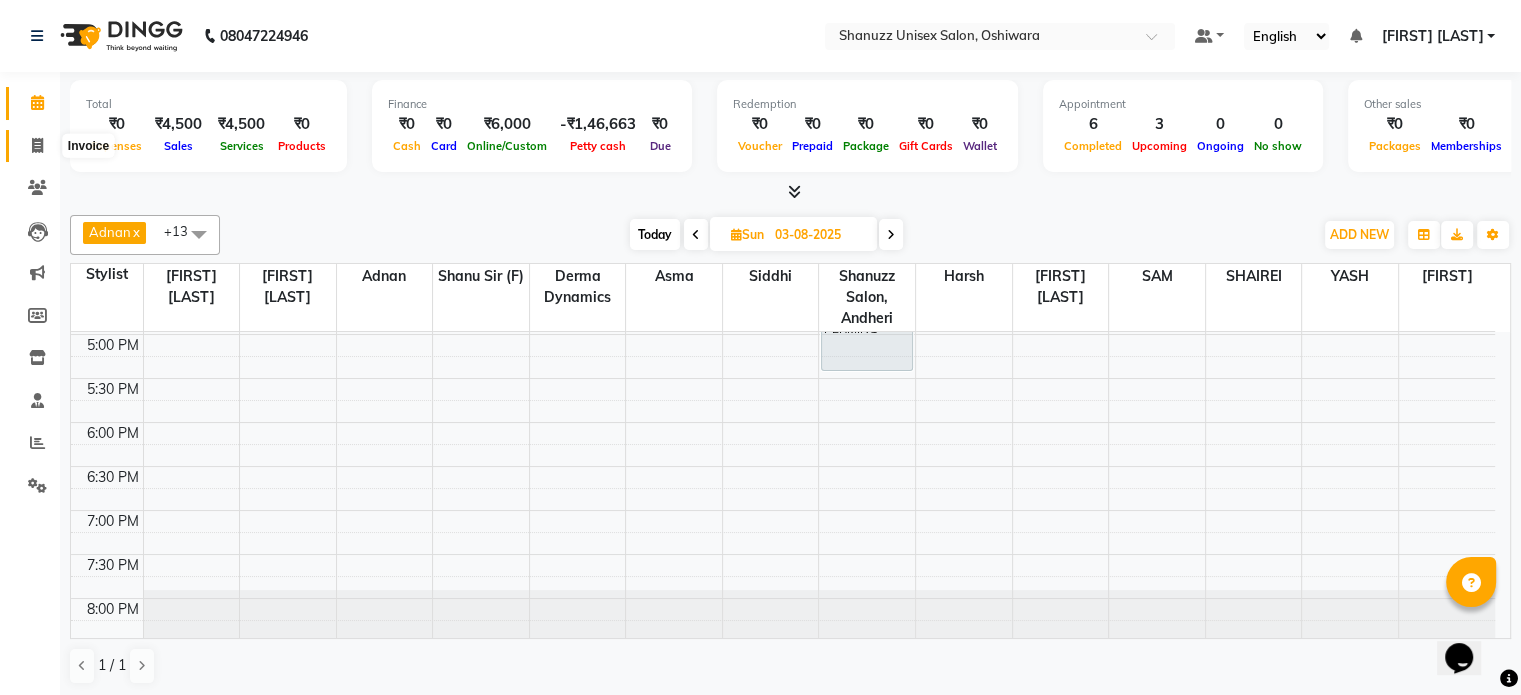 click 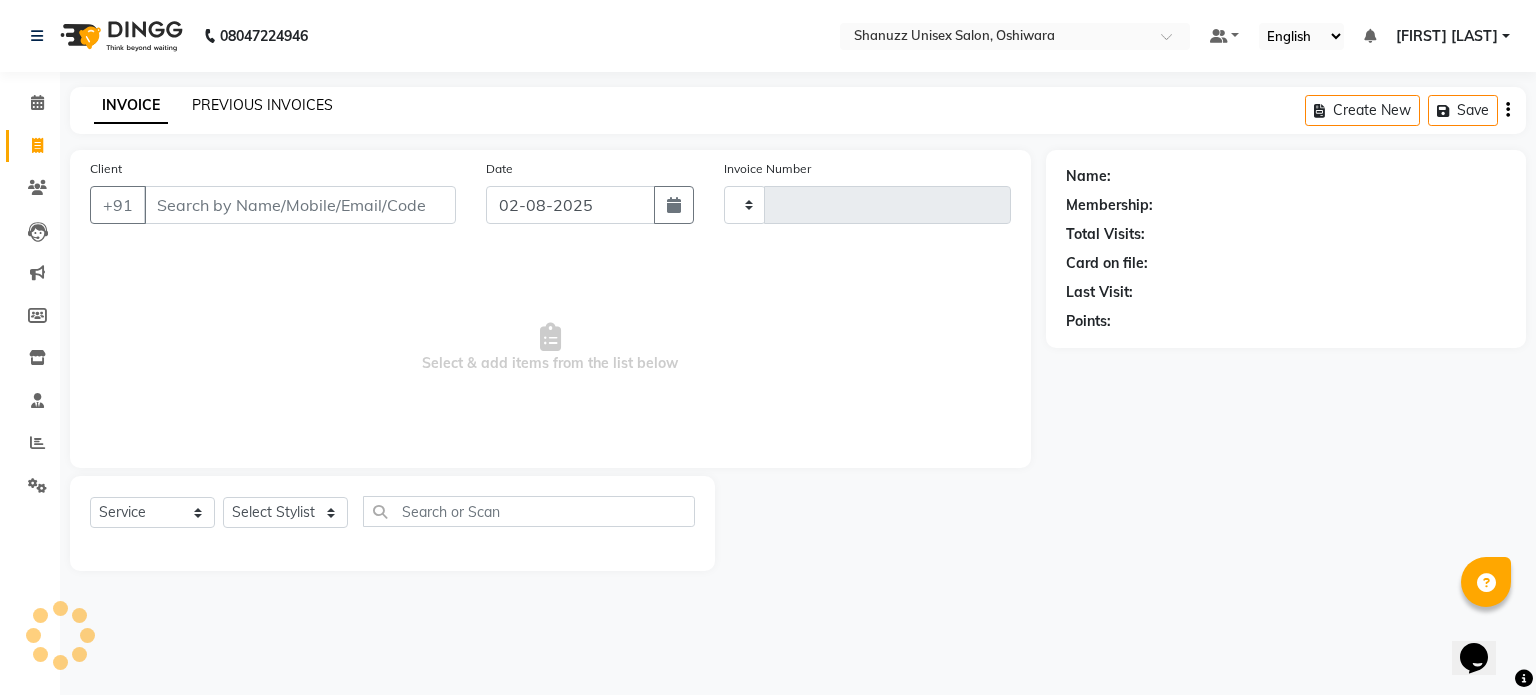 click on "PREVIOUS INVOICES" 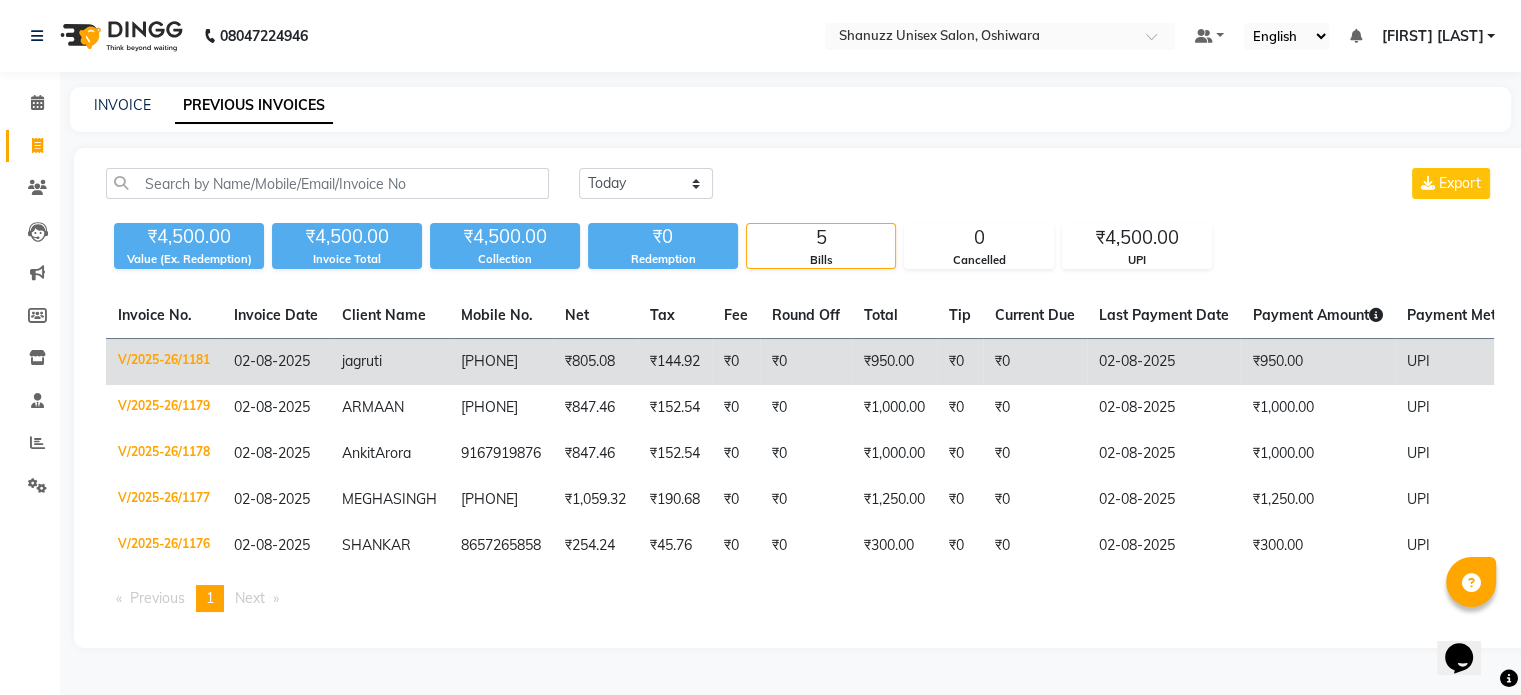 scroll, scrollTop: 18, scrollLeft: 0, axis: vertical 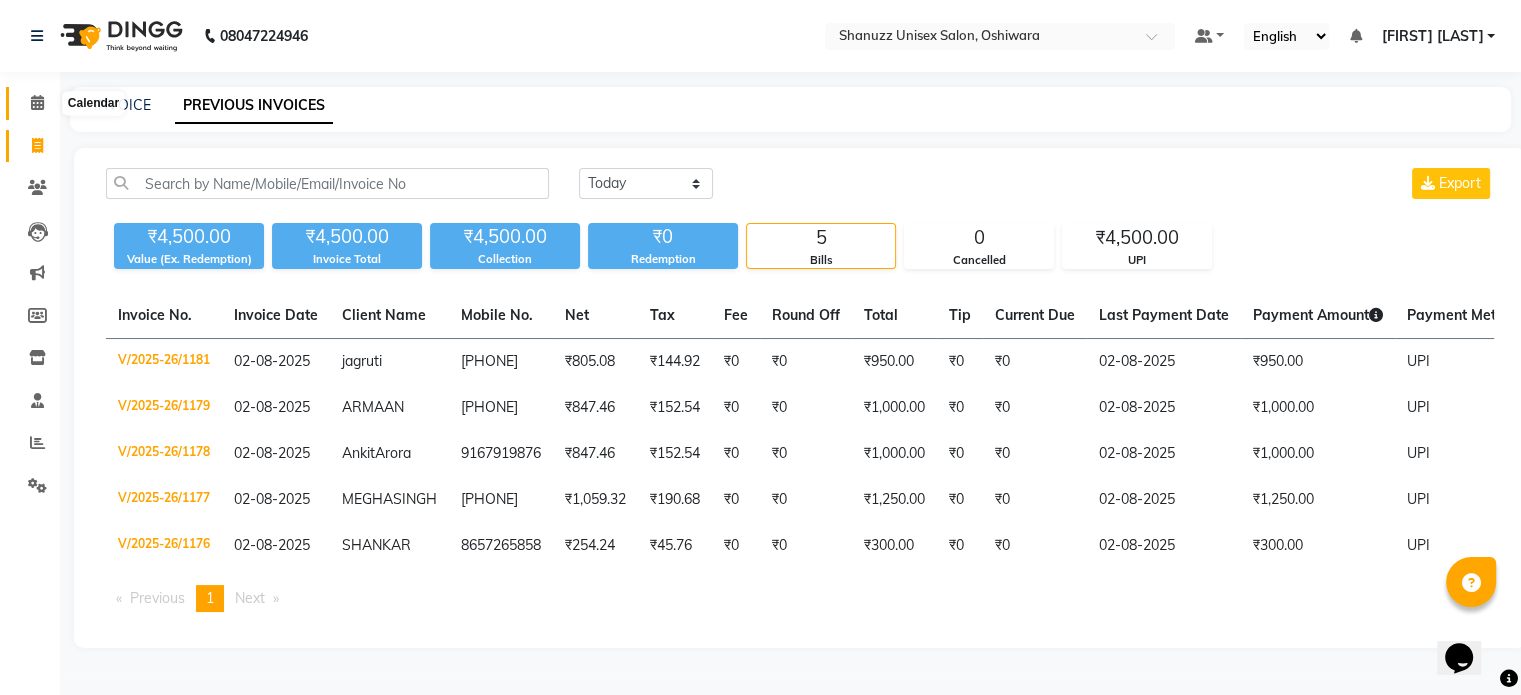 click 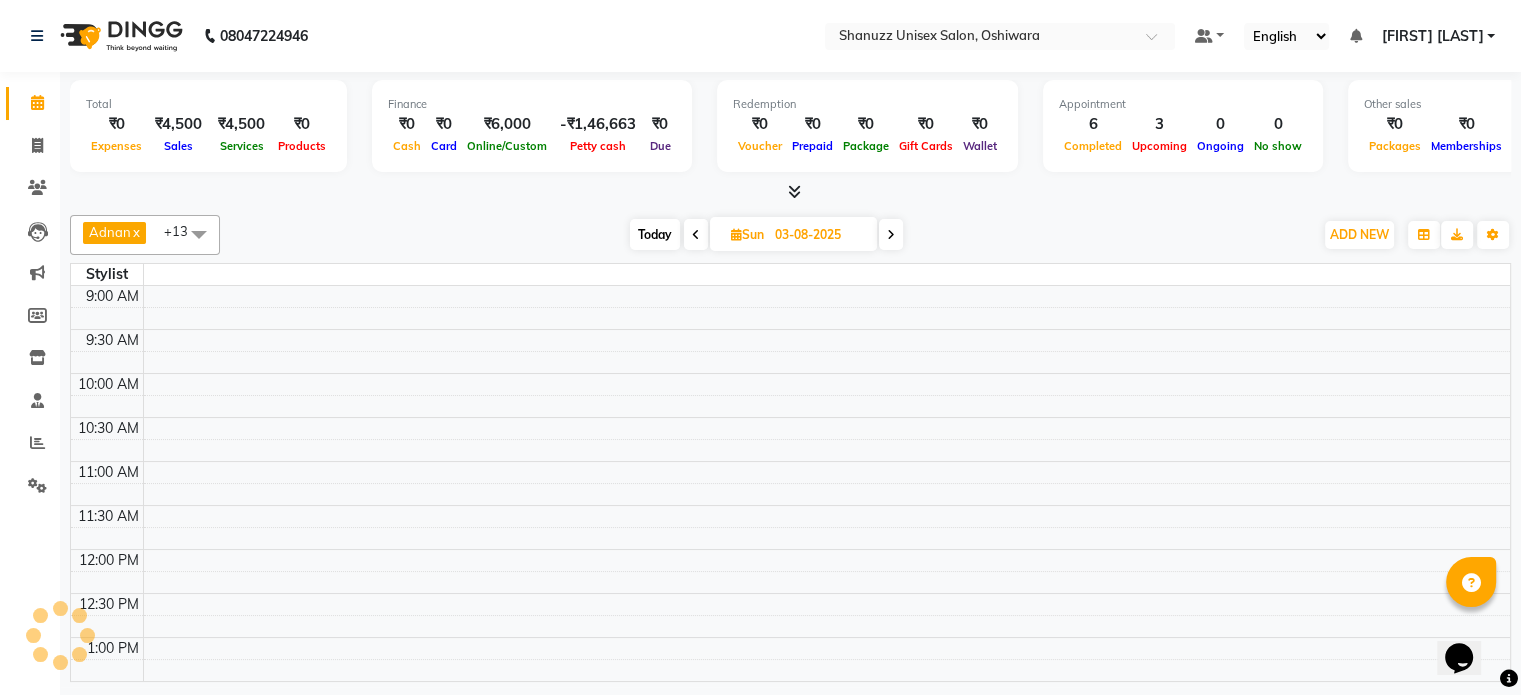 scroll, scrollTop: 0, scrollLeft: 0, axis: both 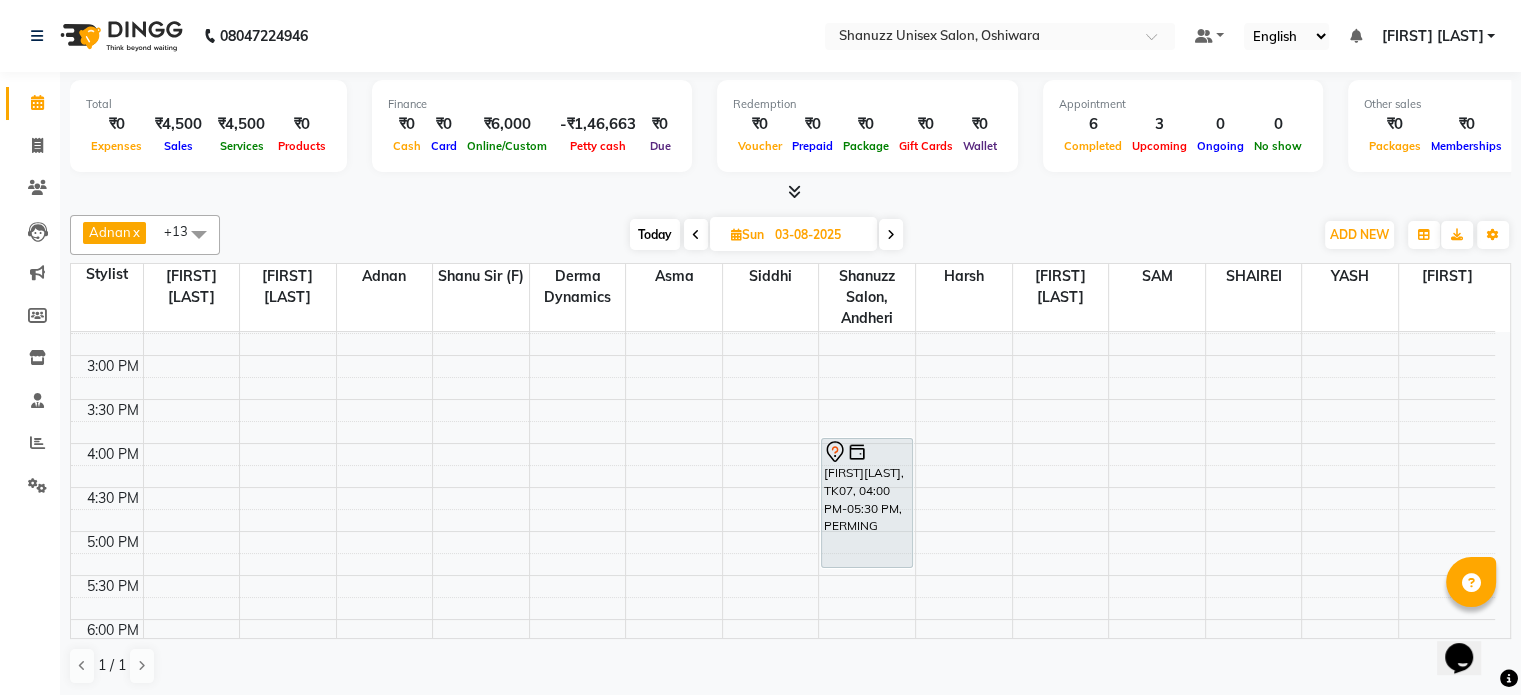 click on "Today" at bounding box center (655, 234) 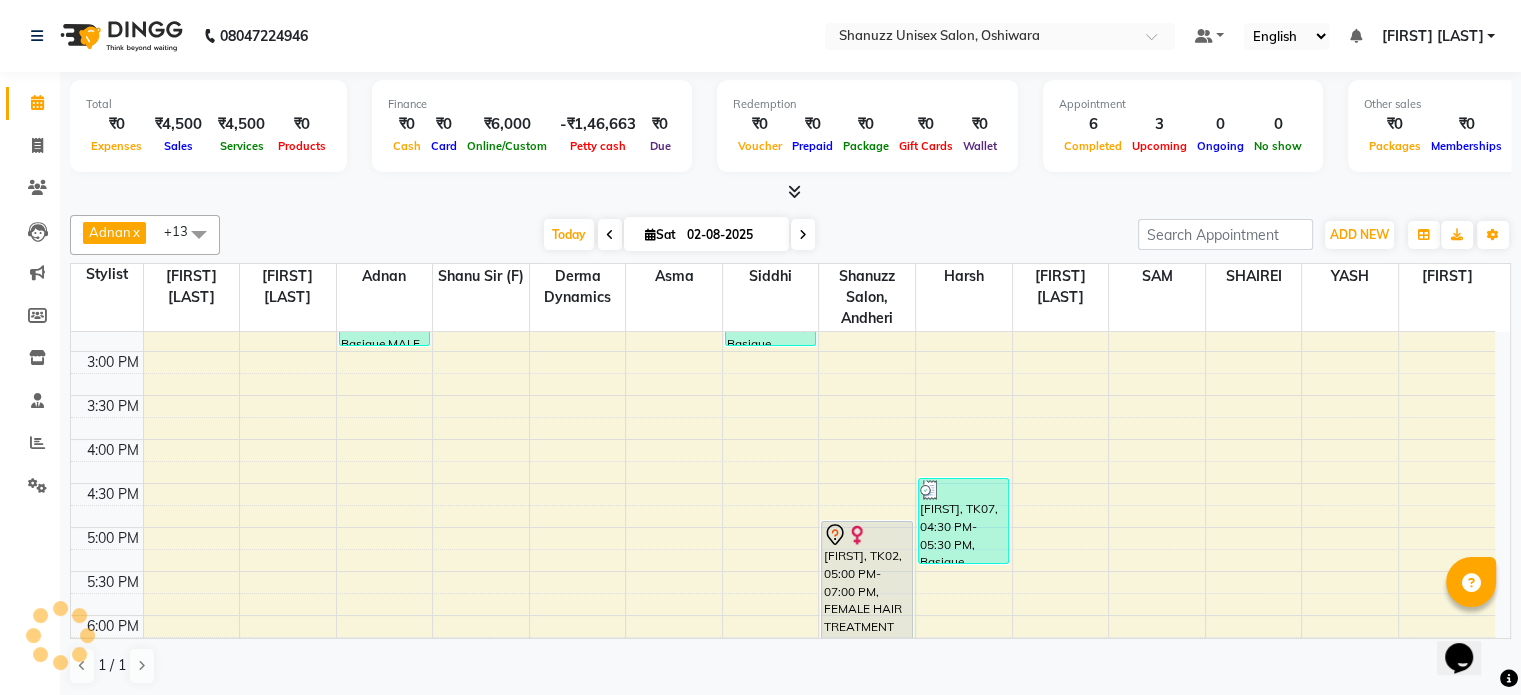 scroll, scrollTop: 496, scrollLeft: 0, axis: vertical 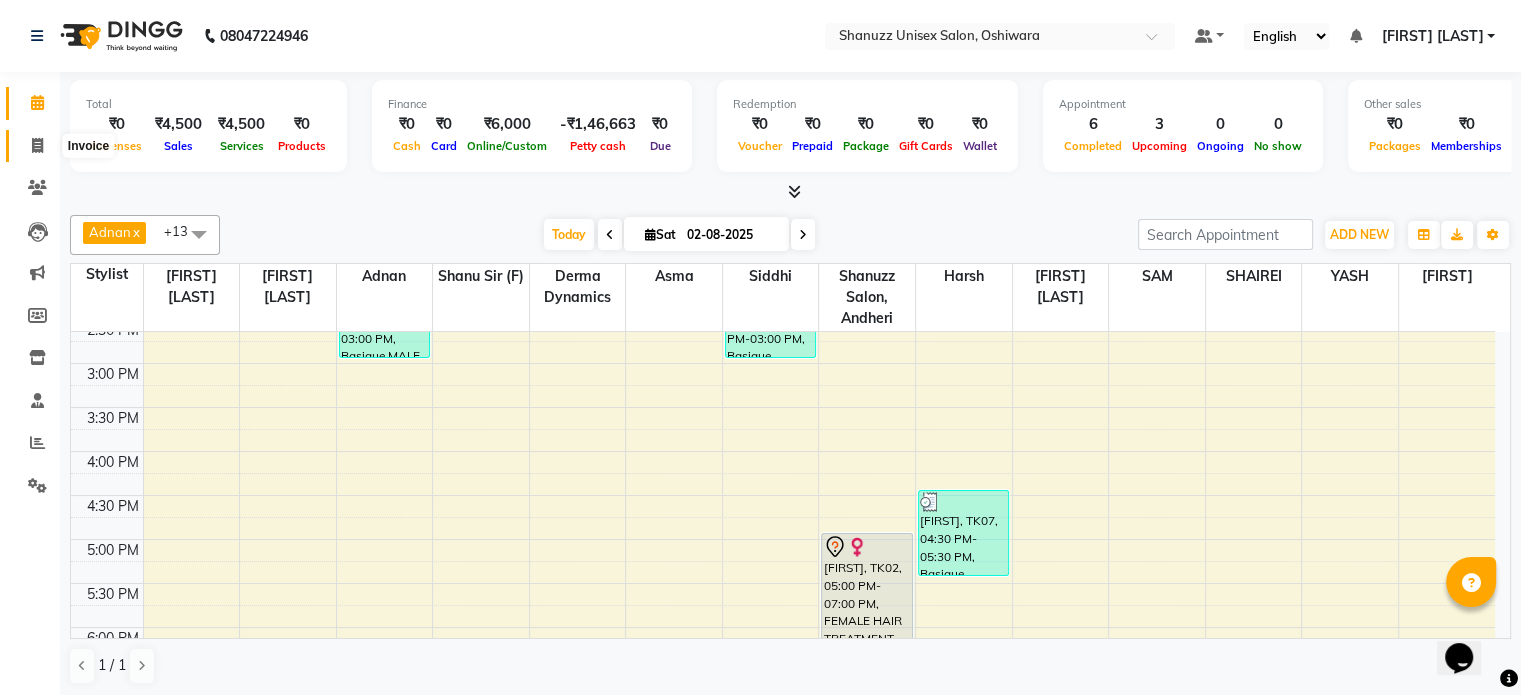 click 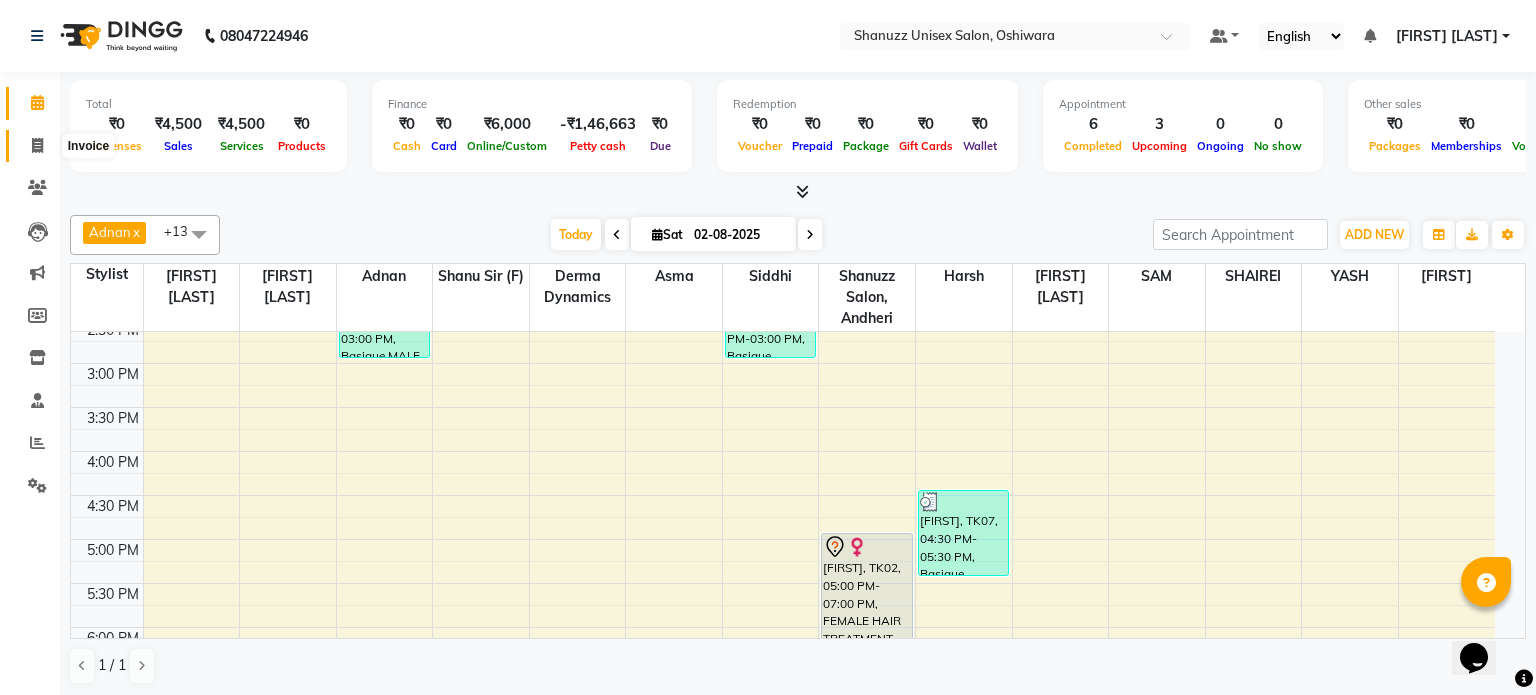 select on "service" 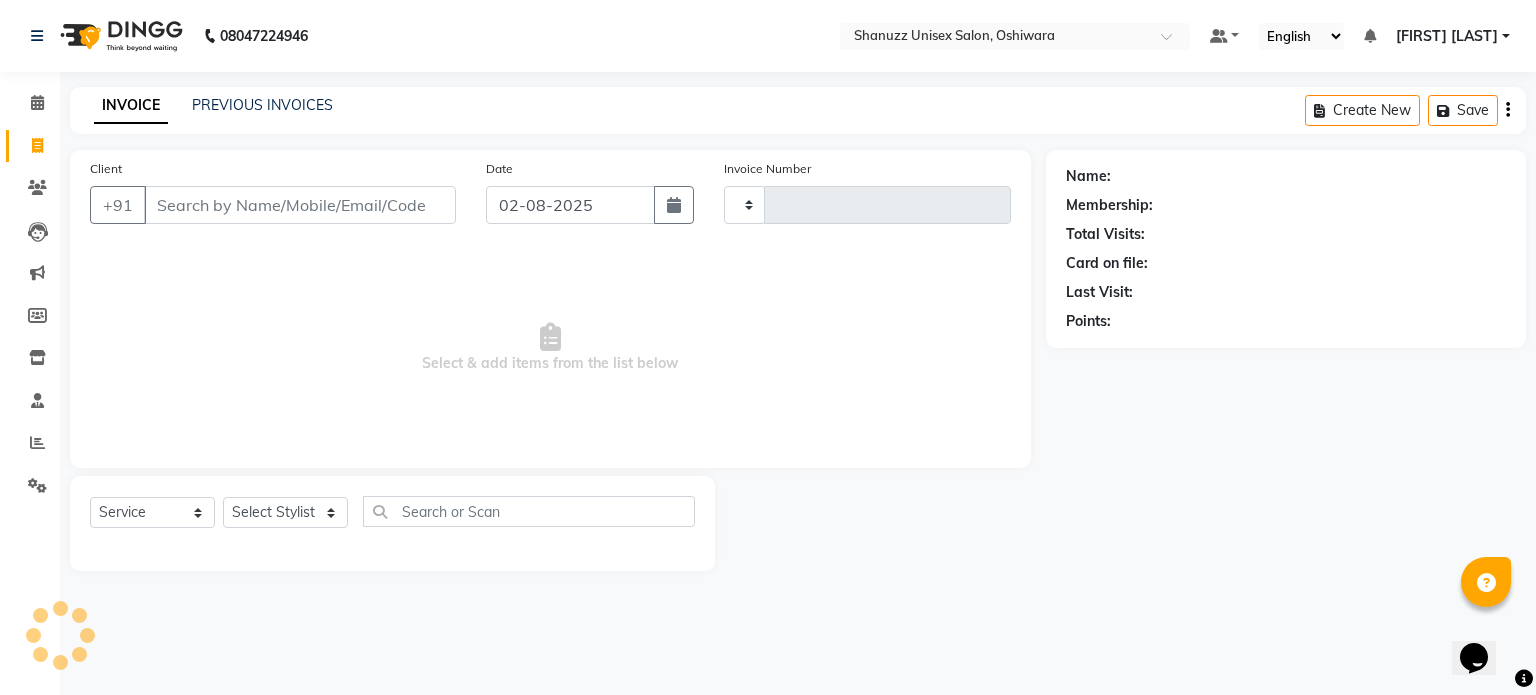 type on "1182" 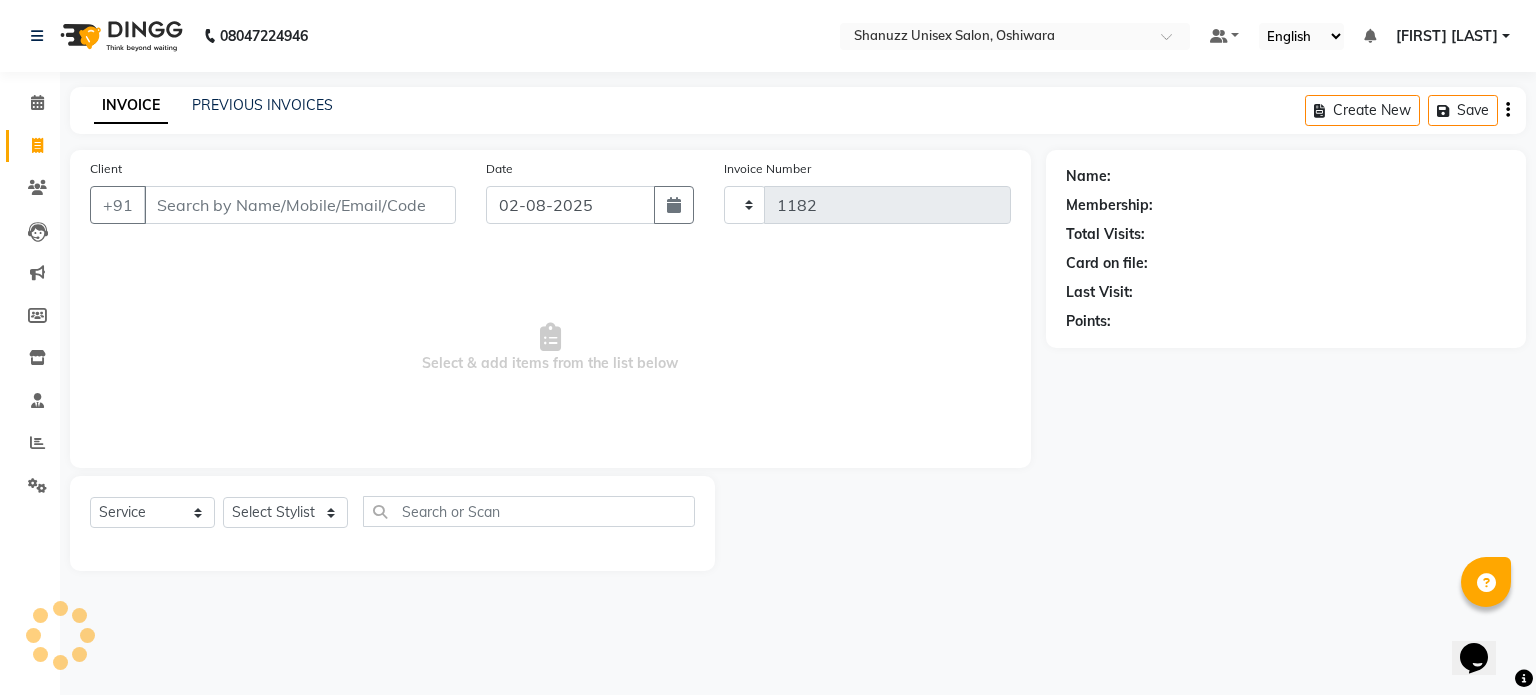 select on "7102" 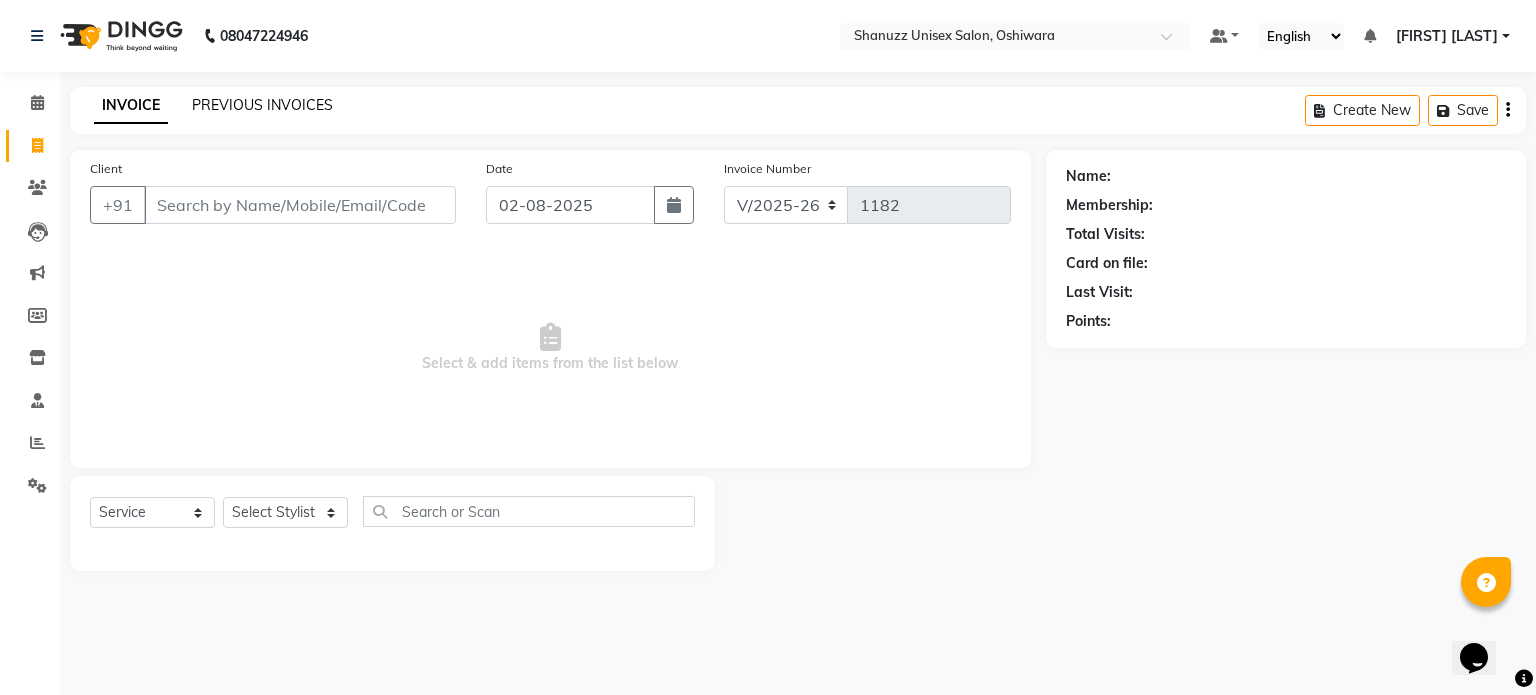 click on "PREVIOUS INVOICES" 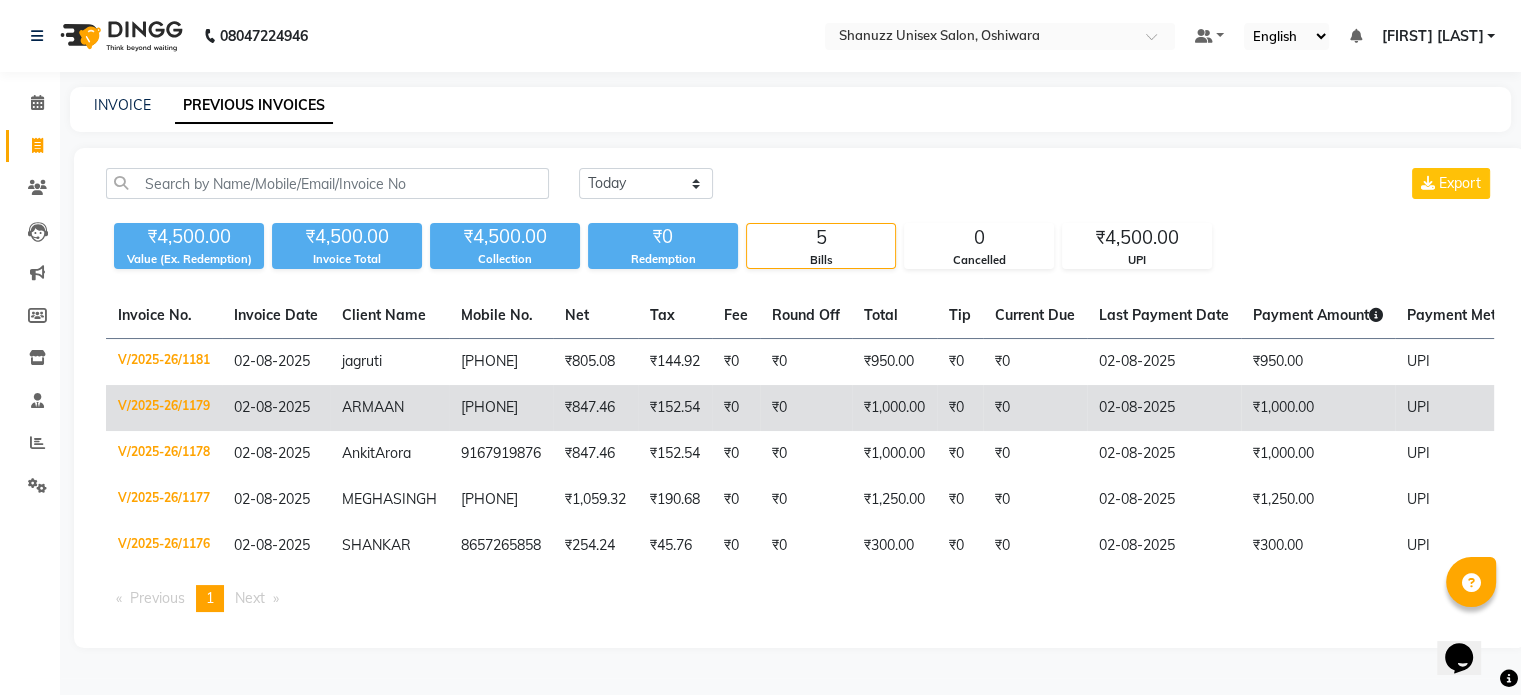 scroll, scrollTop: 18, scrollLeft: 0, axis: vertical 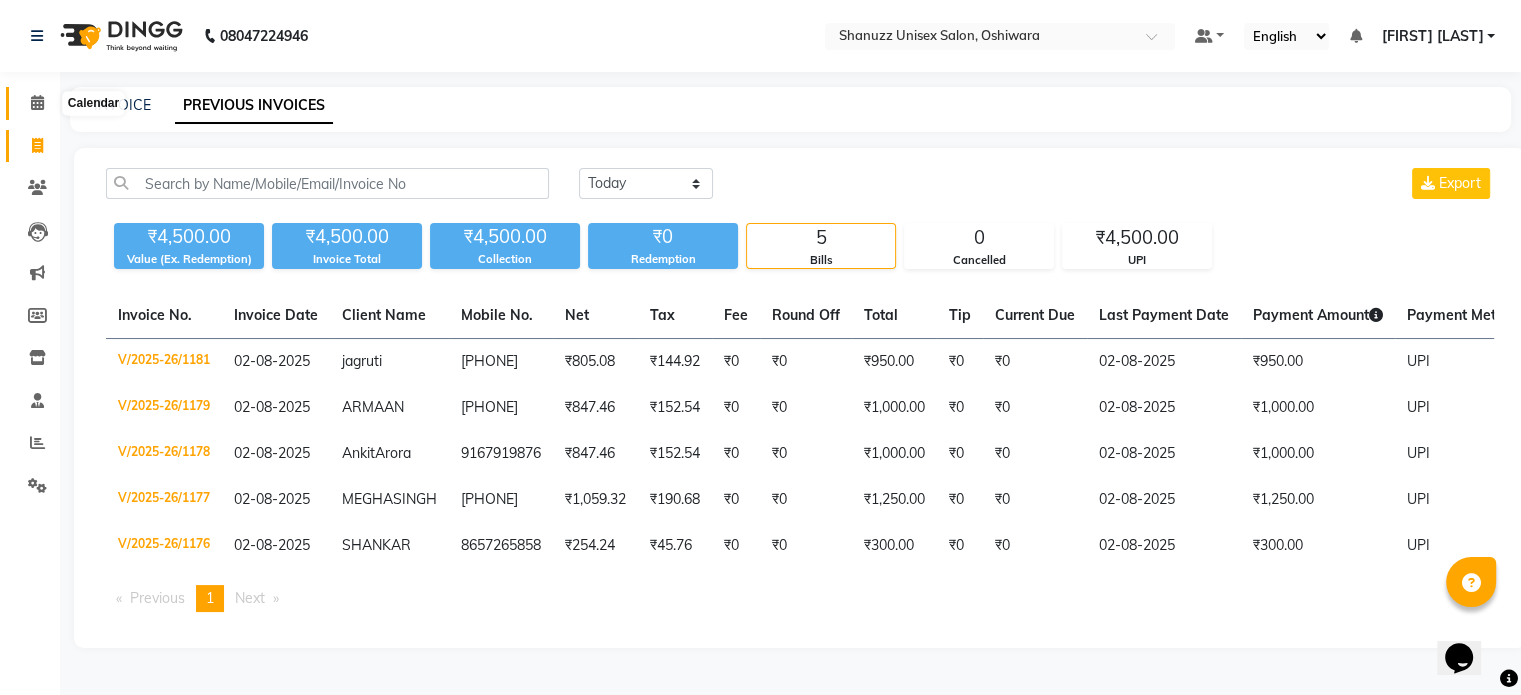 click 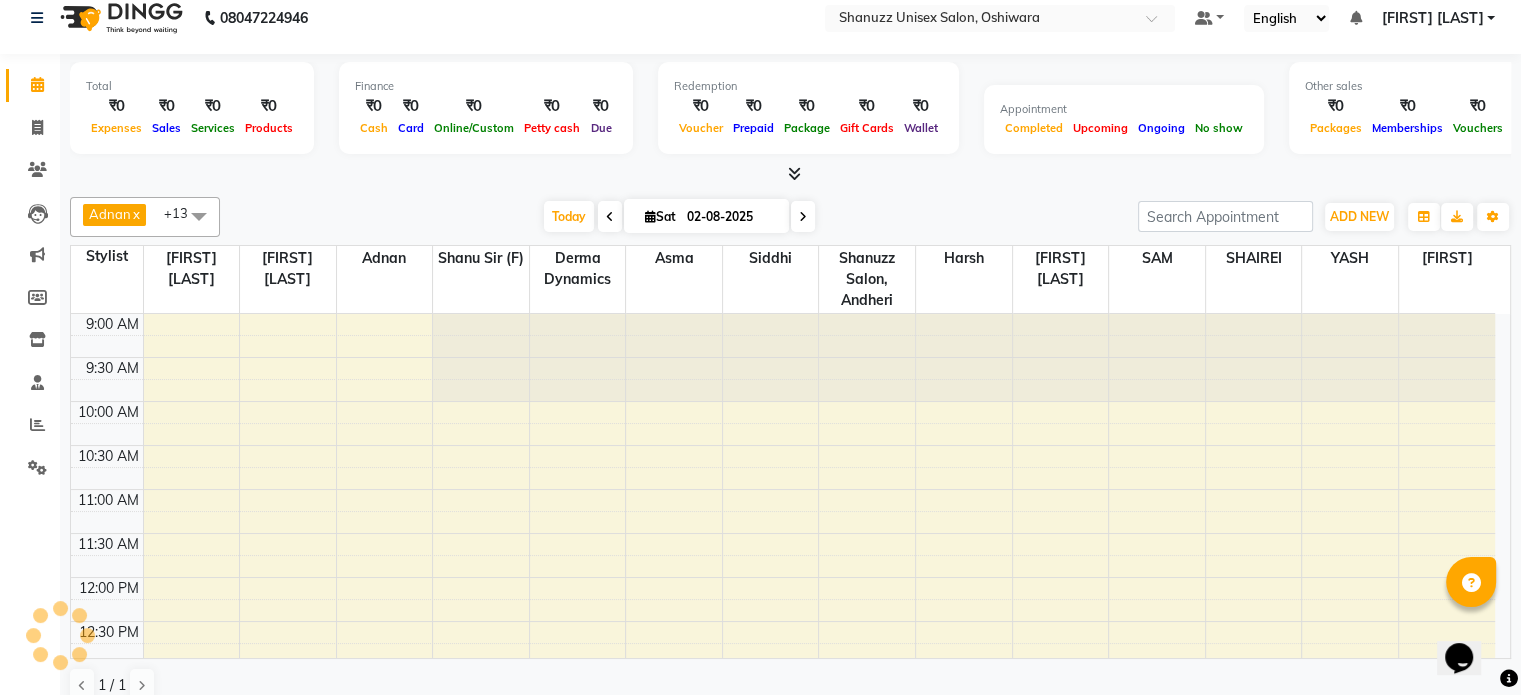 scroll, scrollTop: 0, scrollLeft: 0, axis: both 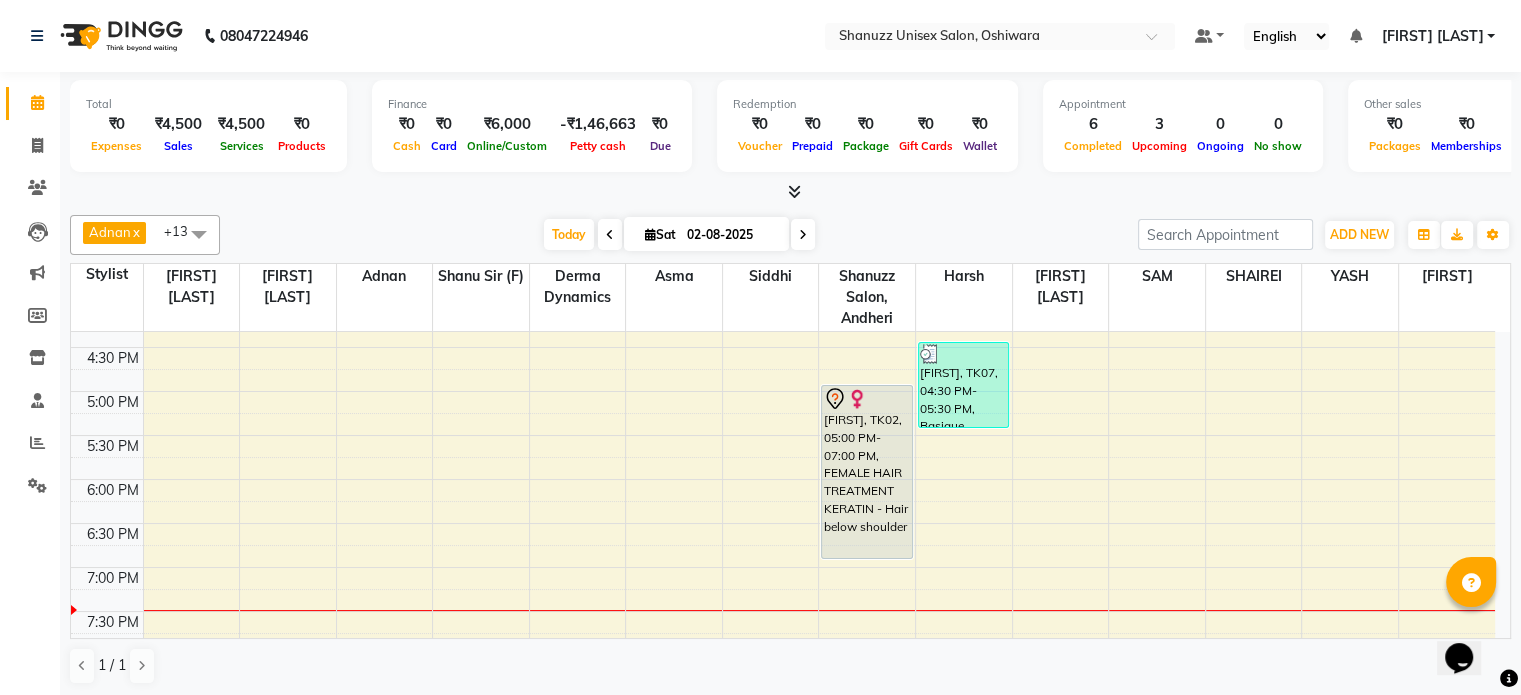click on "02-08-2025" at bounding box center [731, 235] 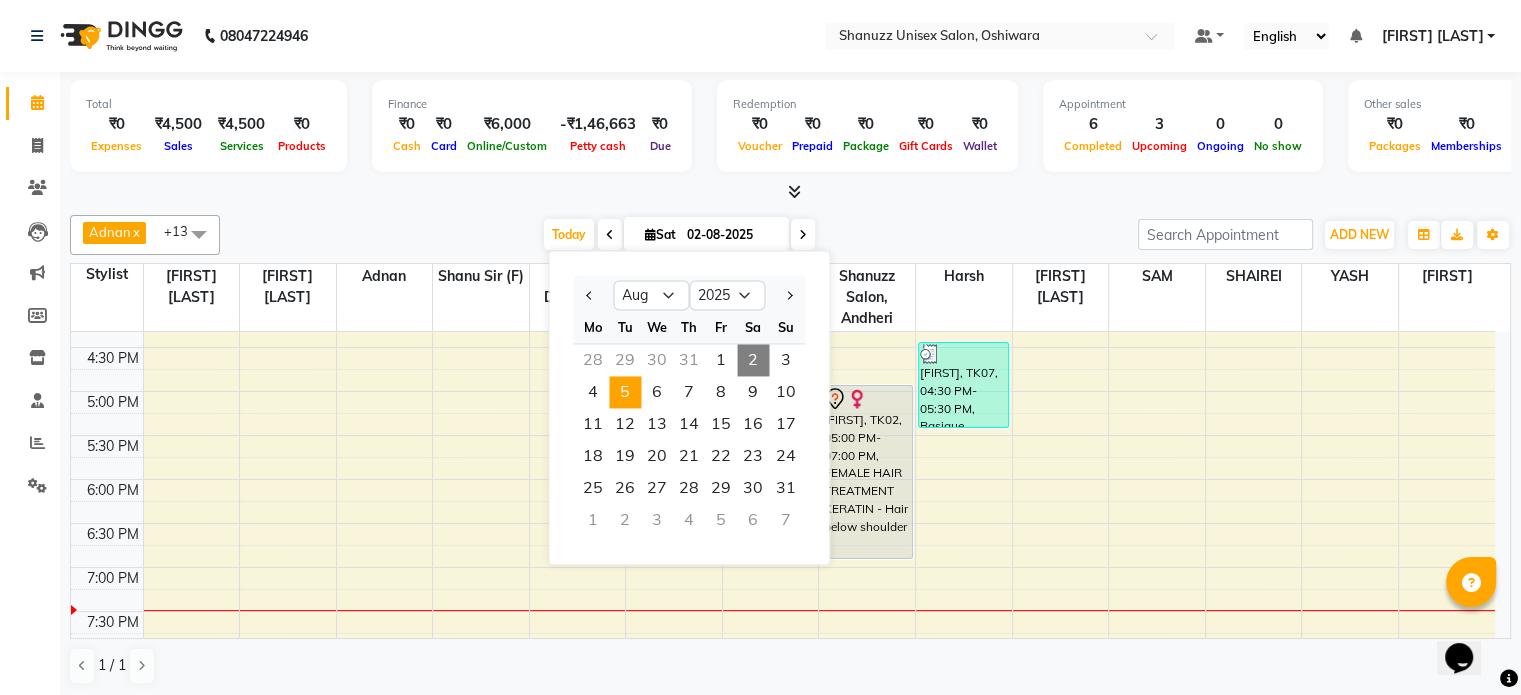 click on "5" at bounding box center [625, 392] 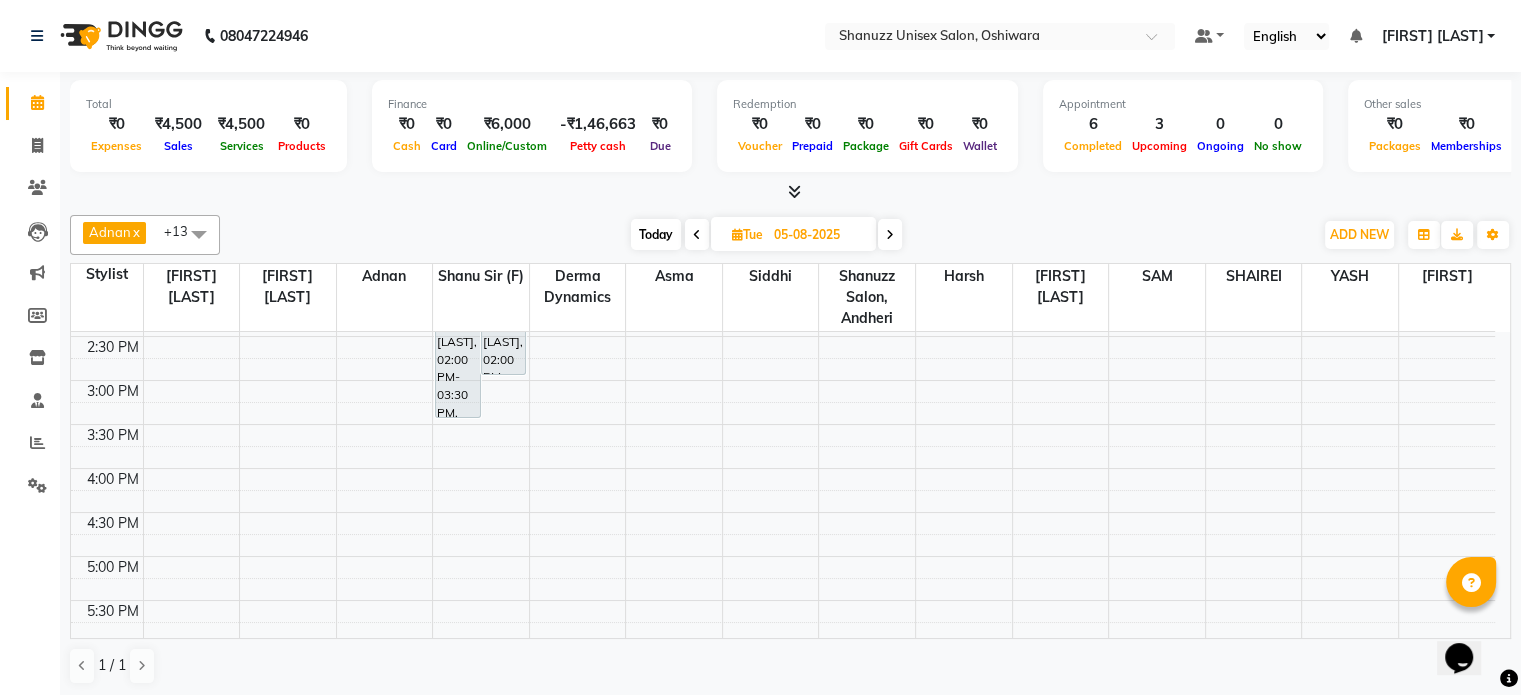 scroll, scrollTop: 480, scrollLeft: 0, axis: vertical 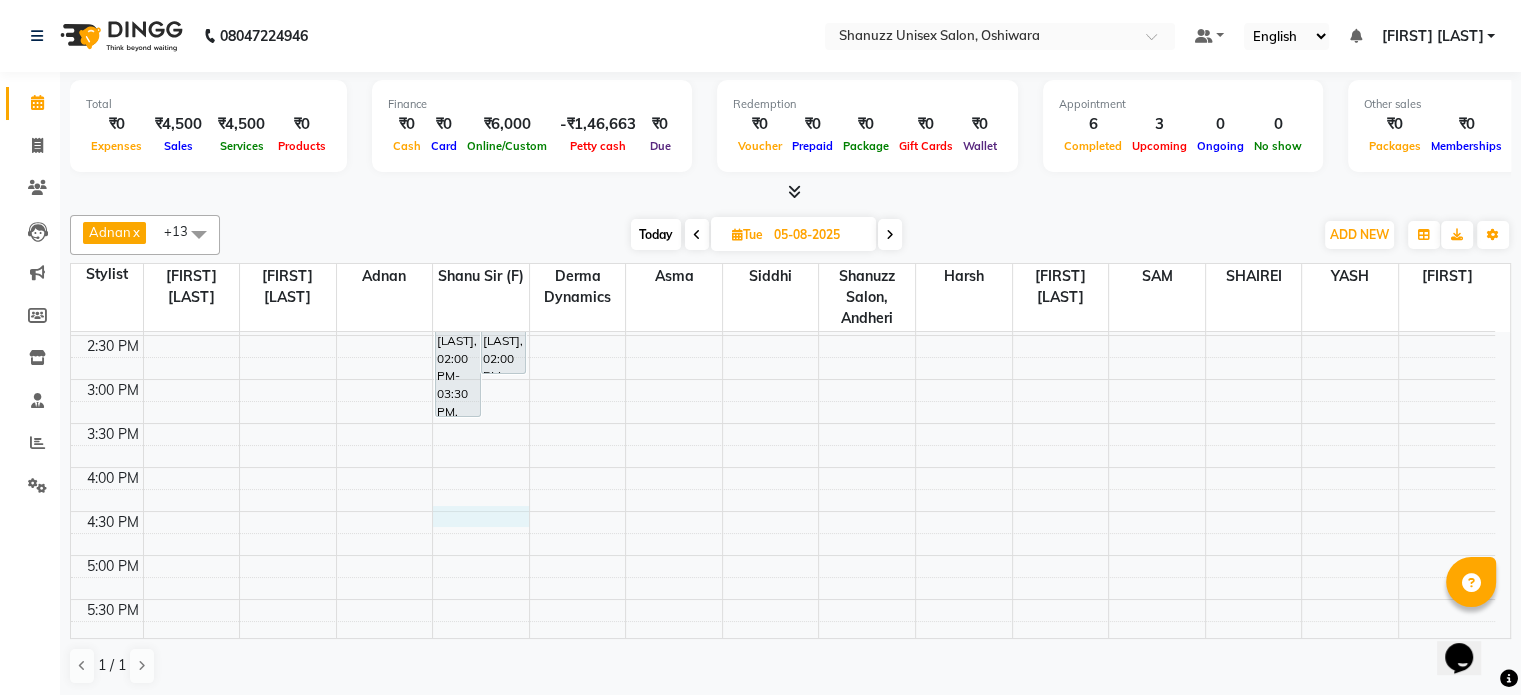 click on "9:00 AM 9:30 AM 10:00 AM 10:30 AM 11:00 AM 11:30 AM 12:00 PM 12:30 PM 1:00 PM 1:30 PM 2:00 PM 2:30 PM 3:00 PM 3:30 PM 4:00 PM 4:30 PM 5:00 PM 5:30 PM 6:00 PM 6:30 PM 7:00 PM 7:30 PM 8:00 PM 8:30 PM             sunitanull, 01:00 PM-02:00 PM, Basique FEMALE Haircut - By Shanuzz (18+ Years of Experience)             ANIL RAVINDRA, 01:00 PM-02:00 PM, GLOBAL COLOR + HIGHLIGHTS  - Hair below waist             ARSHAD NEYAZ, 01:30 PM-02:00 PM, Basique MALE Haircut - By Shanuzz (18+ Years of Experience)             HITENDRA SHAH, 02:00 PM-03:30 PM, Basique MALE Haircut - By Shanuzz (18+ Years of Experience)             ANIL RAVINDRA, 02:00 PM-03:00 PM, GLOBAL COLOR + HIGHLIGHTS  - Hair below waist" at bounding box center [783, 379] 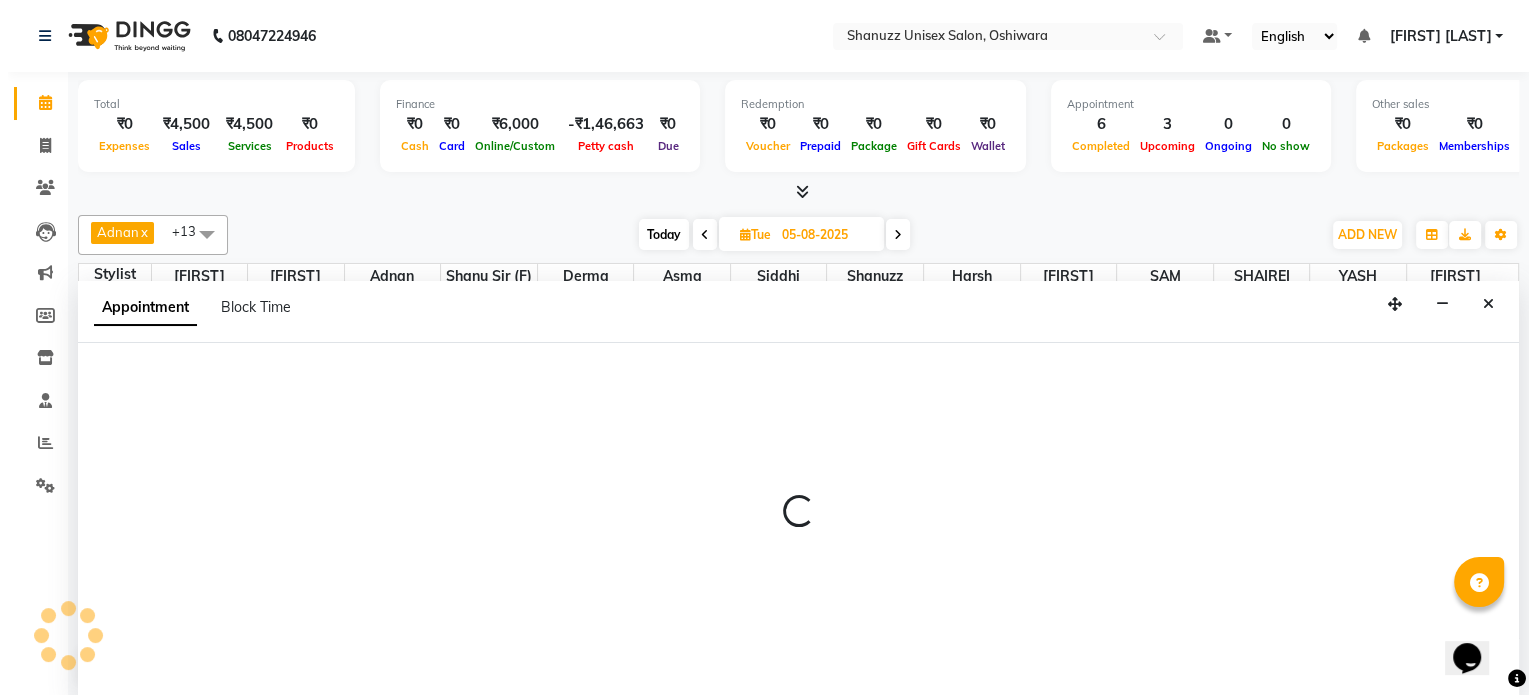 scroll, scrollTop: 0, scrollLeft: 0, axis: both 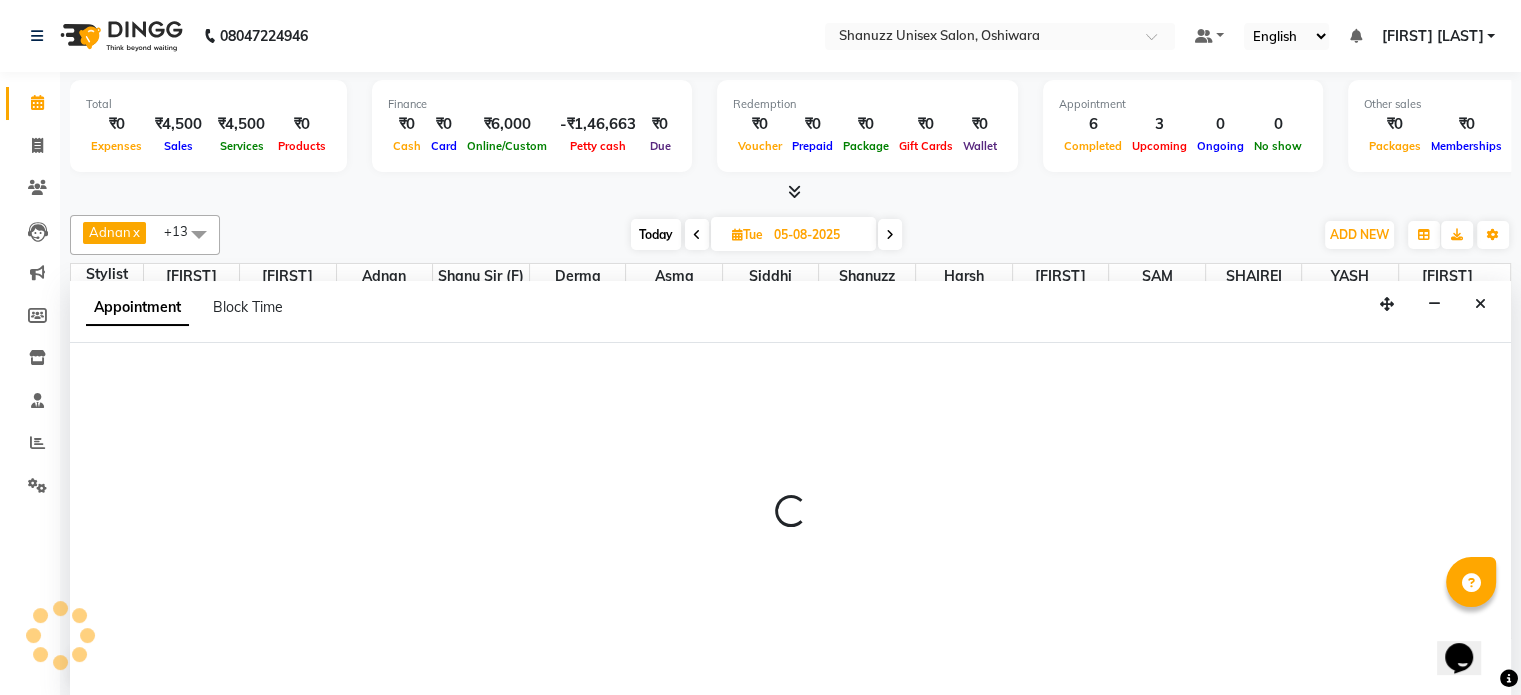 select on "59304" 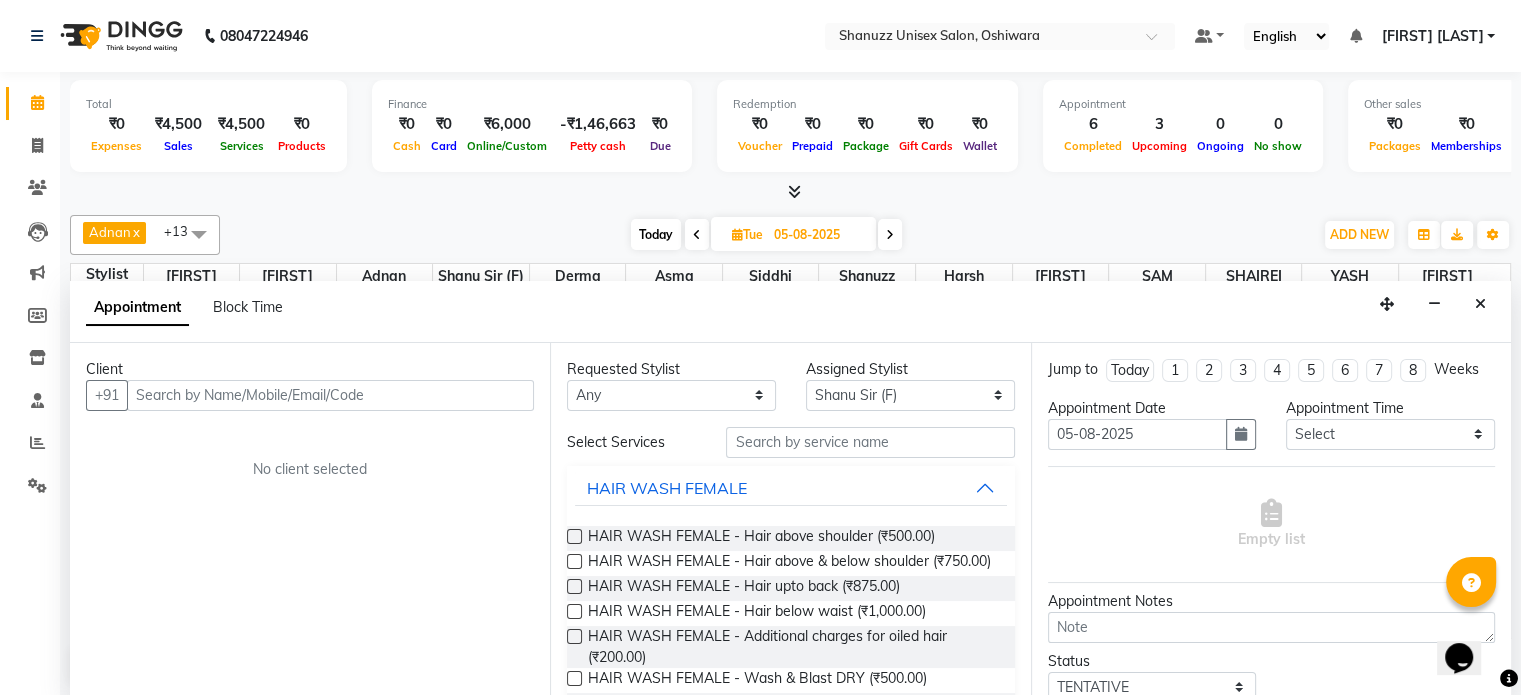 click at bounding box center [330, 395] 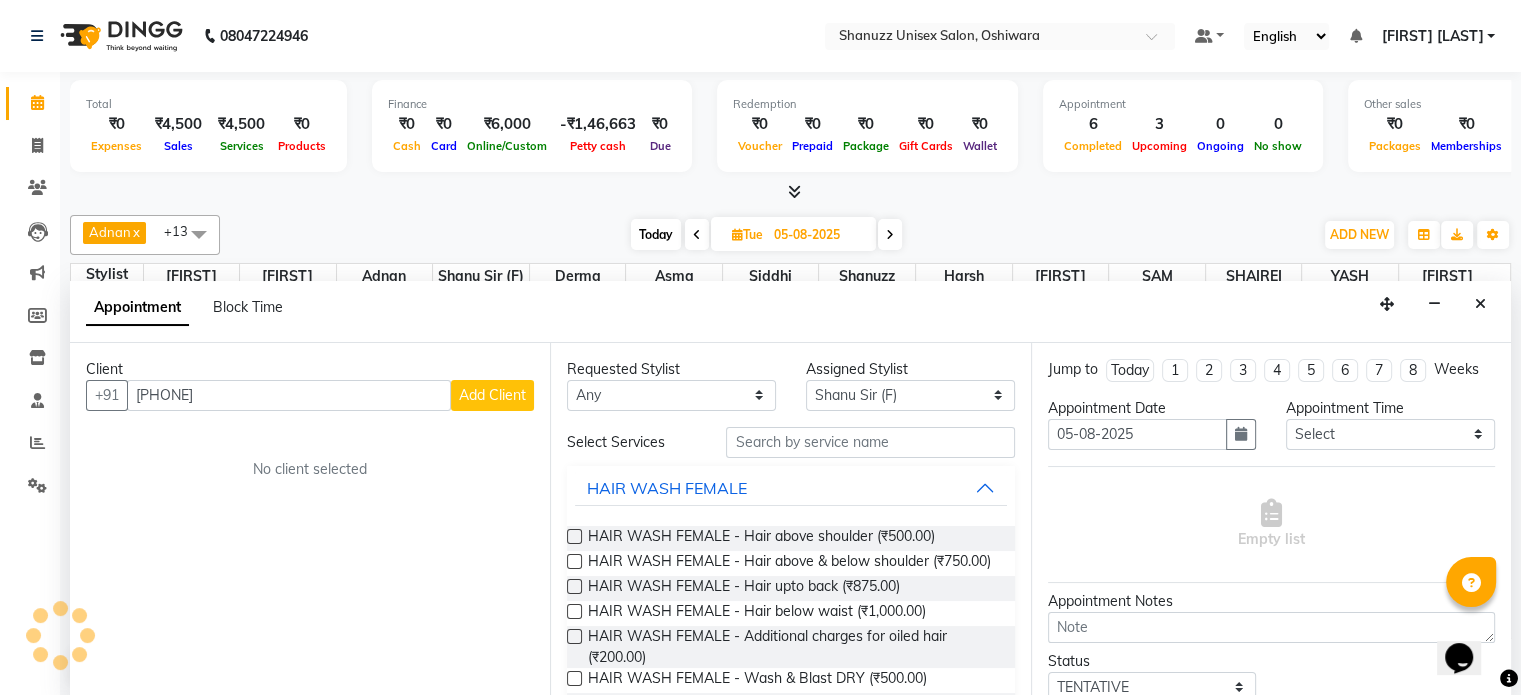 type on "[PHONE]" 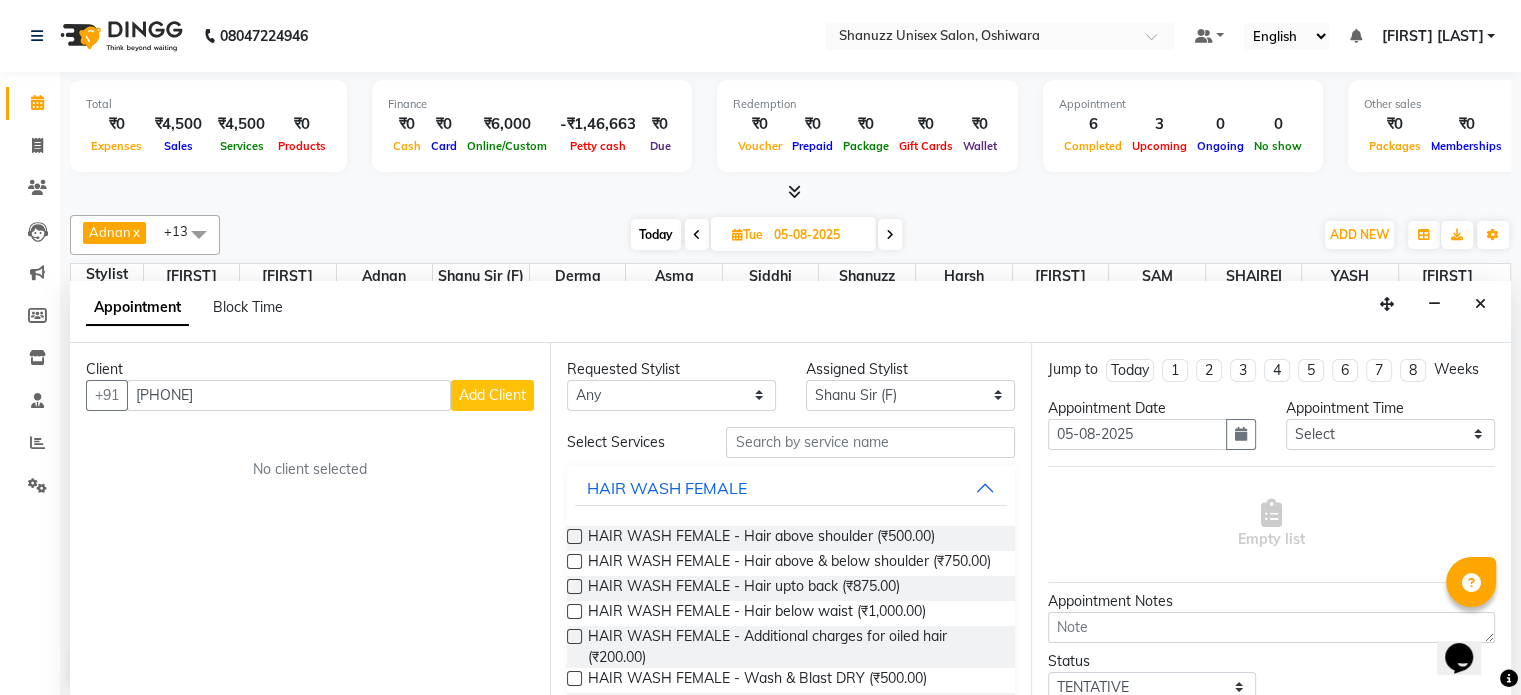 click on "Add Client" at bounding box center [492, 395] 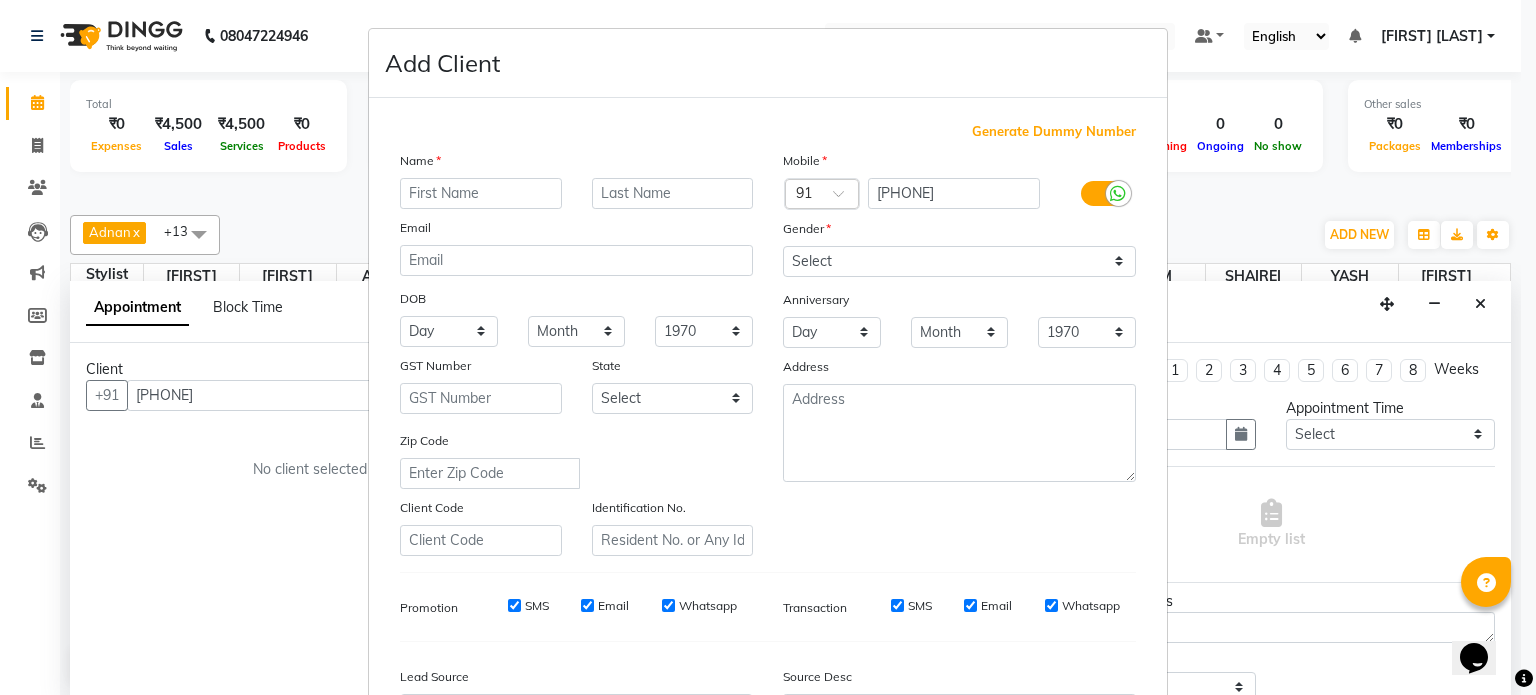 click at bounding box center (481, 193) 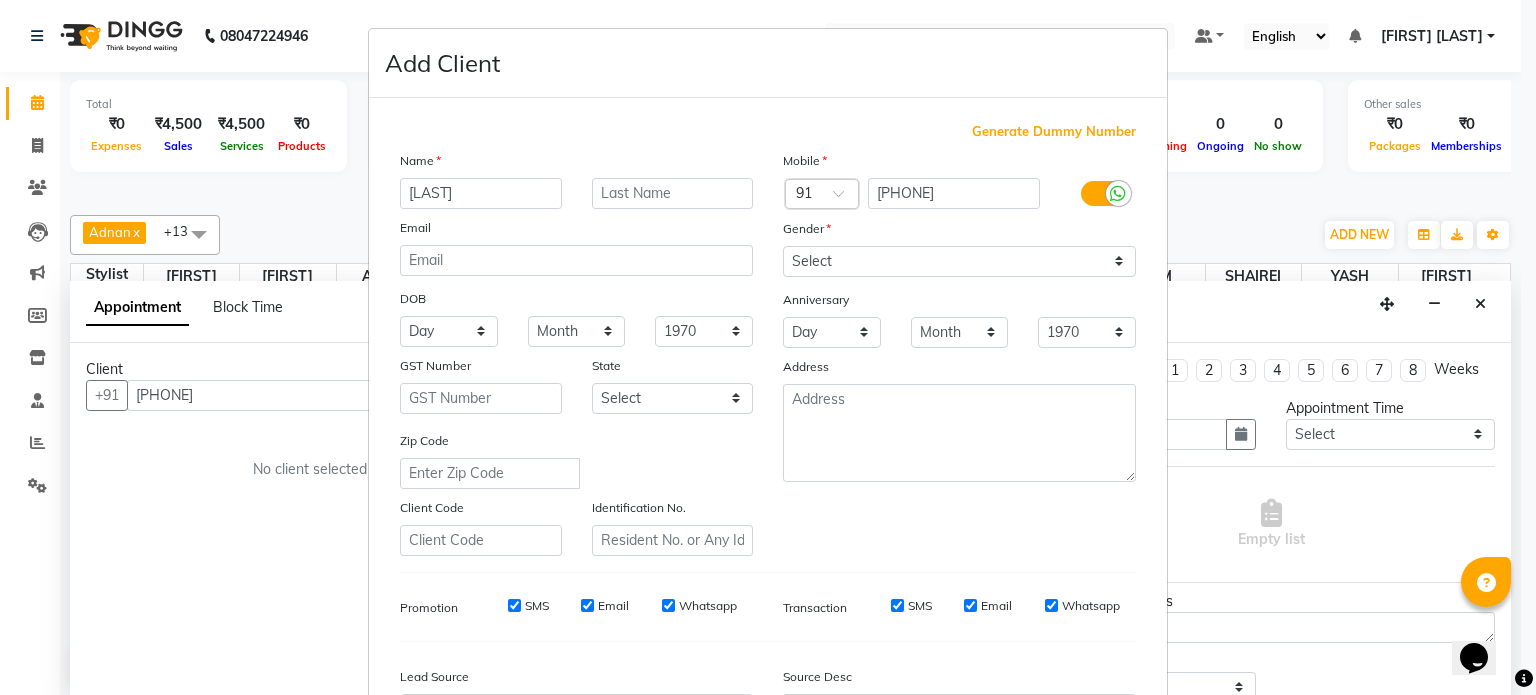 type on "SIDDESH" 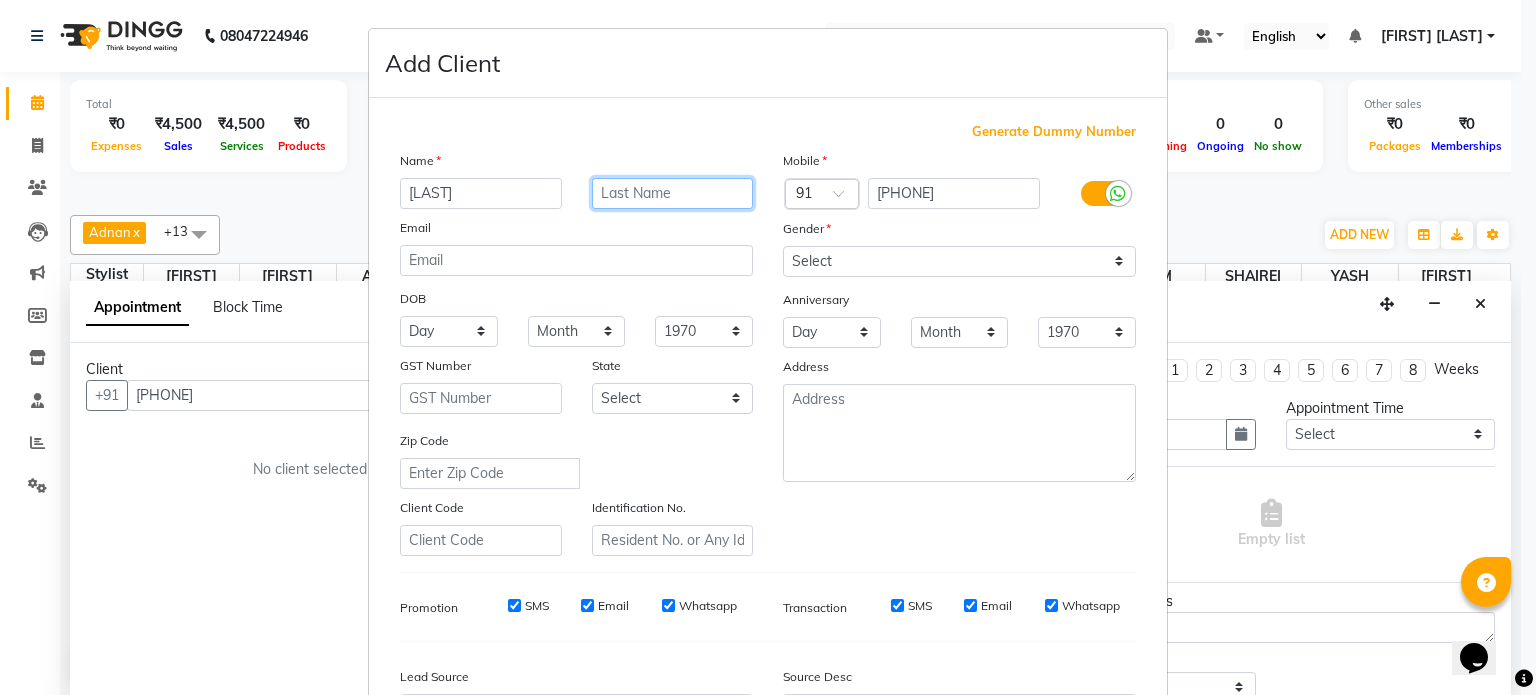click at bounding box center (673, 193) 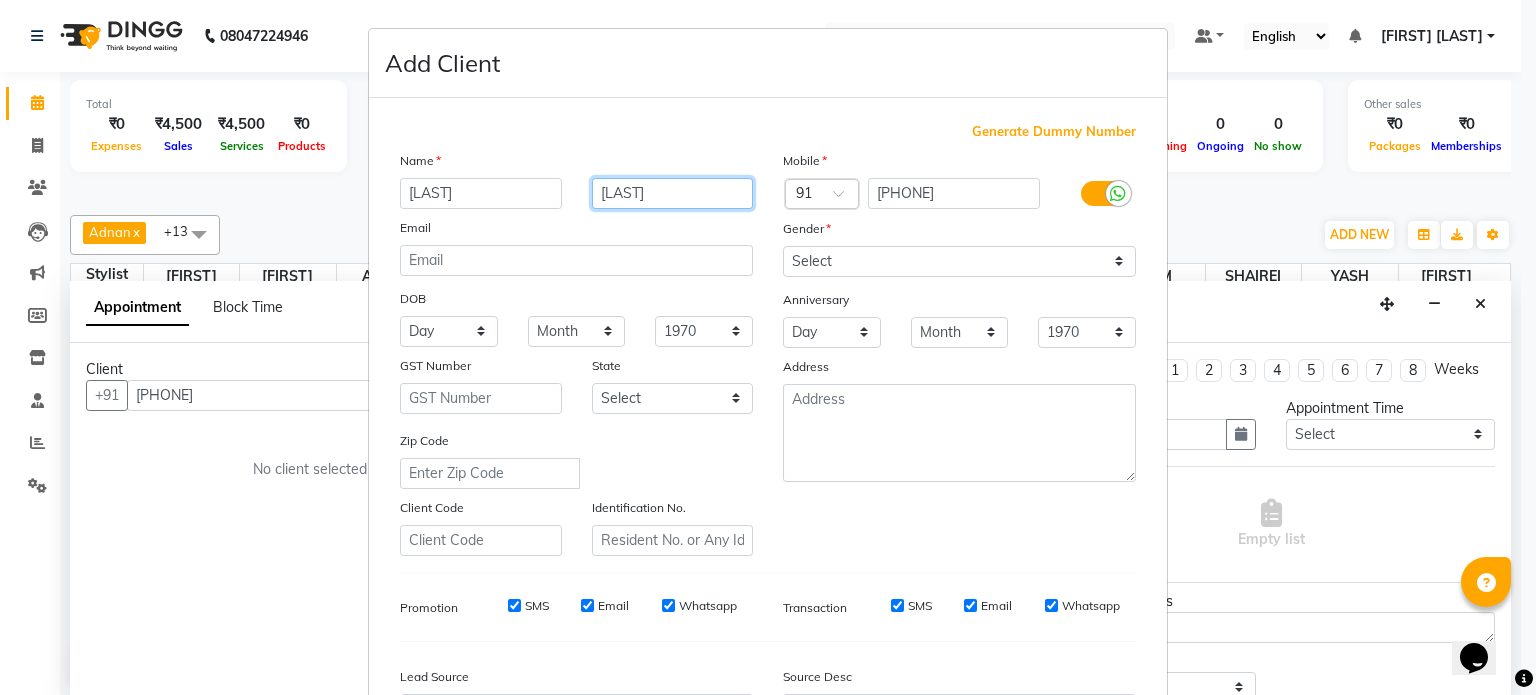 type on "MISTRY" 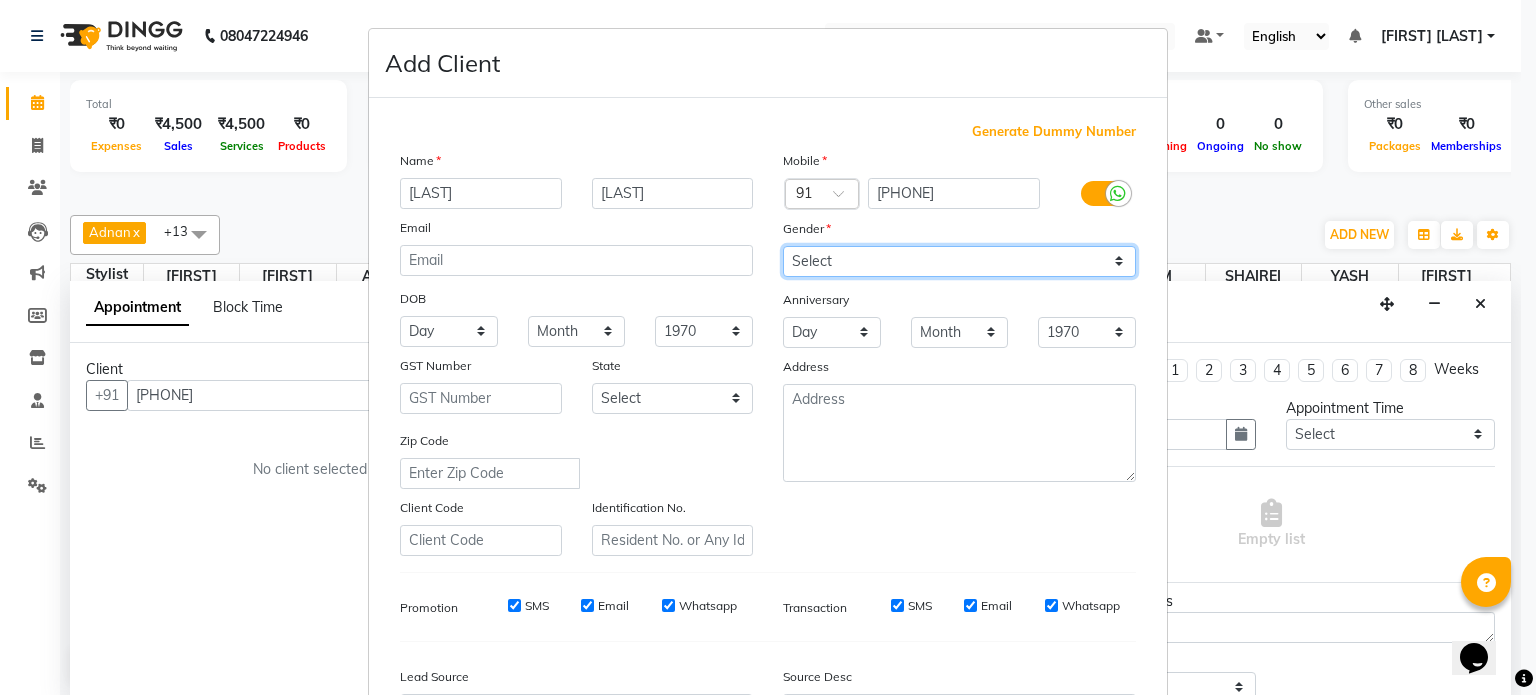 click on "Select Male Female Other Prefer Not To Say" at bounding box center (959, 261) 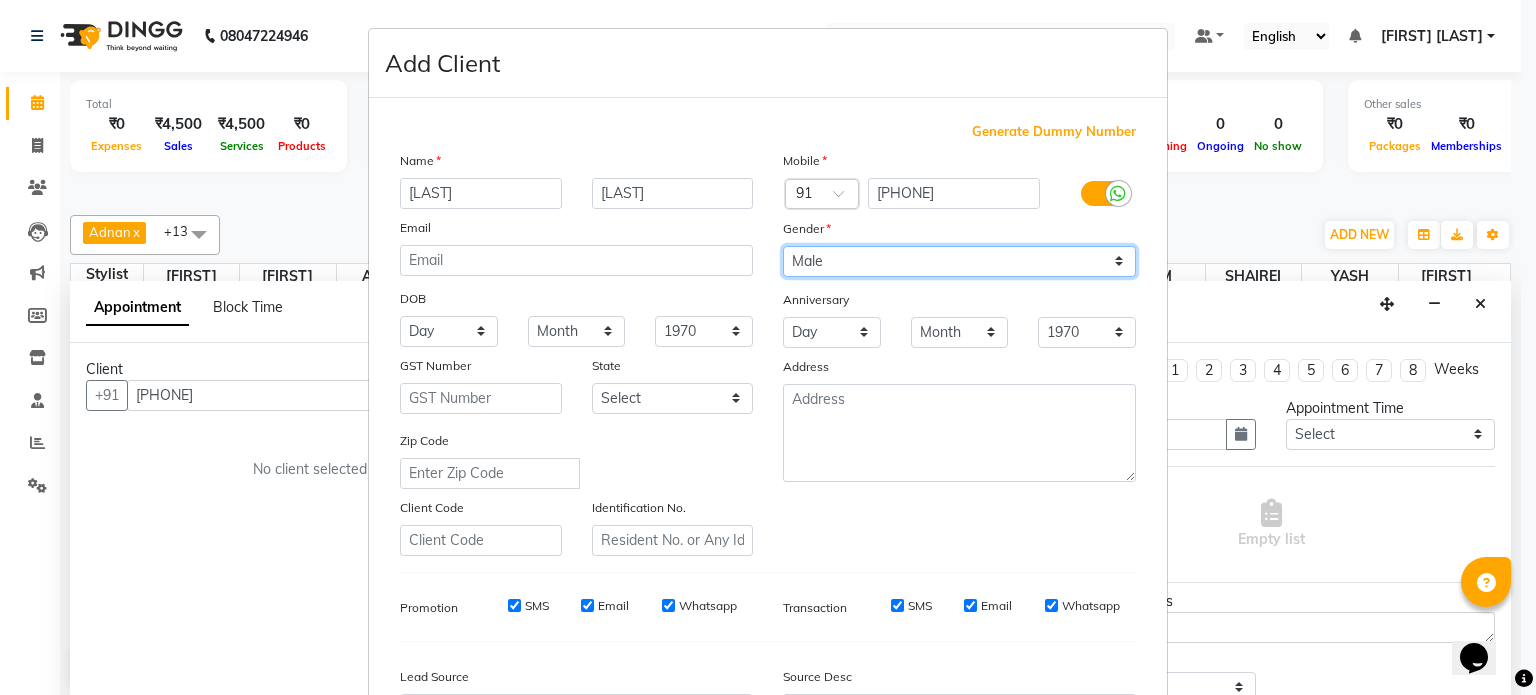 click on "Select Male Female Other Prefer Not To Say" at bounding box center (959, 261) 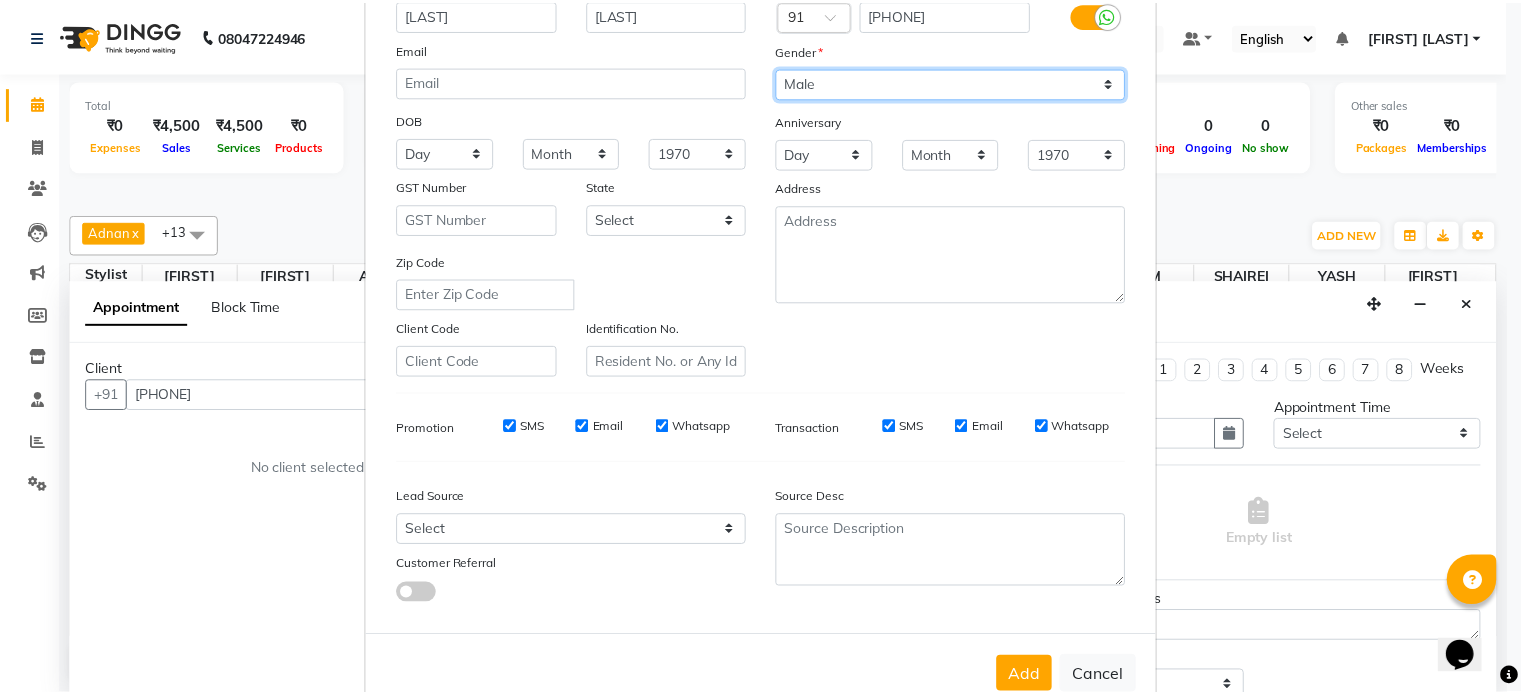scroll, scrollTop: 223, scrollLeft: 0, axis: vertical 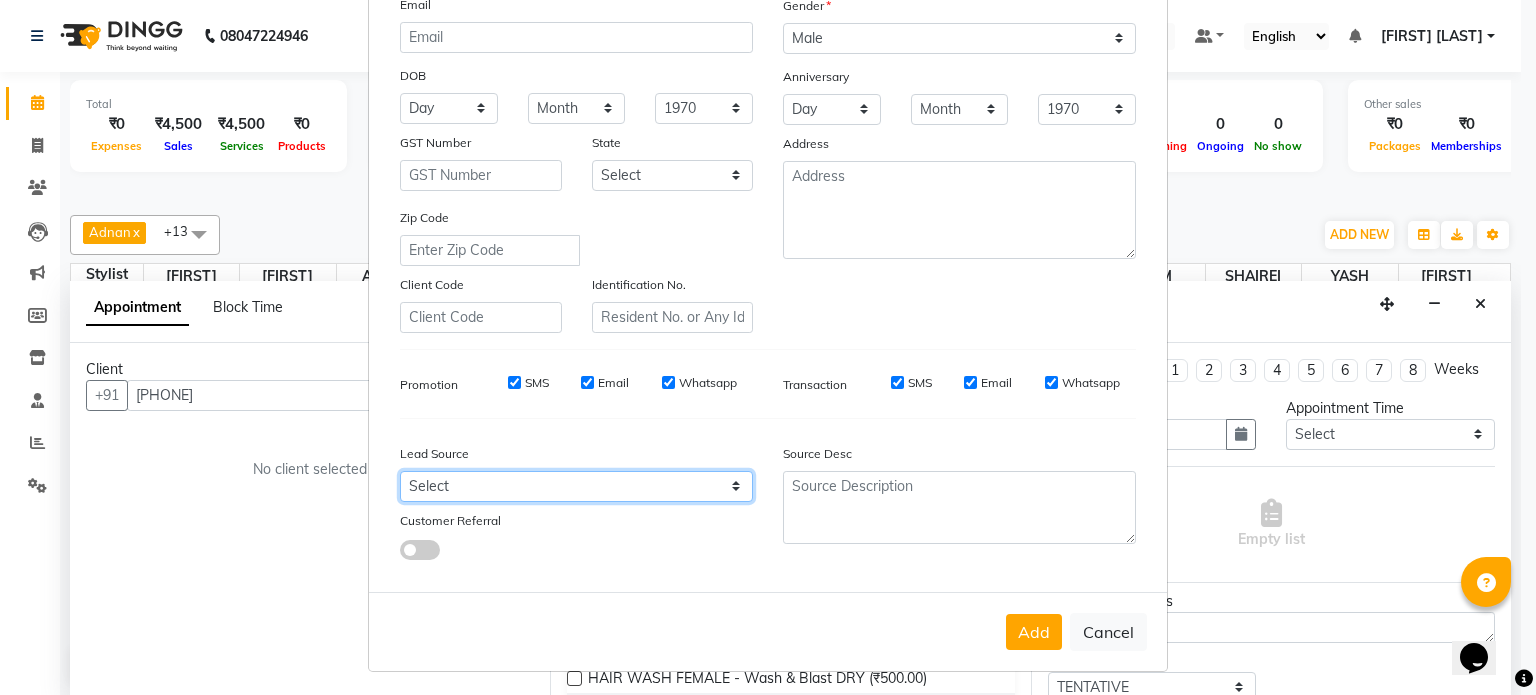click on "Select Walk-in Referral Internet Friend Word of Mouth Advertisement Facebook JustDial Google Other" at bounding box center [576, 486] 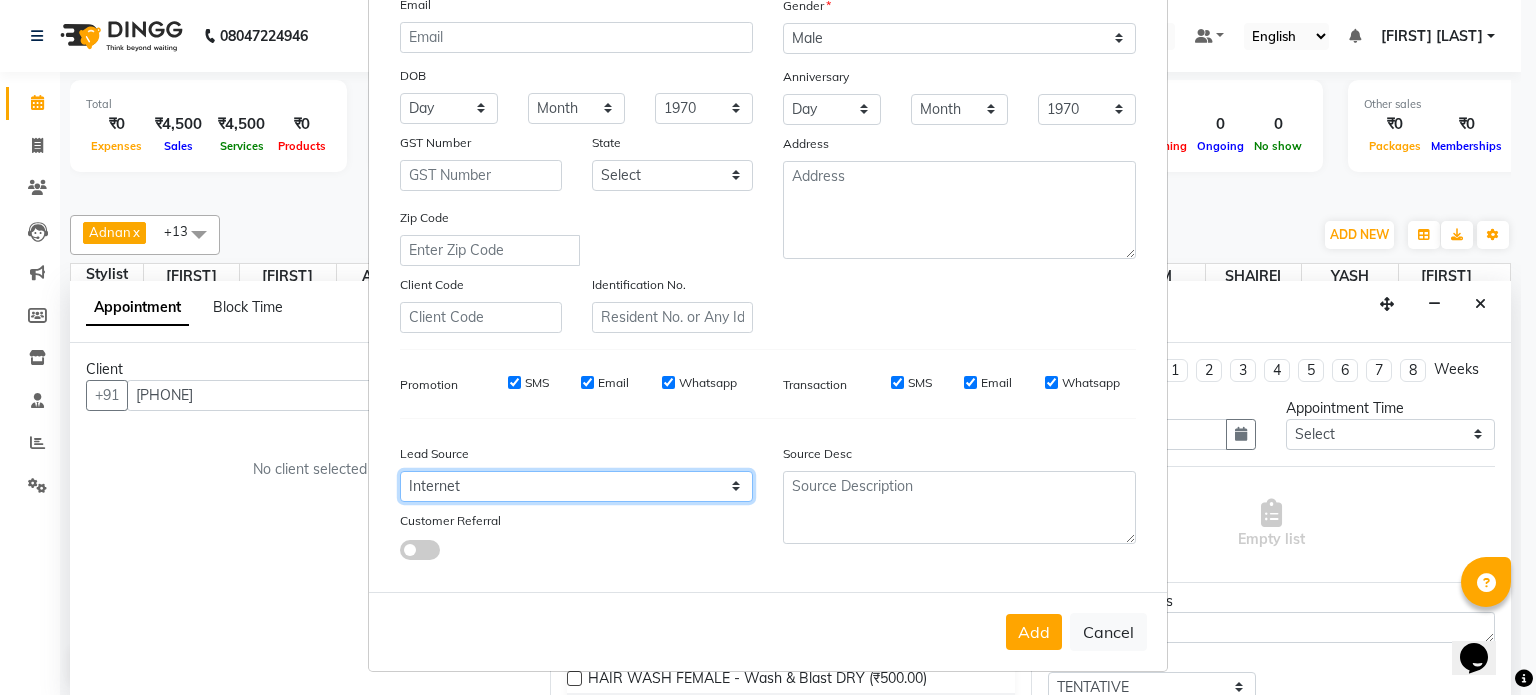 click on "Select Walk-in Referral Internet Friend Word of Mouth Advertisement Facebook JustDial Google Other" at bounding box center (576, 486) 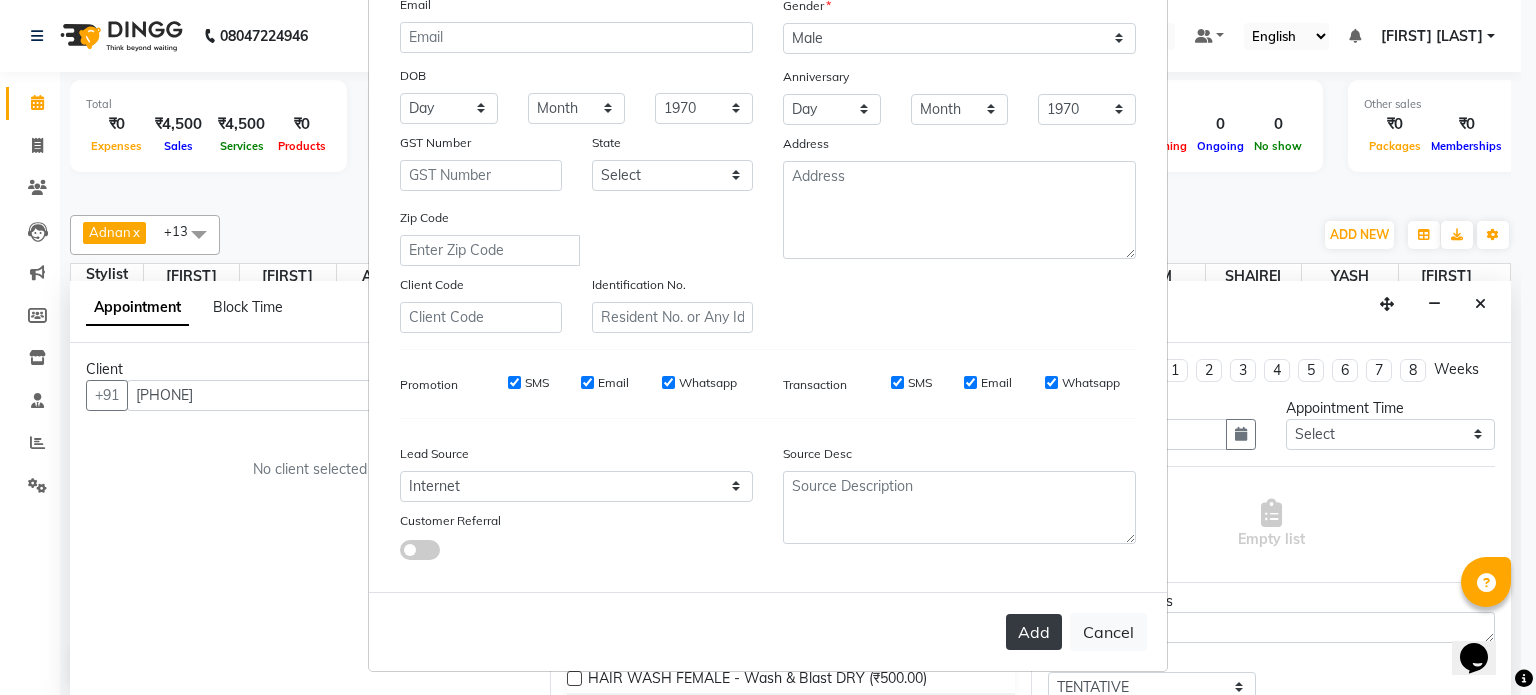 click on "Add" at bounding box center [1034, 632] 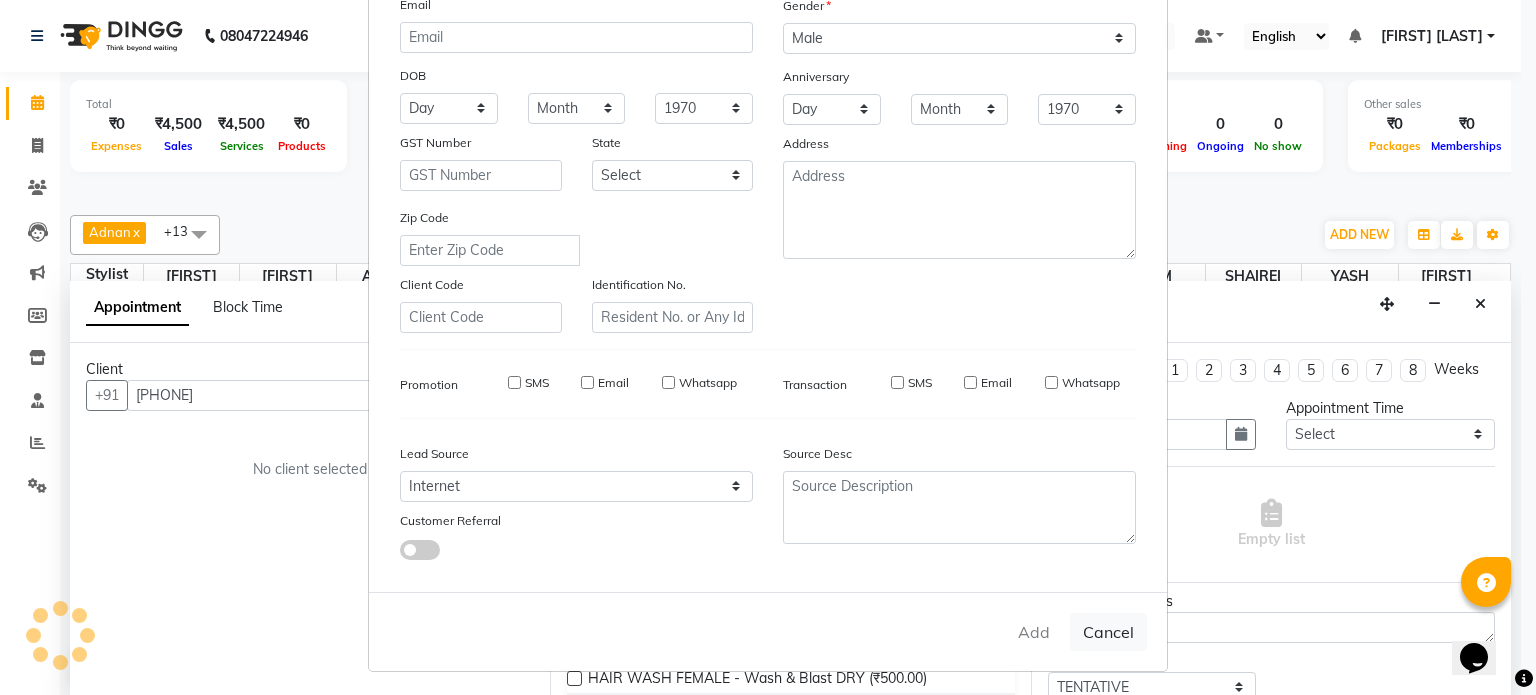 type 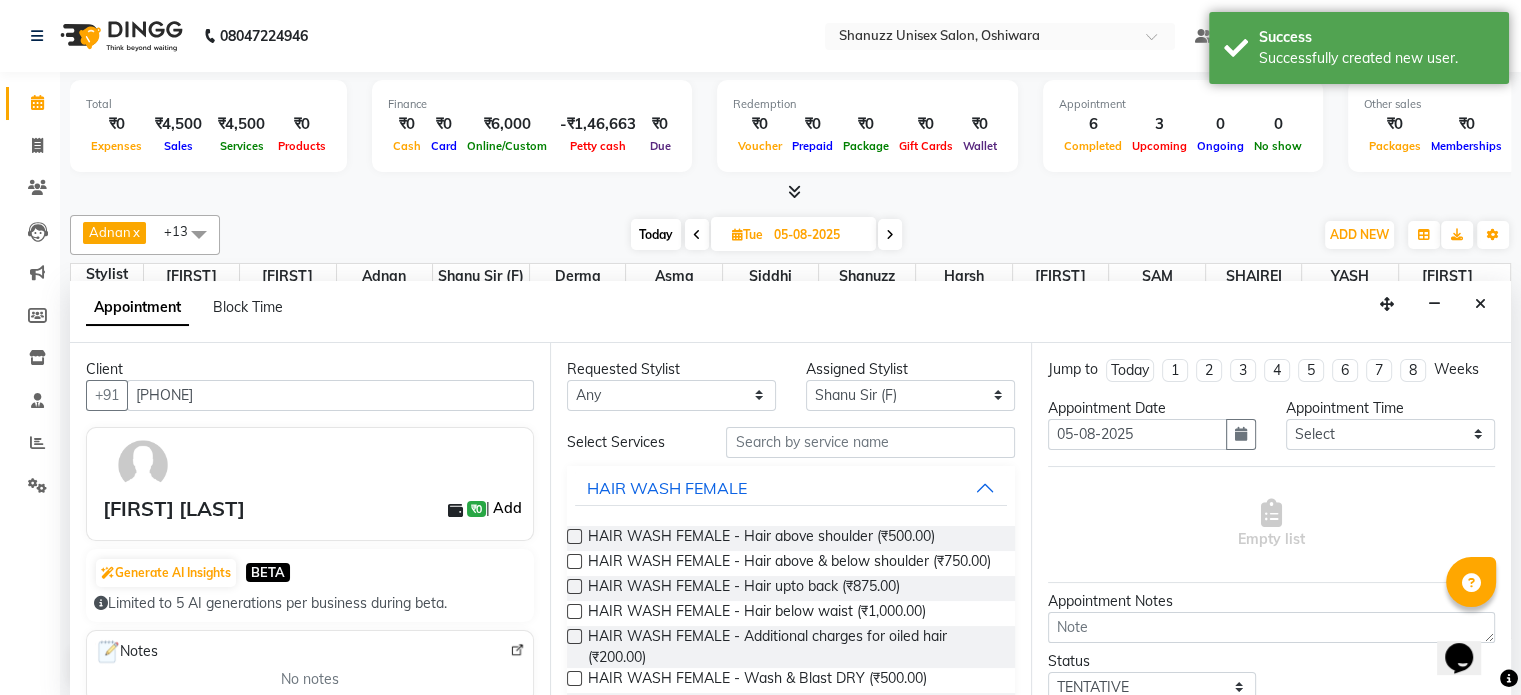 click on "Add" at bounding box center (507, 508) 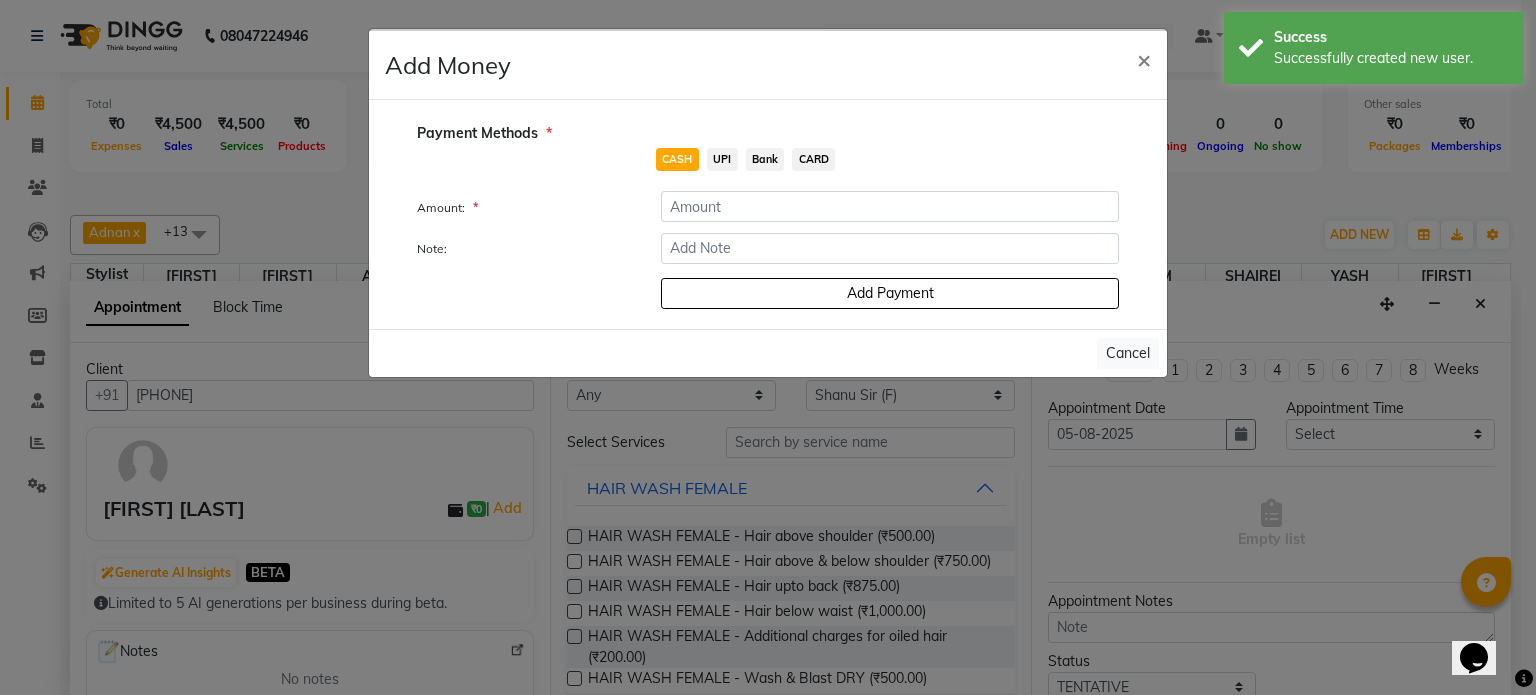 click on "UPI" 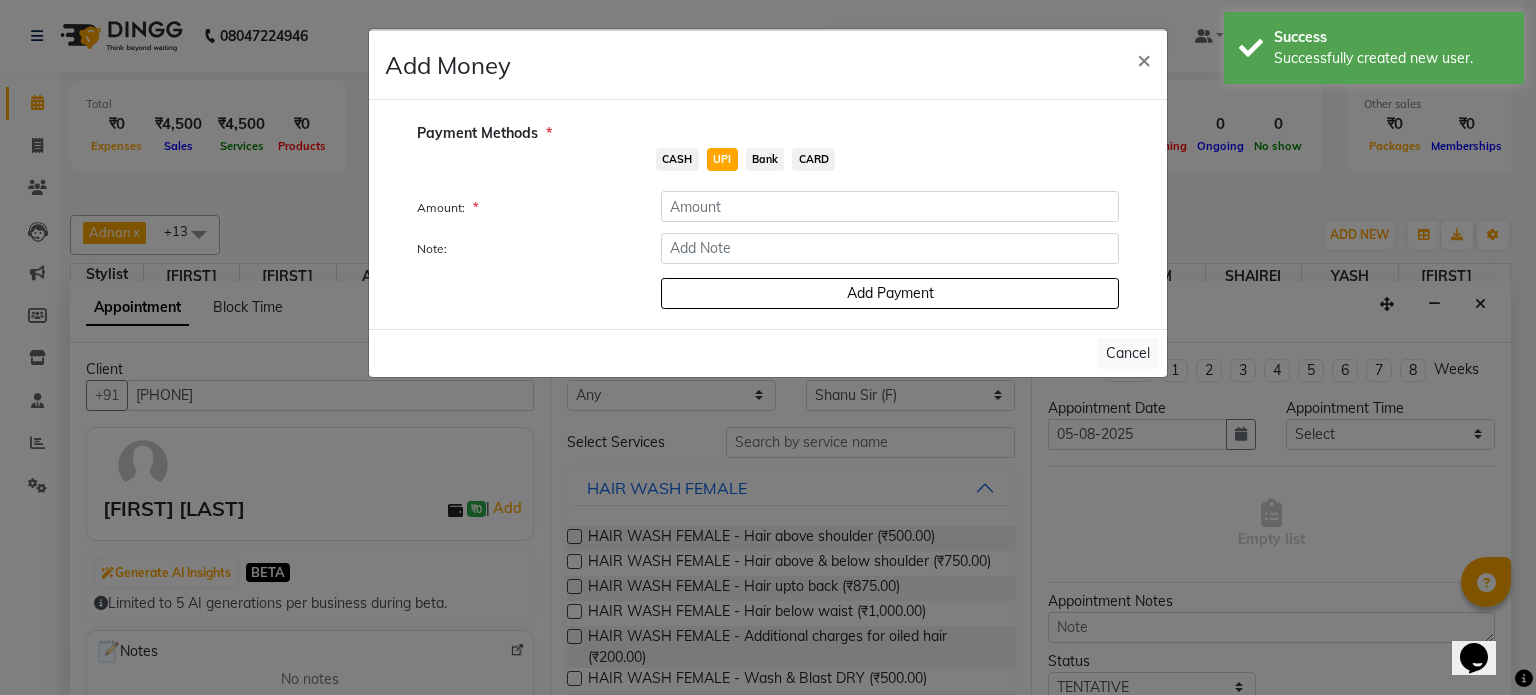 click on "Payment Methods  *  CASH   UPI   Bank   CARD  Amount: * Note: Add Payment" 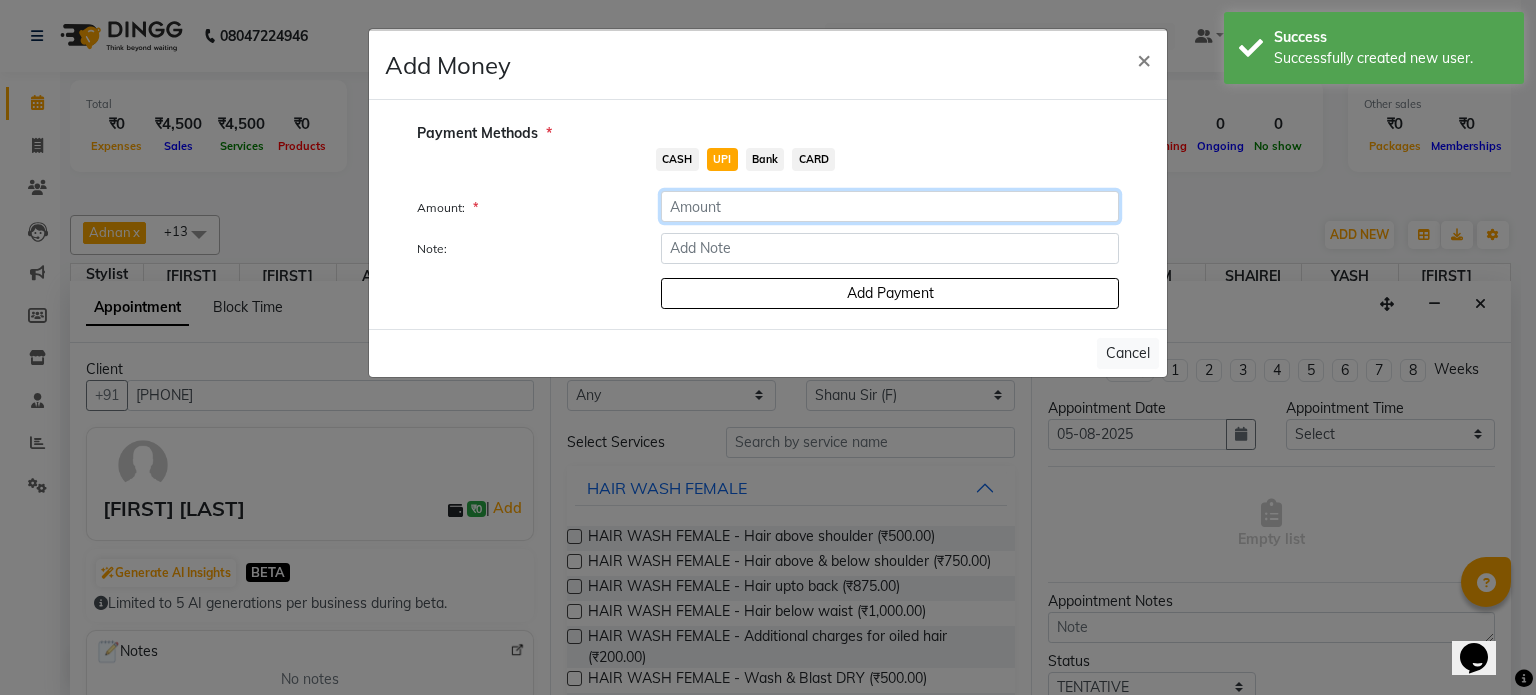 click 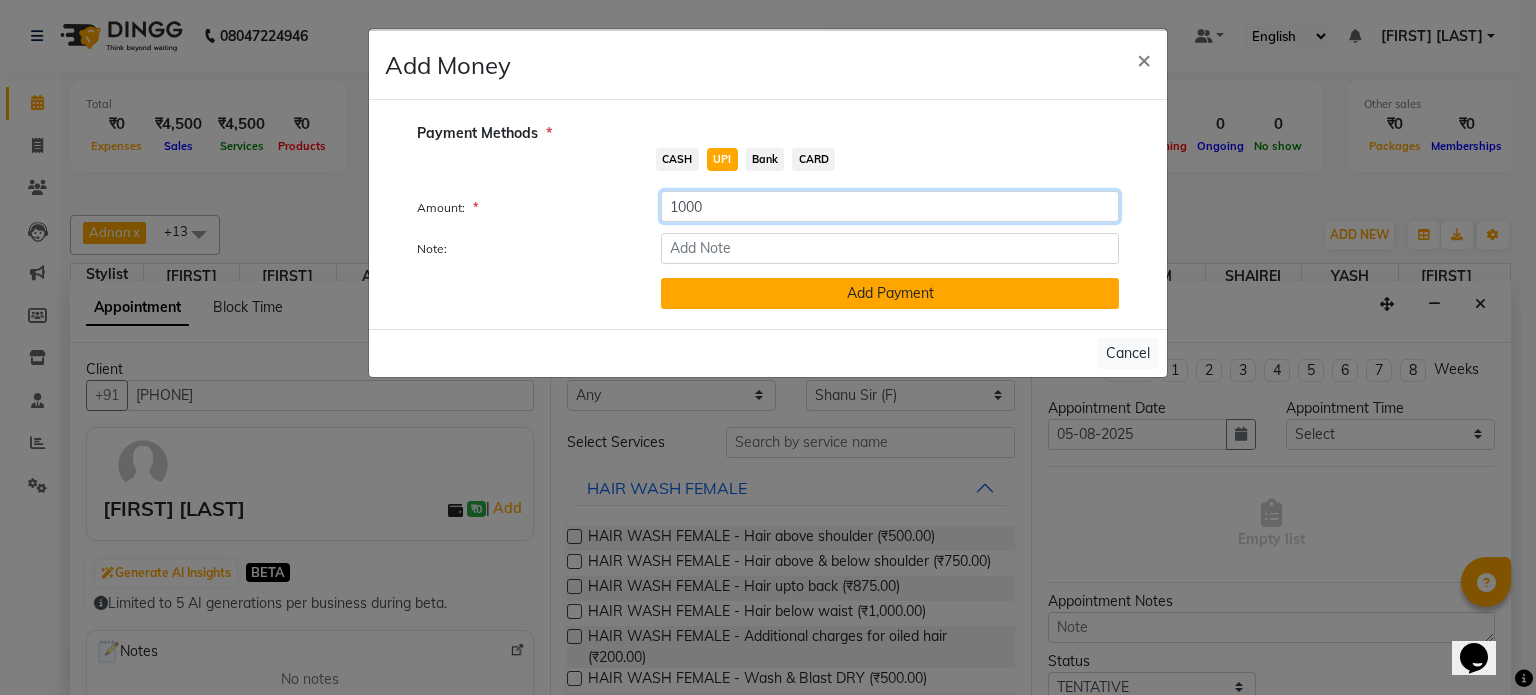 type on "1000" 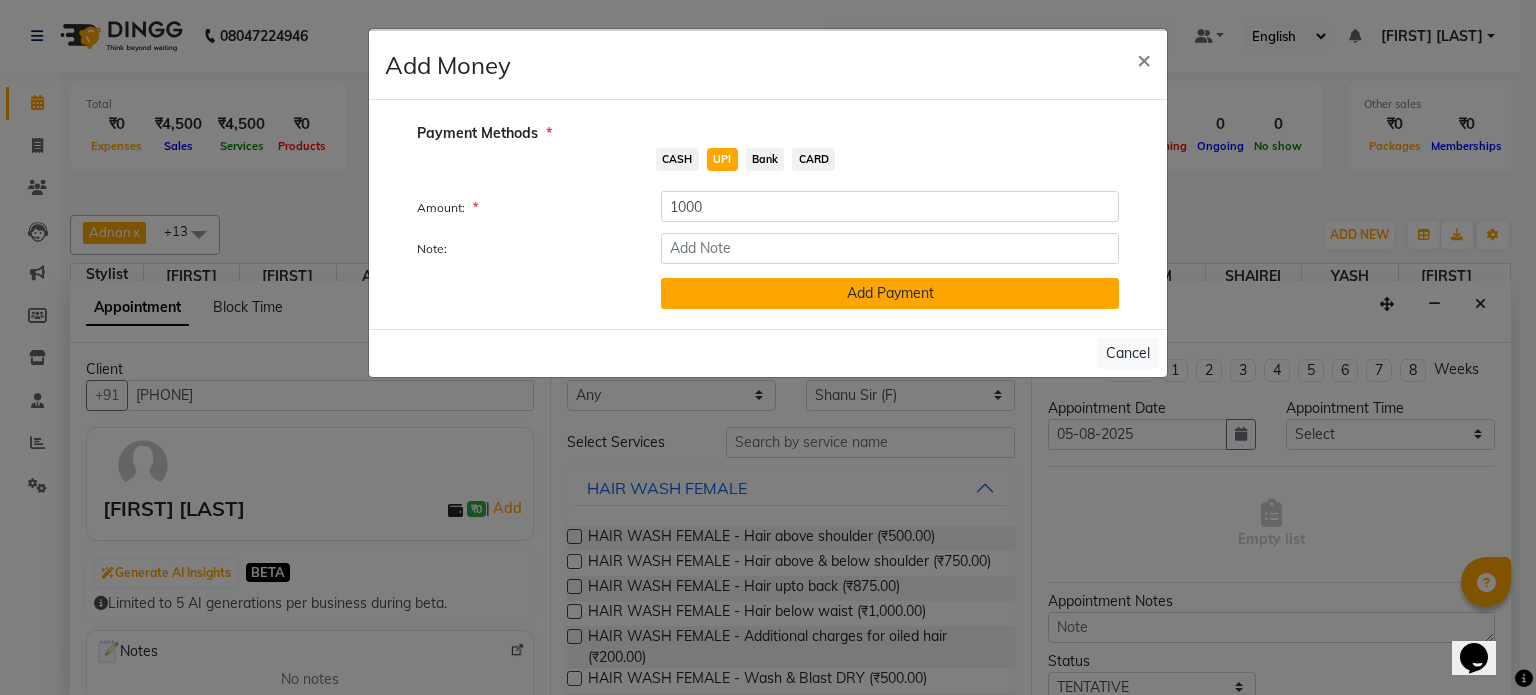 click on "Add Payment" 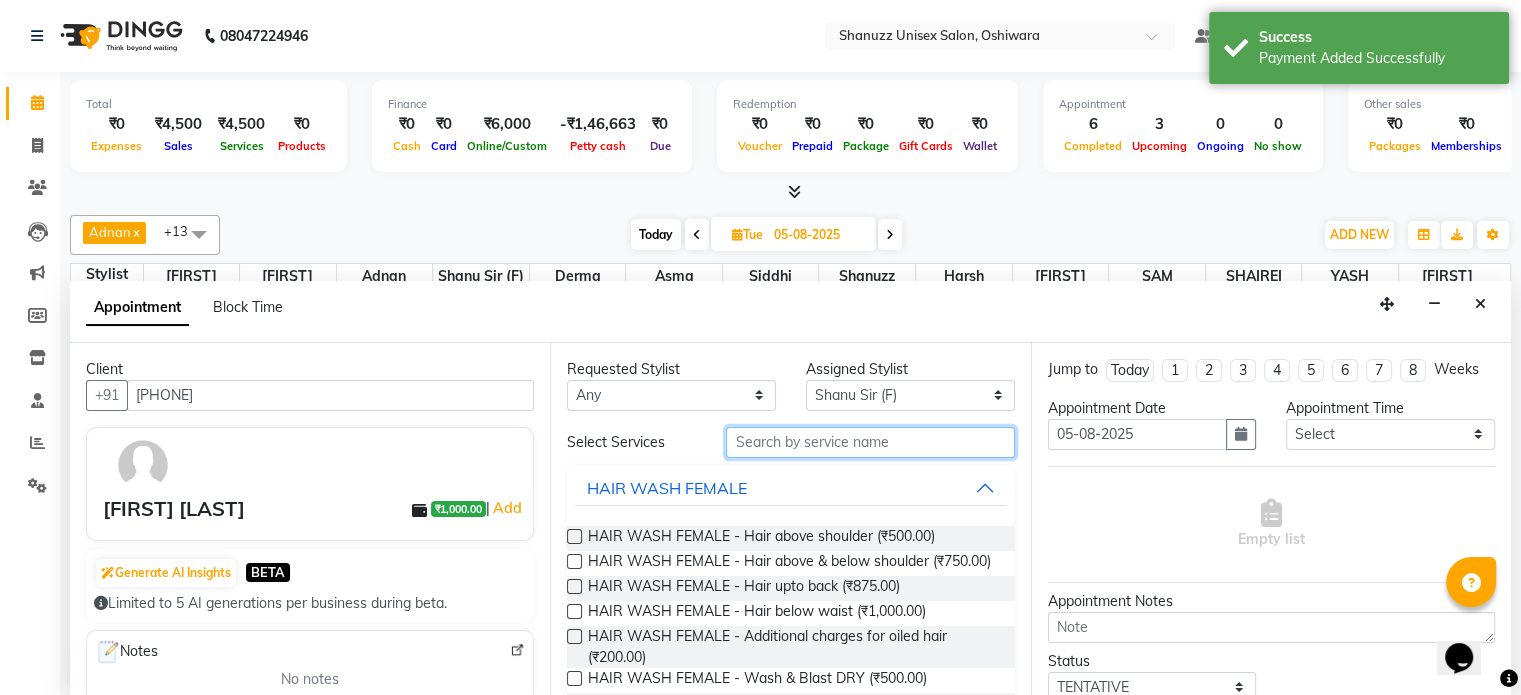 click at bounding box center [870, 442] 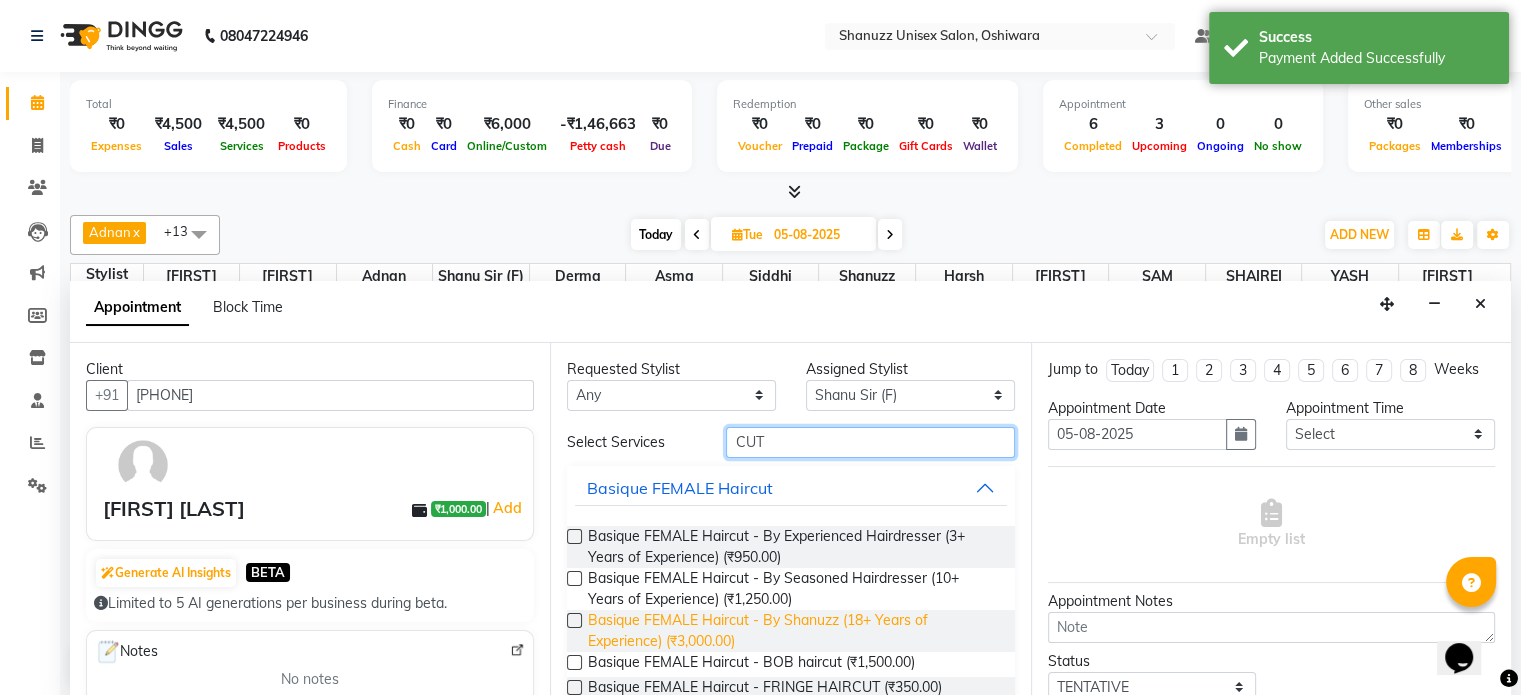 scroll, scrollTop: 148, scrollLeft: 0, axis: vertical 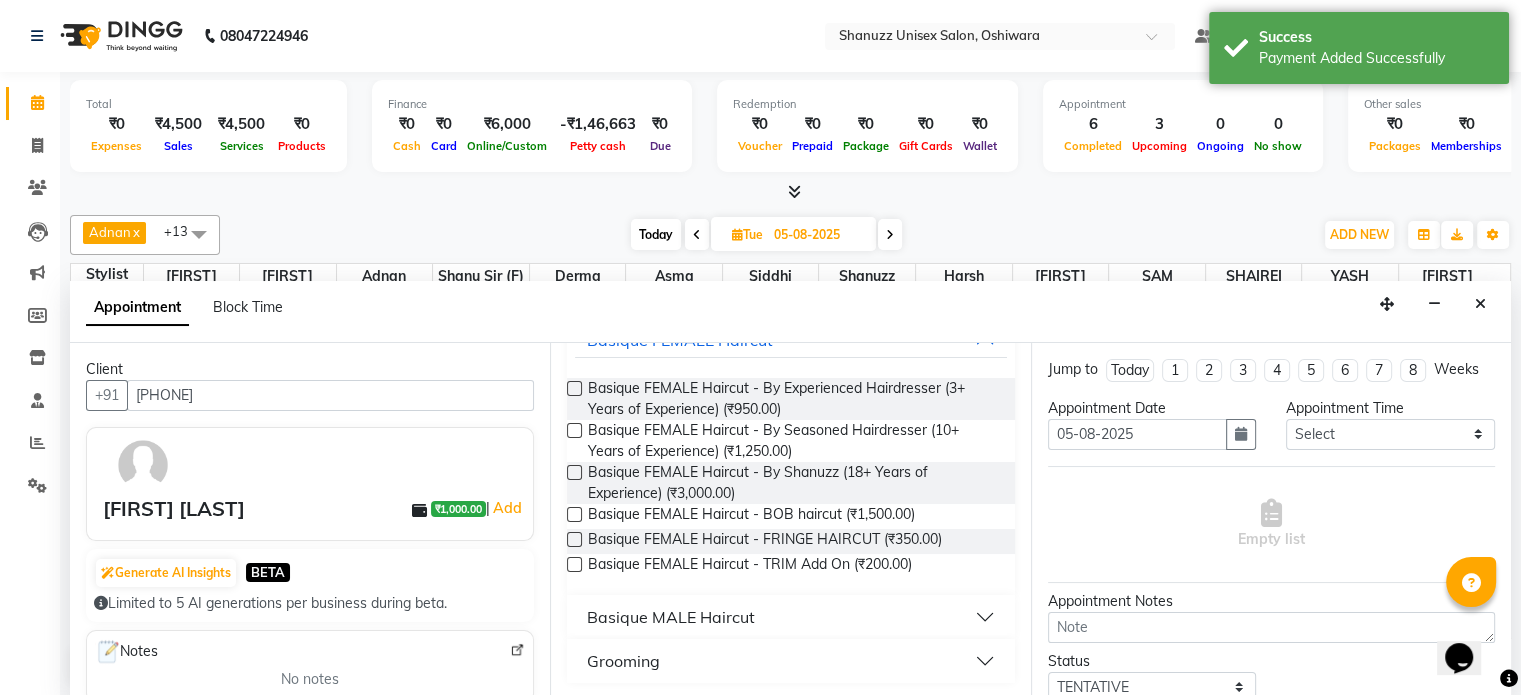 type on "CUT" 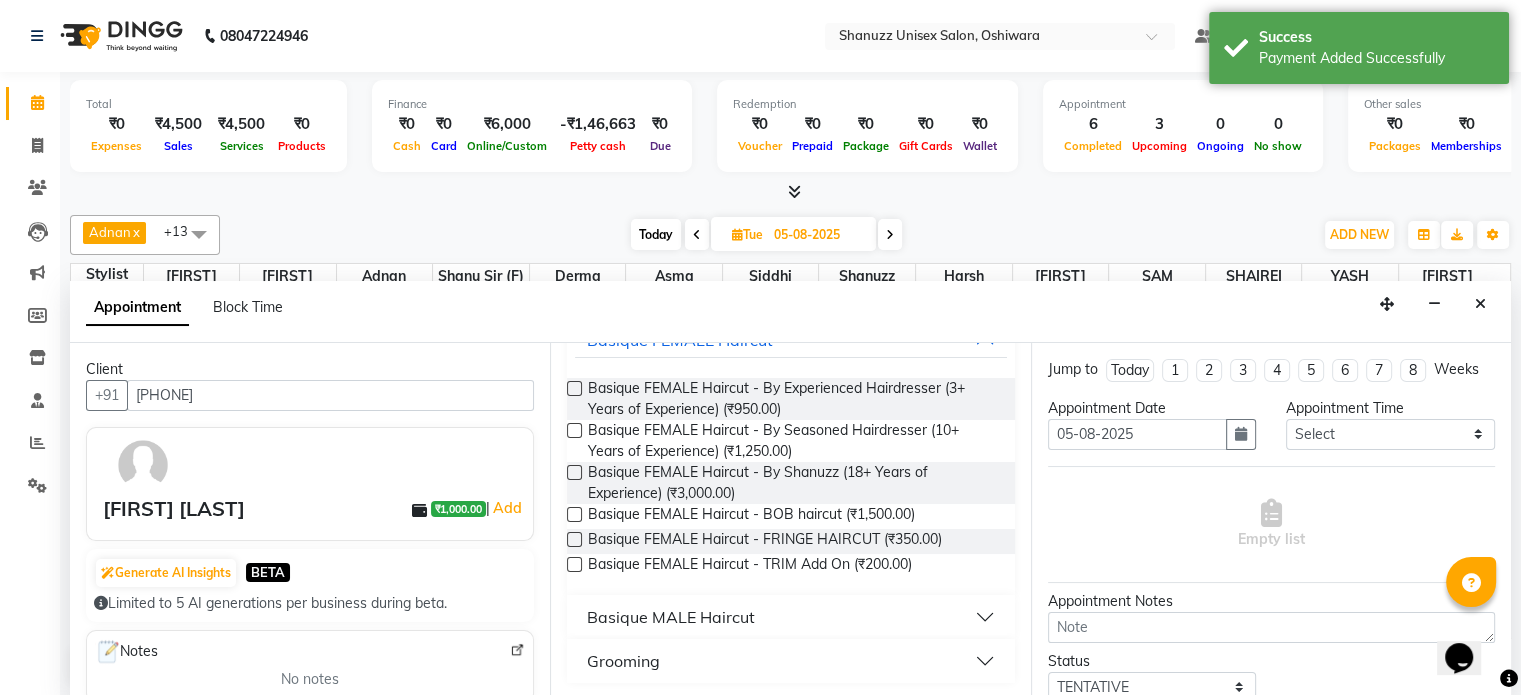 click on "Basique MALE Haircut" at bounding box center [671, 617] 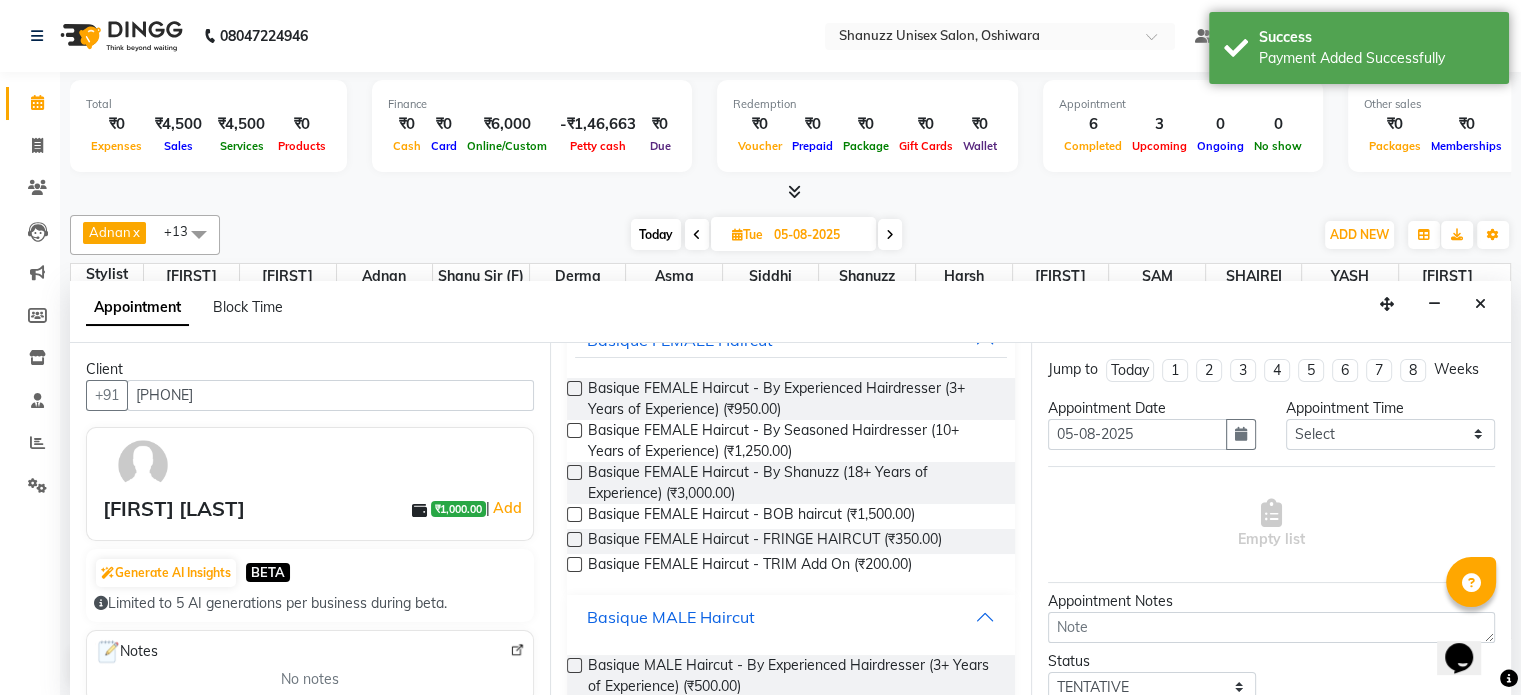 scroll, scrollTop: 306, scrollLeft: 0, axis: vertical 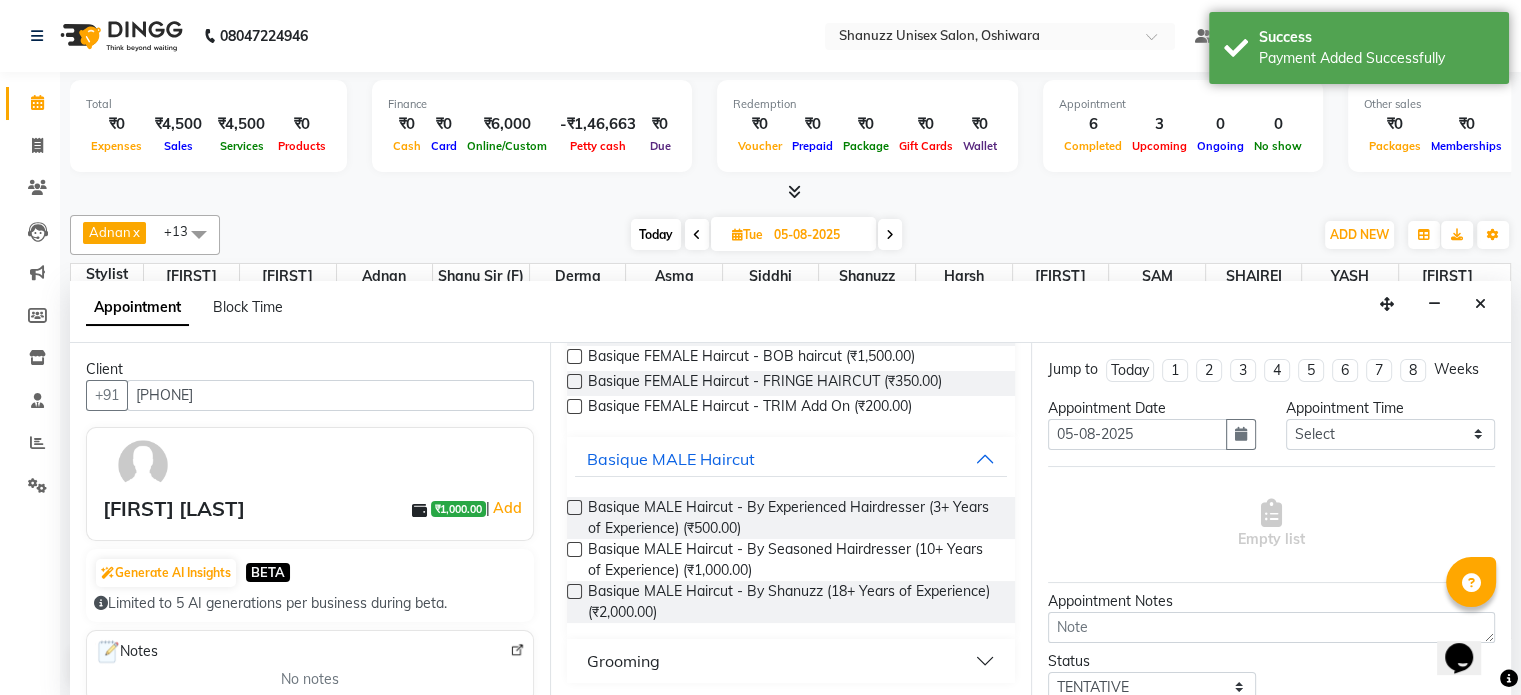 click at bounding box center [574, 591] 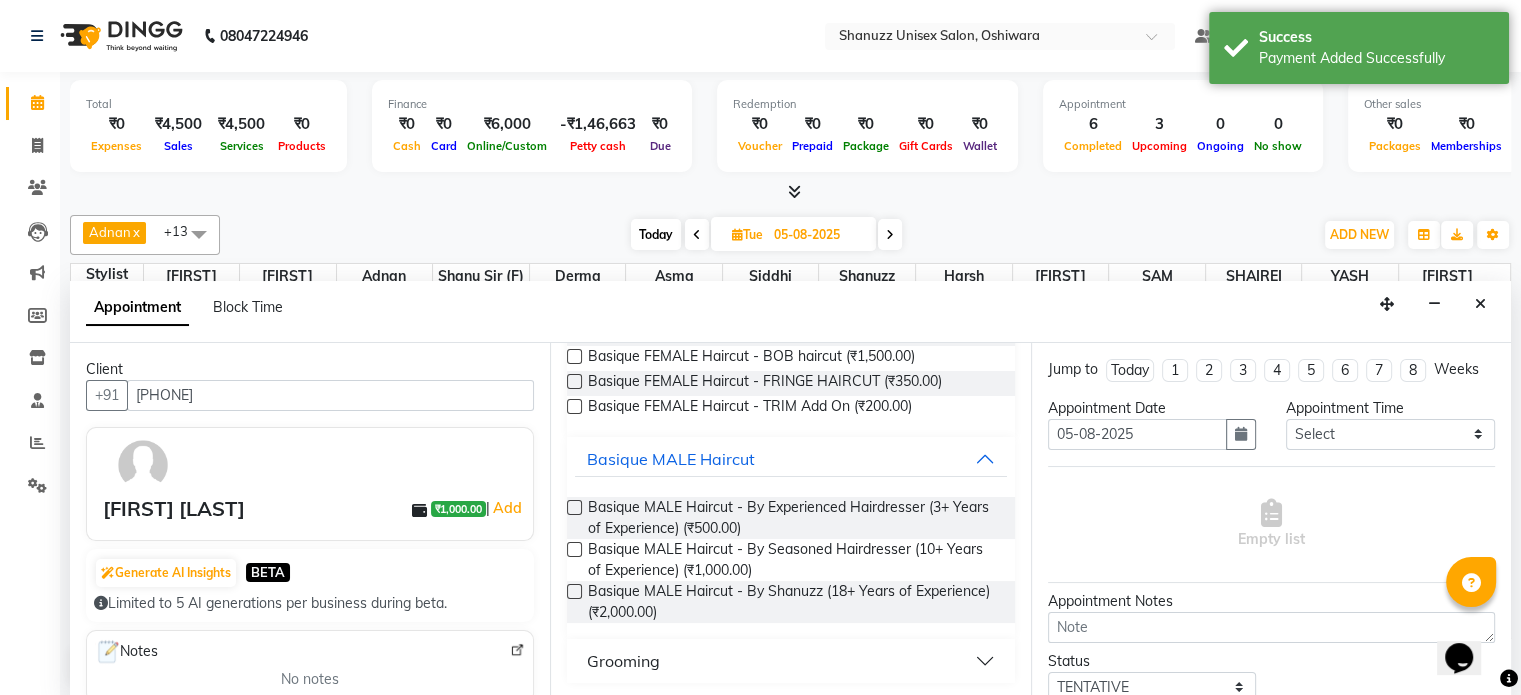 click at bounding box center (573, 593) 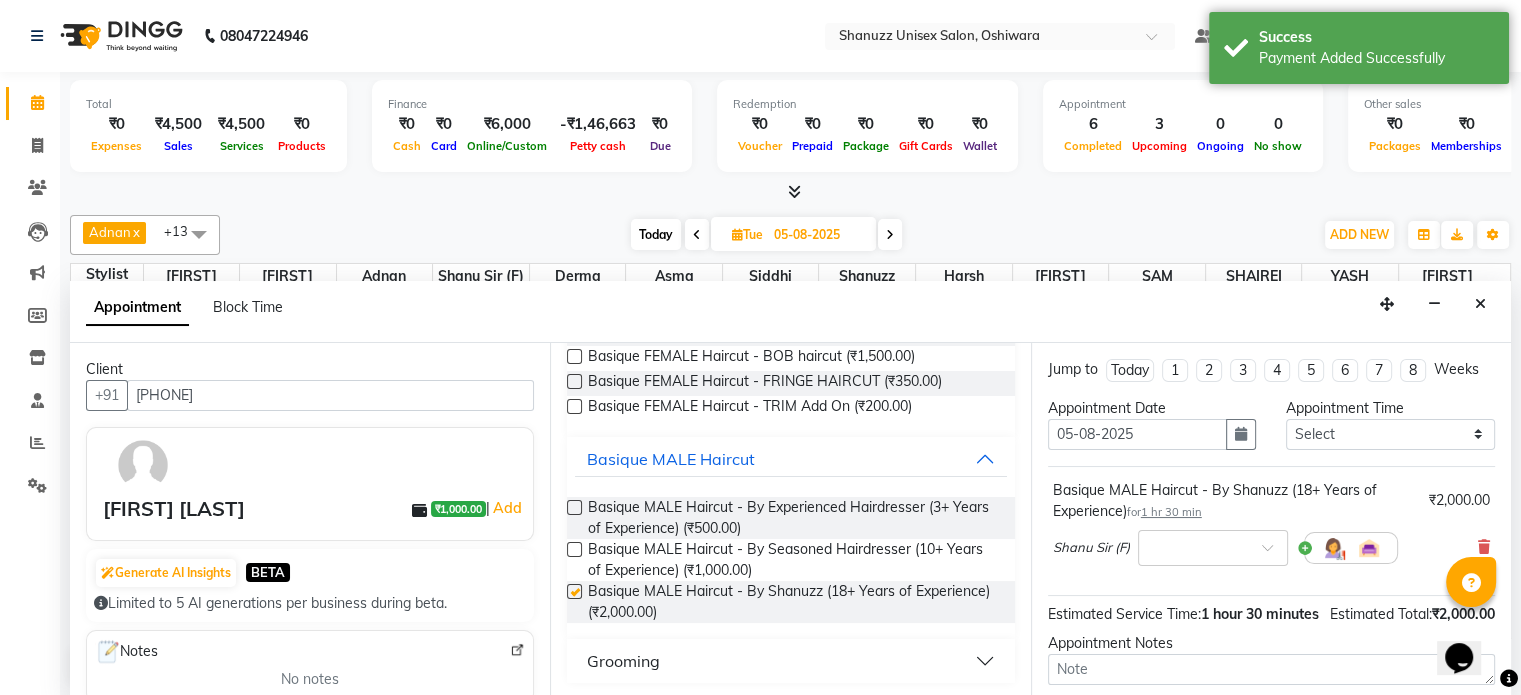 checkbox on "false" 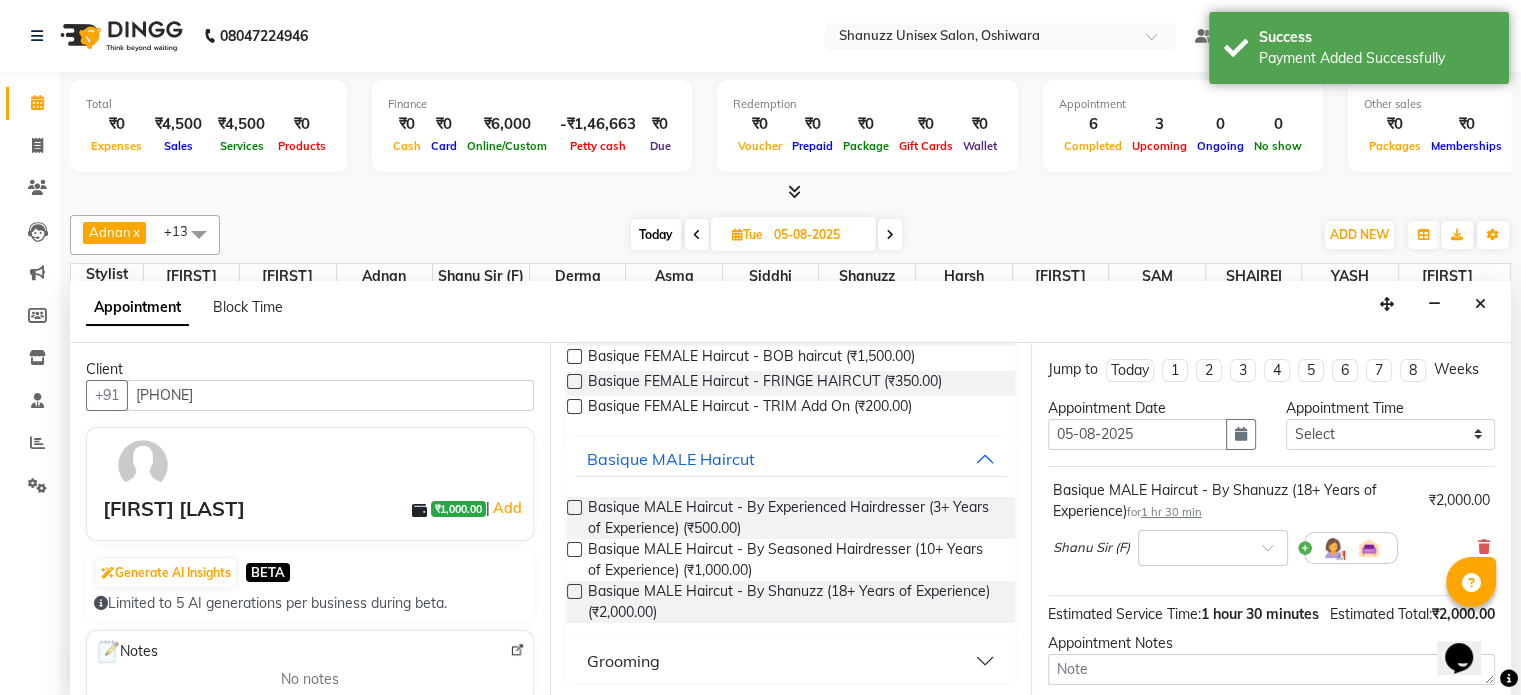 scroll, scrollTop: 192, scrollLeft: 0, axis: vertical 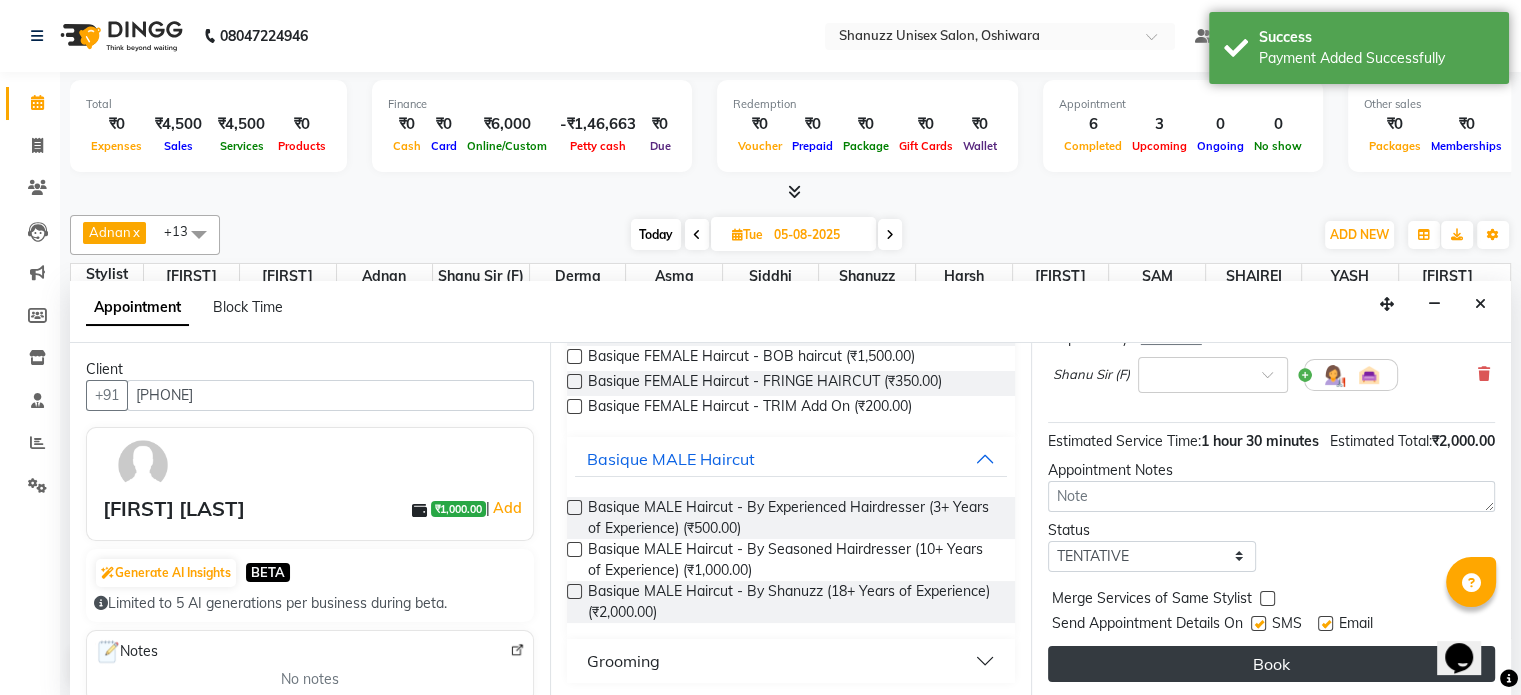 click on "Book" at bounding box center [1271, 664] 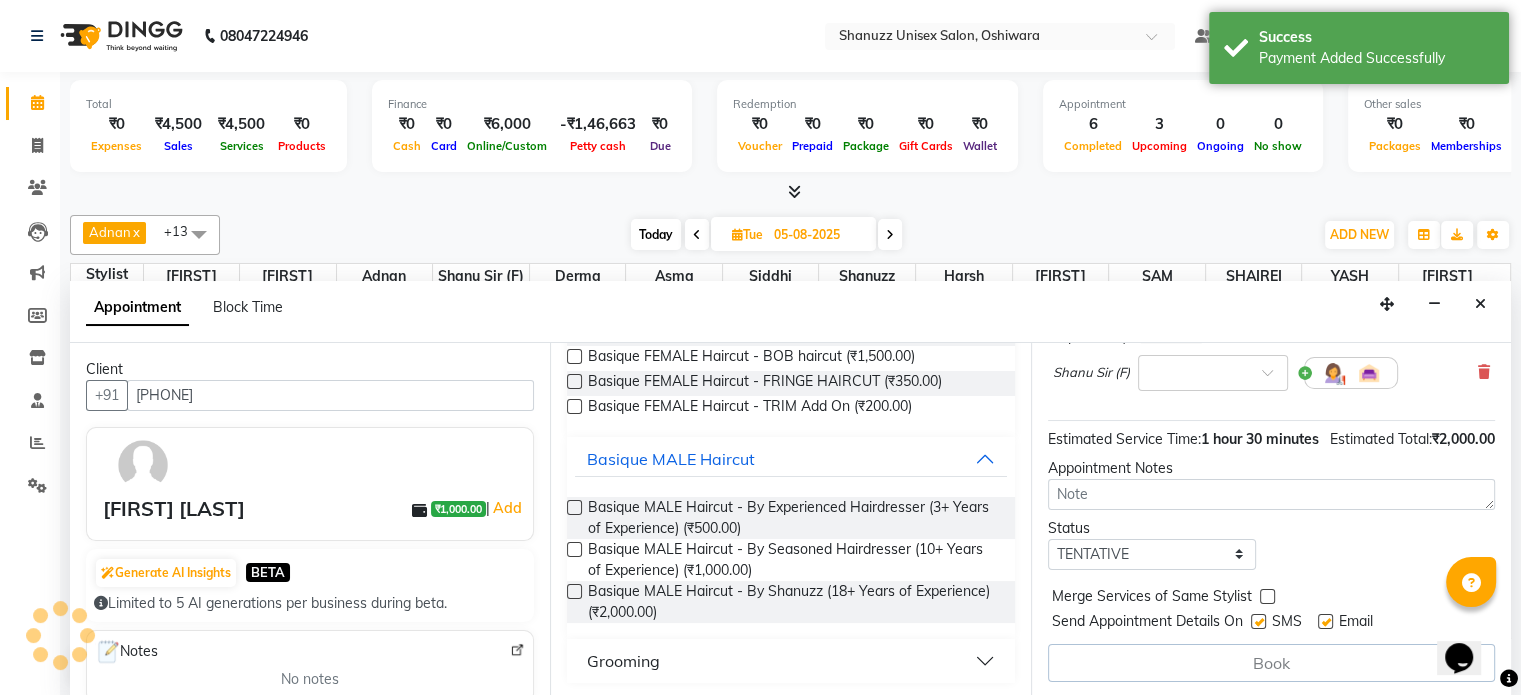 scroll, scrollTop: 0, scrollLeft: 0, axis: both 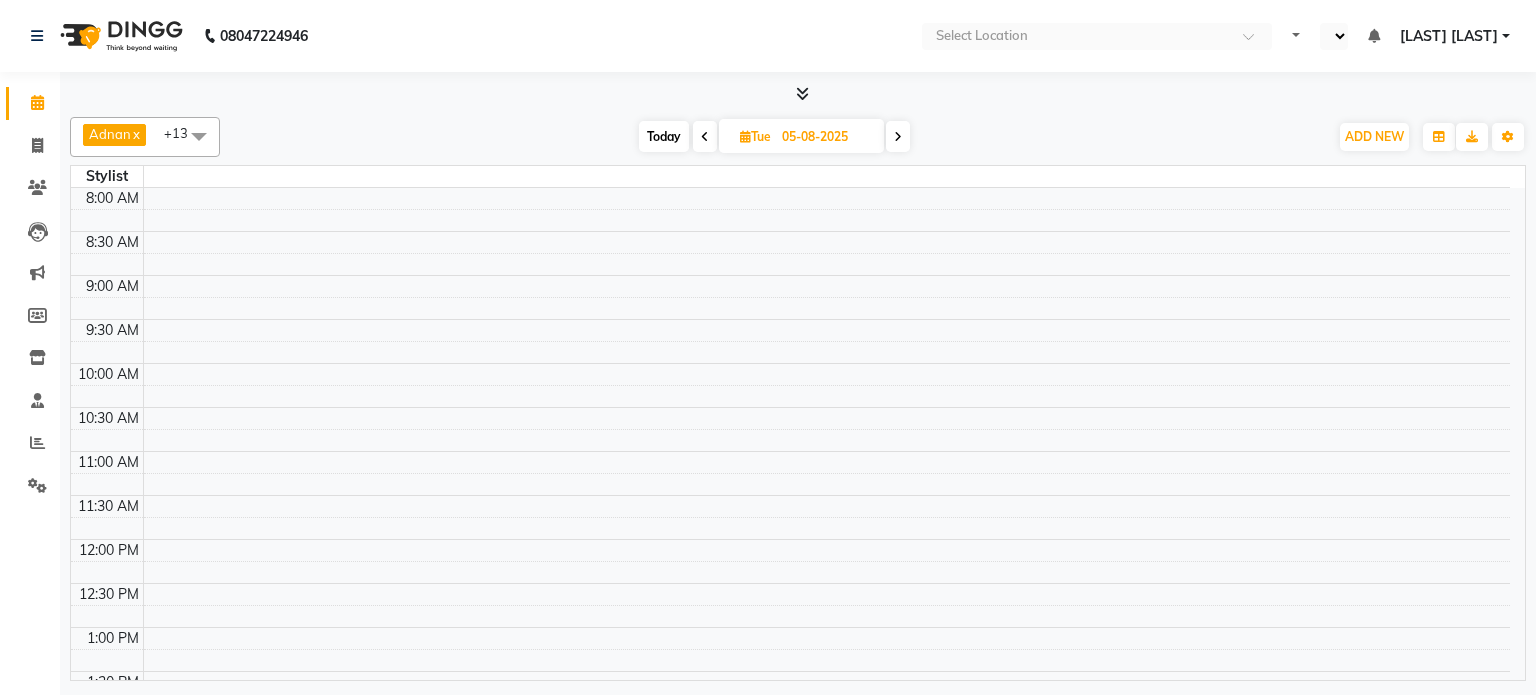 select on "en" 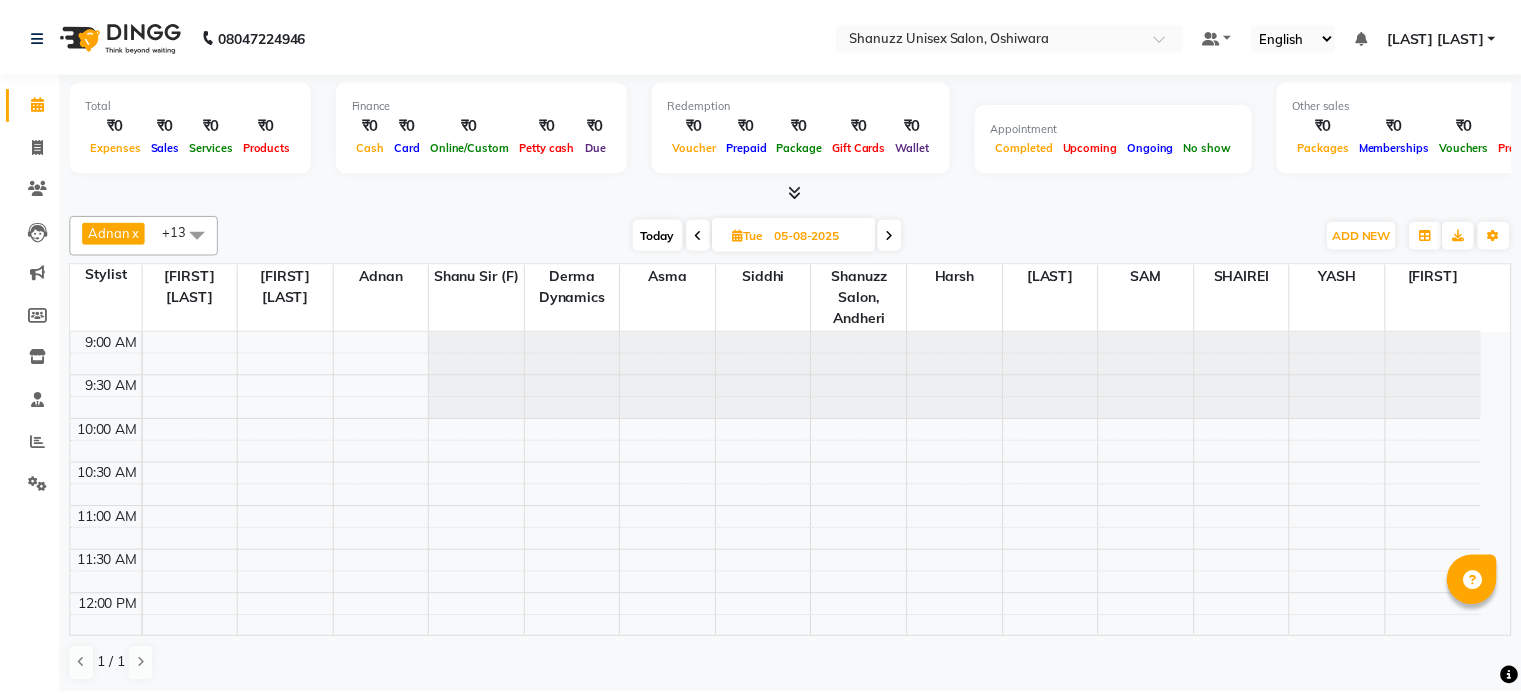 scroll, scrollTop: 0, scrollLeft: 0, axis: both 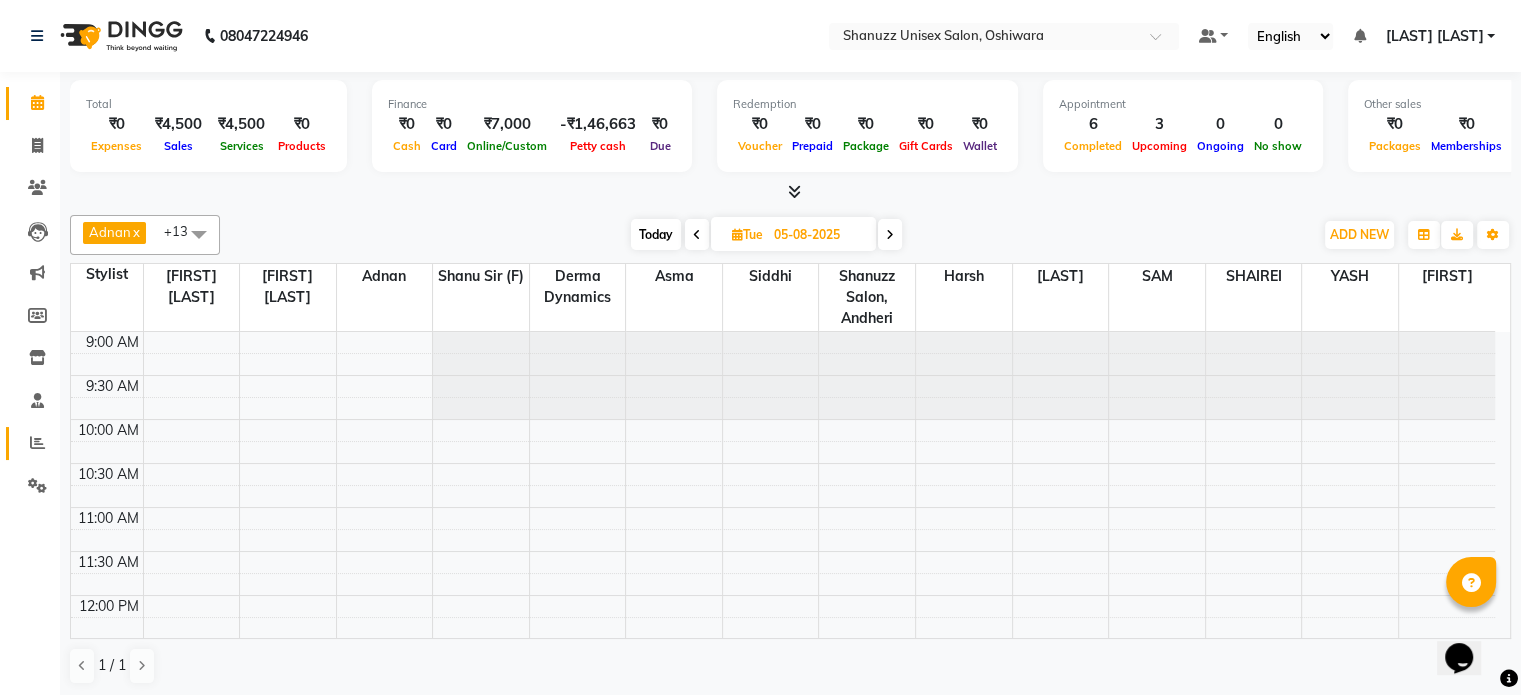 click 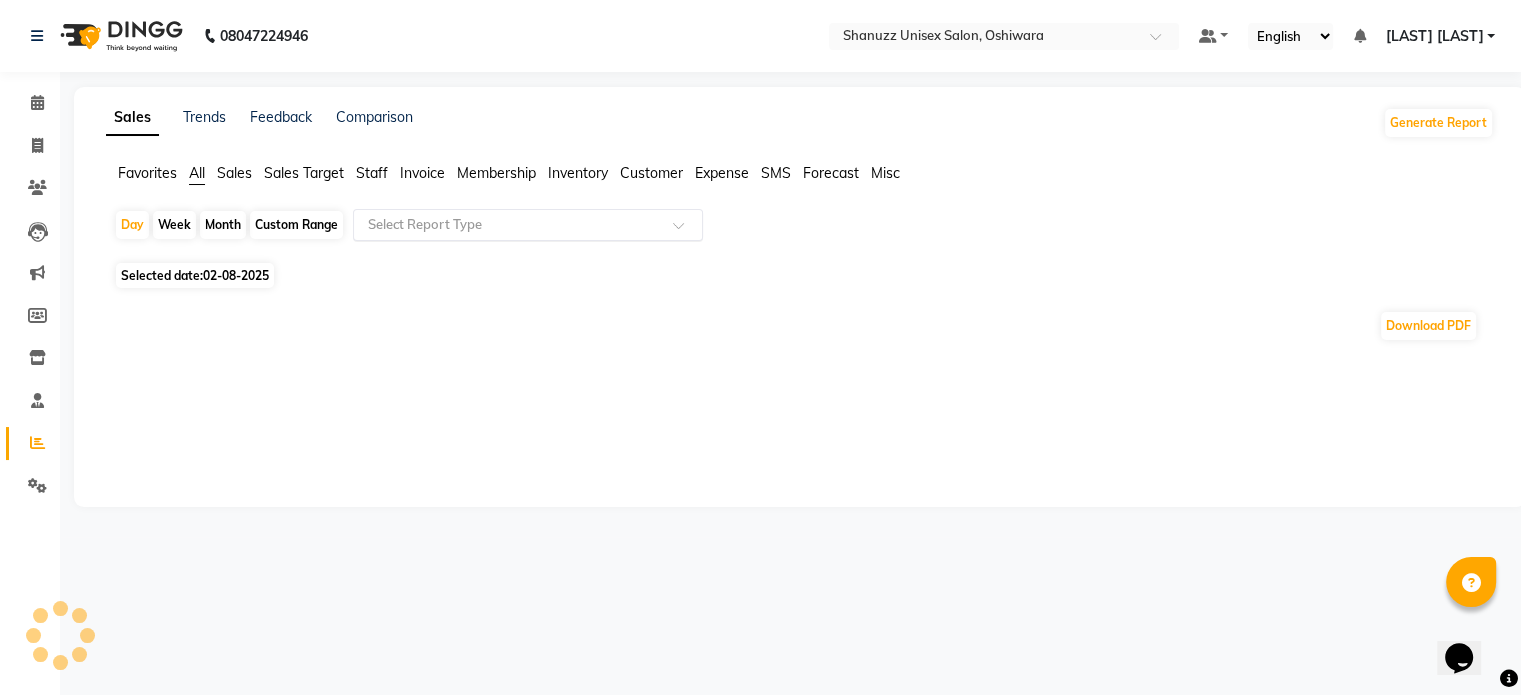 click 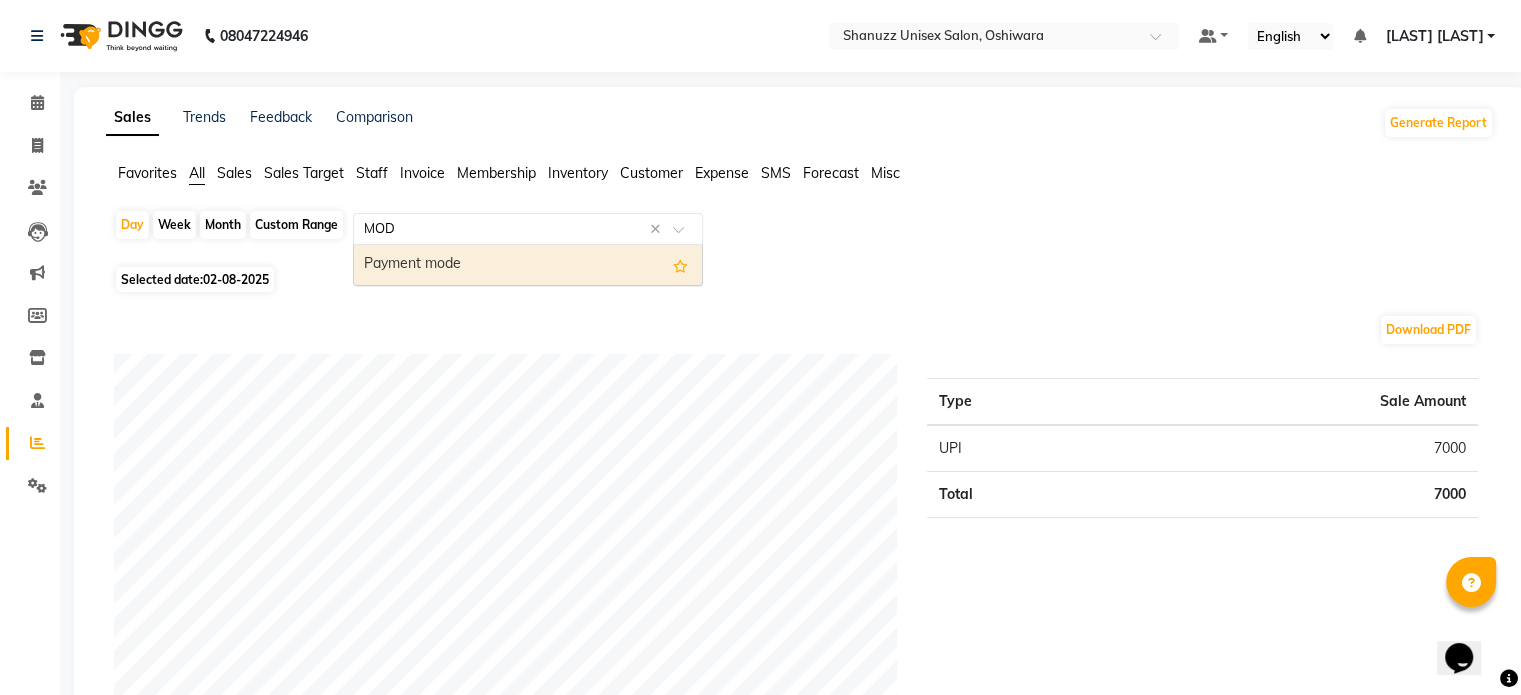 type on "MODE" 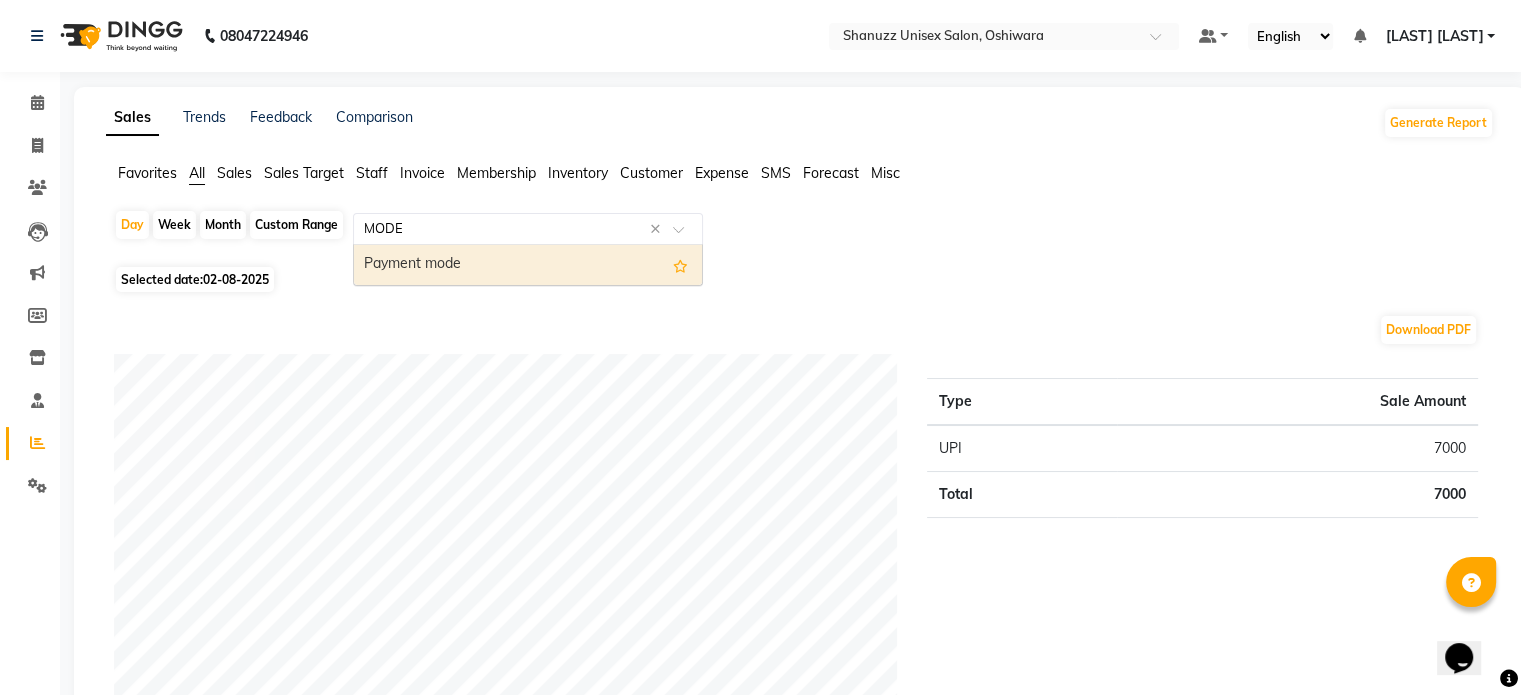 click on "Payment mode" at bounding box center (528, 265) 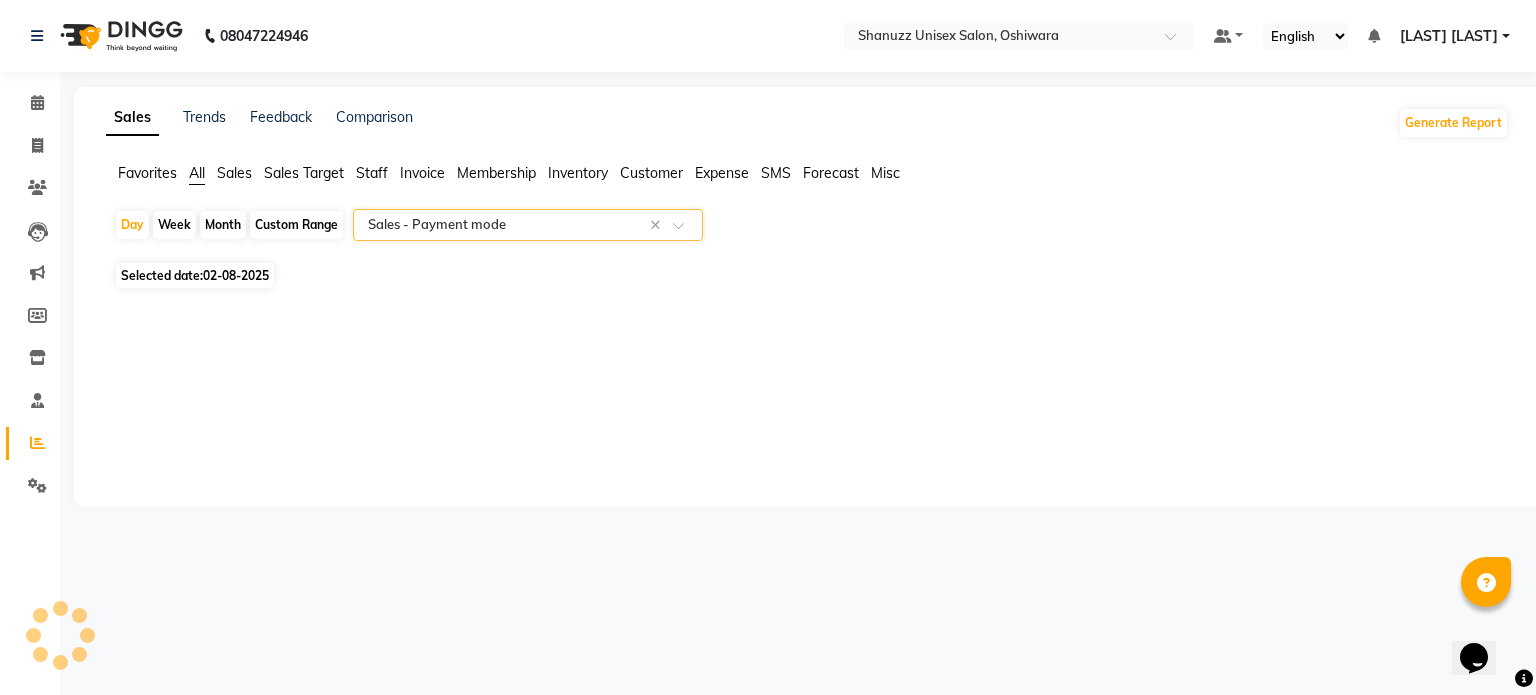 select on "filtered_report" 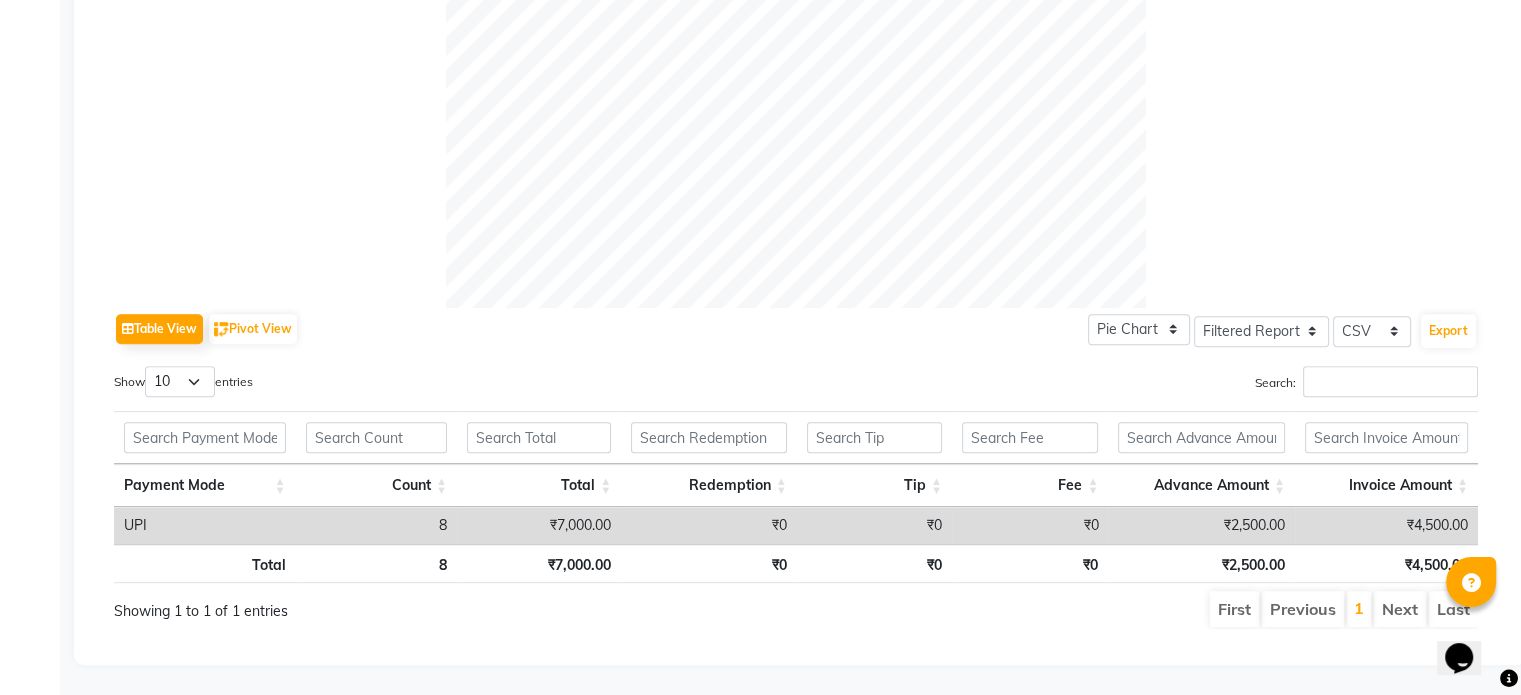 scroll, scrollTop: 739, scrollLeft: 0, axis: vertical 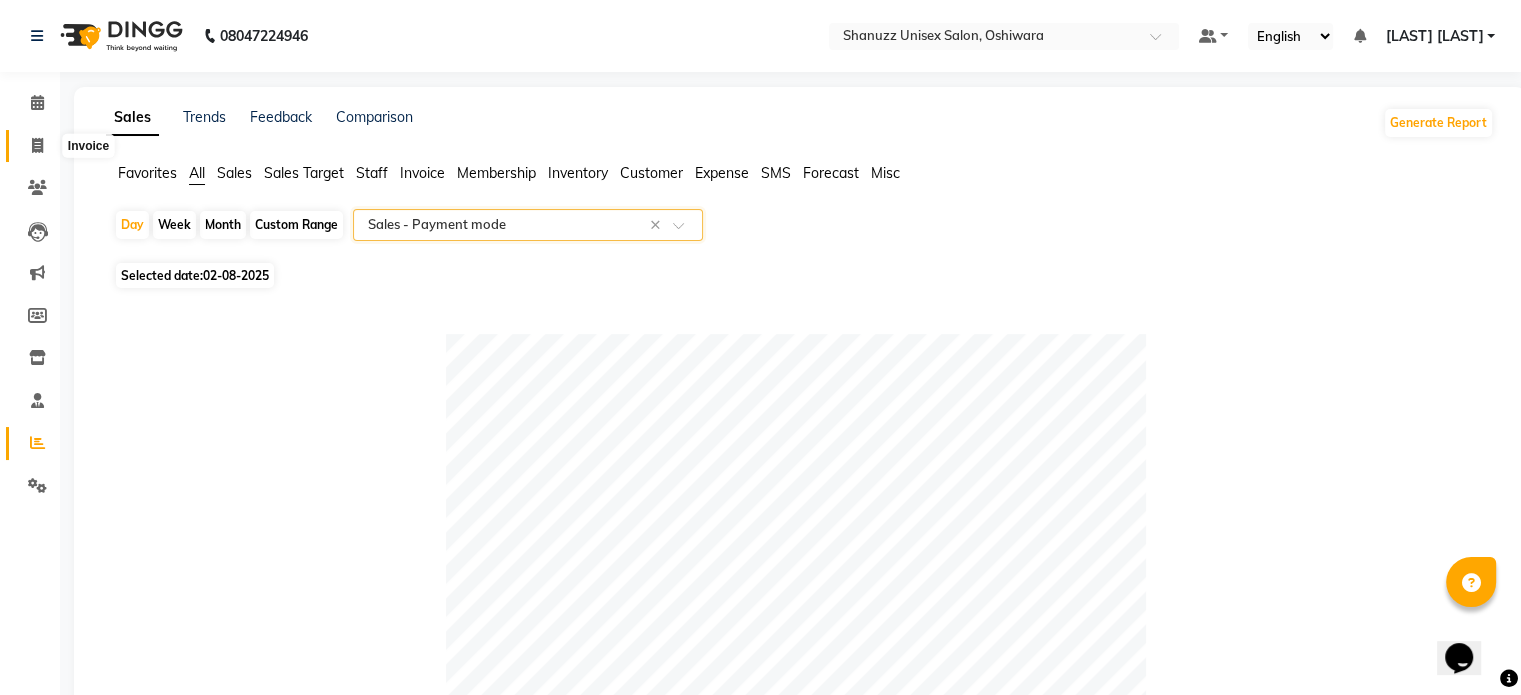 click 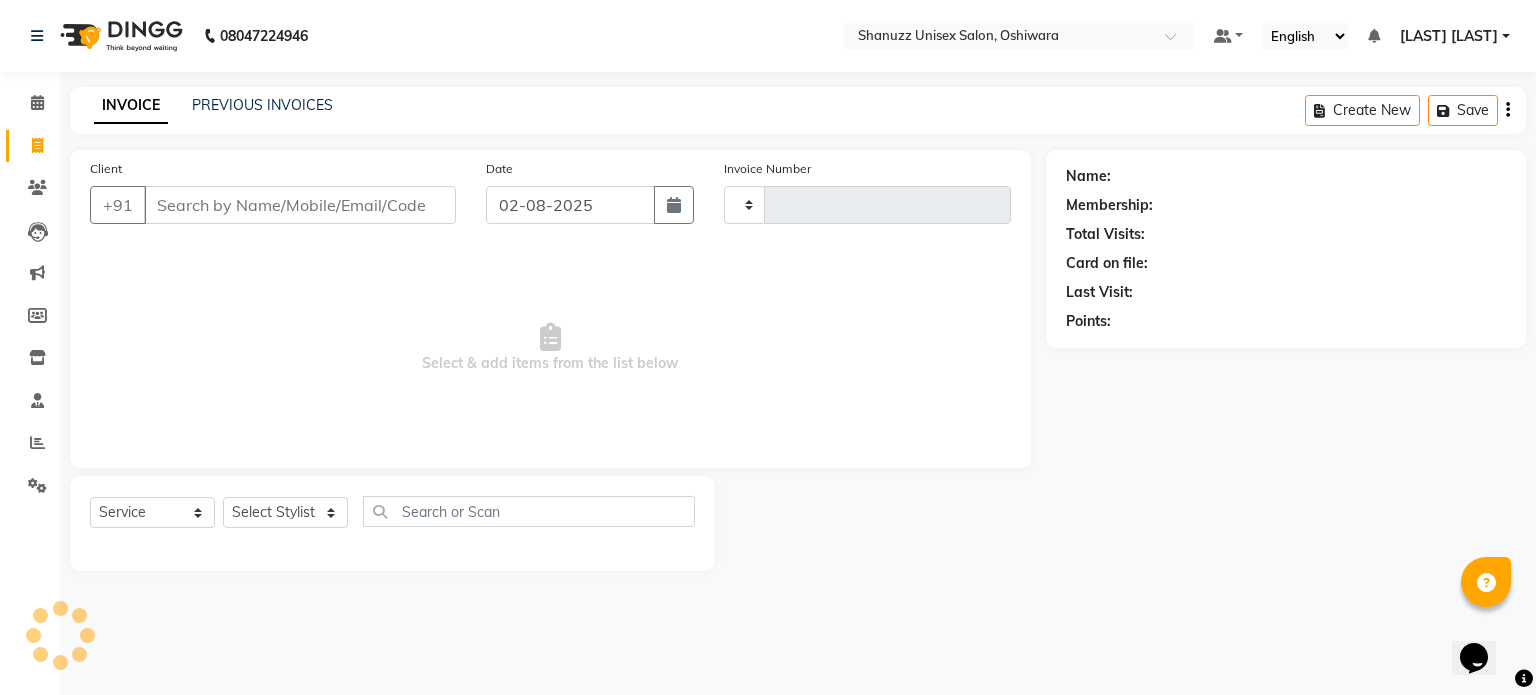 type on "1182" 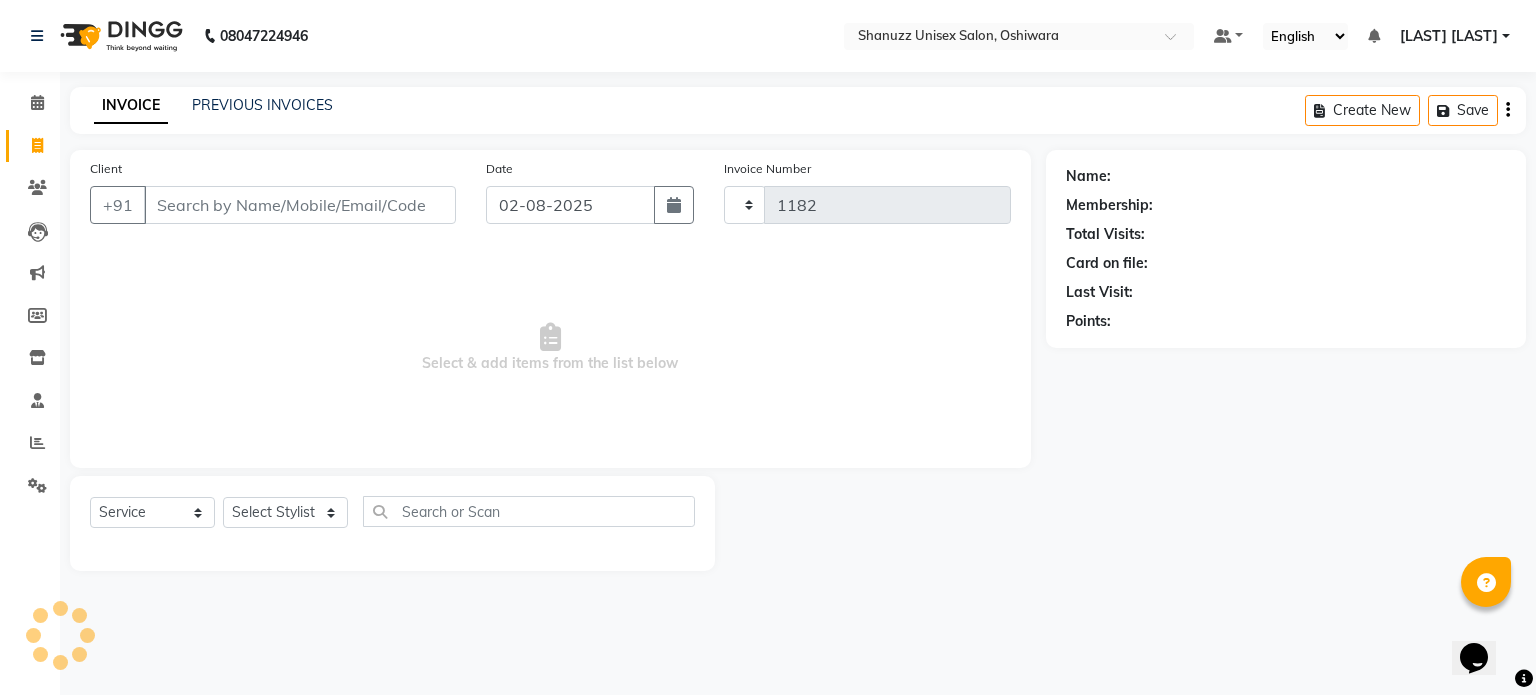 select on "7102" 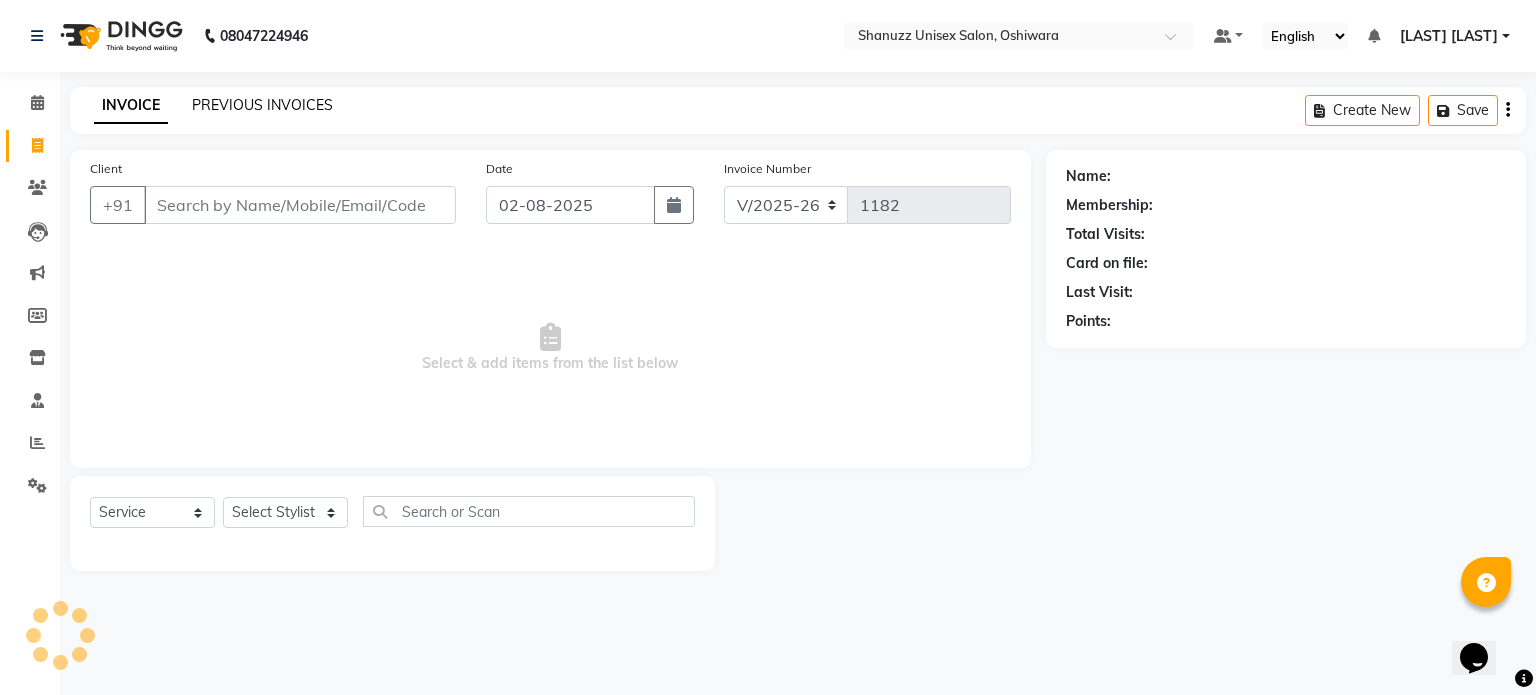 click on "PREVIOUS INVOICES" 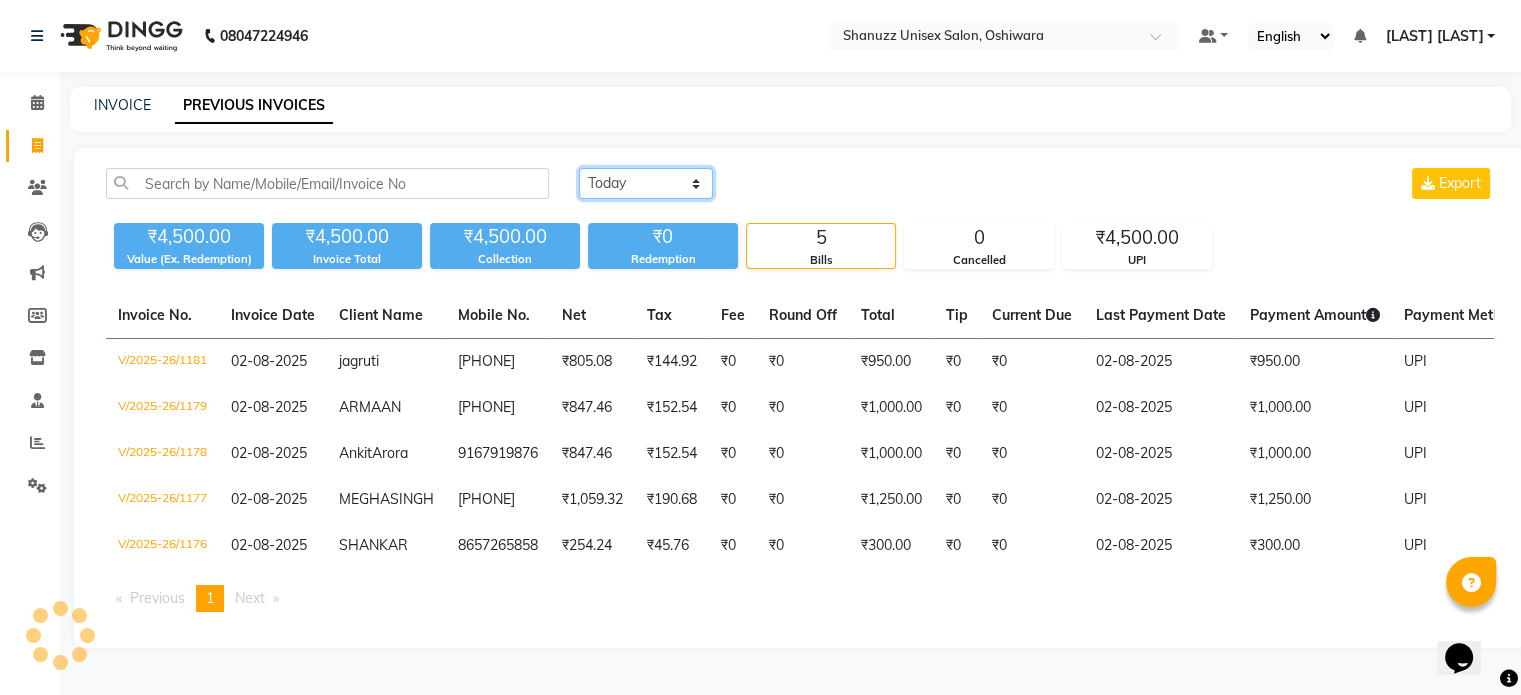 click on "Today Yesterday Custom Range" 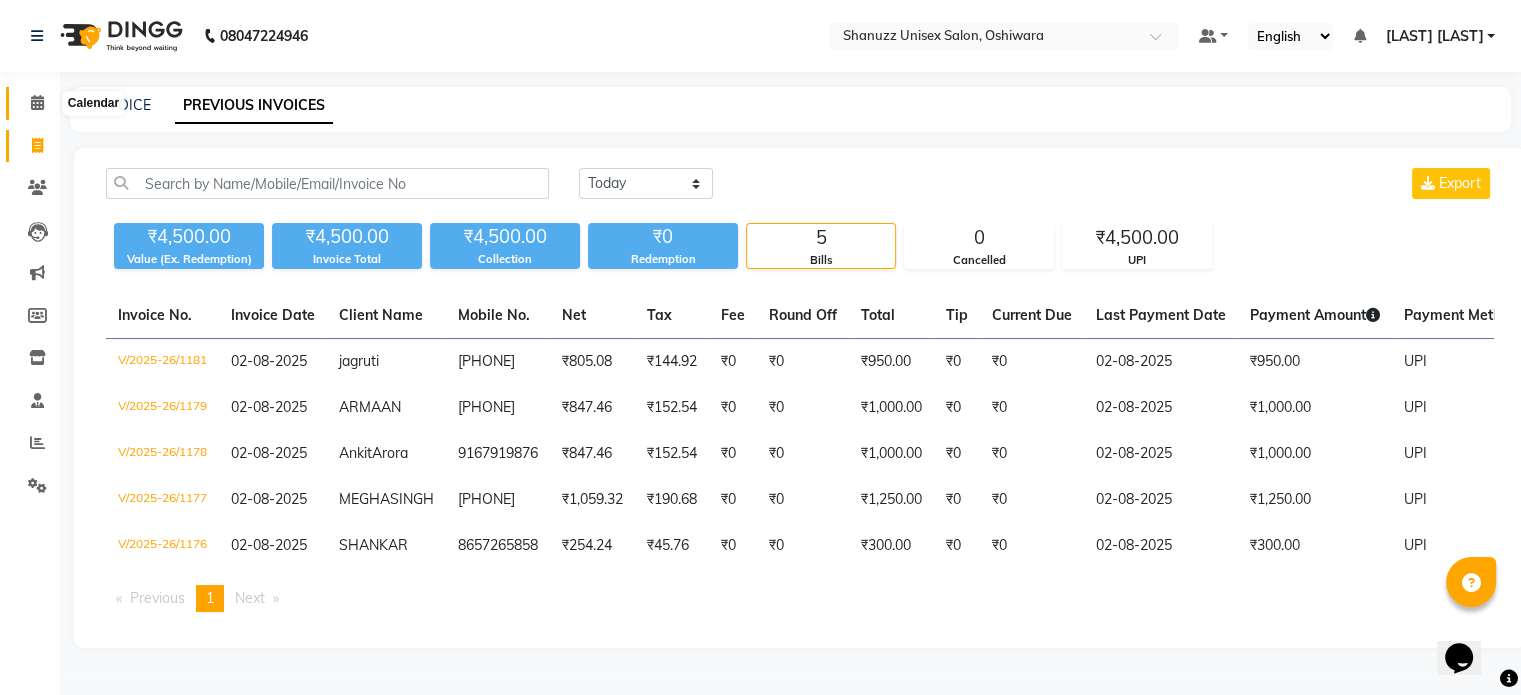 click 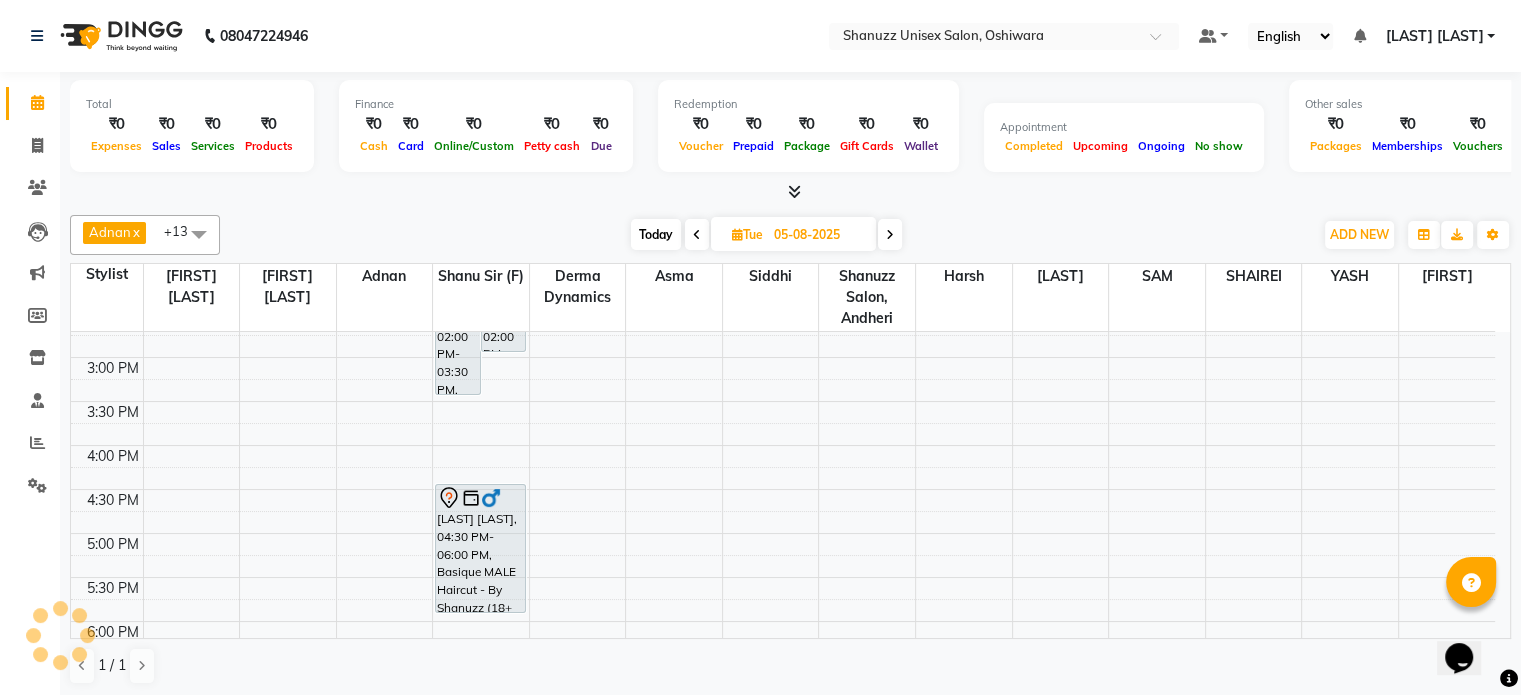 scroll, scrollTop: 500, scrollLeft: 0, axis: vertical 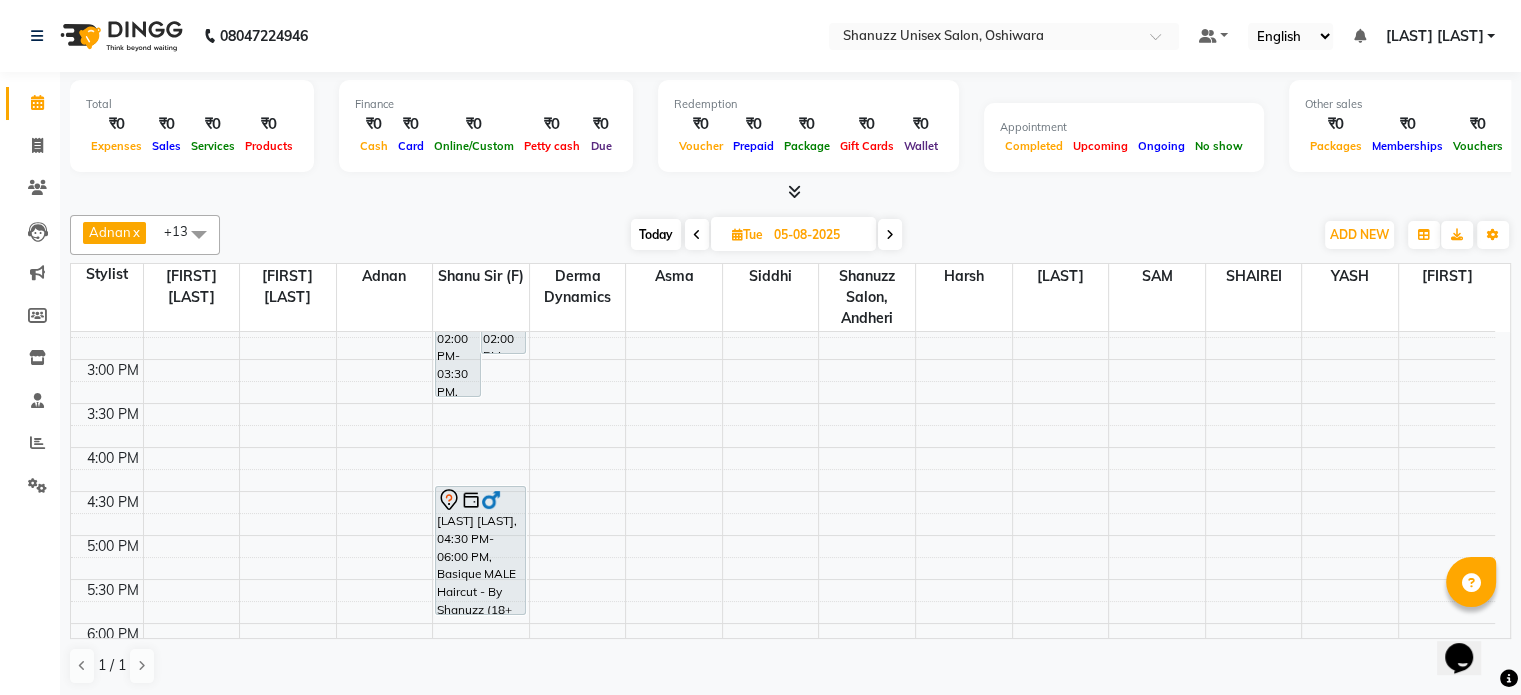 click on "Today" at bounding box center (656, 234) 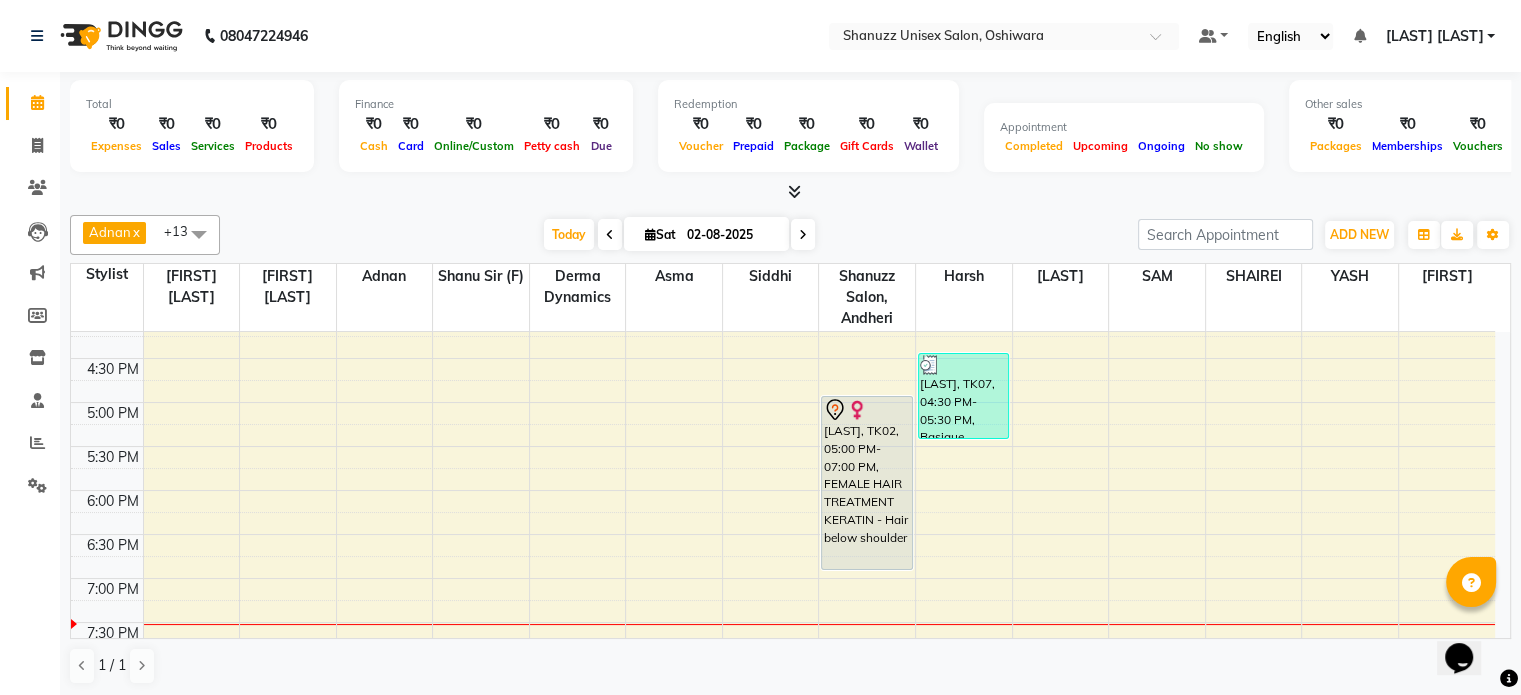 scroll, scrollTop: 740, scrollLeft: 0, axis: vertical 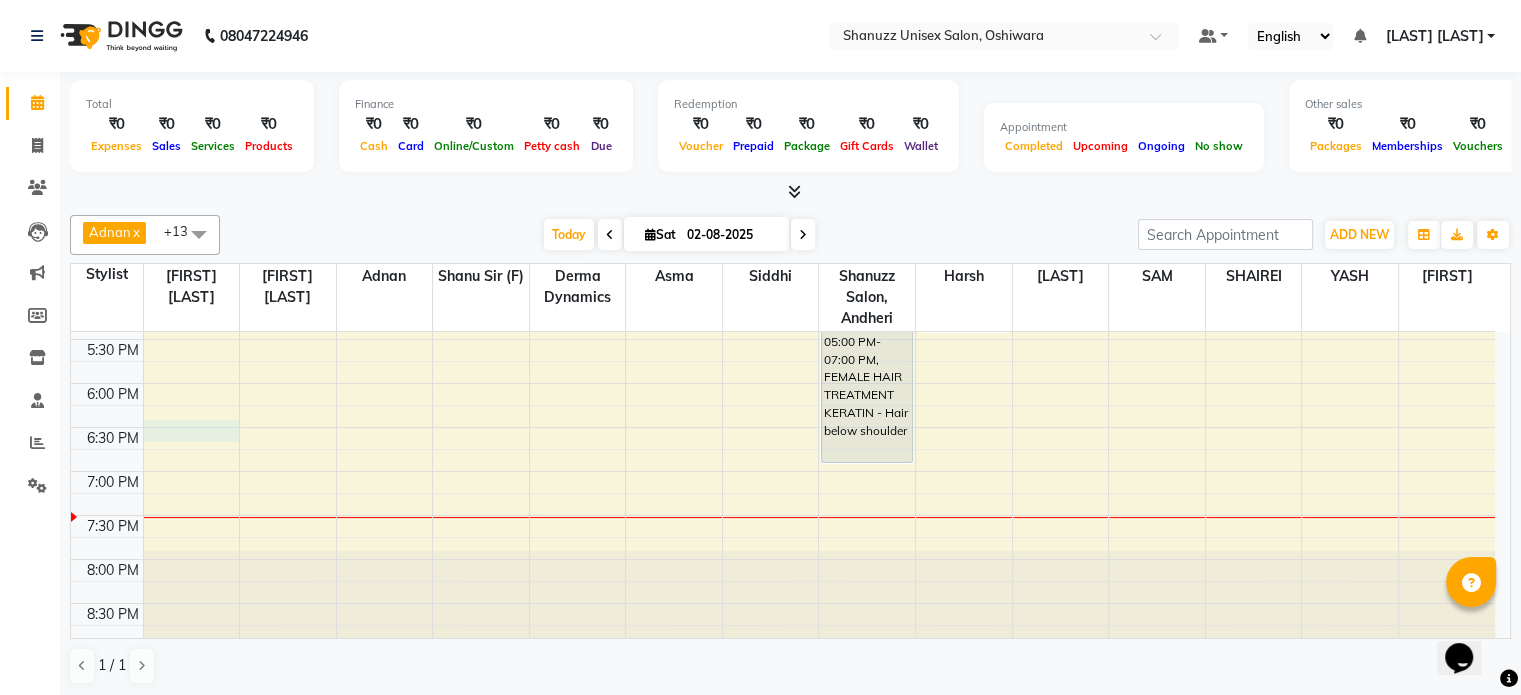 click on "9:00 AM 9:30 AM 10:00 AM 10:30 AM 11:00 AM 11:30 AM 12:00 PM 12:30 PM 1:00 PM 1:30 PM 2:00 PM 2:30 PM 3:00 PM 3:30 PM 4:00 PM 4:30 PM 5:00 PM 5:30 PM 6:00 PM 6:30 PM 7:00 PM 7:30 PM 8:00 PM 8:30 PM     [FIRST] [LAST], TK03, 01:00 PM-02:00 PM, Basique MALE Haircut - By Seasoned Hairdresser (10+ Years of Experience)     [FIRST] [LAST], TK03, 02:00 PM-02:30 PM, SHAVE / BEARD TRIM - By Experienced Hairdresser (3+ Years of Experience)     [FIRST], TK06, 02:00 PM-03:00 PM, Basique MALE Haircut - By Seasoned Hairdresser (10+ Years of Experience)             [FIRST] [LAST], TK01, 01:00 PM-02:00 PM, Basique FEMALE Haircut - By Shanuzz (18+ Years of Experience)             [FIRST] [LAST], TK01, 02:00 PM-02:30 PM, GLOBAL COLOR + HIGHLIGHTS  - Hair upto back     [FIRST] [LAST], TK05, 02:00 PM-03:00 PM, Basique FEMALE Haircut - By Seasoned Hairdresser (10+ Years of Experience)             [LAST], TK02, 05:00 PM-07:00 PM, FEMALE HAIR TREATMENT KERATIN - Hair below shoulder" at bounding box center [783, 119] 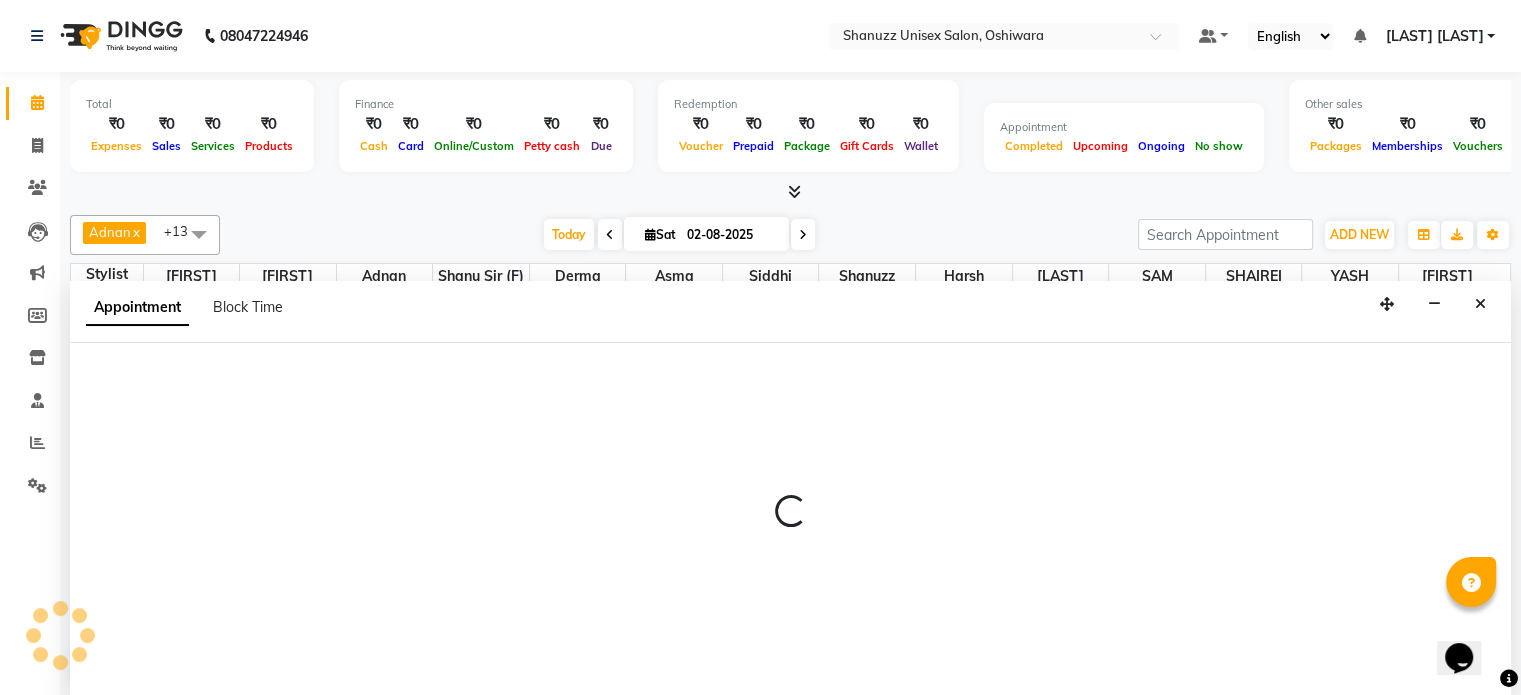 scroll, scrollTop: 0, scrollLeft: 0, axis: both 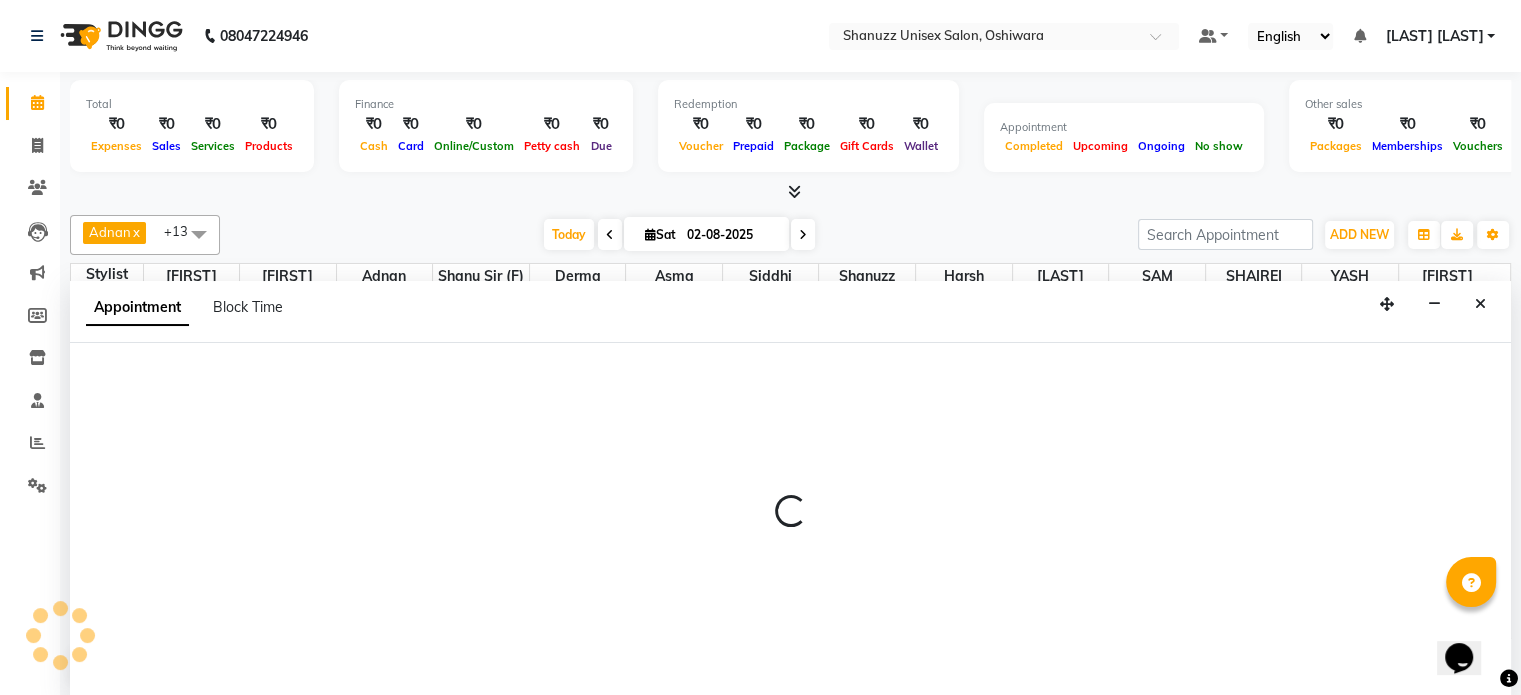 select on "59231" 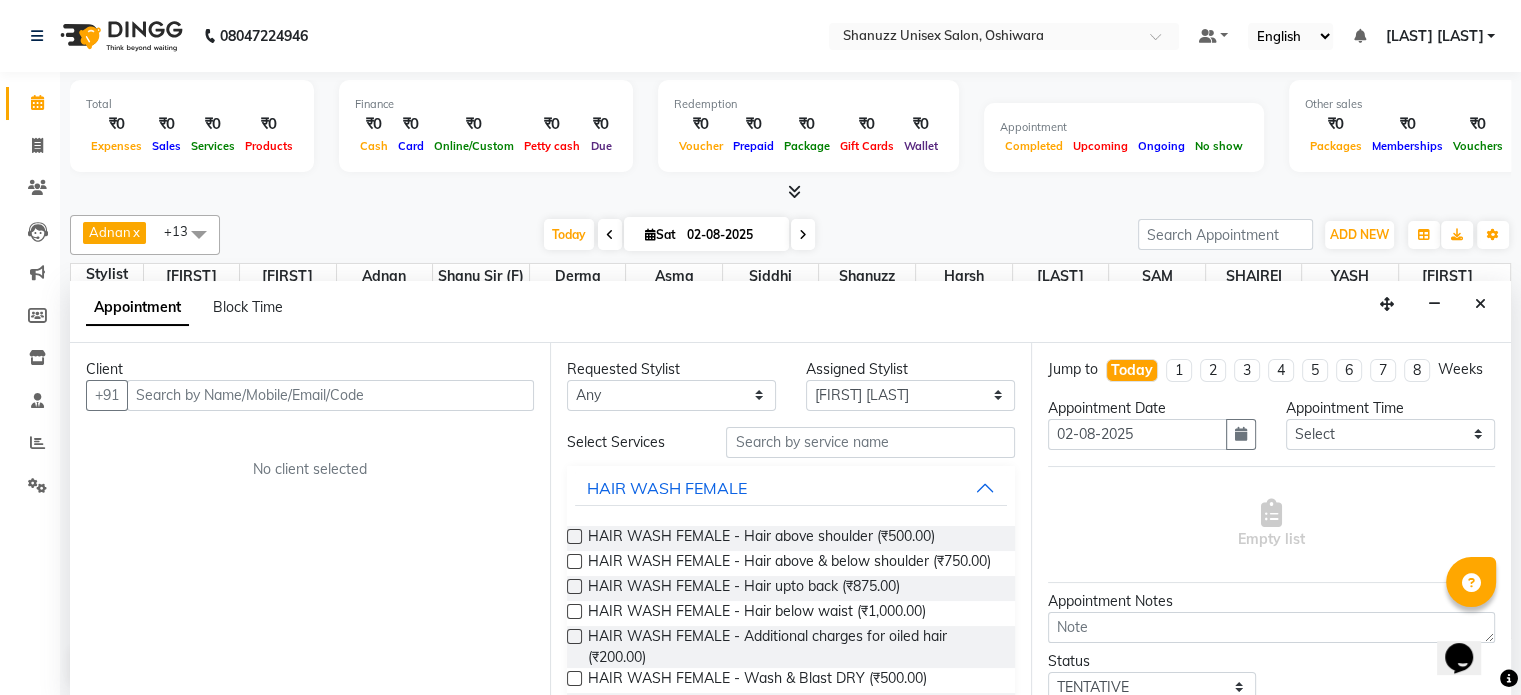 click at bounding box center [330, 395] 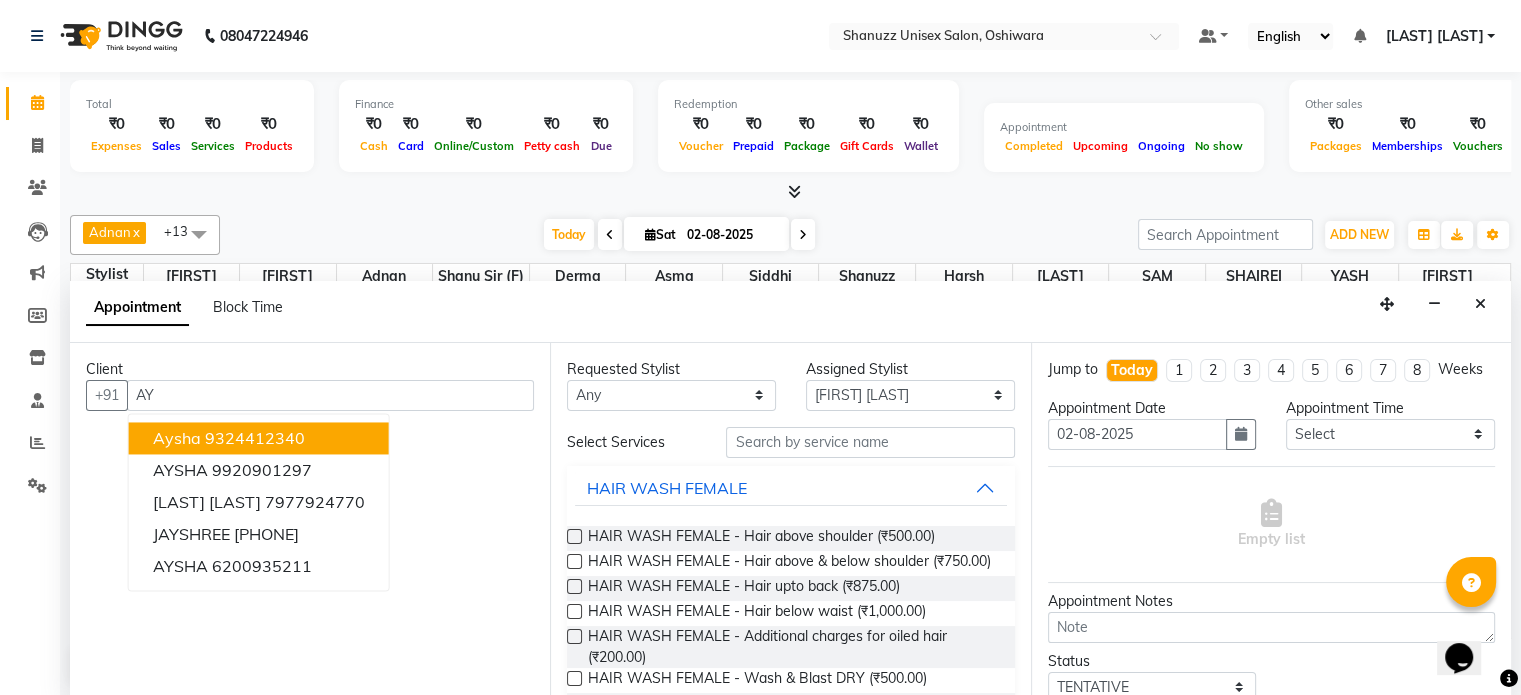 type on "A" 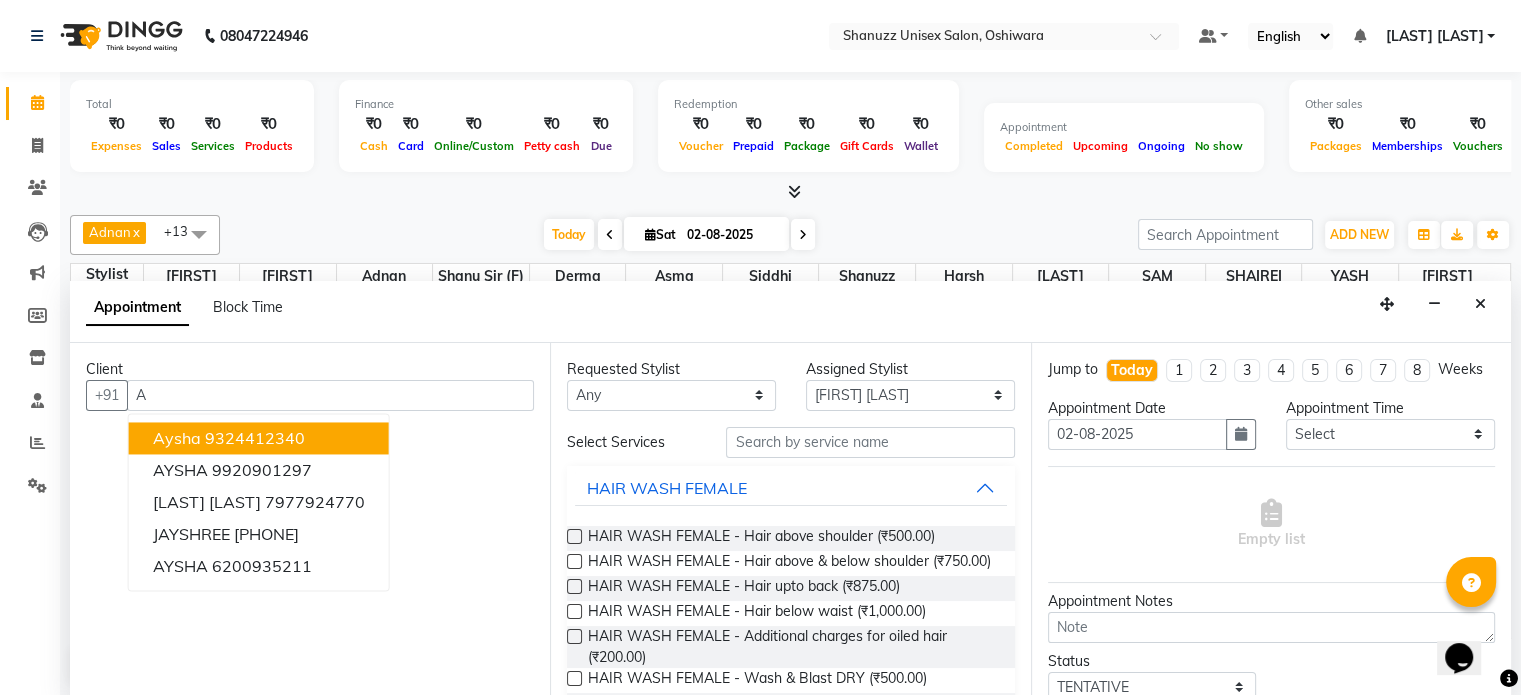 type 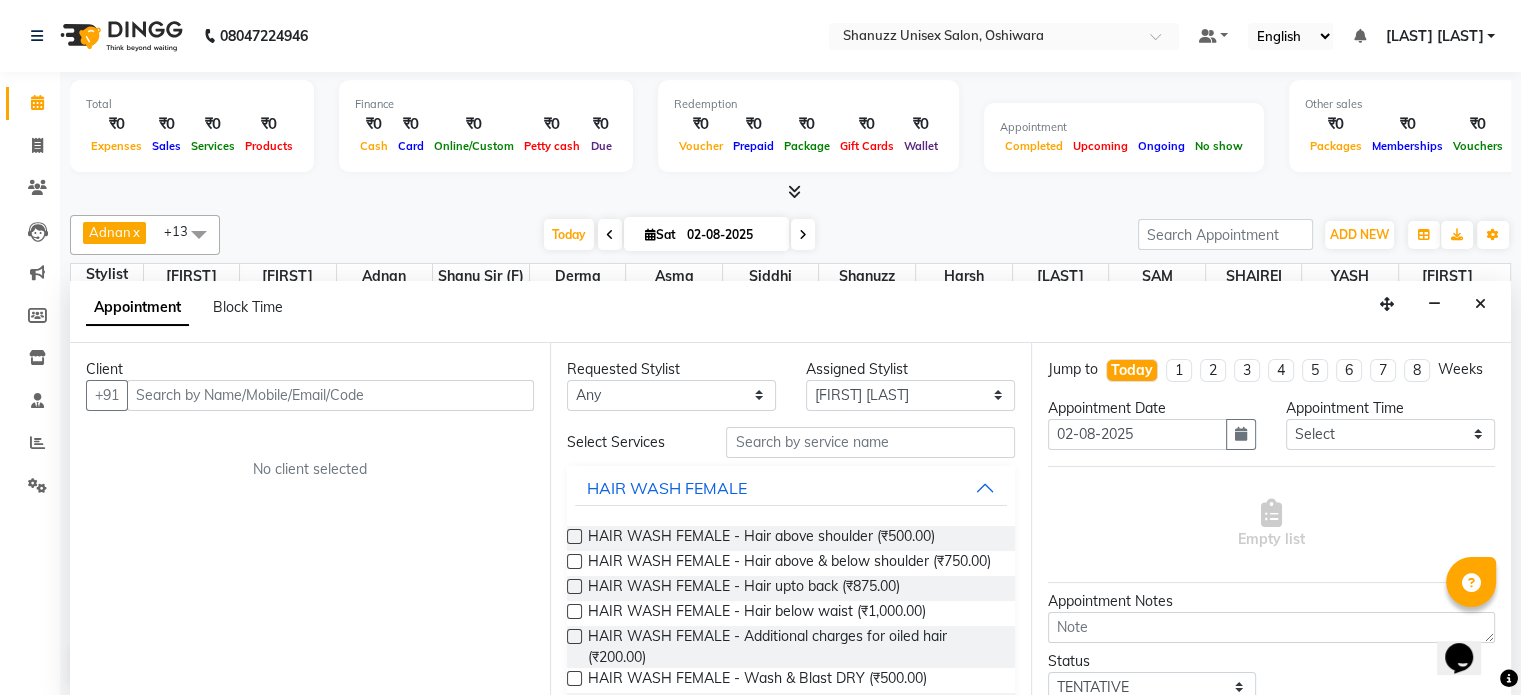 click on "[FIRST] x [LAST] x [LAST] x Derma Dynamics x [FIRST] [LAST] x [FIRST] x [FIRST] [LAST] x SAM x SHAIREI x Shanu Sir (F) x Shanuzz Salon, Andheri x [LAST] x [LAST] x YASH  x +13 Select All [FIRST]  Afzan [LAST]  Derma Dynamics [FIRST] [LAST] [FIRST] [LAST]  Osama Patel [FIRST]  ROSHAN SAM Shahne Alam SHAIREI Shanu Sir (F) Shanuzz Salon, Andheri [LAST]  [LAST] YASH   Today  Sat 02-08-2025 Toggle Dropdown Add Appointment Add Invoice Add Expense Add Attendance Add Client Add Transaction Toggle Dropdown Add Appointment Add Invoice Add Expense Add Attendance Add Client ADD NEW Toggle Dropdown Add Appointment Add Invoice Add Expense Add Attendance Add Client Add Transaction [FIRST] x [LAST] x [LAST] x Derma Dynamics x [FIRST] [LAST] x [FIRST] x [FIRST] [LAST] x SAM x SHAIREI x Shanu Sir (F) x Shanuzz Salon, Andheri x [LAST] x [LAST] YASH  x +13" at bounding box center [790, 235] 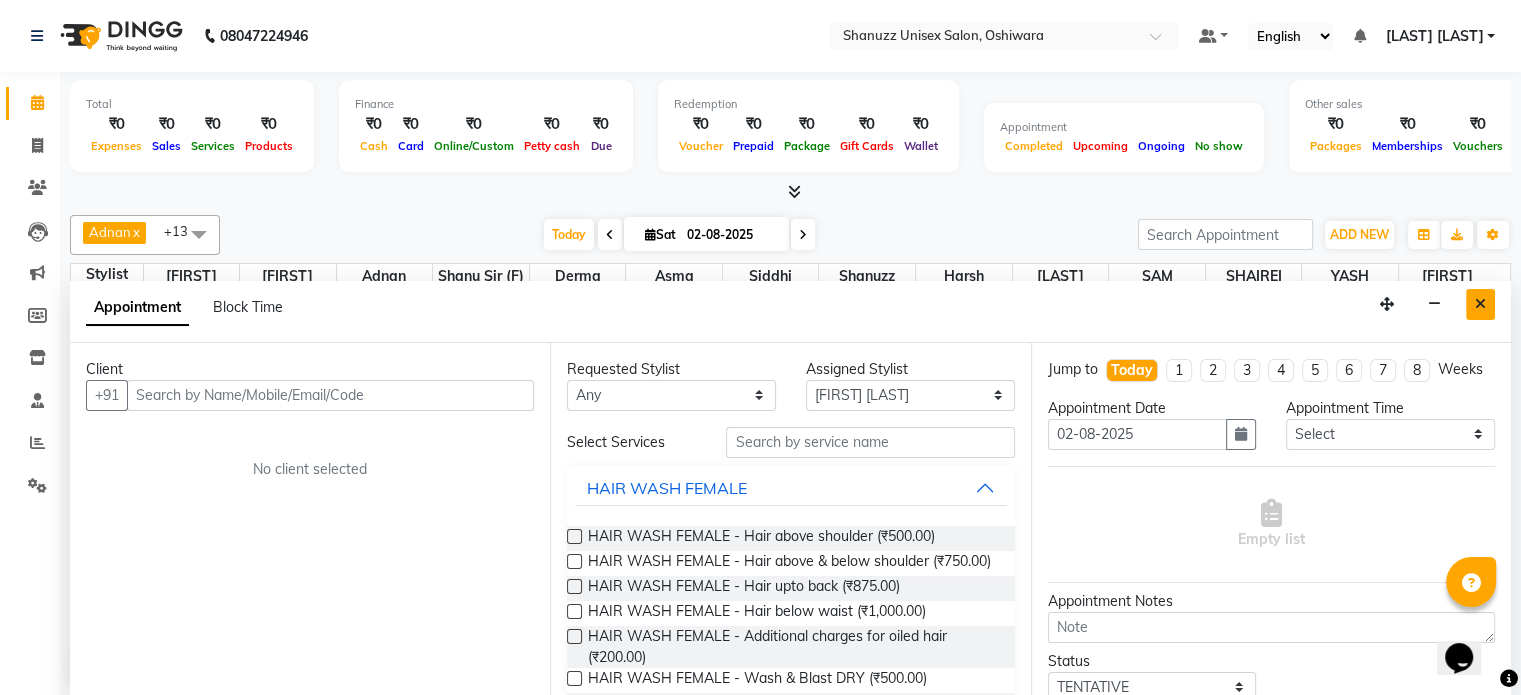 click at bounding box center [1480, 304] 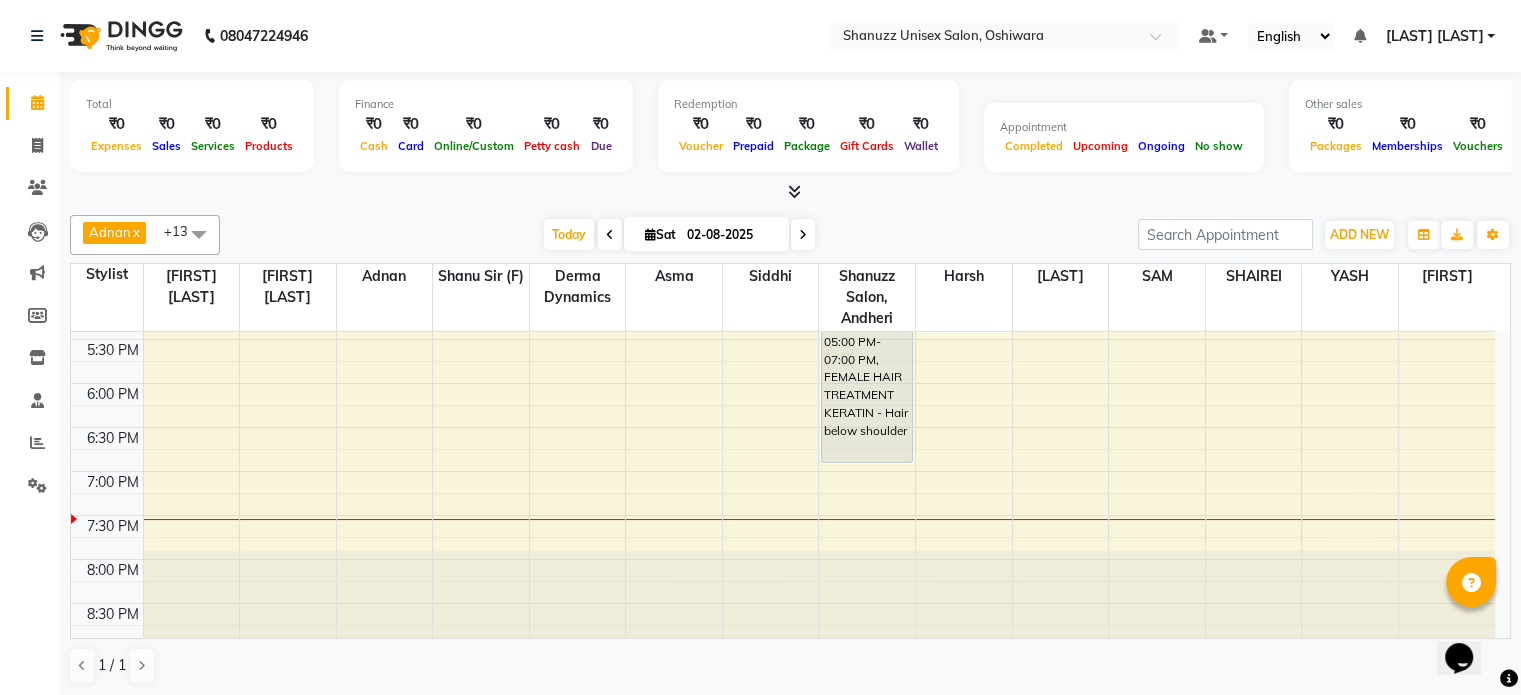 click at bounding box center (199, 234) 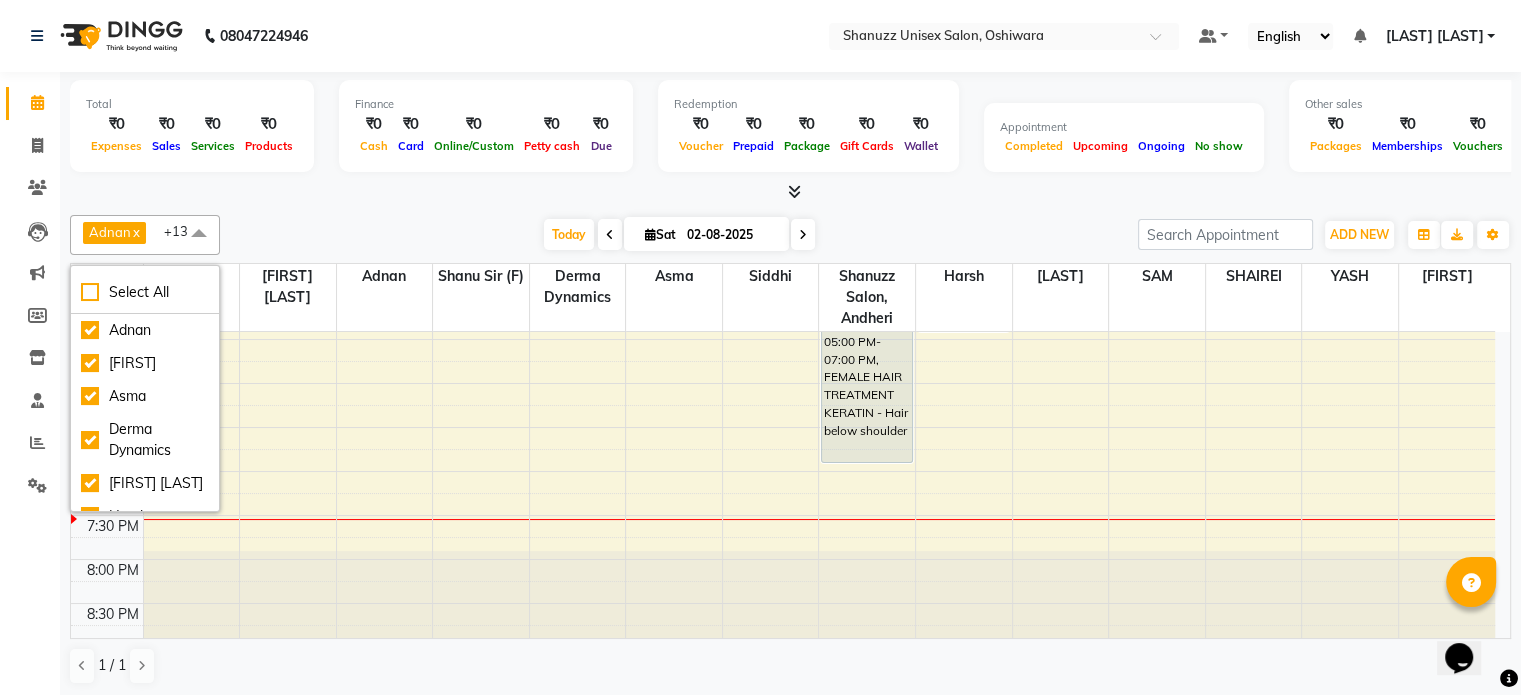 click on "Today  Sat 02-08-2025" at bounding box center (679, 235) 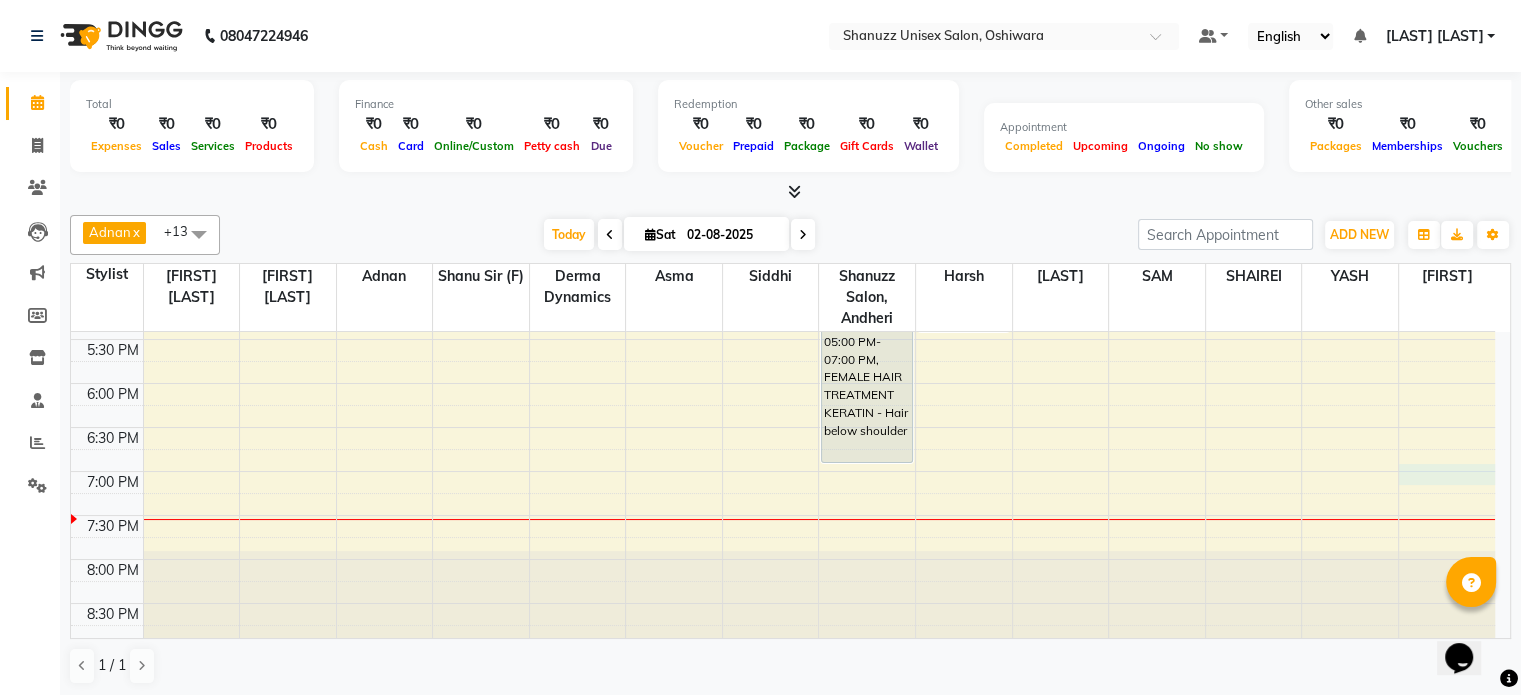 click on "9:00 AM 9:30 AM 10:00 AM 10:30 AM 11:00 AM 11:30 AM 12:00 PM 12:30 PM 1:00 PM 1:30 PM 2:00 PM 2:30 PM 3:00 PM 3:30 PM 4:00 PM 4:30 PM 5:00 PM 5:30 PM 6:00 PM 6:30 PM 7:00 PM 7:30 PM 8:00 PM 8:30 PM     [FIRST] [LAST], TK03, 01:00 PM-02:00 PM, Basique MALE Haircut - By Seasoned Hairdresser (10+ Years of Experience)     [FIRST] [LAST], TK03, 02:00 PM-02:30 PM, SHAVE / BEARD TRIM - By Experienced Hairdresser (3+ Years of Experience)     [FIRST], TK06, 02:00 PM-03:00 PM, Basique MALE Haircut - By Seasoned Hairdresser (10+ Years of Experience)             [FIRST] [LAST], TK01, 01:00 PM-02:00 PM, Basique FEMALE Haircut - By Shanuzz (18+ Years of Experience)             [FIRST] [LAST], TK01, 02:00 PM-02:30 PM, GLOBAL COLOR + HIGHLIGHTS  - Hair upto back     [FIRST] [LAST], TK05, 02:00 PM-03:00 PM, Basique FEMALE Haircut - By Seasoned Hairdresser (10+ Years of Experience)             [LAST], TK02, 05:00 PM-07:00 PM, FEMALE HAIR TREATMENT KERATIN - Hair below shoulder" at bounding box center (783, 119) 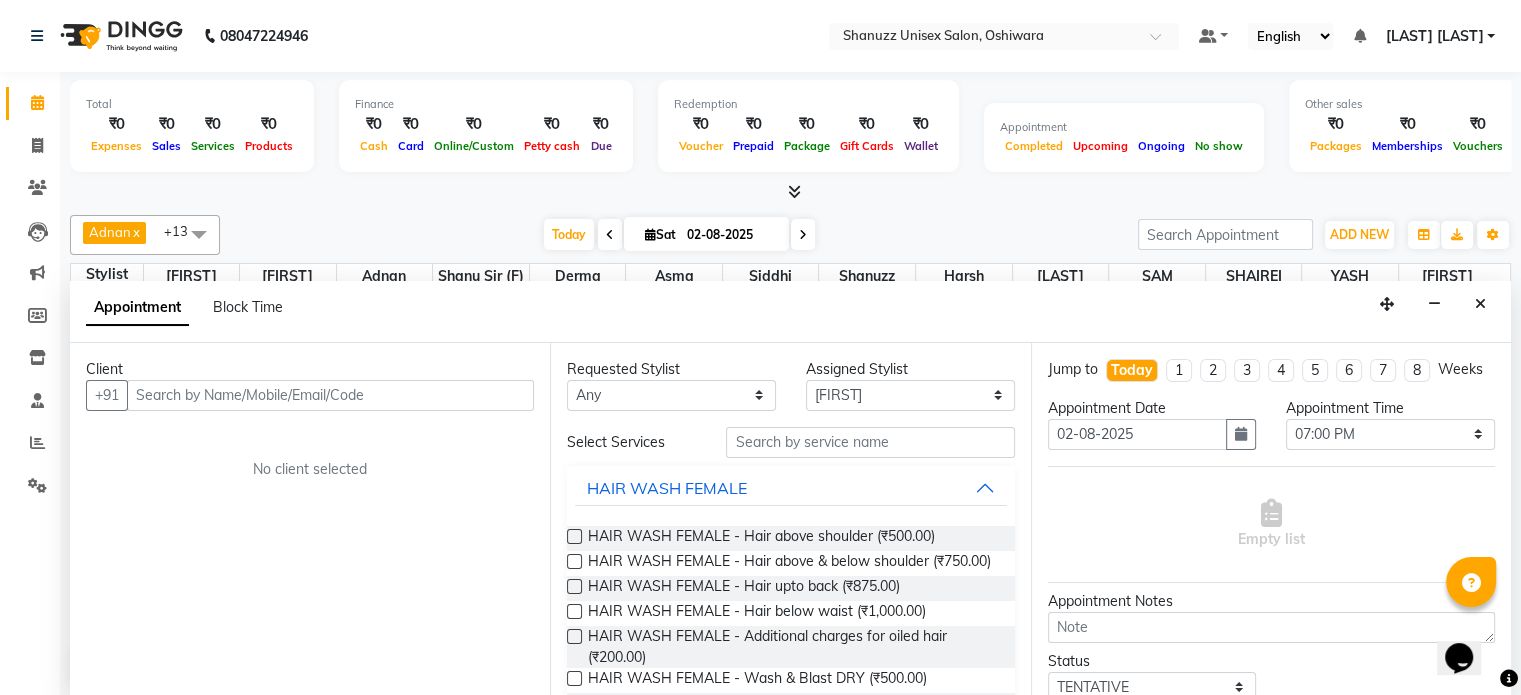click at bounding box center [330, 395] 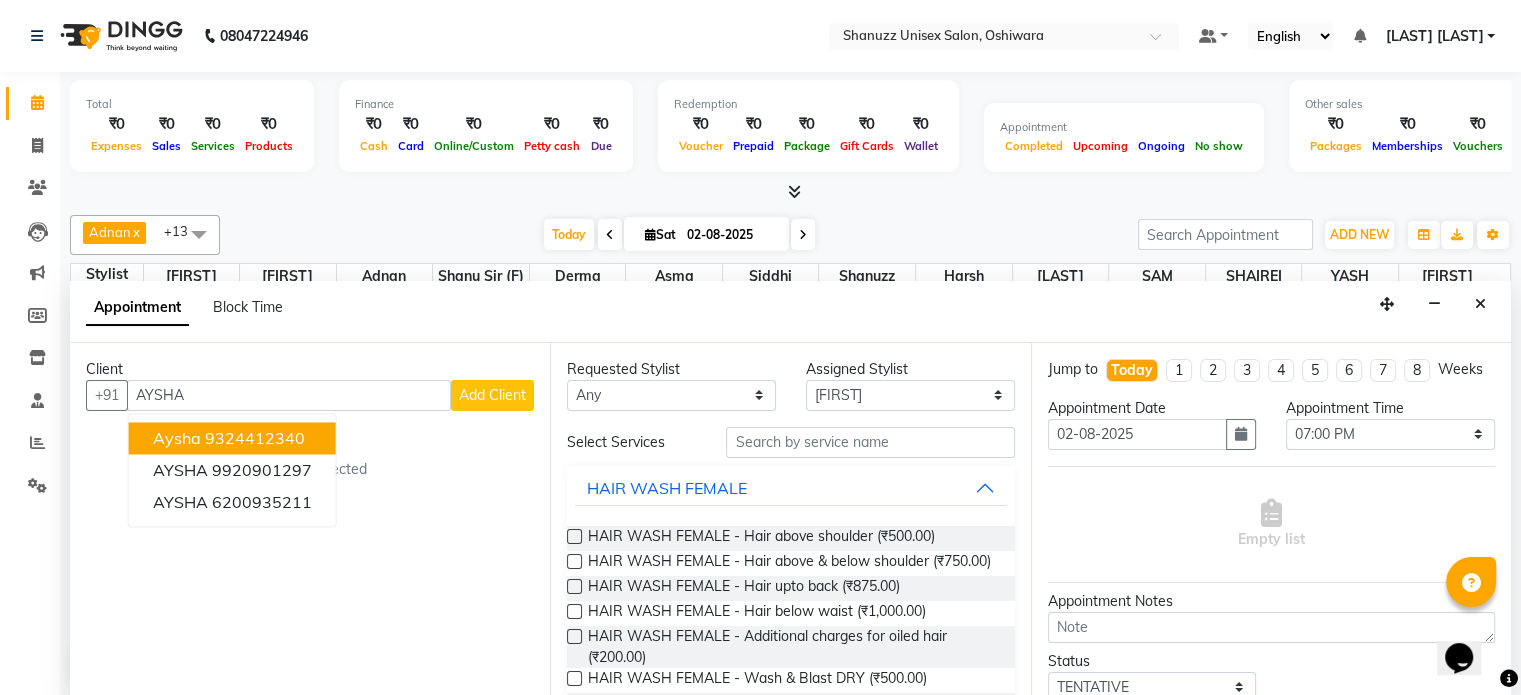click on "9324412340" at bounding box center (255, 438) 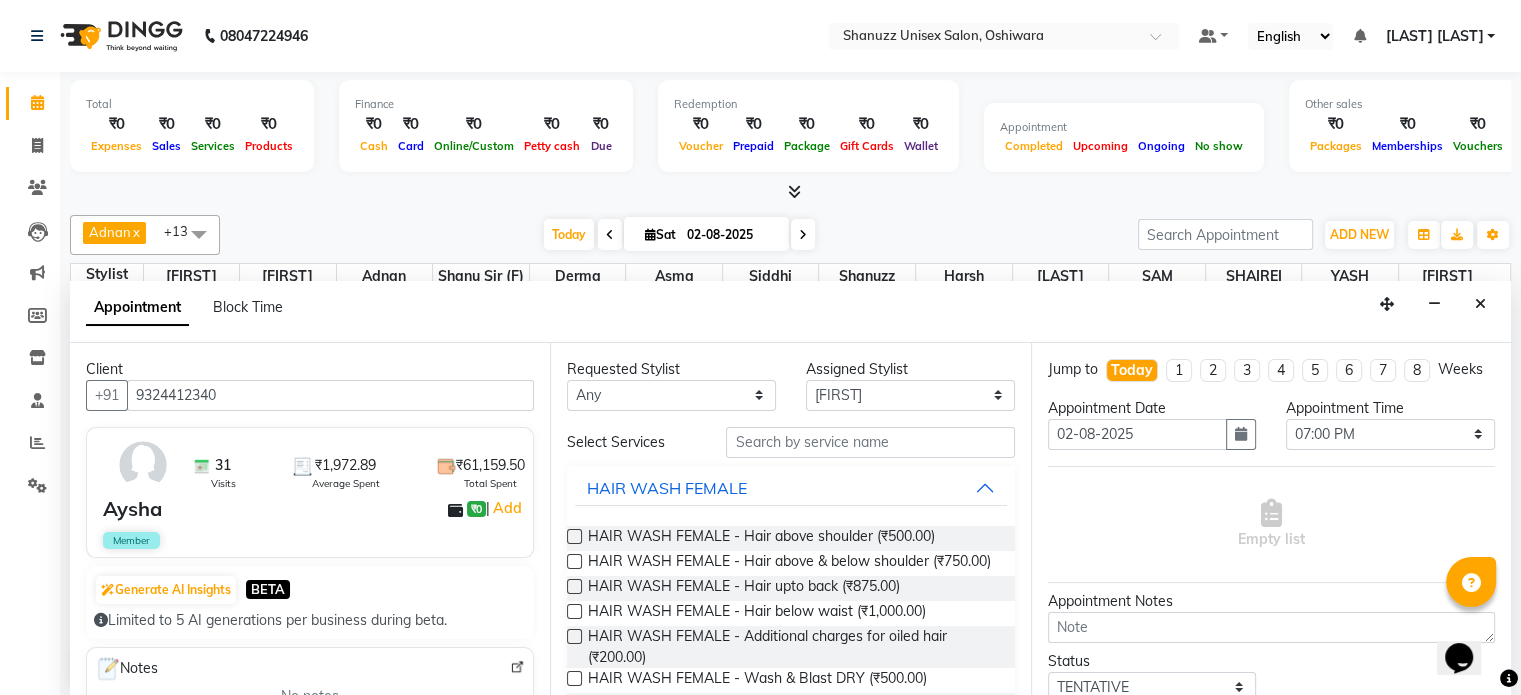 type on "9324412340" 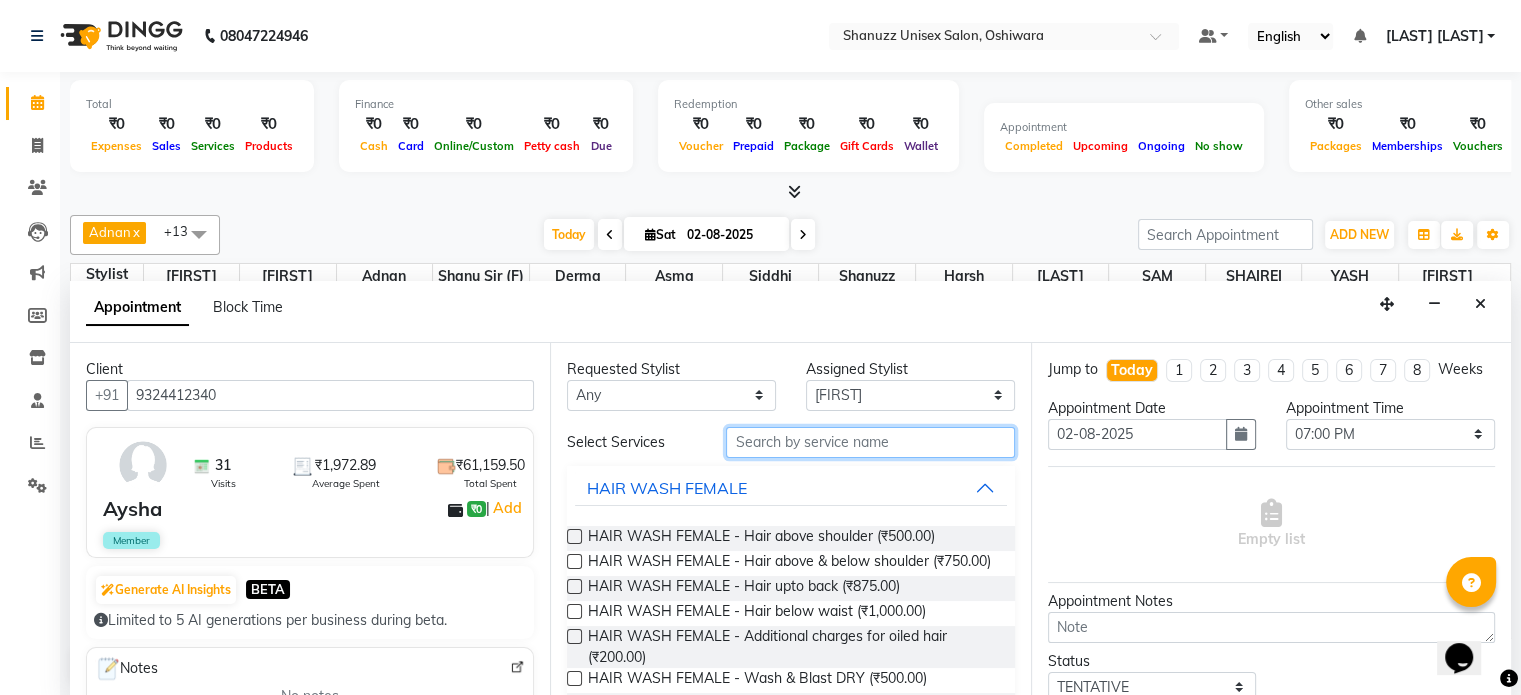 click at bounding box center [870, 442] 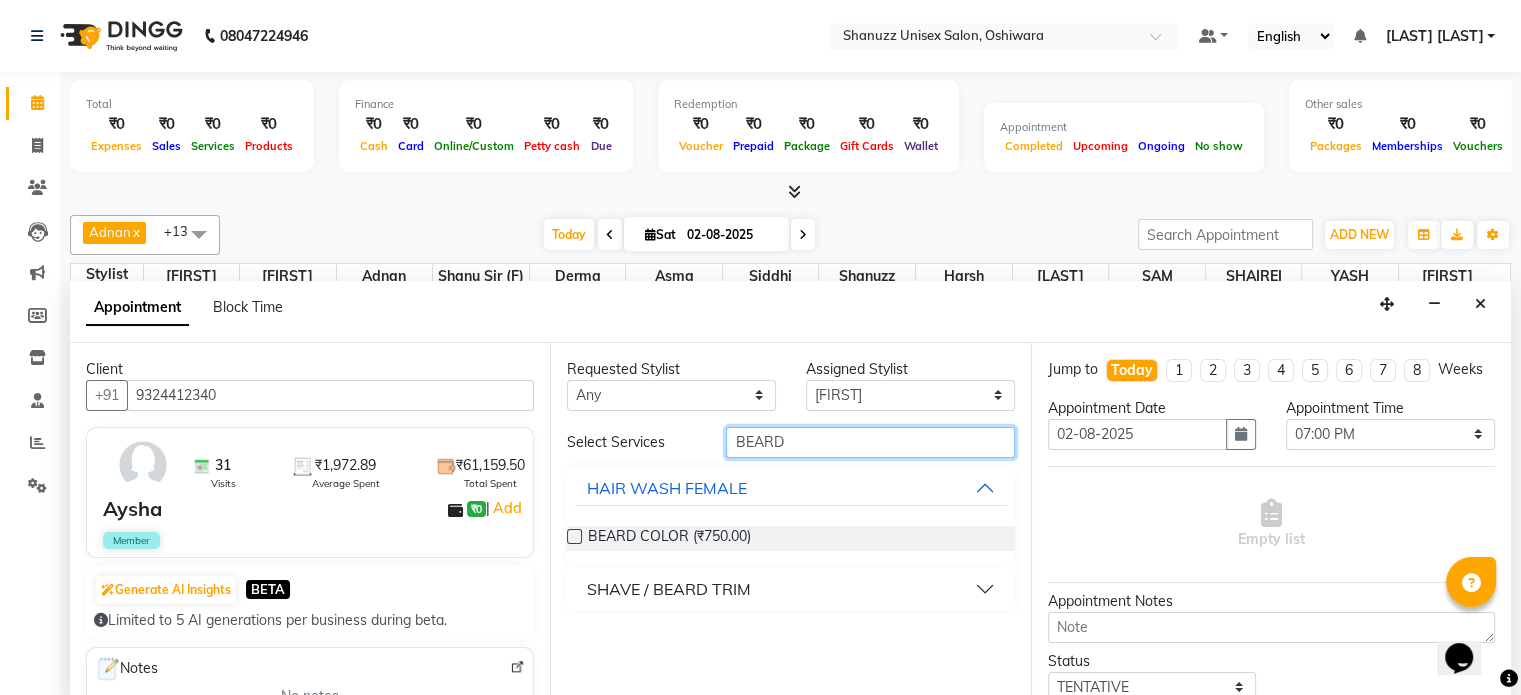 type on "BEARD" 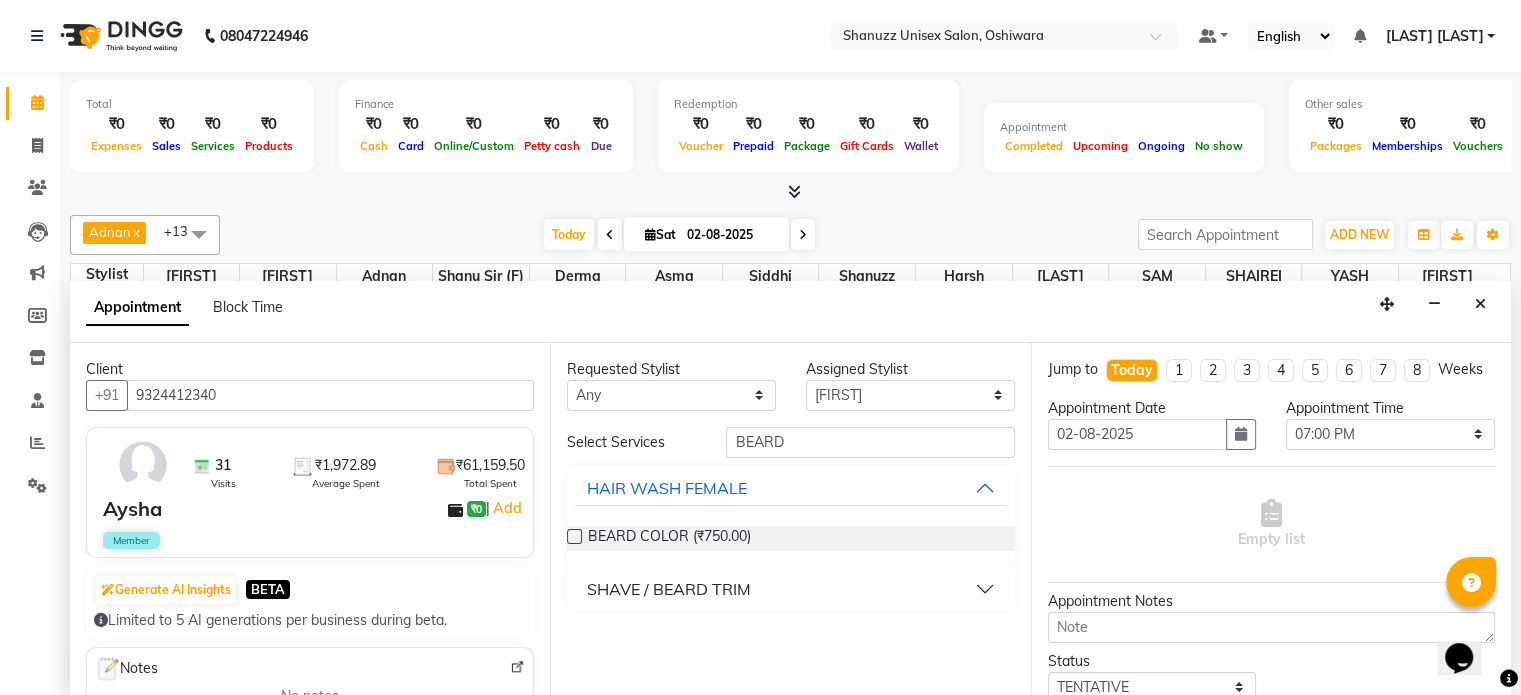 click on "SHAVE / BEARD TRIM" at bounding box center [669, 589] 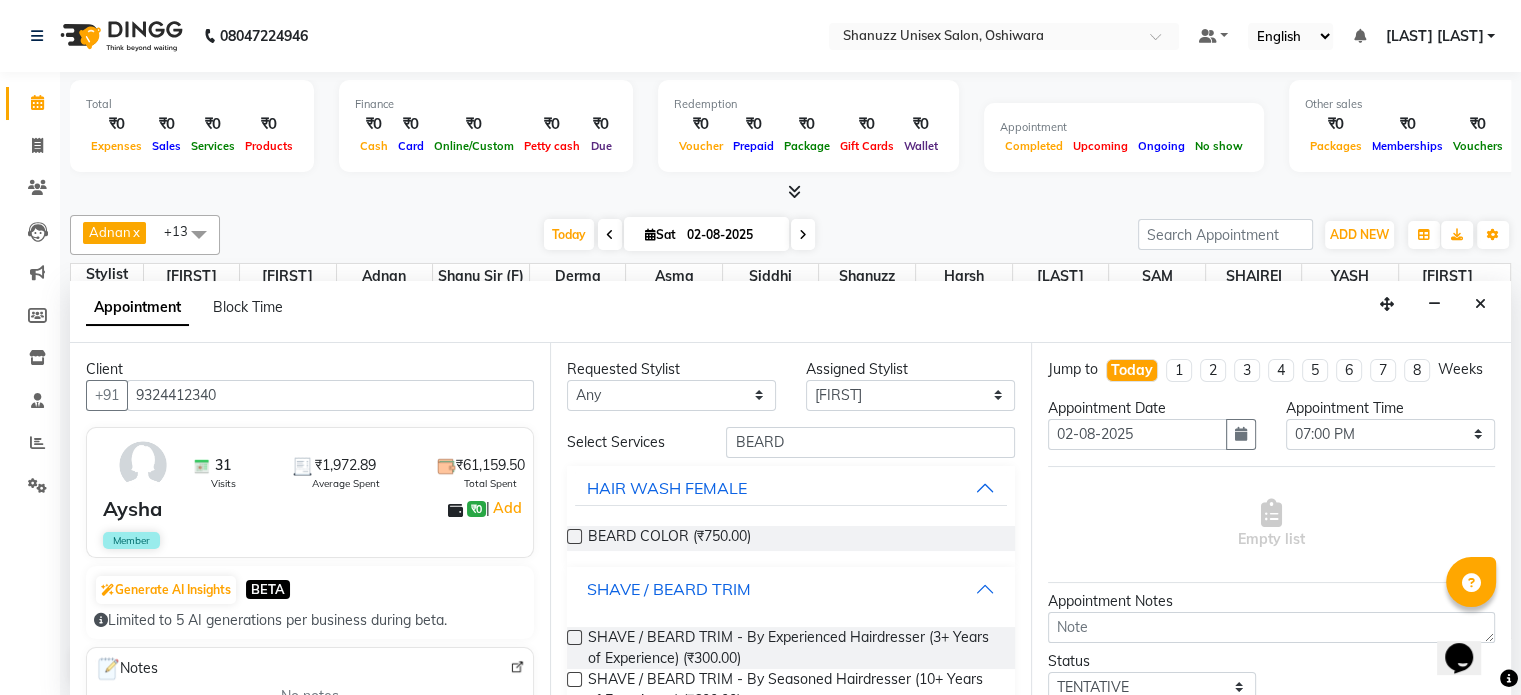 scroll, scrollTop: 86, scrollLeft: 0, axis: vertical 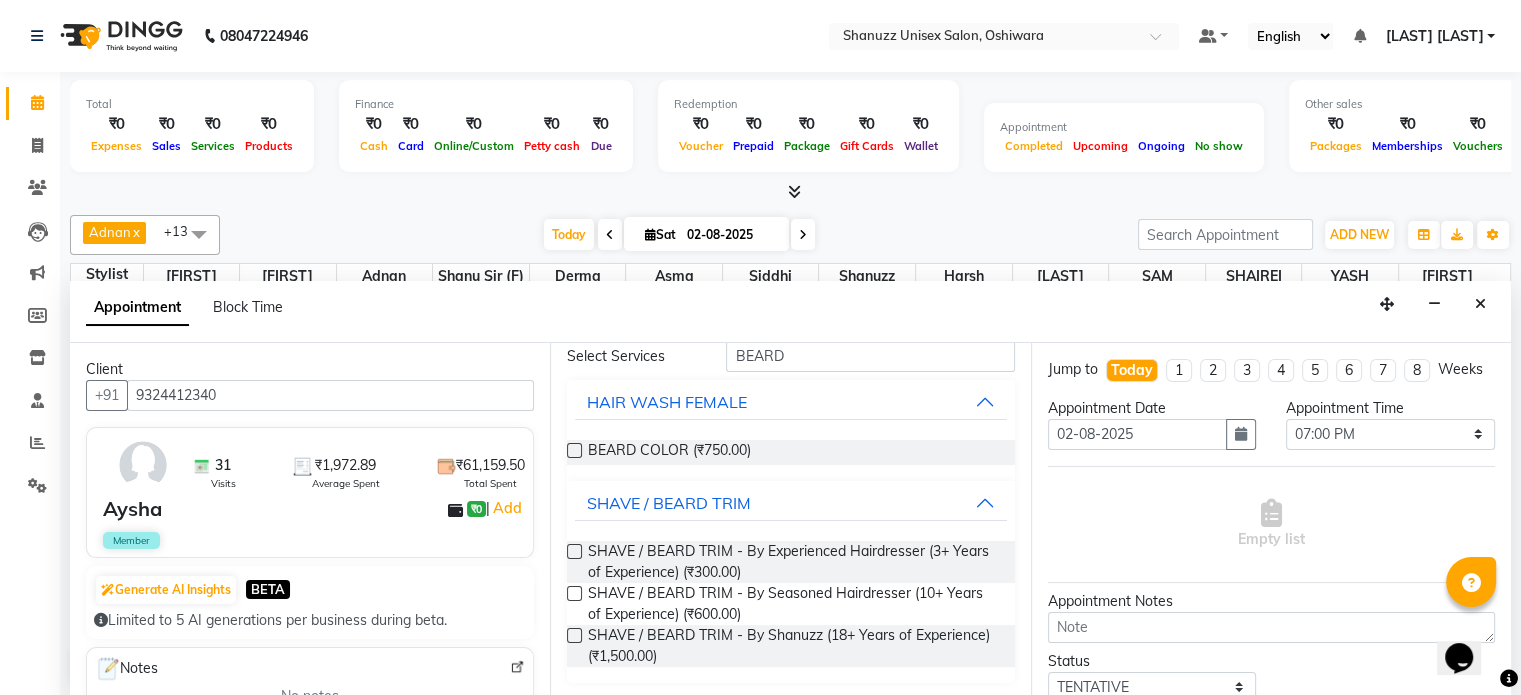 click at bounding box center [574, 551] 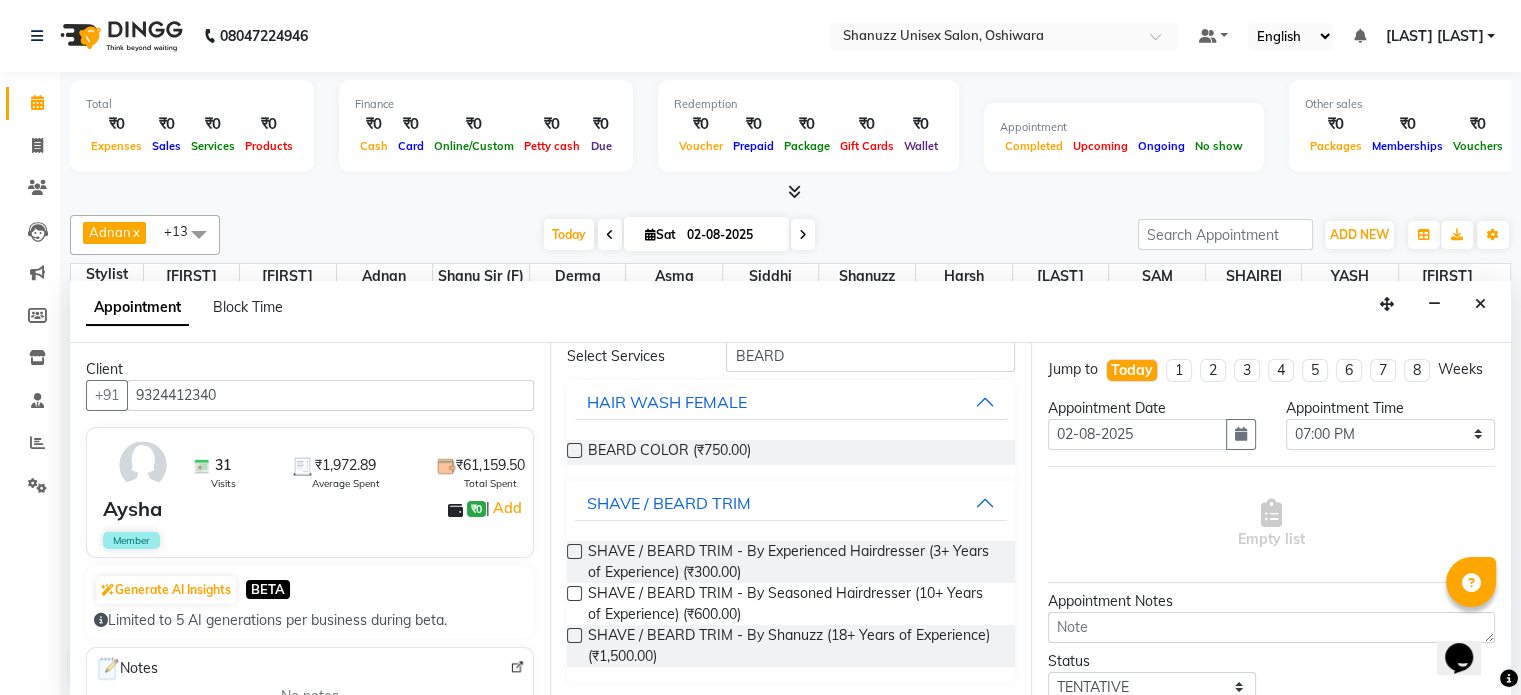 click at bounding box center [573, 553] 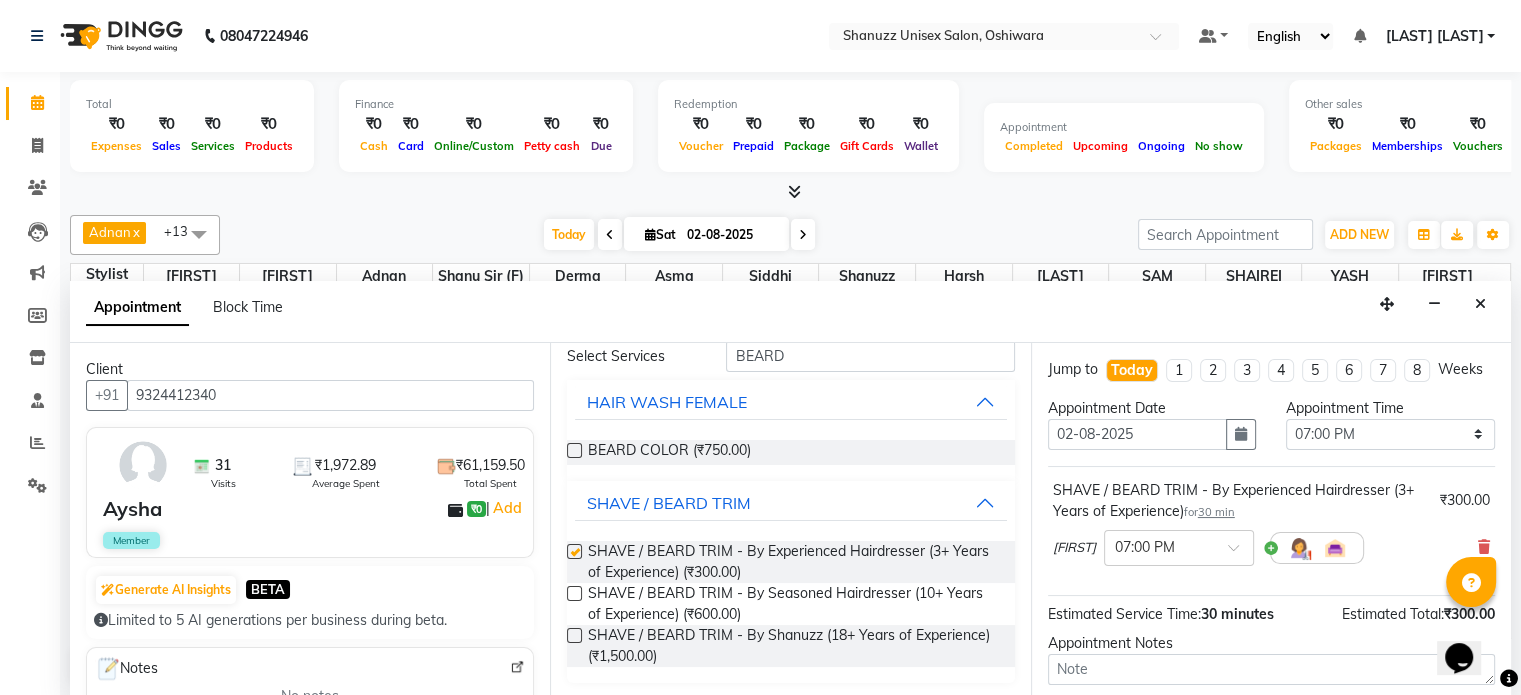 checkbox on "false" 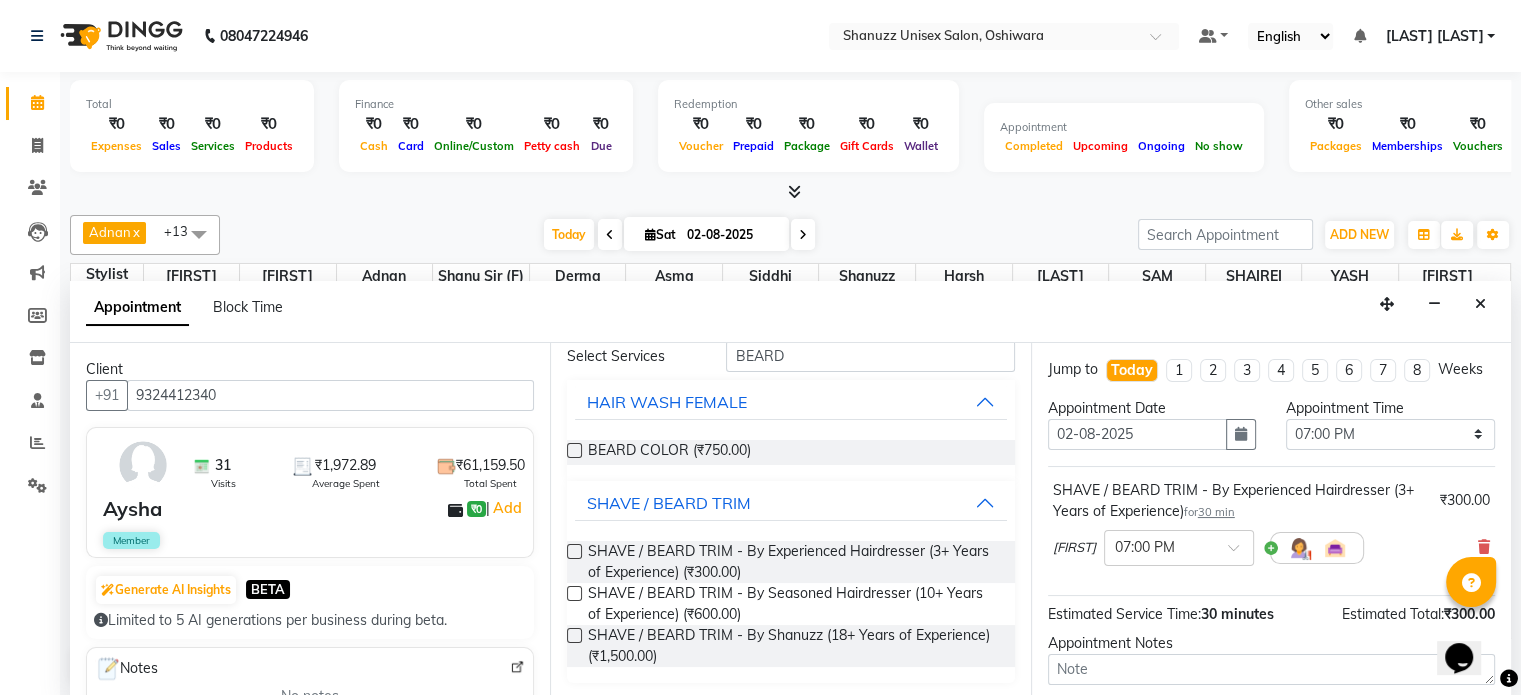 scroll, scrollTop: 191, scrollLeft: 0, axis: vertical 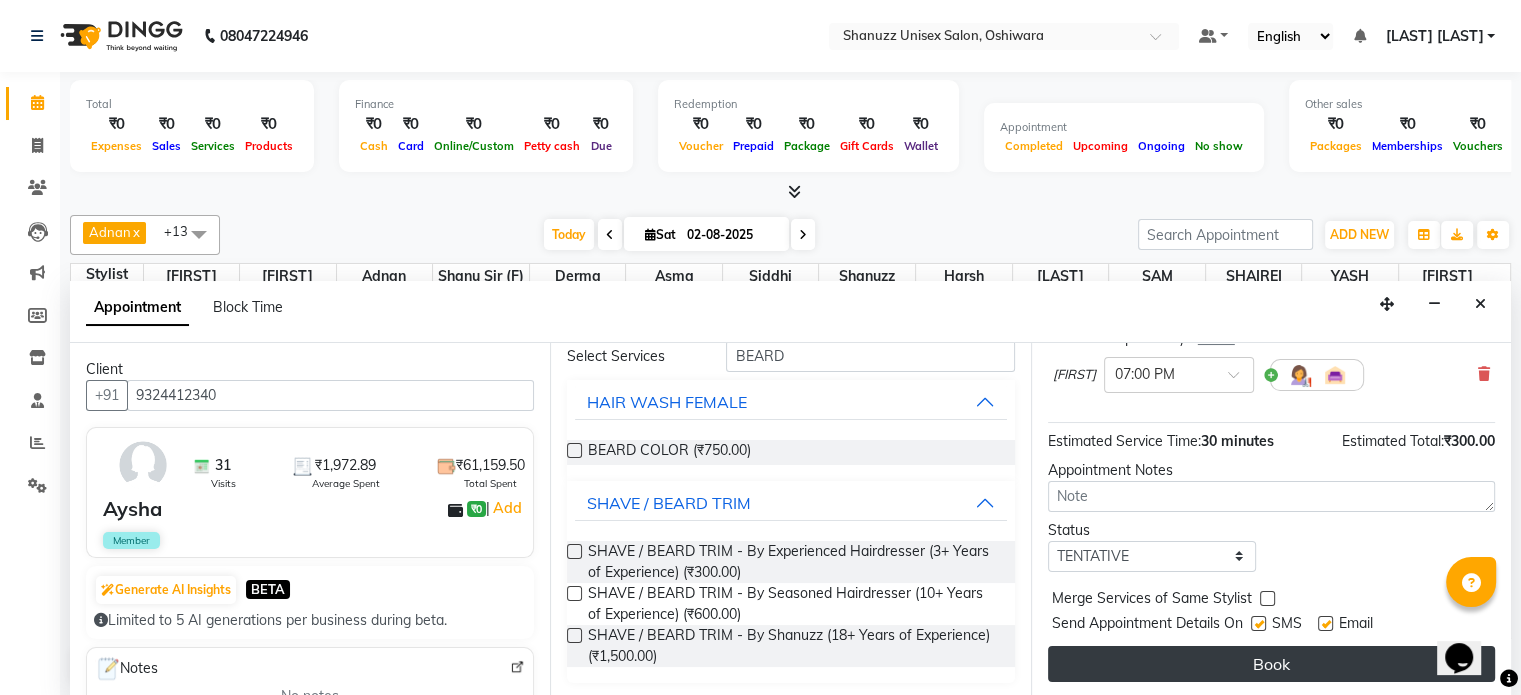 click on "Book" at bounding box center (1271, 664) 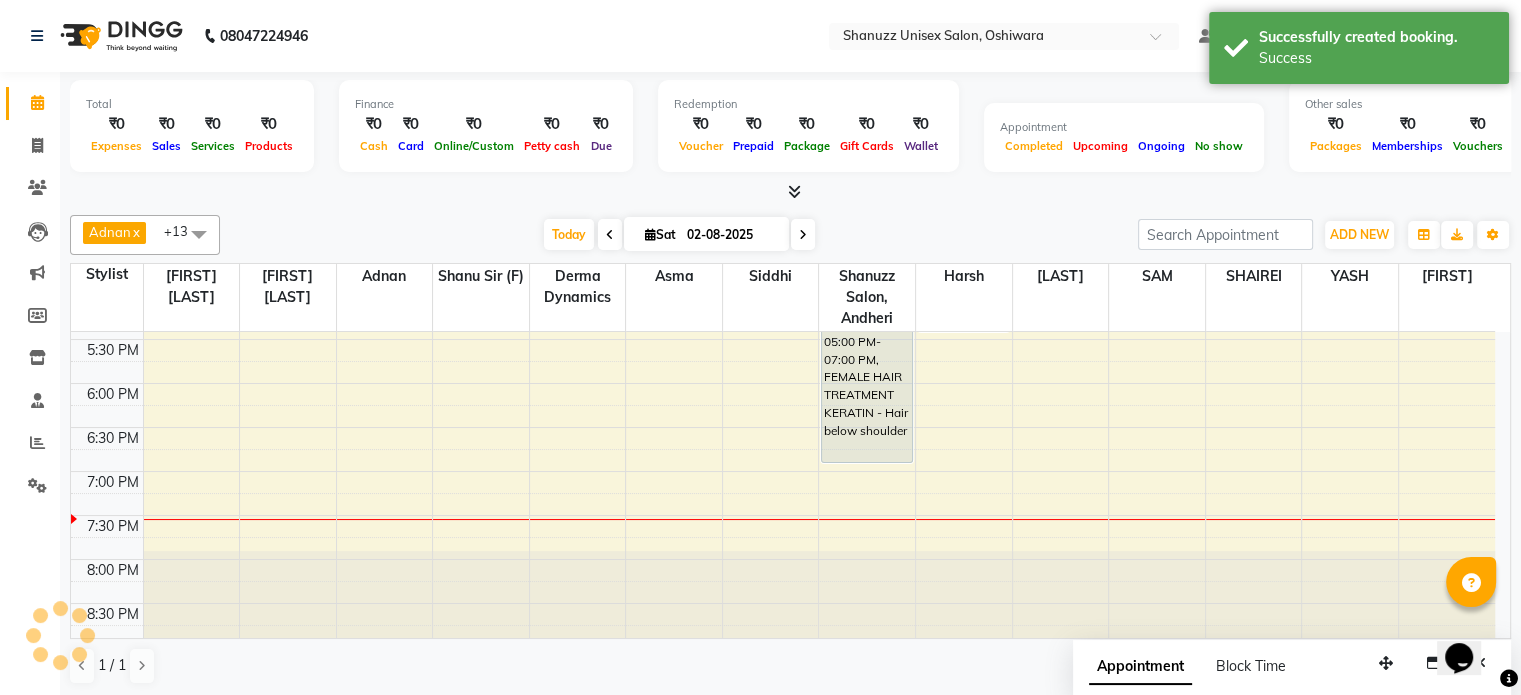 scroll, scrollTop: 0, scrollLeft: 0, axis: both 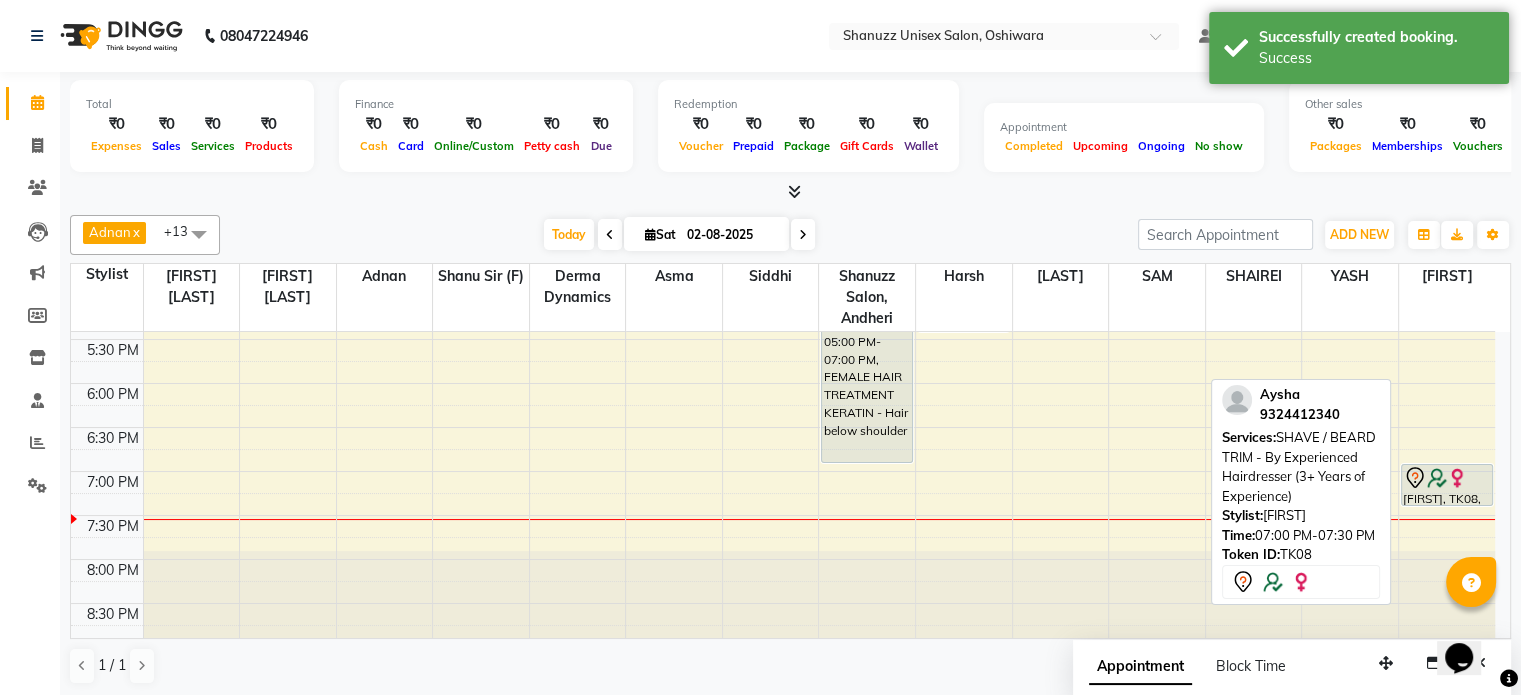 click at bounding box center [1447, 505] 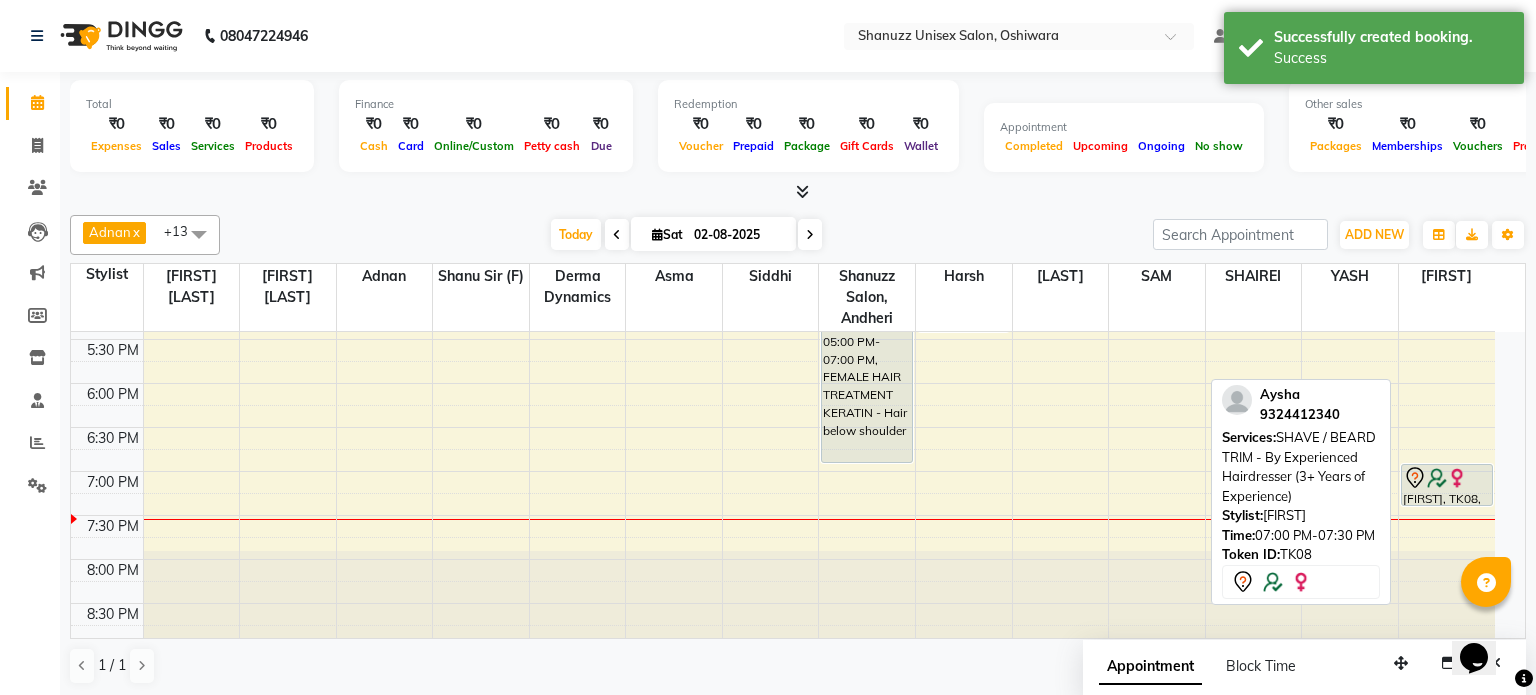 select on "7" 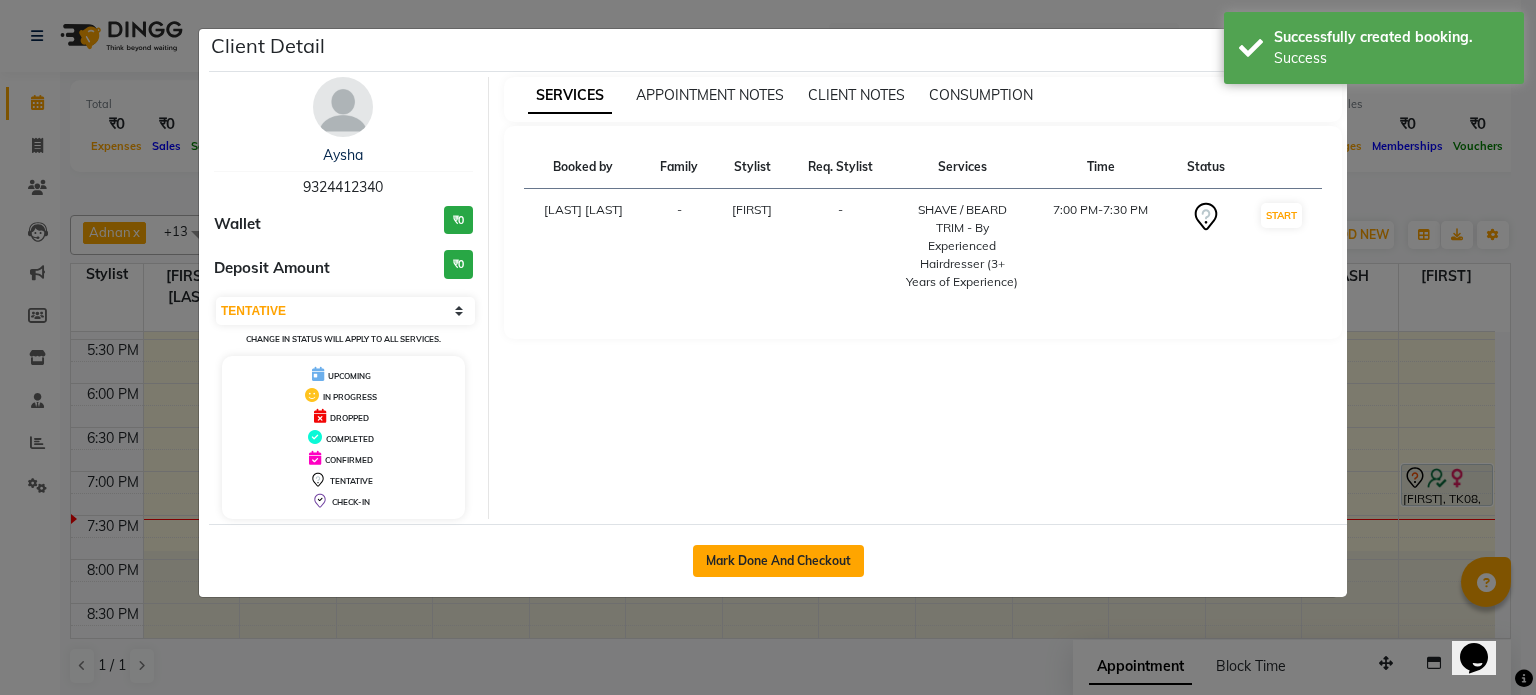 click on "Mark Done And Checkout" 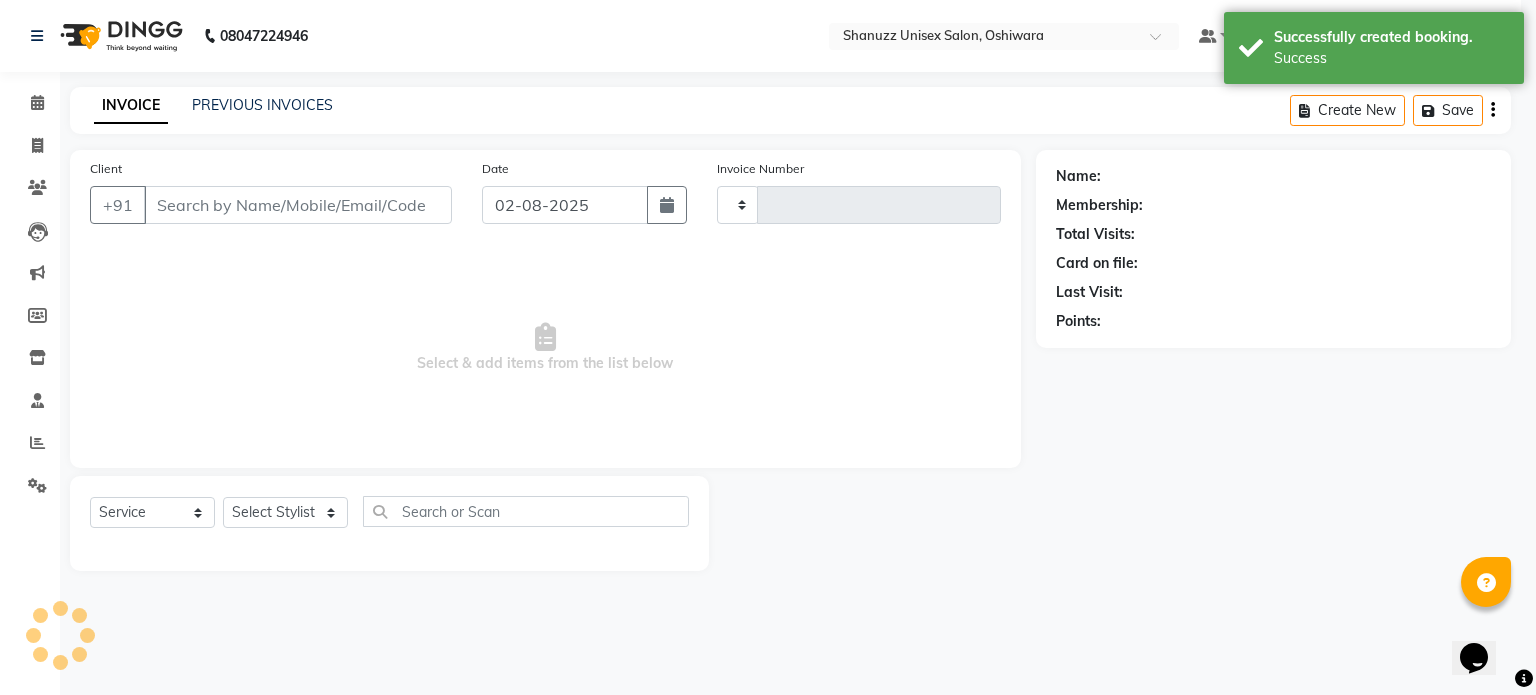 type on "1182" 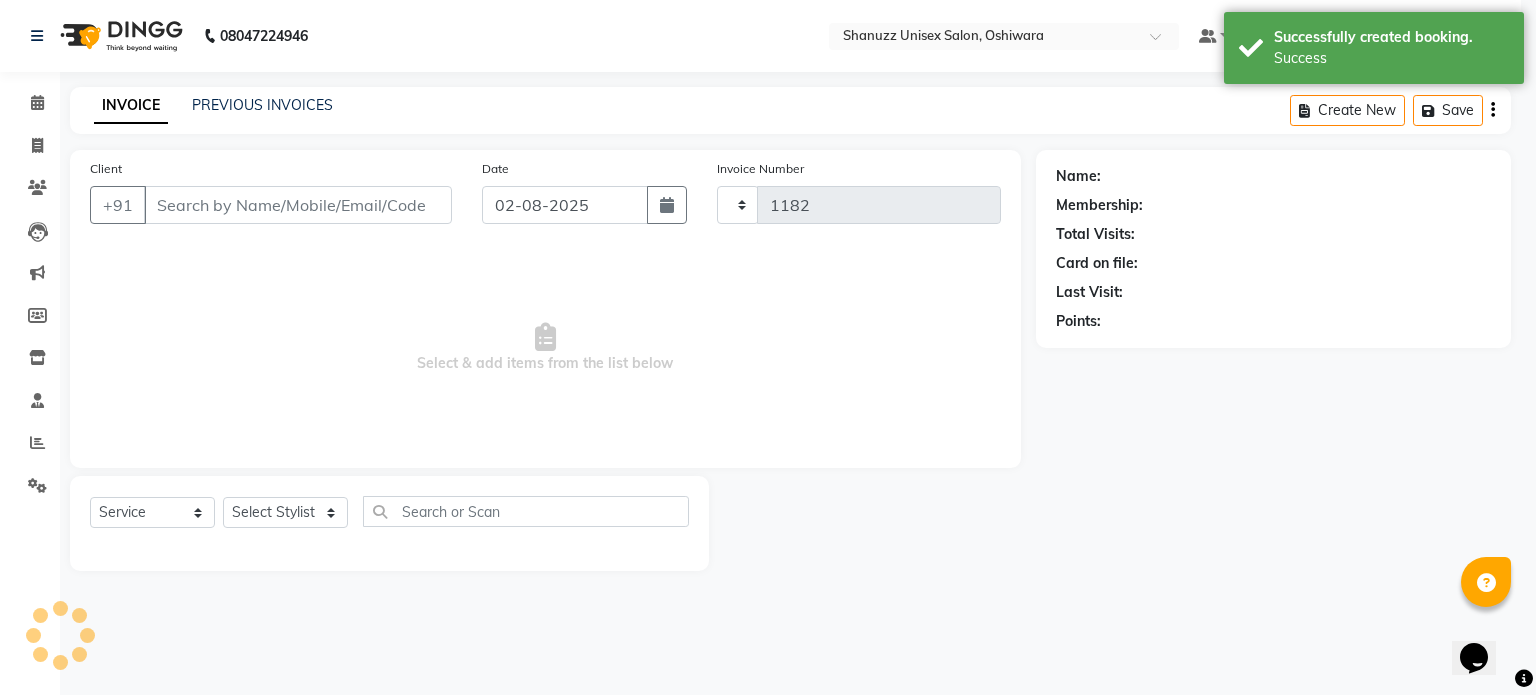 select on "7102" 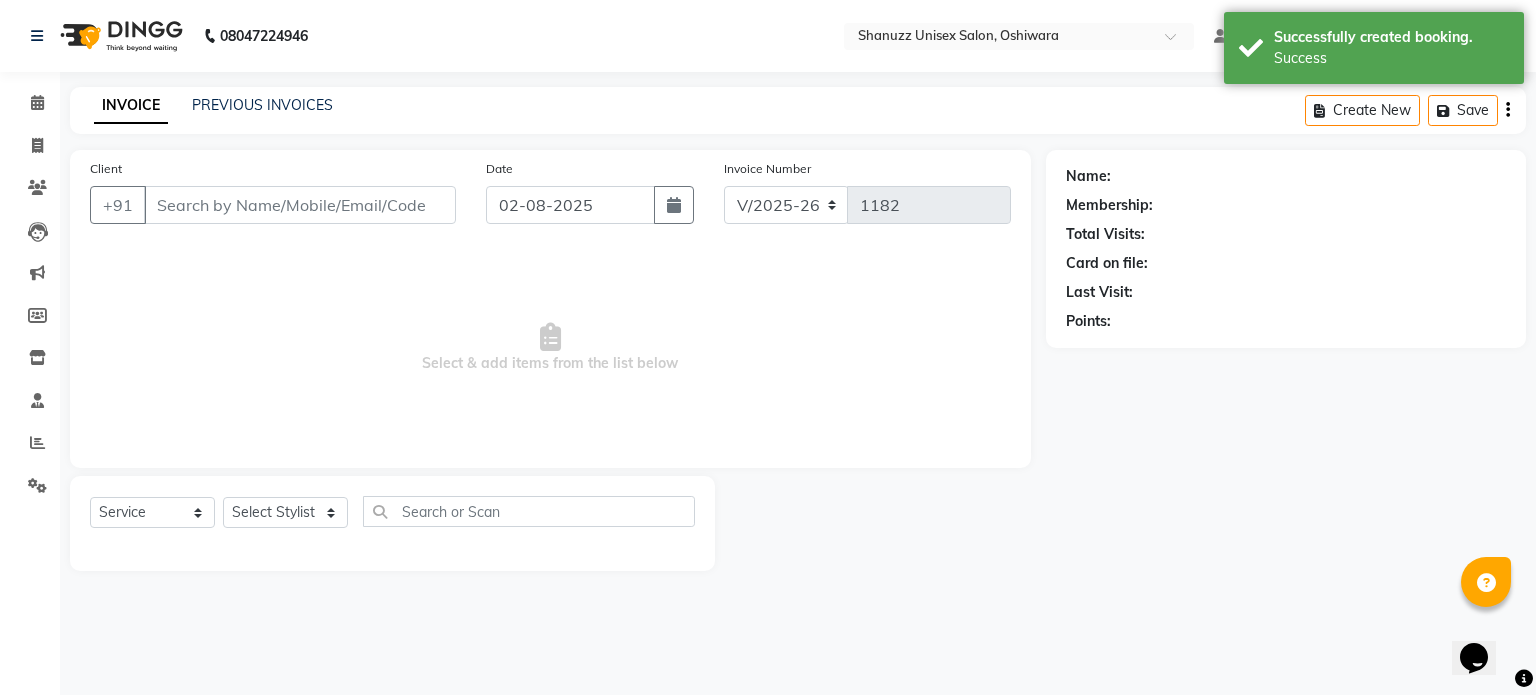 type on "9324412340" 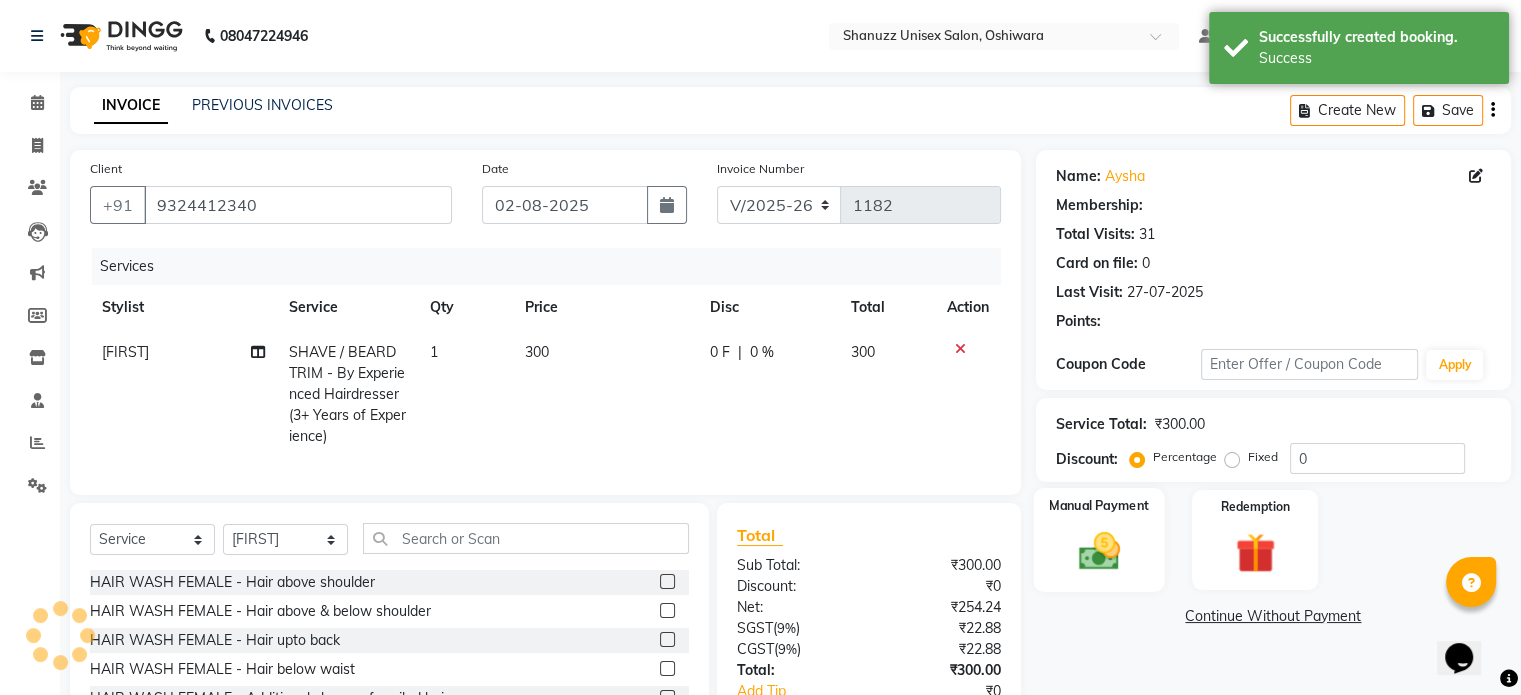 select on "1: Object" 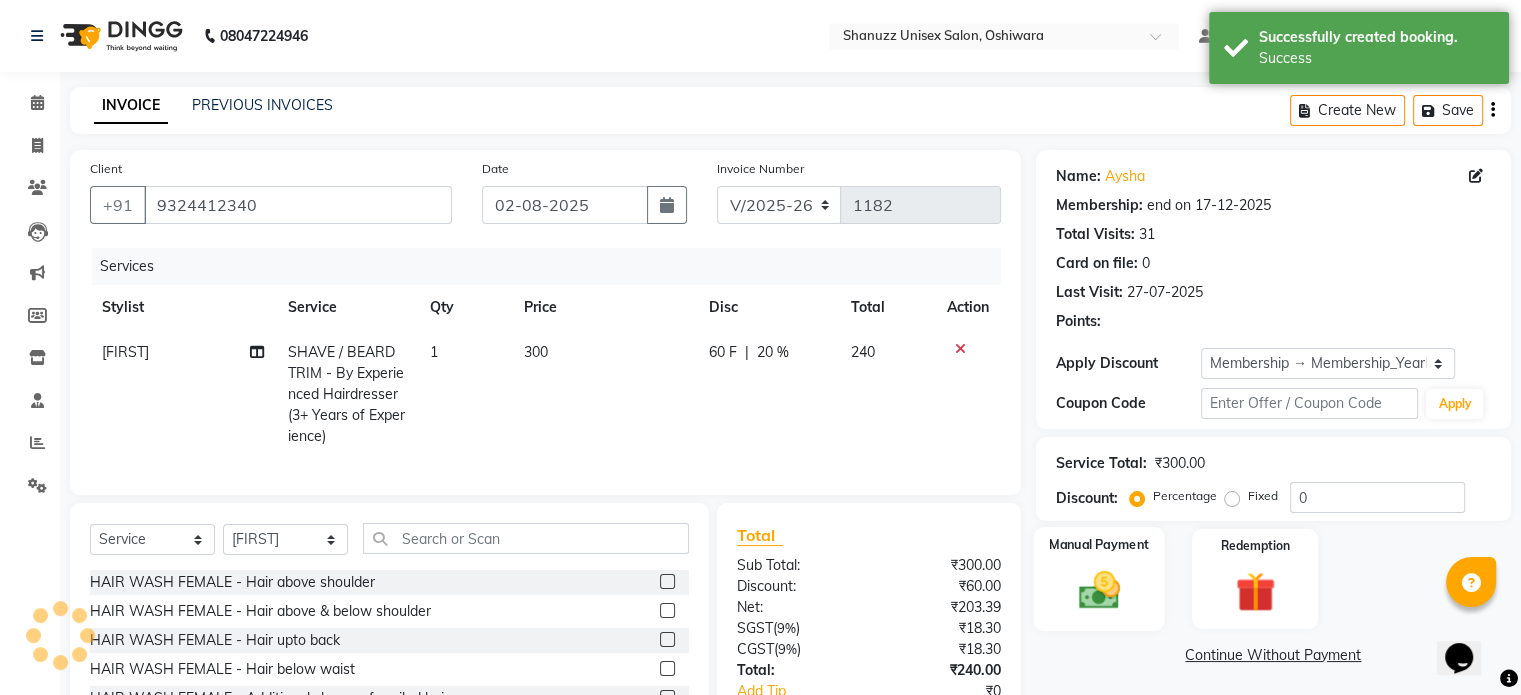 scroll, scrollTop: 148, scrollLeft: 0, axis: vertical 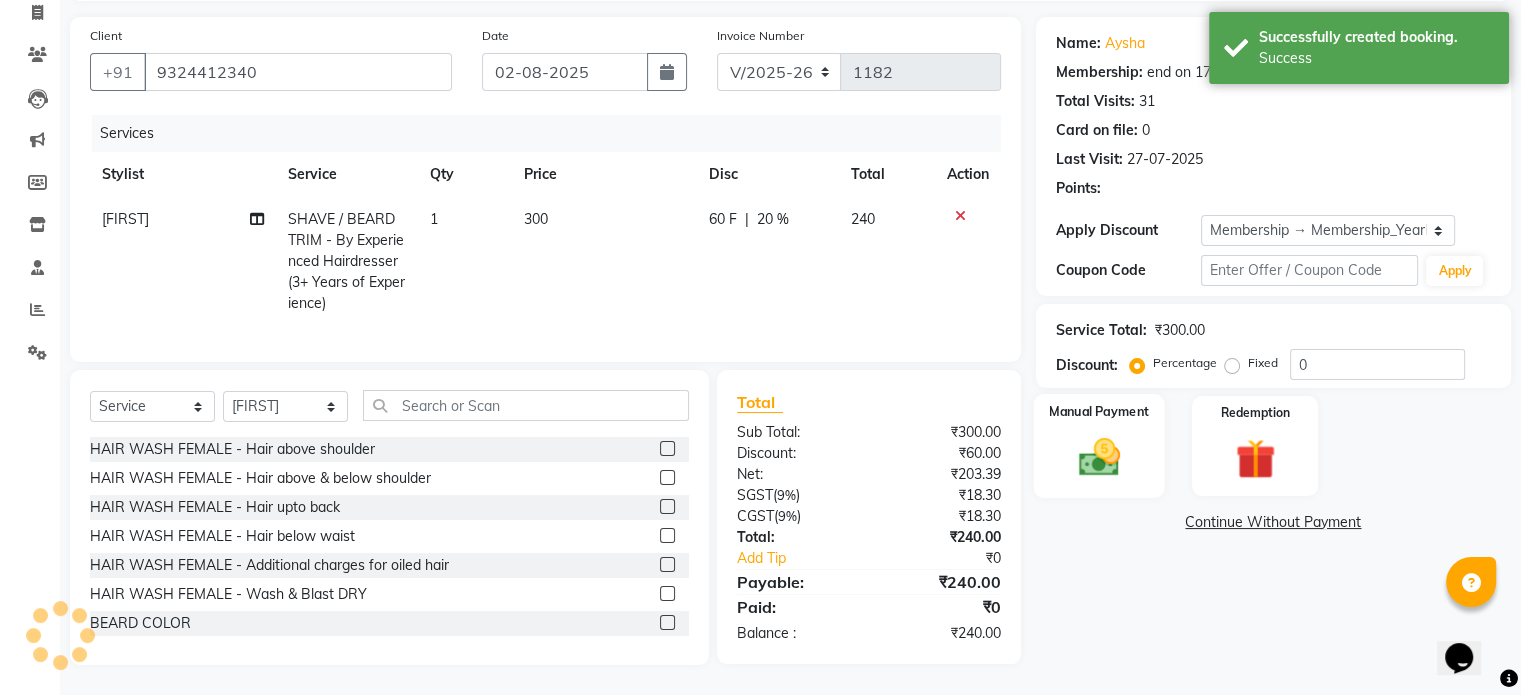 type on "20" 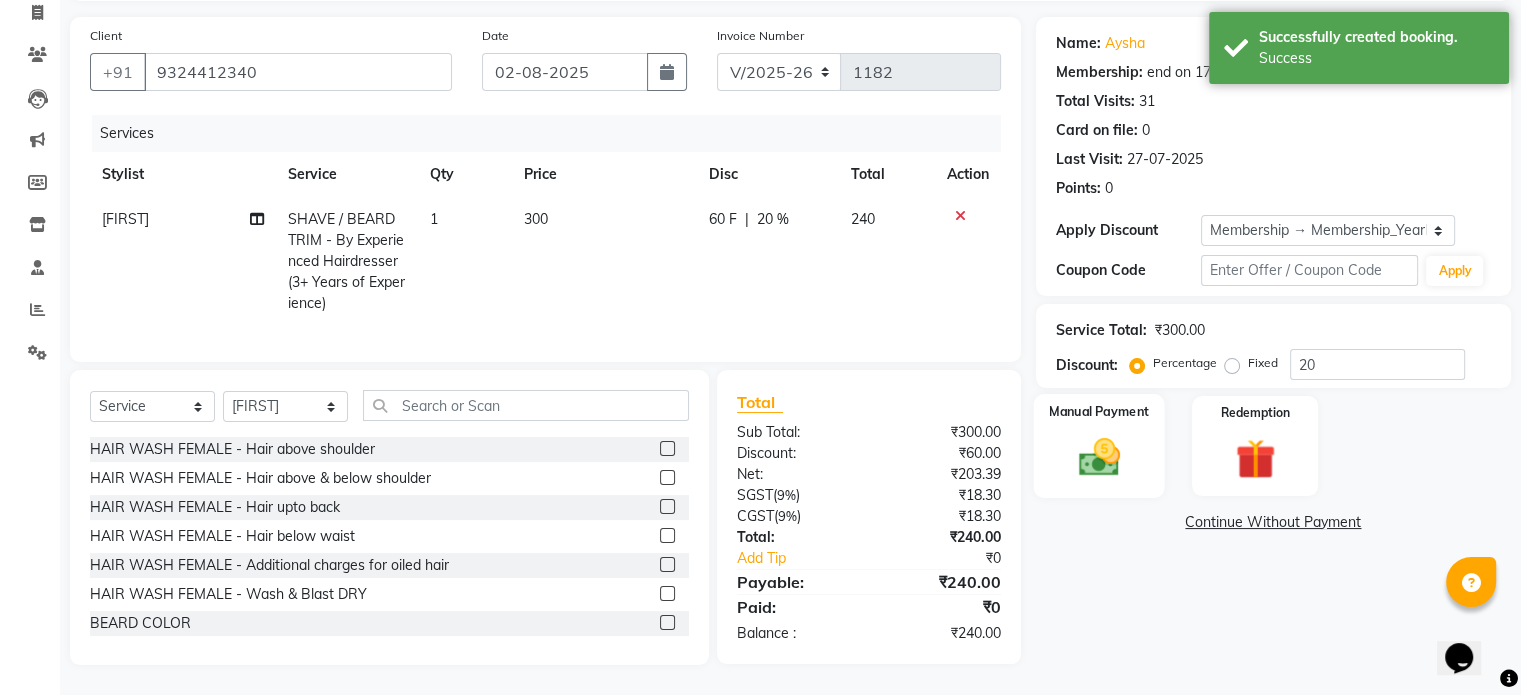 click on "Manual Payment" 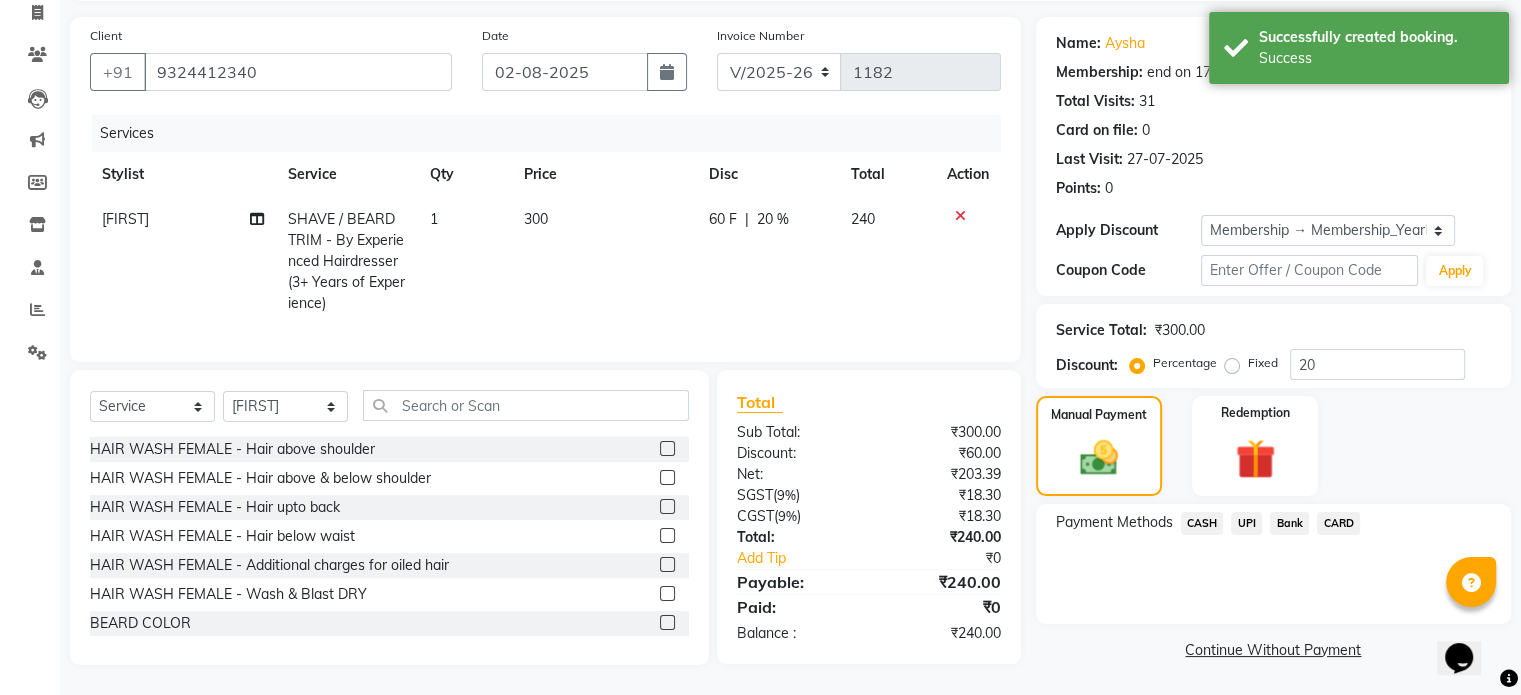 click on "UPI" 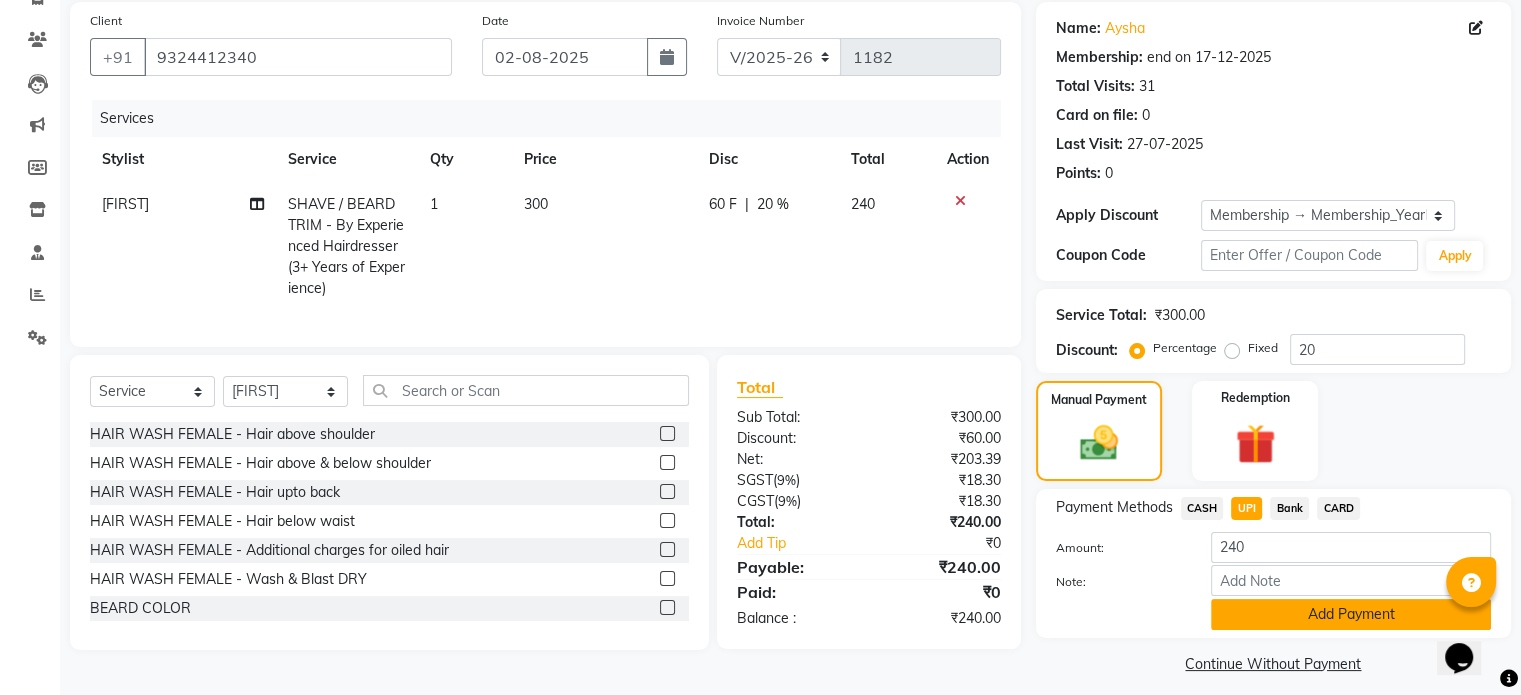 click on "Add Payment" 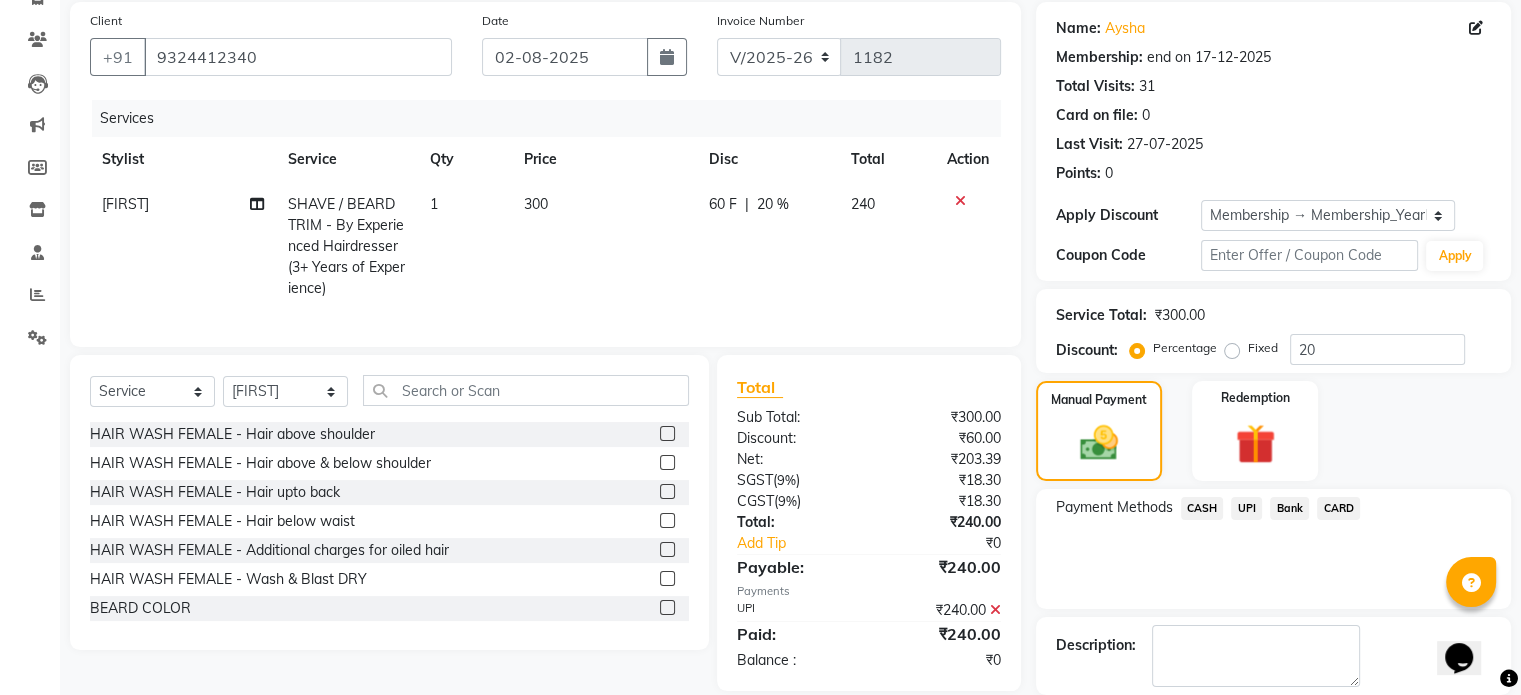 scroll, scrollTop: 244, scrollLeft: 0, axis: vertical 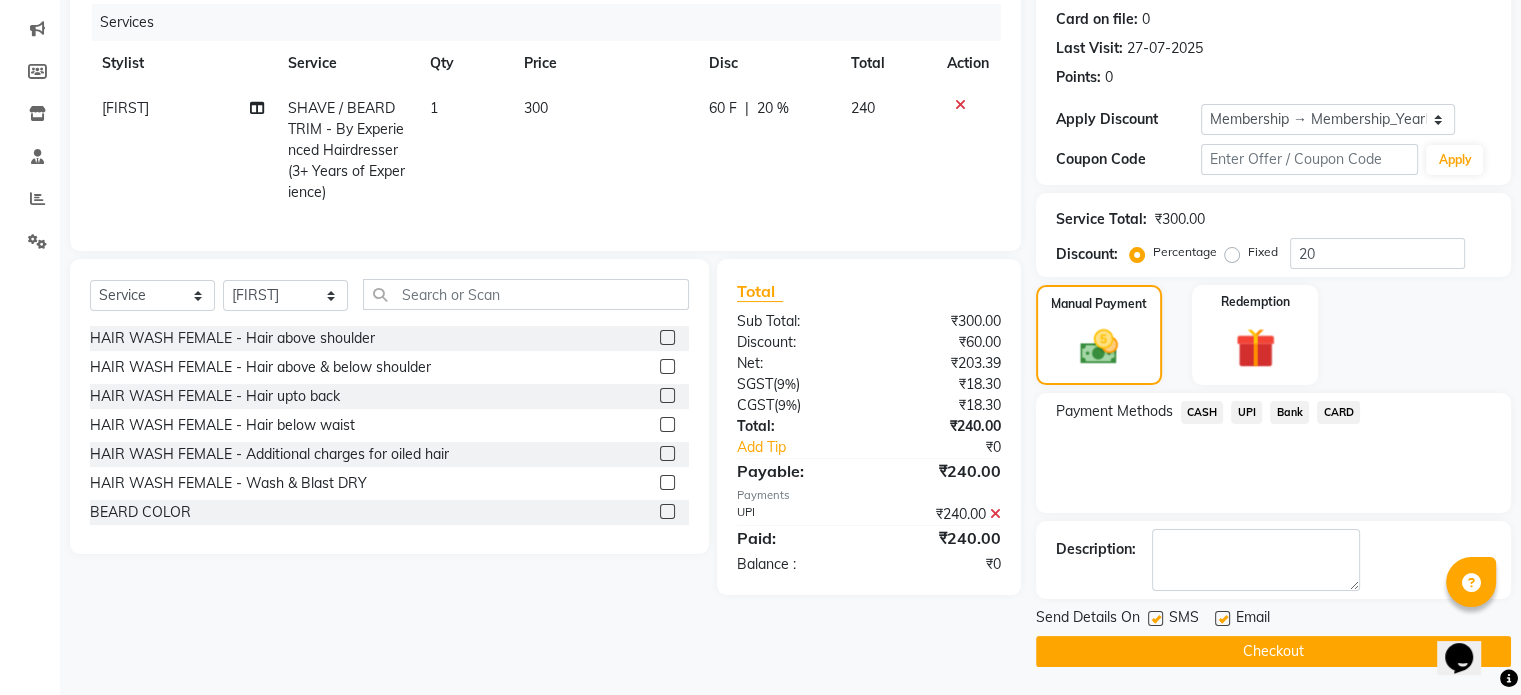 click 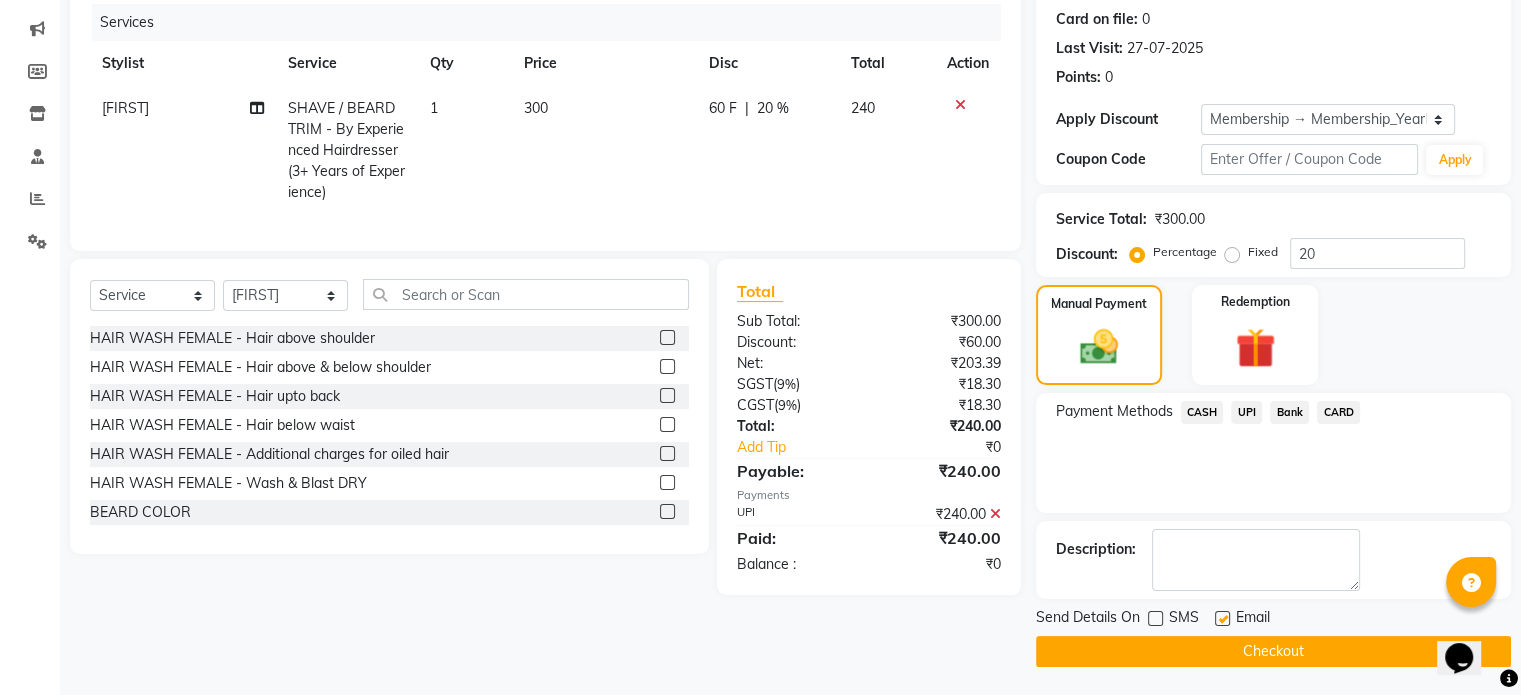click on "Checkout" 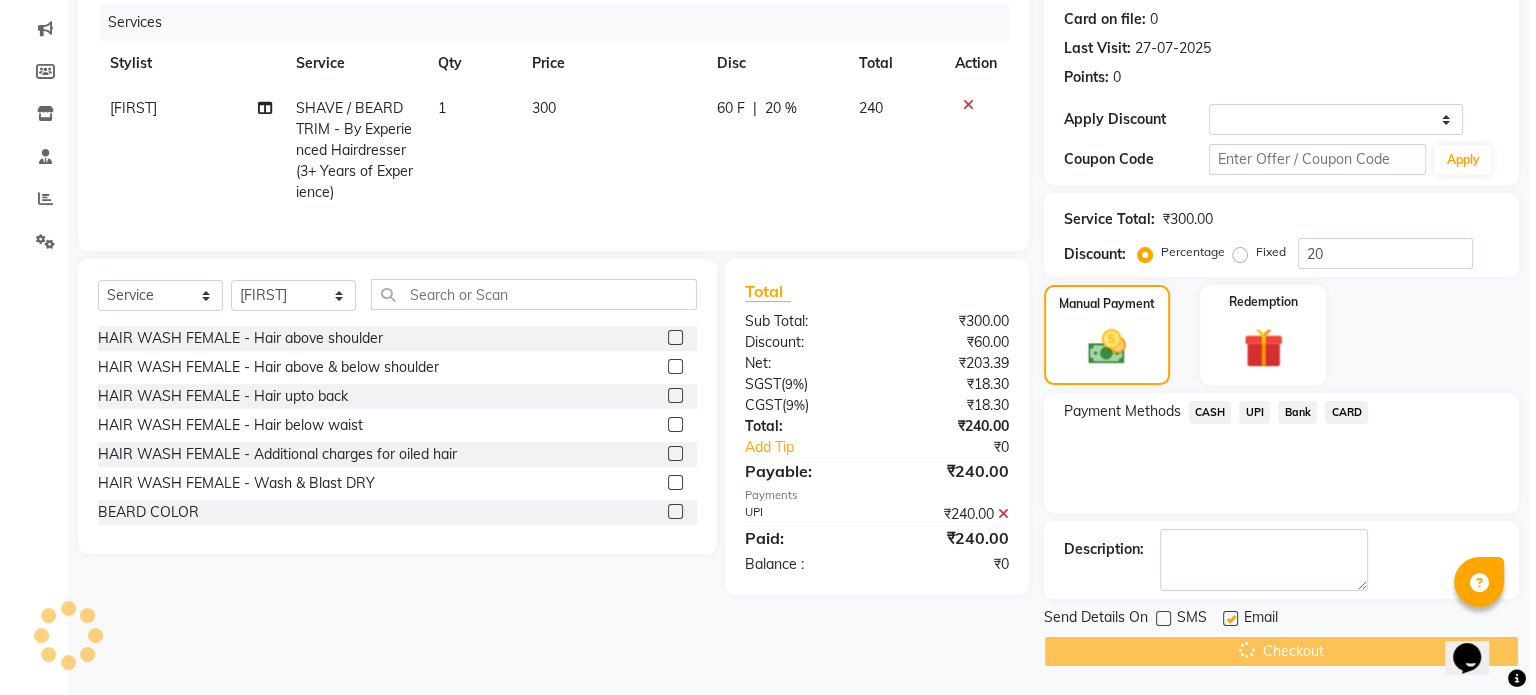 scroll, scrollTop: 0, scrollLeft: 0, axis: both 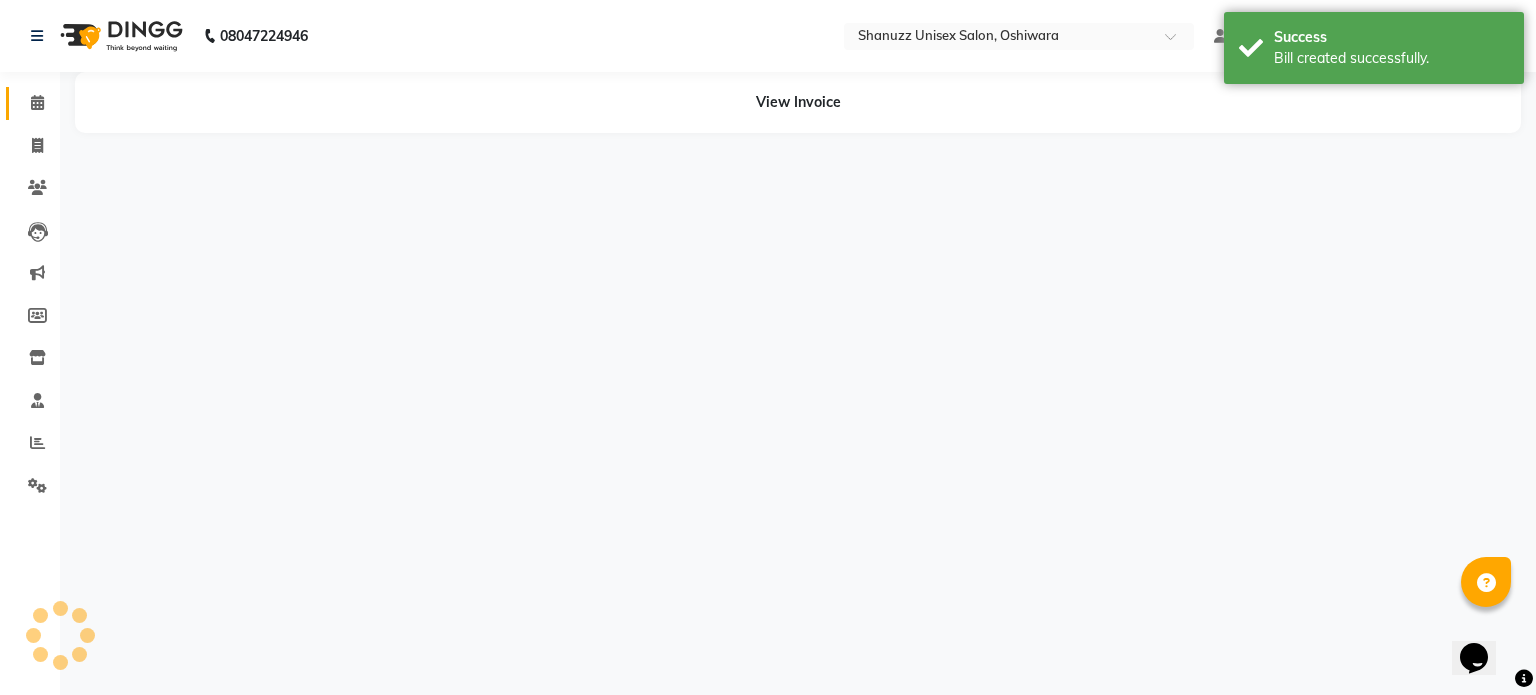 click on "Calendar" 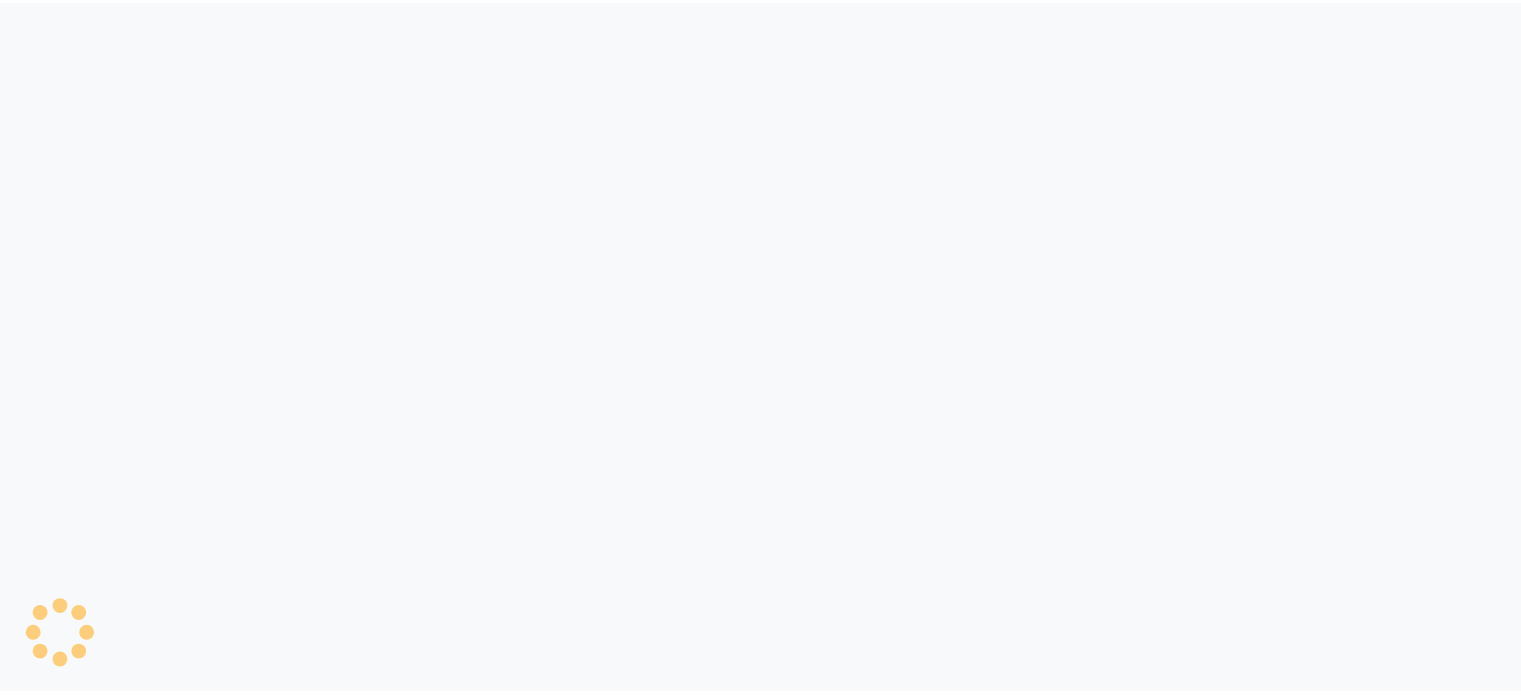 scroll, scrollTop: 0, scrollLeft: 0, axis: both 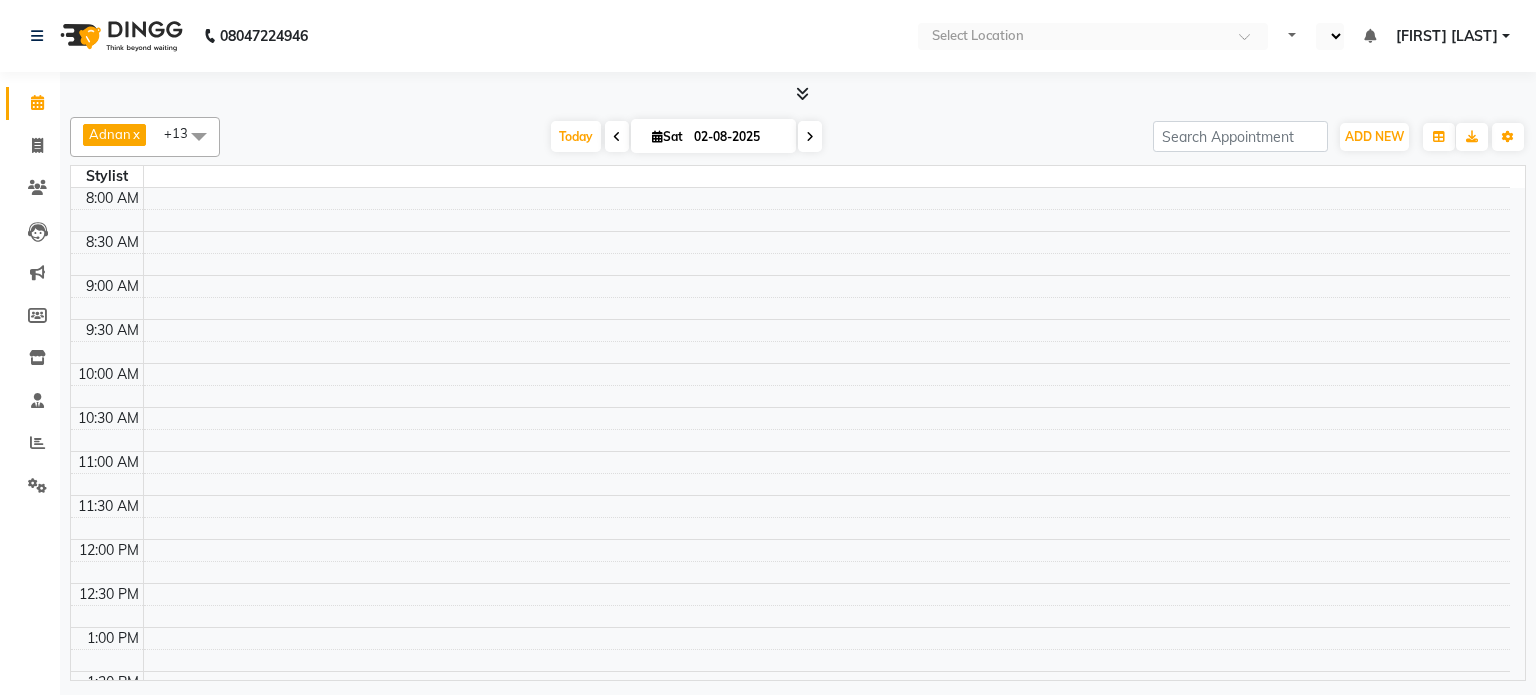 select on "en" 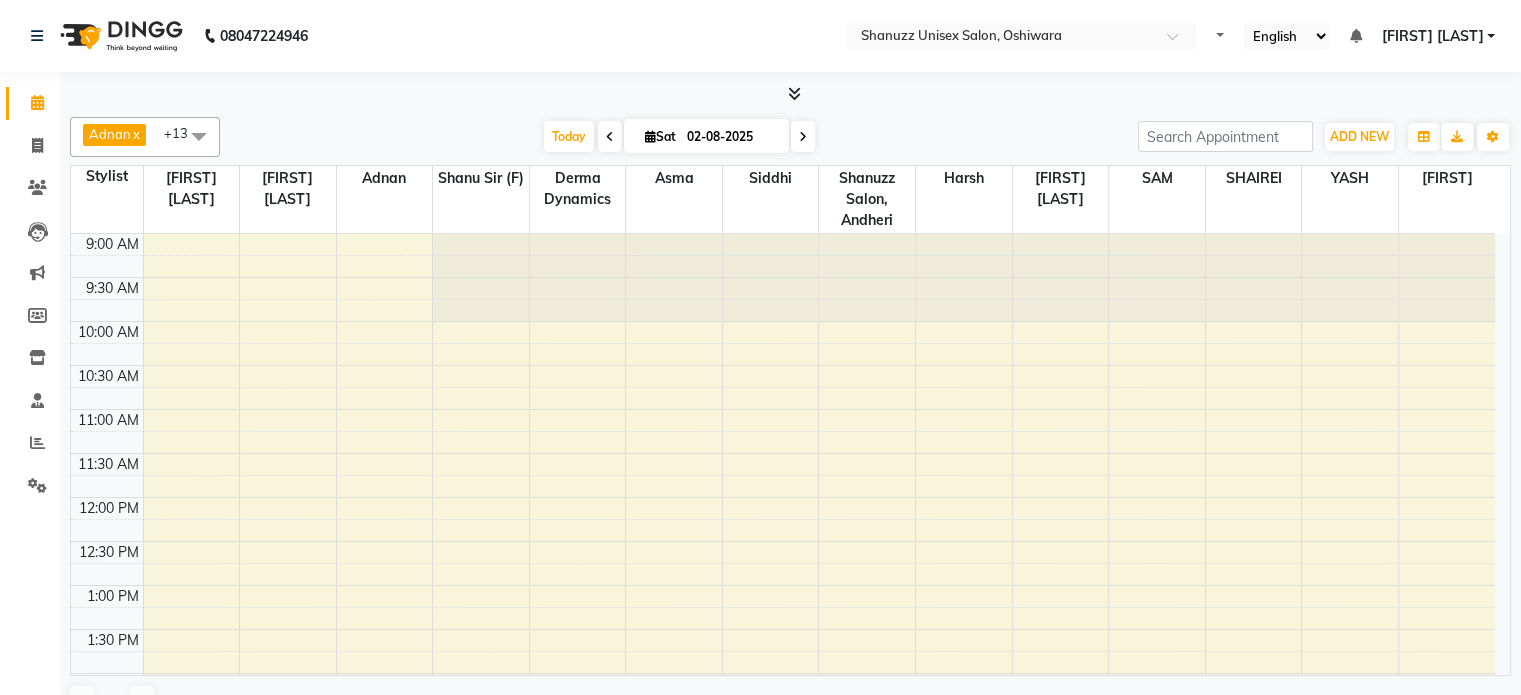 scroll, scrollTop: 604, scrollLeft: 0, axis: vertical 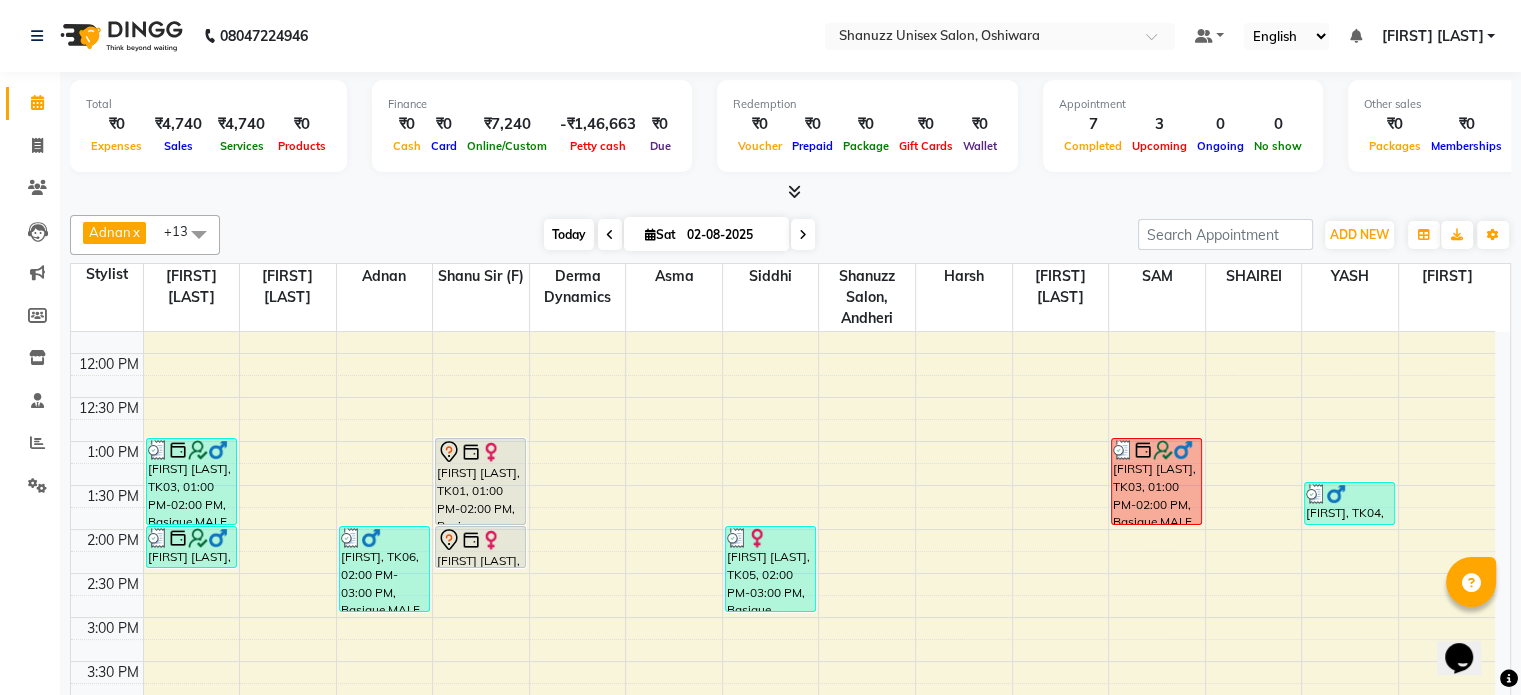 click on "Today" at bounding box center (569, 234) 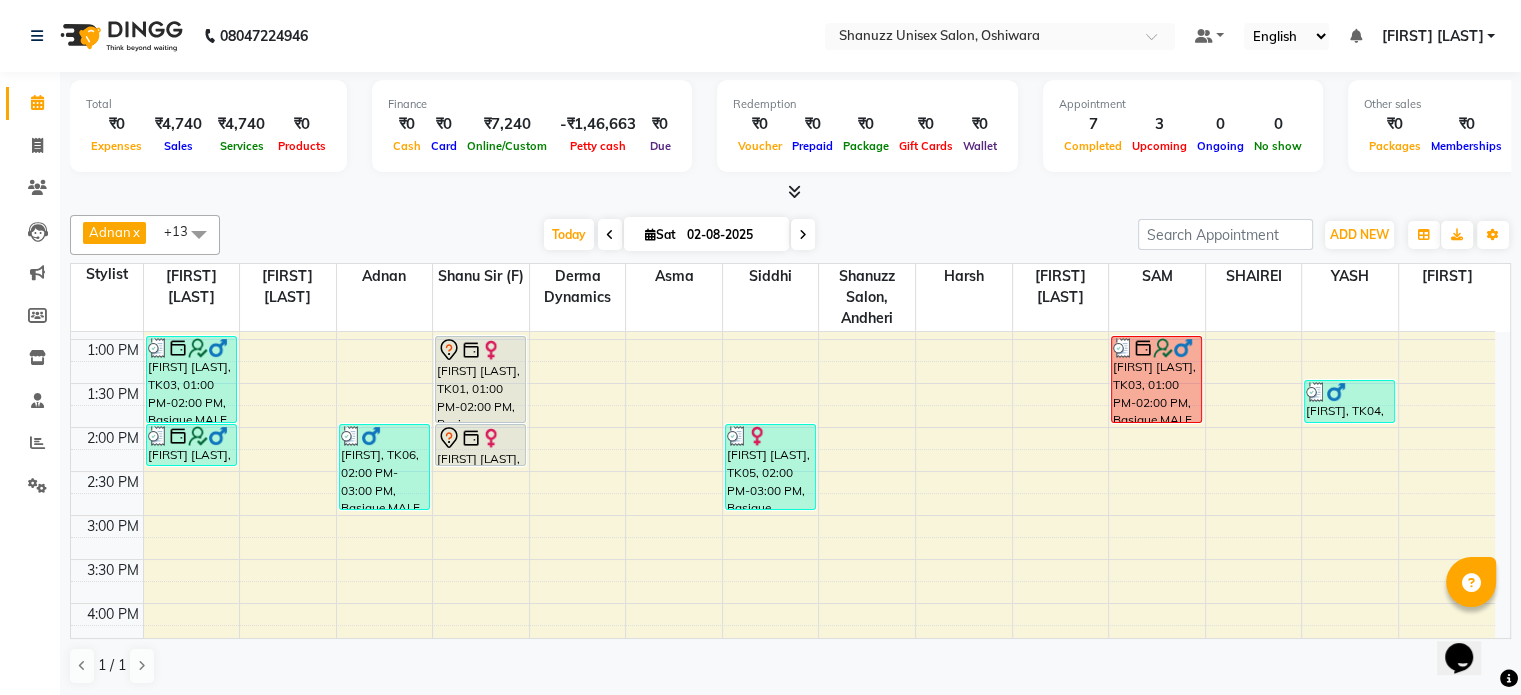 scroll, scrollTop: 344, scrollLeft: 0, axis: vertical 